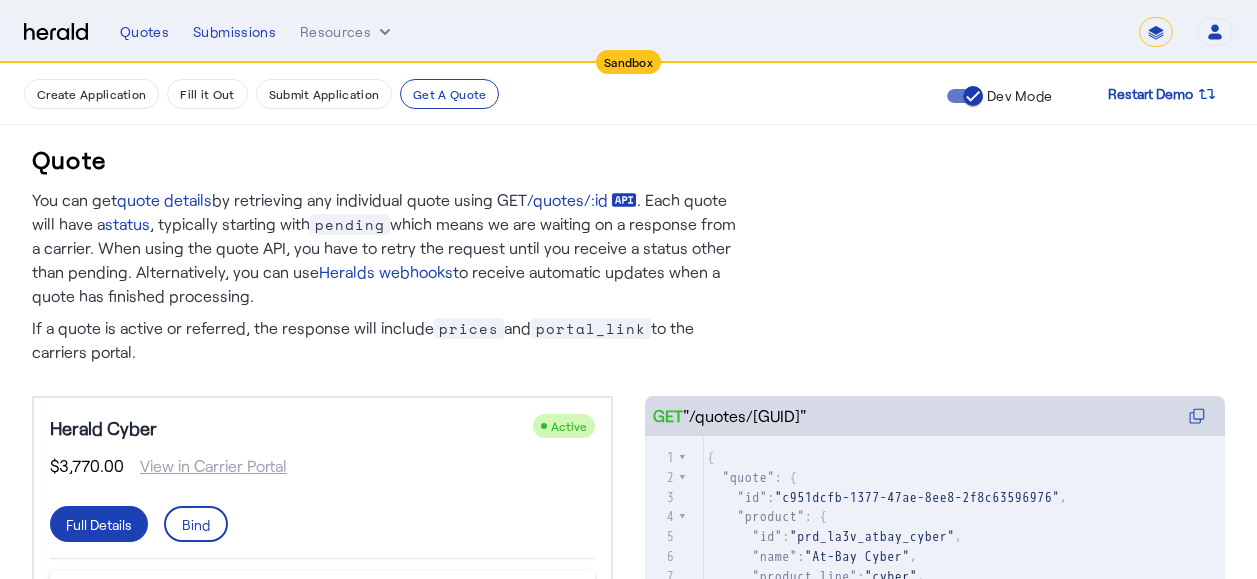 scroll, scrollTop: 55, scrollLeft: 0, axis: vertical 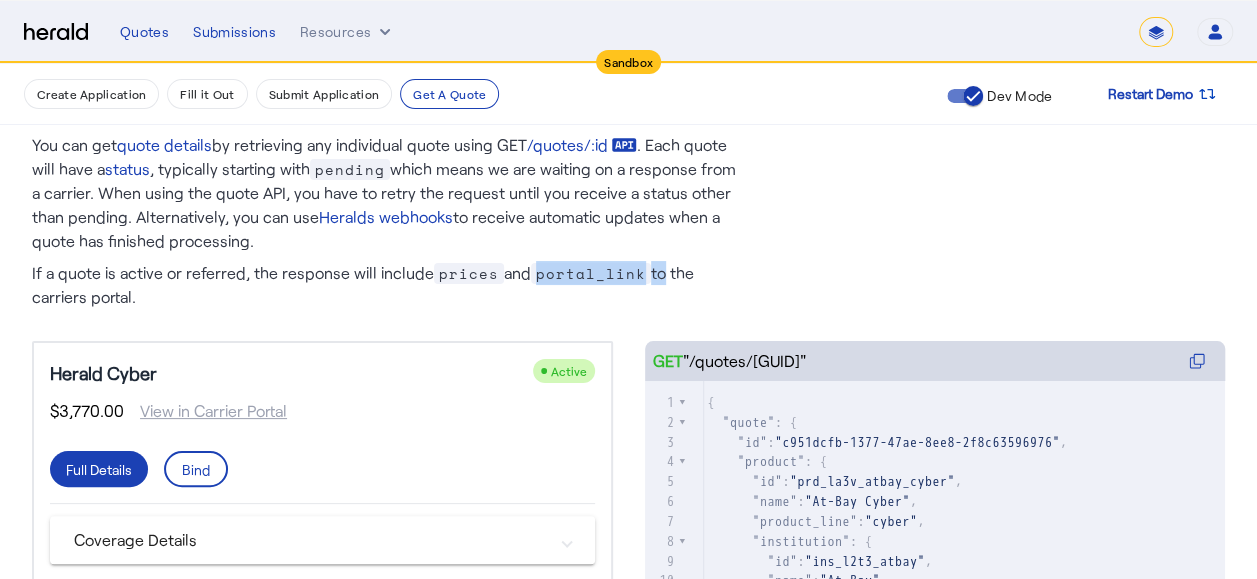 drag, startPoint x: 551, startPoint y: 272, endPoint x: 654, endPoint y: 270, distance: 103.01942 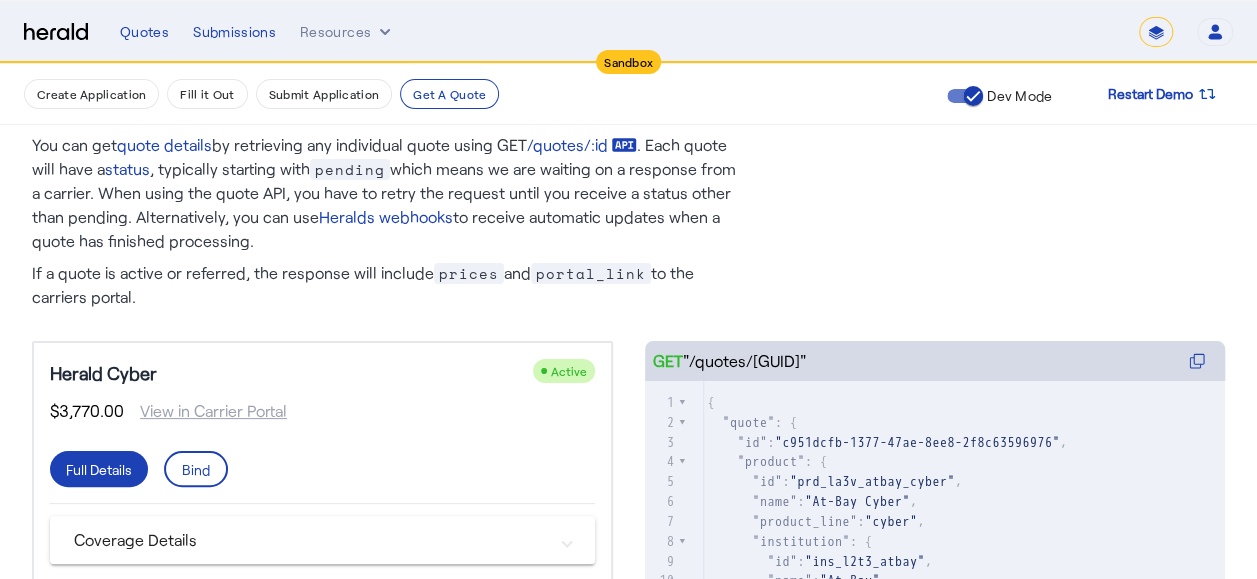 drag, startPoint x: 654, startPoint y: 270, endPoint x: 566, endPoint y: 294, distance: 91.214035 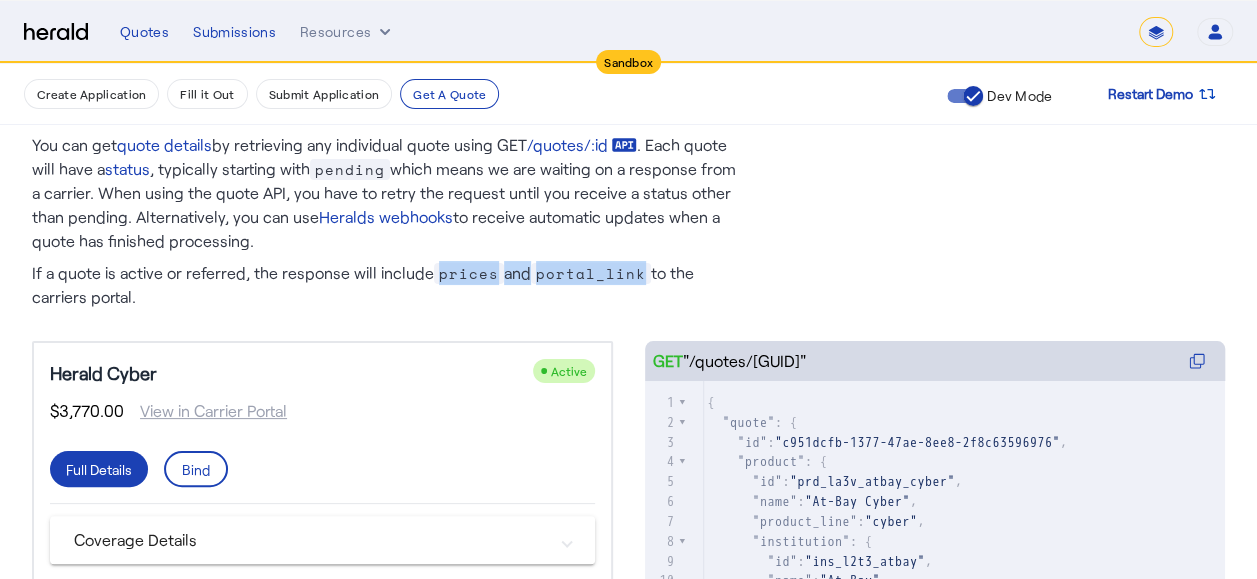 drag, startPoint x: 436, startPoint y: 274, endPoint x: 646, endPoint y: 274, distance: 210 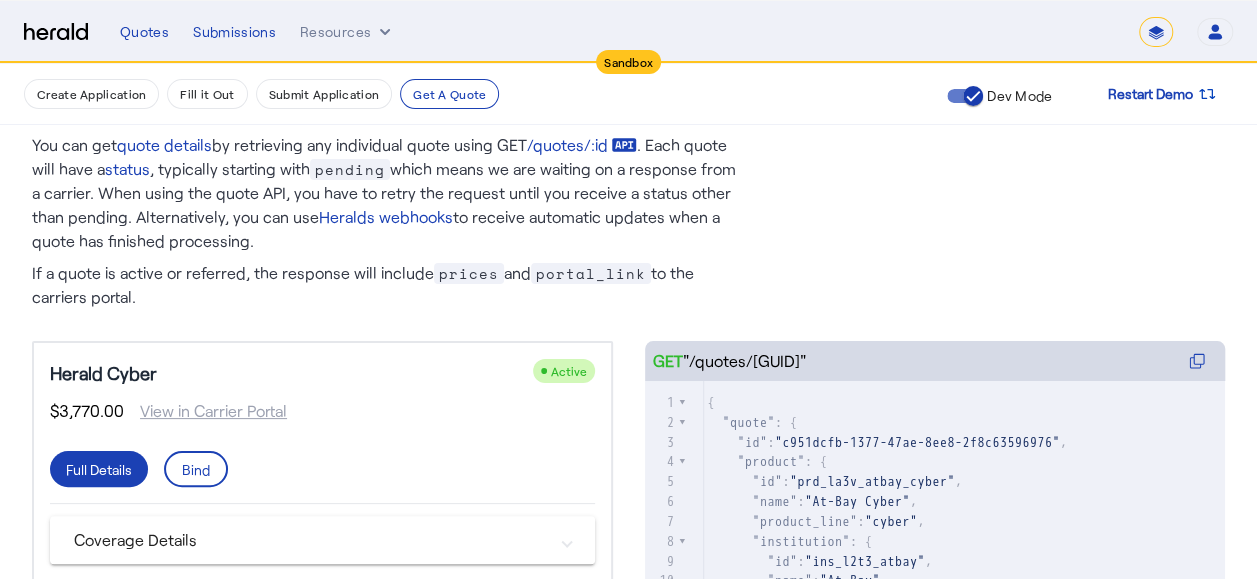 drag, startPoint x: 646, startPoint y: 274, endPoint x: 606, endPoint y: 290, distance: 43.081318 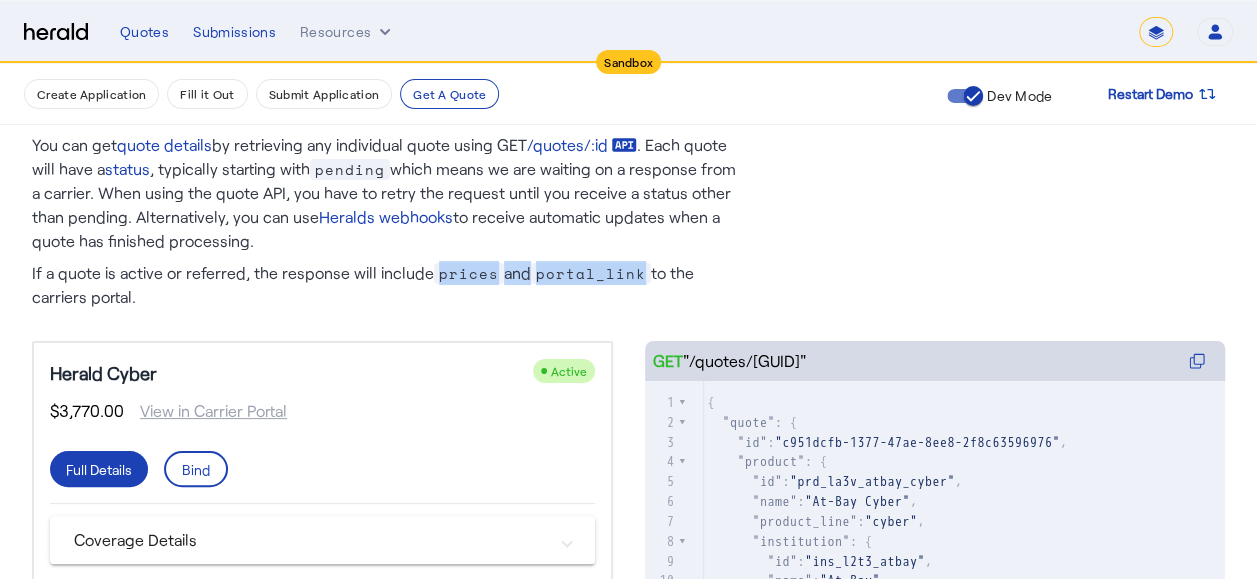 drag, startPoint x: 435, startPoint y: 274, endPoint x: 645, endPoint y: 272, distance: 210.00952 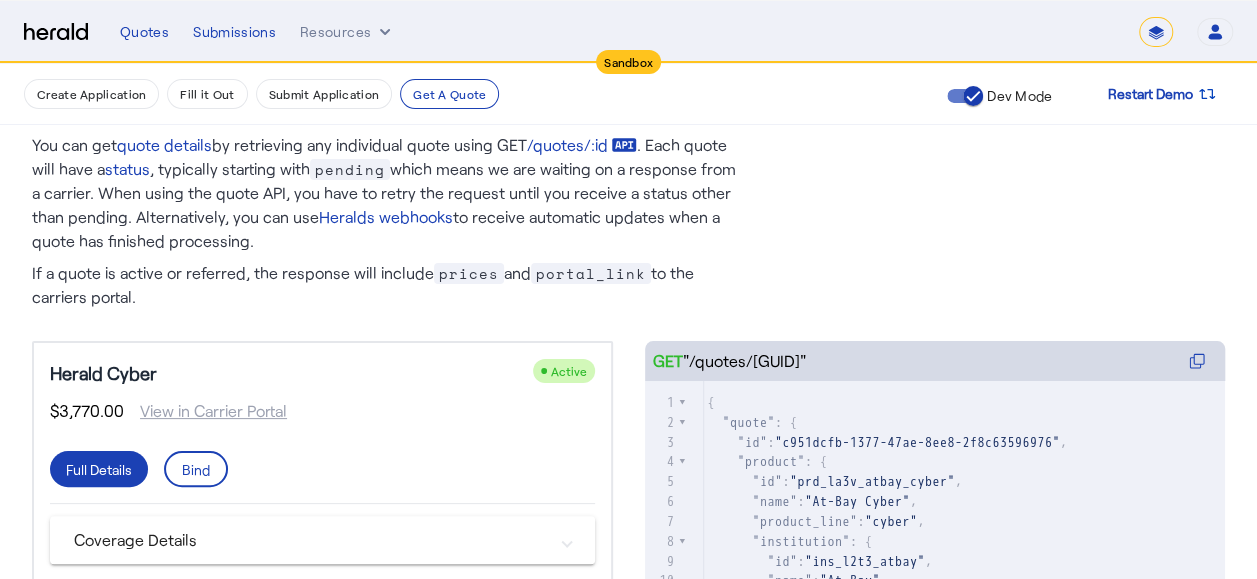 drag, startPoint x: 645, startPoint y: 272, endPoint x: 582, endPoint y: 306, distance: 71.5891 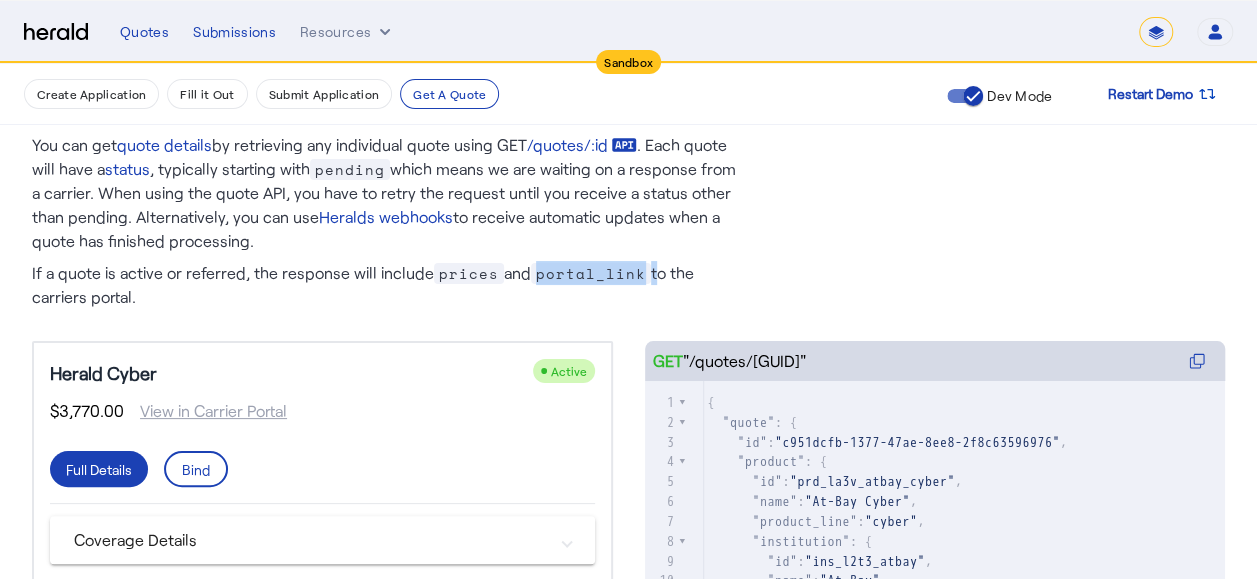click on "portal_link" 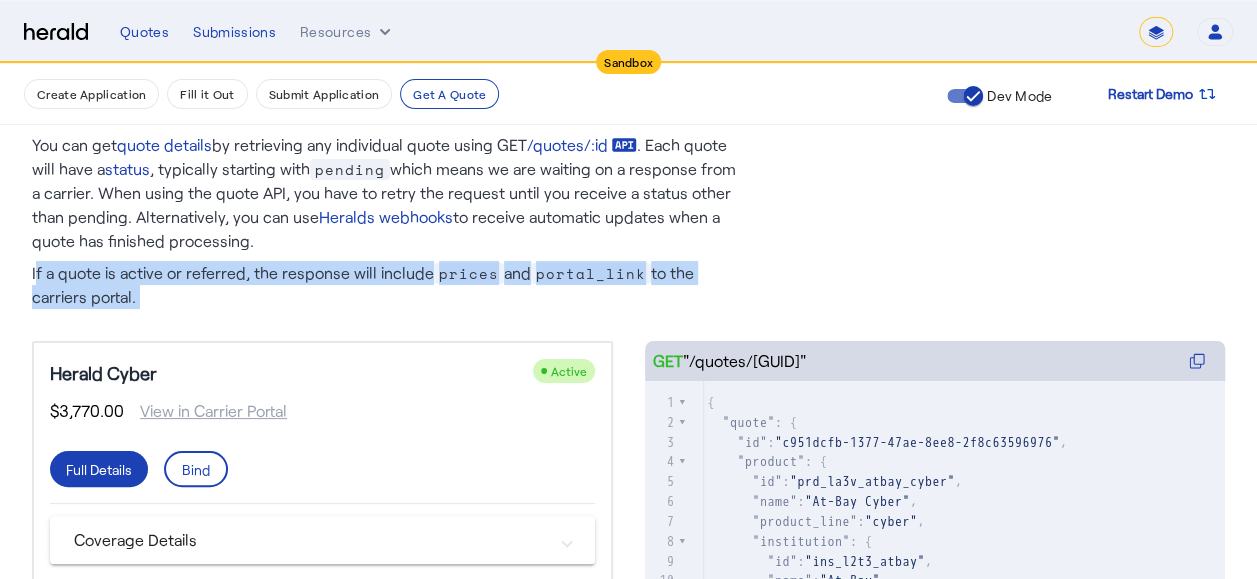 drag, startPoint x: 572, startPoint y: 277, endPoint x: 487, endPoint y: 277, distance: 85 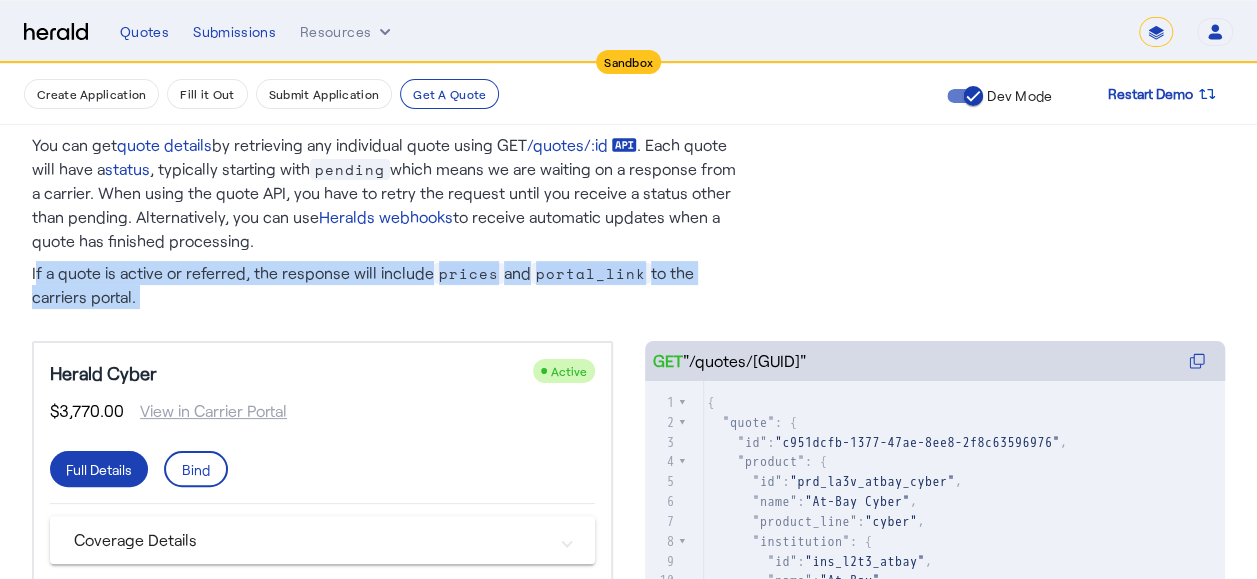 click on "If a quote is active or referred, the response will include  prices  and  portal_link  to the carriers portal." 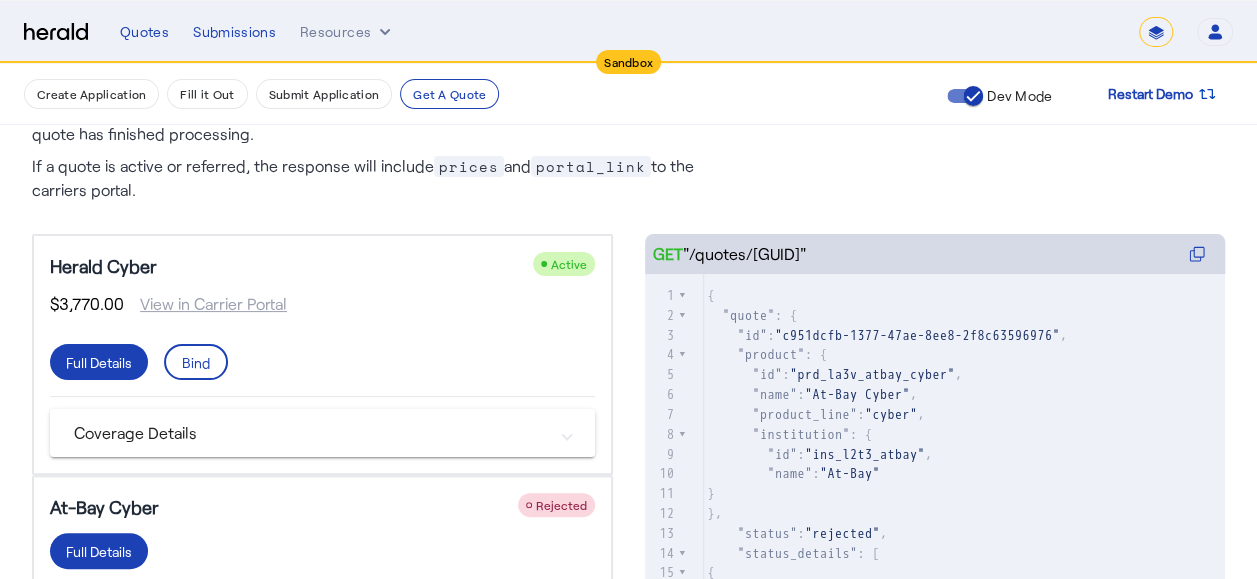 scroll, scrollTop: 155, scrollLeft: 0, axis: vertical 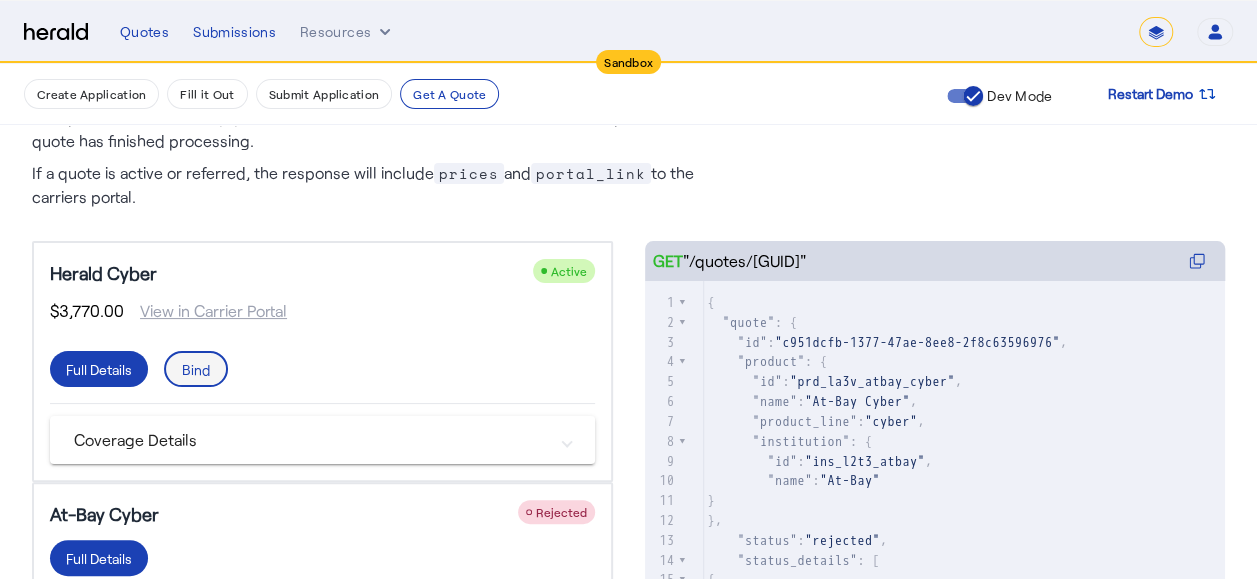 click on "Bind" 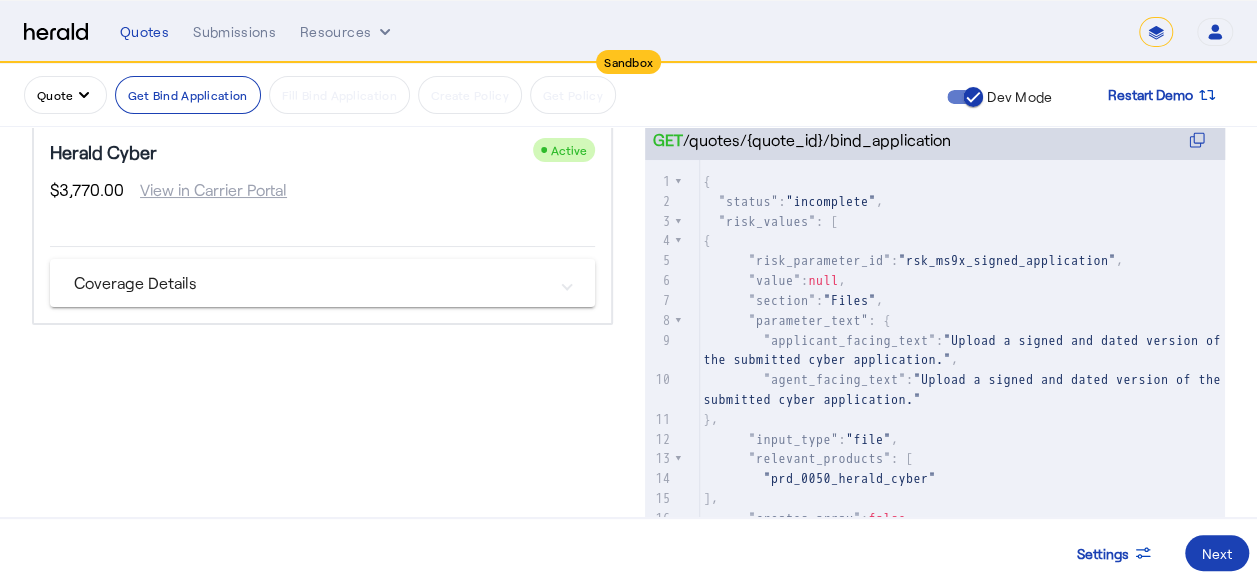 scroll, scrollTop: 209, scrollLeft: 0, axis: vertical 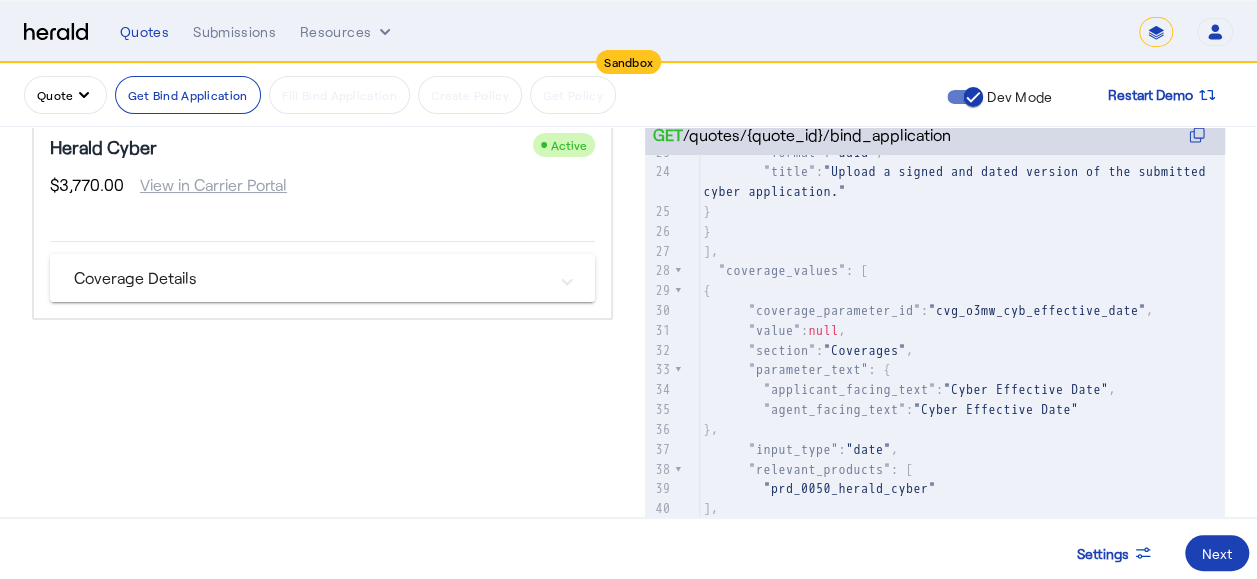 click on "Coverage Details" at bounding box center (318, 278) 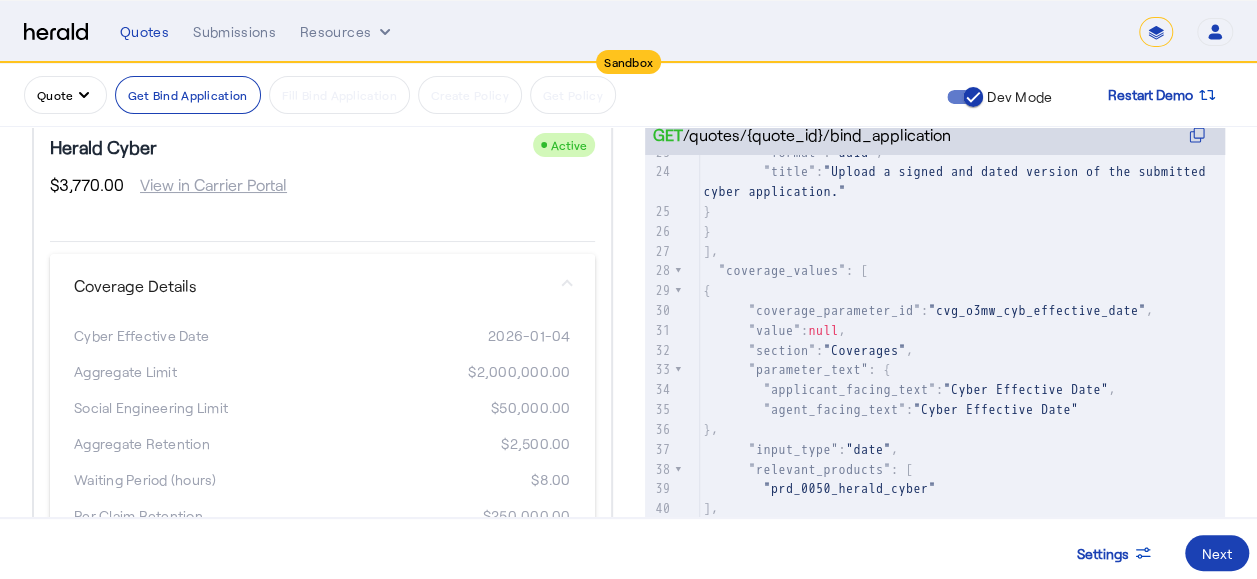 click on "Coverage Details" at bounding box center [318, 286] 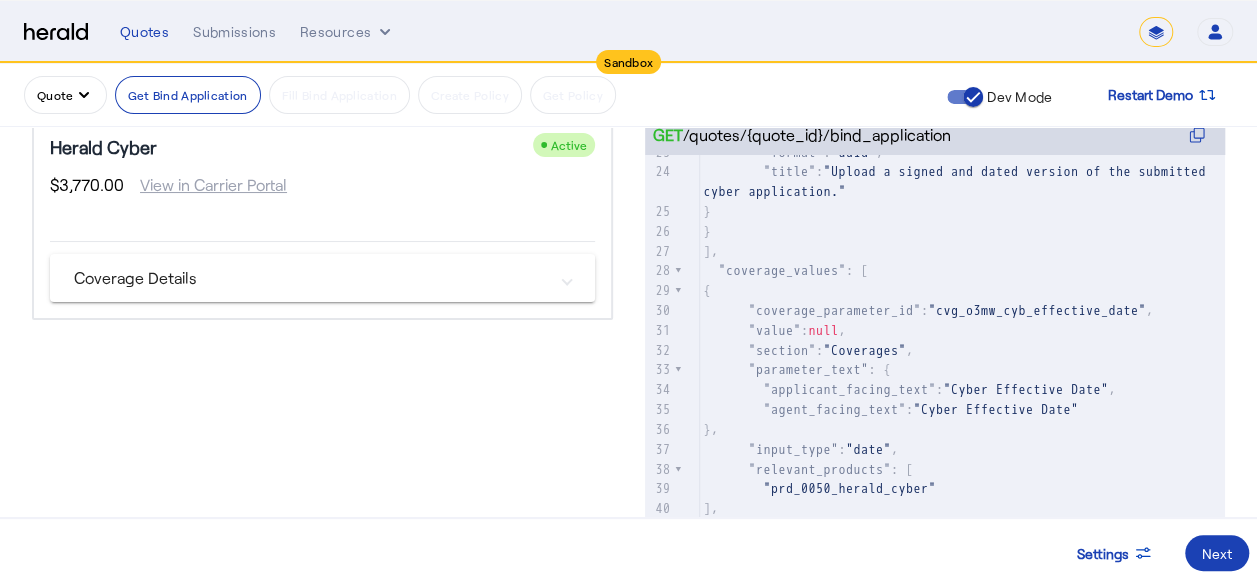 scroll, scrollTop: 177, scrollLeft: 0, axis: vertical 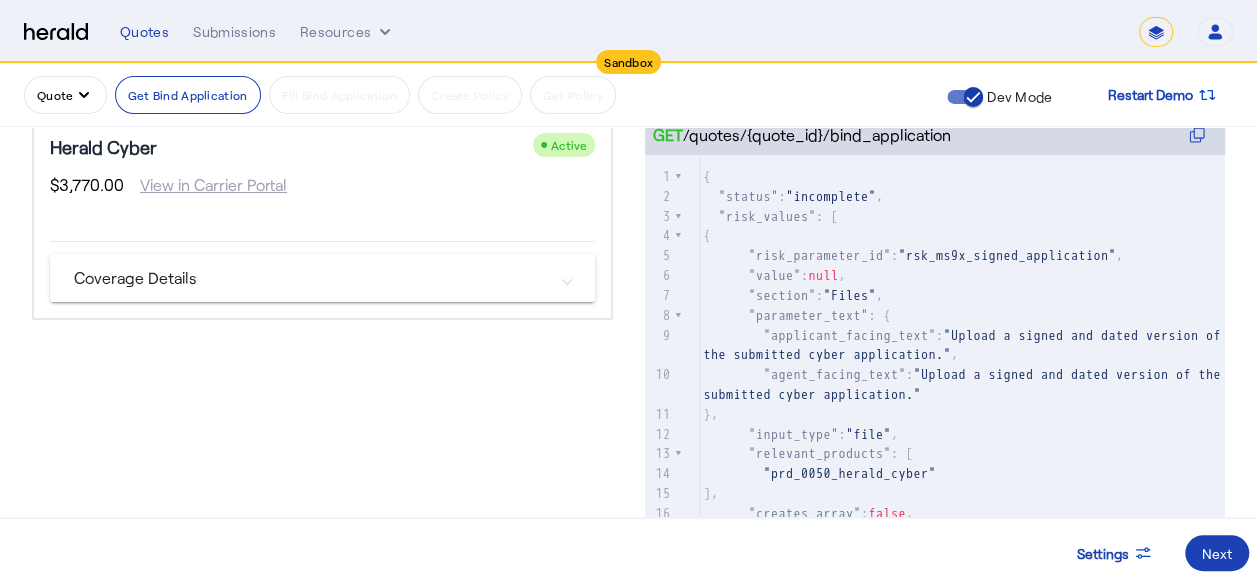 click on "Coverage Details" at bounding box center (310, 278) 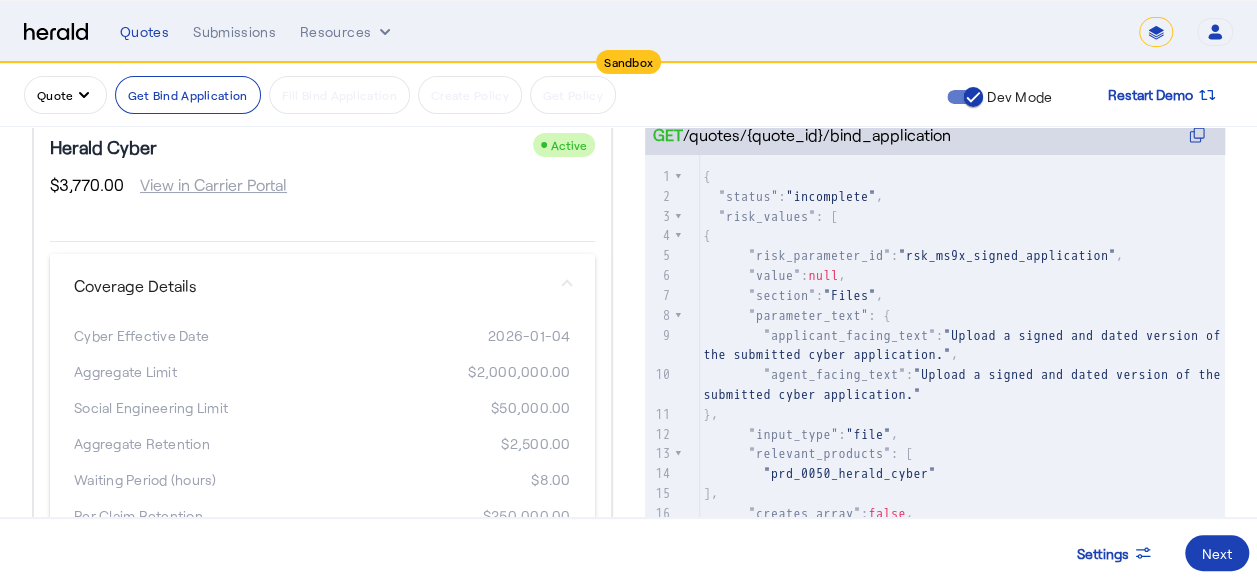 click on "2026-01-04" at bounding box center [446, 336] 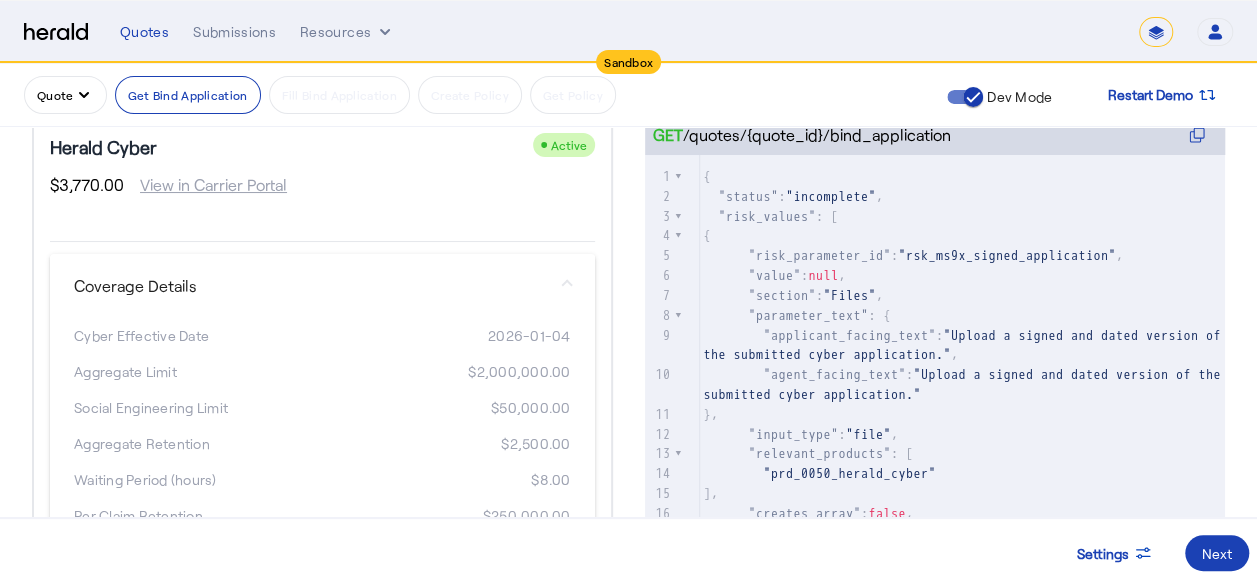 click on "Coverage Details" at bounding box center [318, 286] 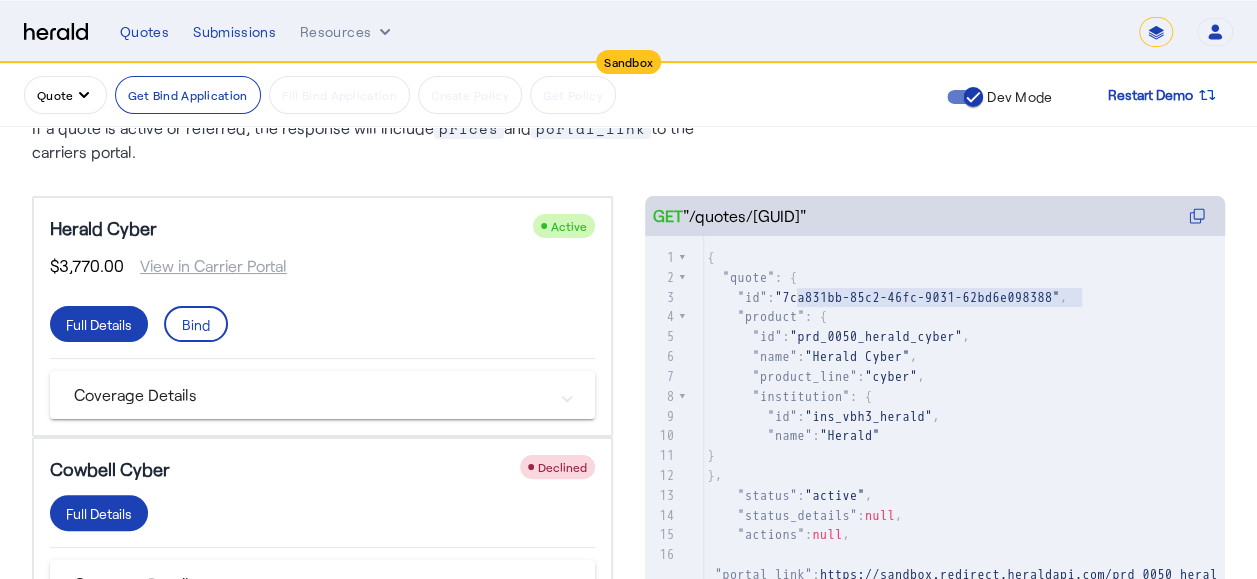 drag, startPoint x: 807, startPoint y: 296, endPoint x: 1093, endPoint y: 296, distance: 286 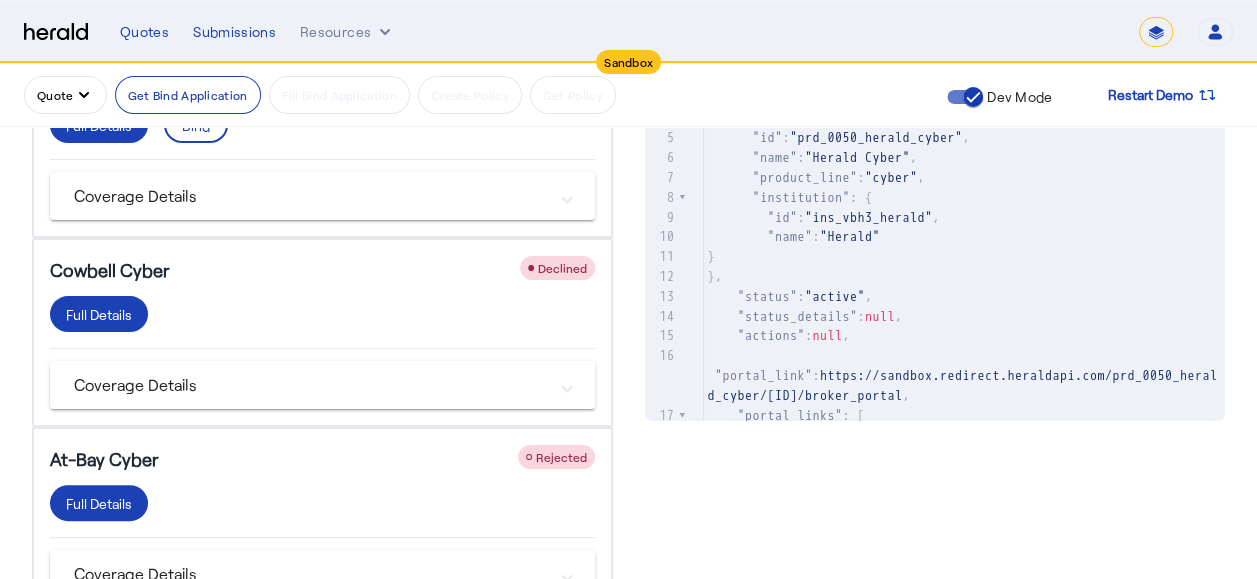 scroll, scrollTop: 400, scrollLeft: 0, axis: vertical 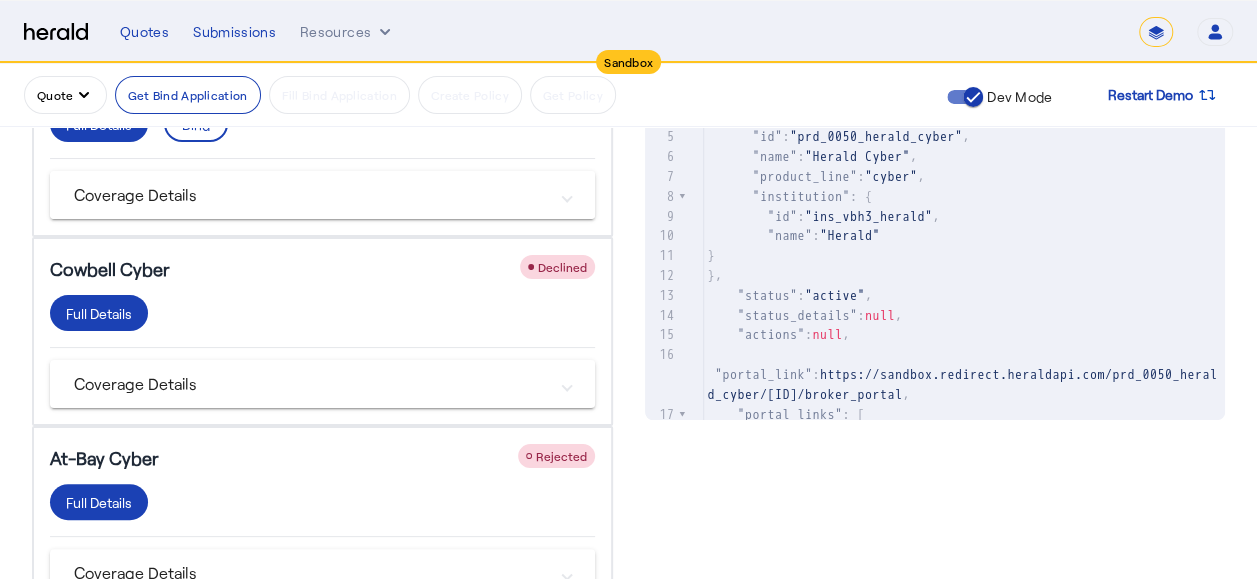 click on "Coverage Details" at bounding box center [310, 195] 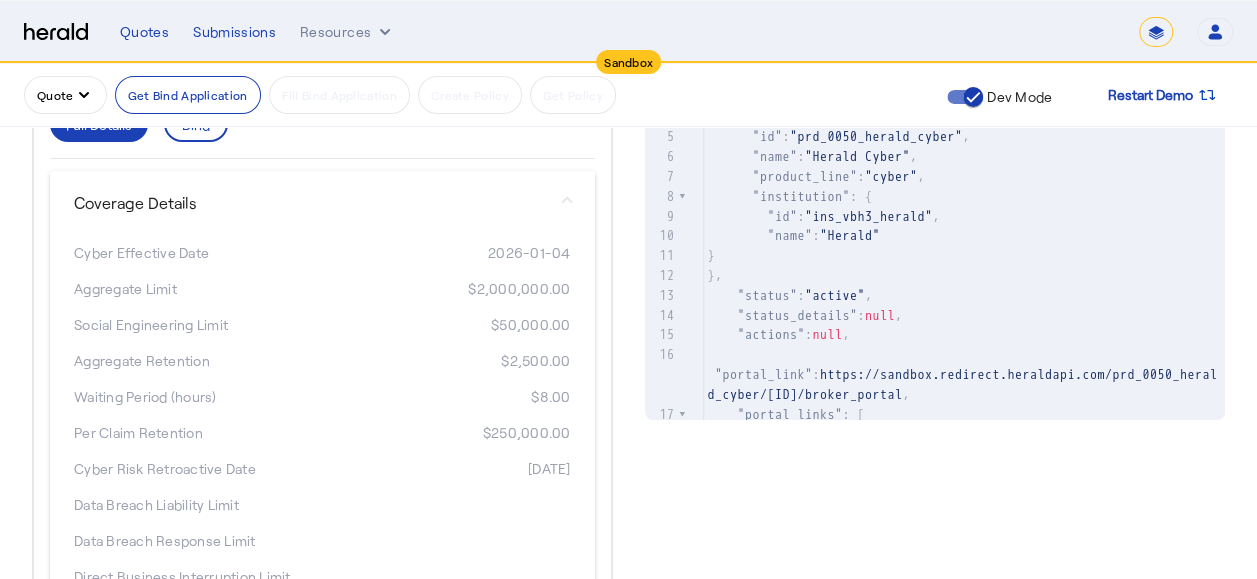 click on "Coverage Details" at bounding box center [310, 203] 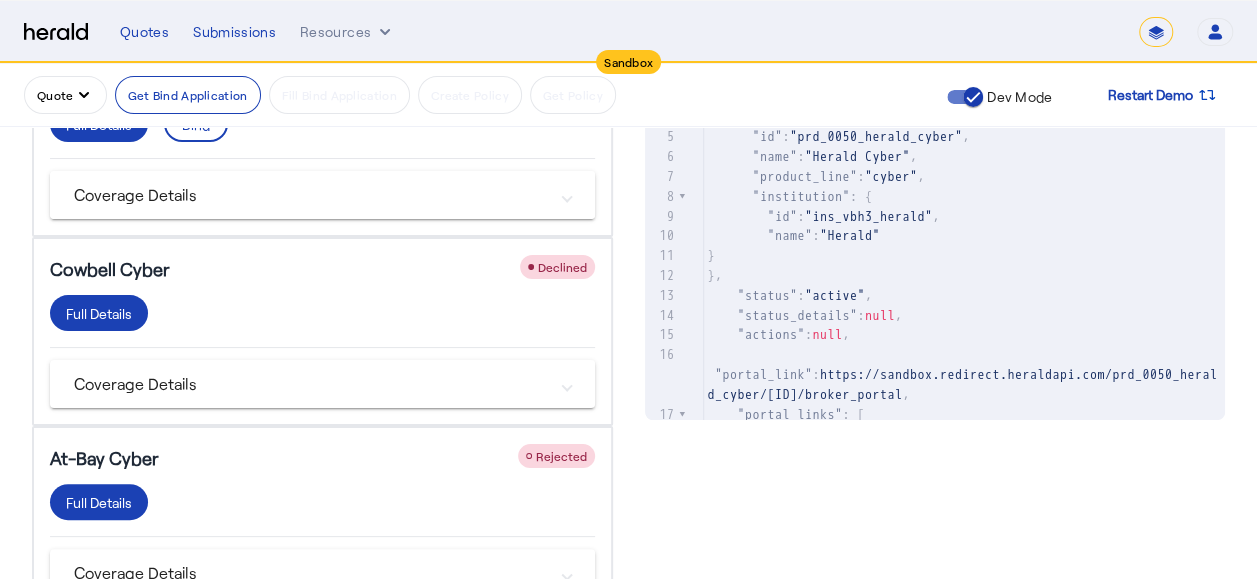 click on "Coverage Details" at bounding box center (310, 195) 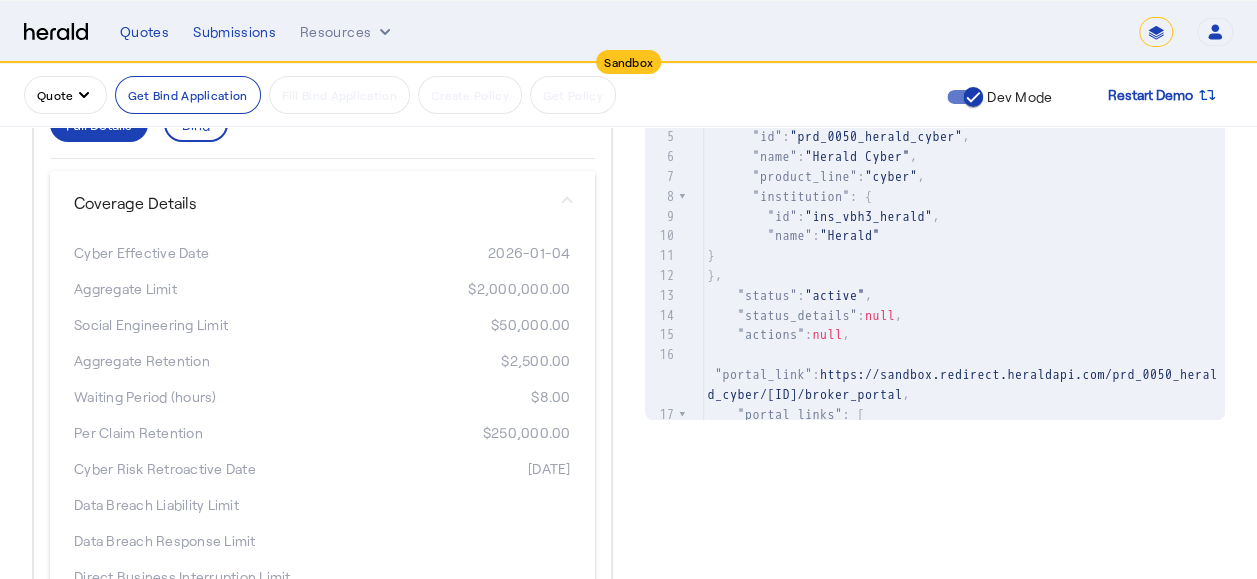 click on "Coverage Details" at bounding box center (310, 203) 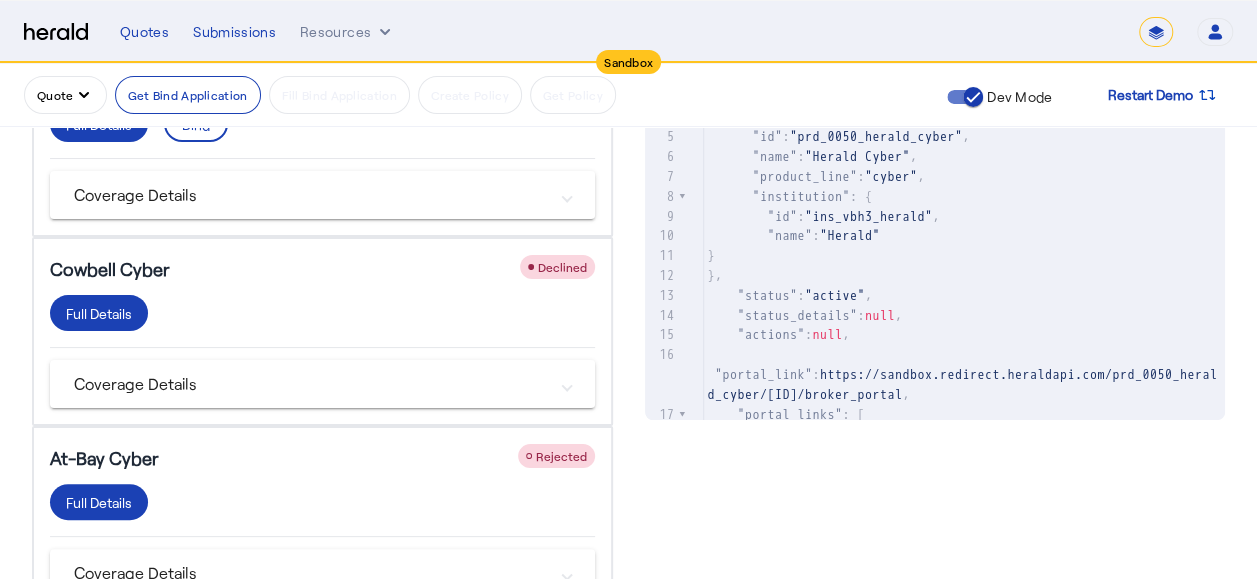 click on "Herald Cyber
Active $3,770.00 View in Carrier Portal  Full Details   Bind   Coverage Details   Cyber Effective Date   2026-01-04   Aggregate Limit   $2,000,000.00   Social Engineering Limit   $50,000.00   Aggregate Retention   $2,500.00   Waiting Period (hours)   $8.00   Per Claim Retention   $250,000.00   Cyber Risk Retroactive Date   2005-09-27   Data Breach Liability Limit      Data Breach Response Limit      Direct Business Interruption Limit      Network Security Liability Costs Limit      Network Security Response Limit      Ransomware Event Limit      Ransomware Event Retention      Cyber Risk Expiration Date      Cowbell Cyber
Declined  Full Details   Coverage Details   Amendatory Endorsement Coverage      Network Security Liability Costs Limit      Hardware Replacement Retention      Contingent Business Interruption Retention      Funds Transfer Fraud Retention      Extortion Threat Limit      Direct Business Interruption Limit      Media Liability Limit         Ransomware Event Limit" 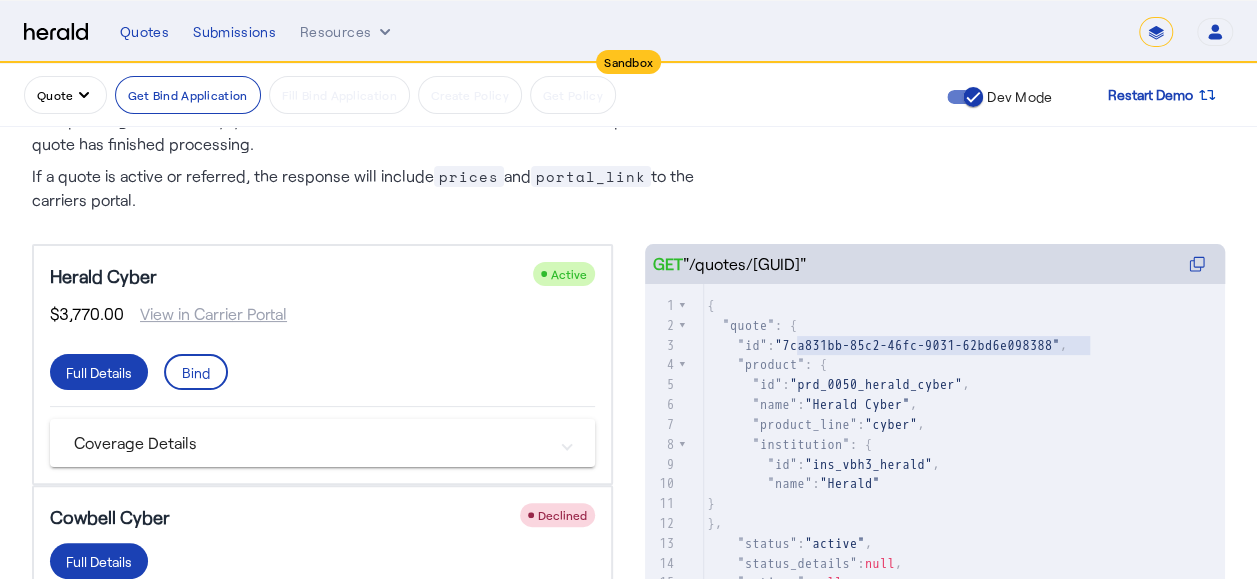scroll, scrollTop: 200, scrollLeft: 0, axis: vertical 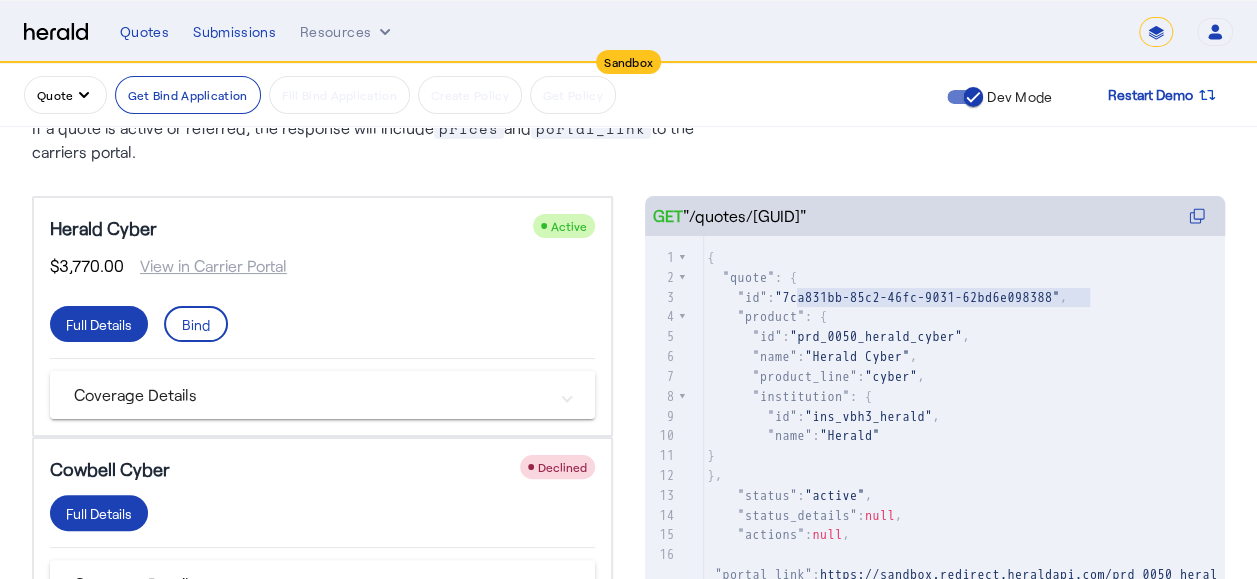 click on "Herald Cyber
Active $3,770.00 View in Carrier Portal  Full Details   Bind   Coverage Details   Cyber Effective Date   2026-01-04   Aggregate Limit   $2,000,000.00   Social Engineering Limit   $50,000.00   Aggregate Retention   $2,500.00   Waiting Period (hours)   $8.00   Per Claim Retention   $250,000.00   Cyber Risk Retroactive Date   2005-09-27   Data Breach Liability Limit      Data Breach Response Limit      Direct Business Interruption Limit      Network Security Liability Costs Limit      Network Security Response Limit      Ransomware Event Limit      Ransomware Event Retention      Cyber Risk Expiration Date" 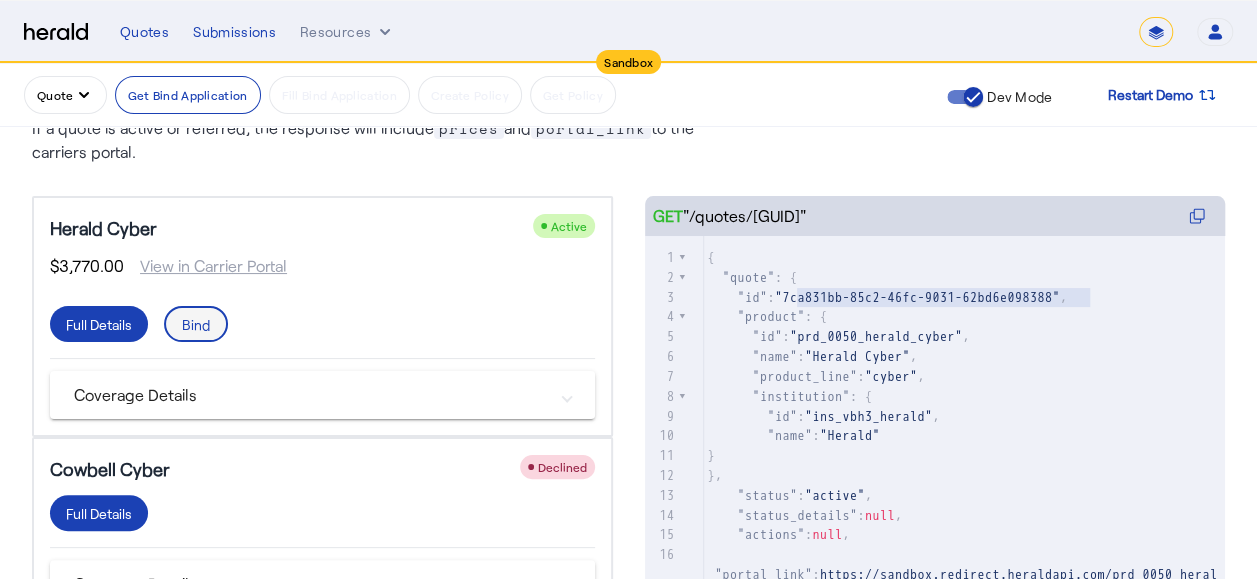 click on "Bind" 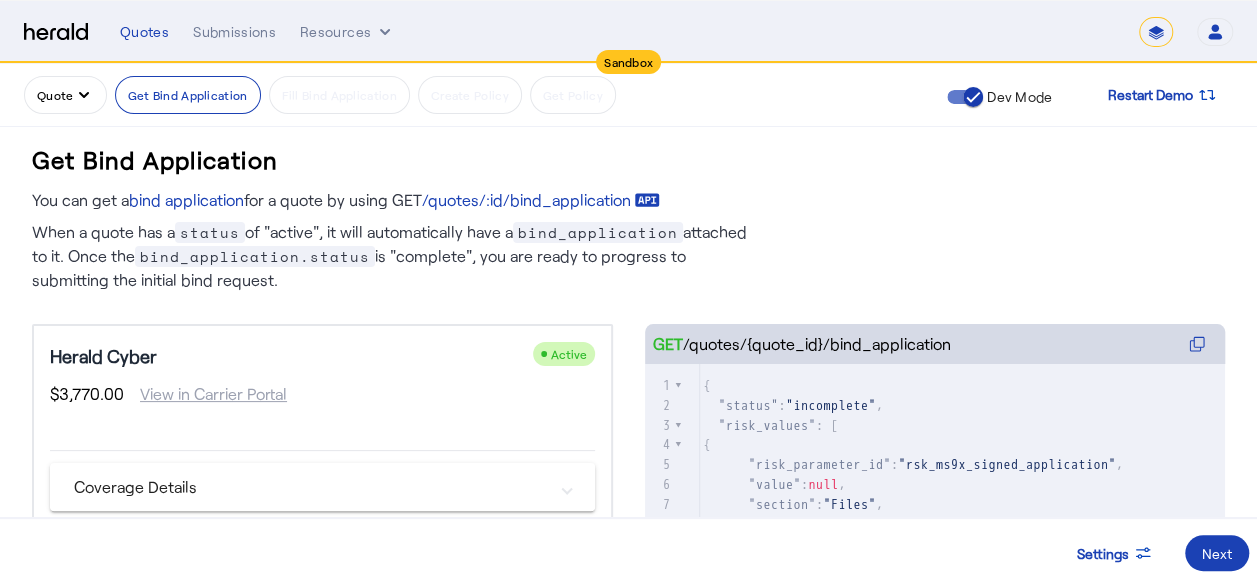 scroll, scrollTop: 100, scrollLeft: 0, axis: vertical 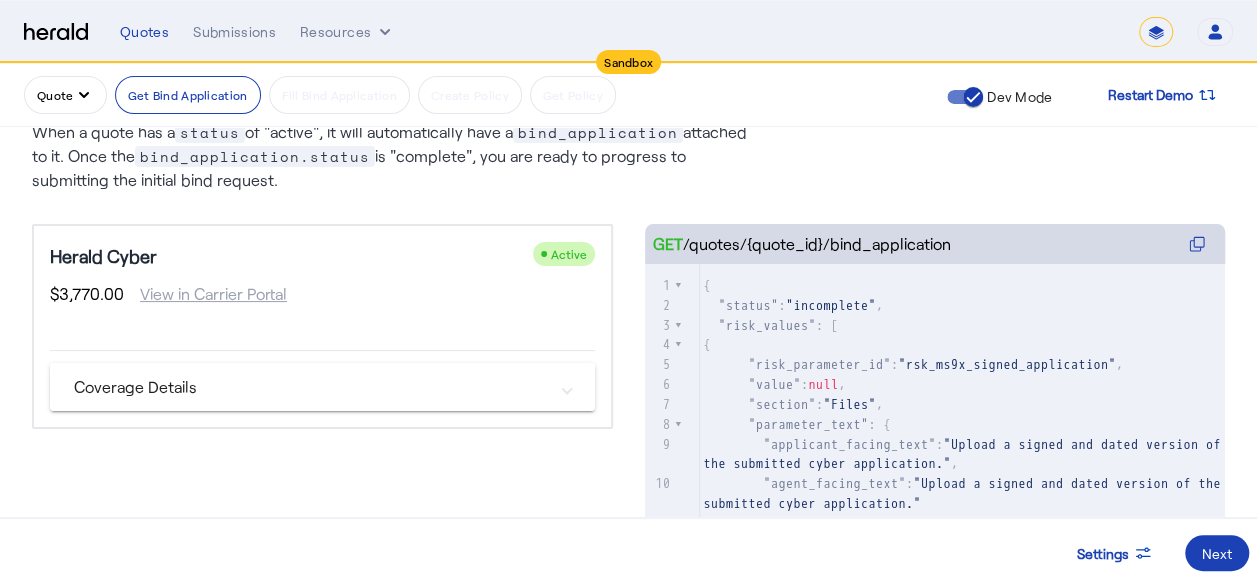 click on "Coverage Details" at bounding box center (310, 387) 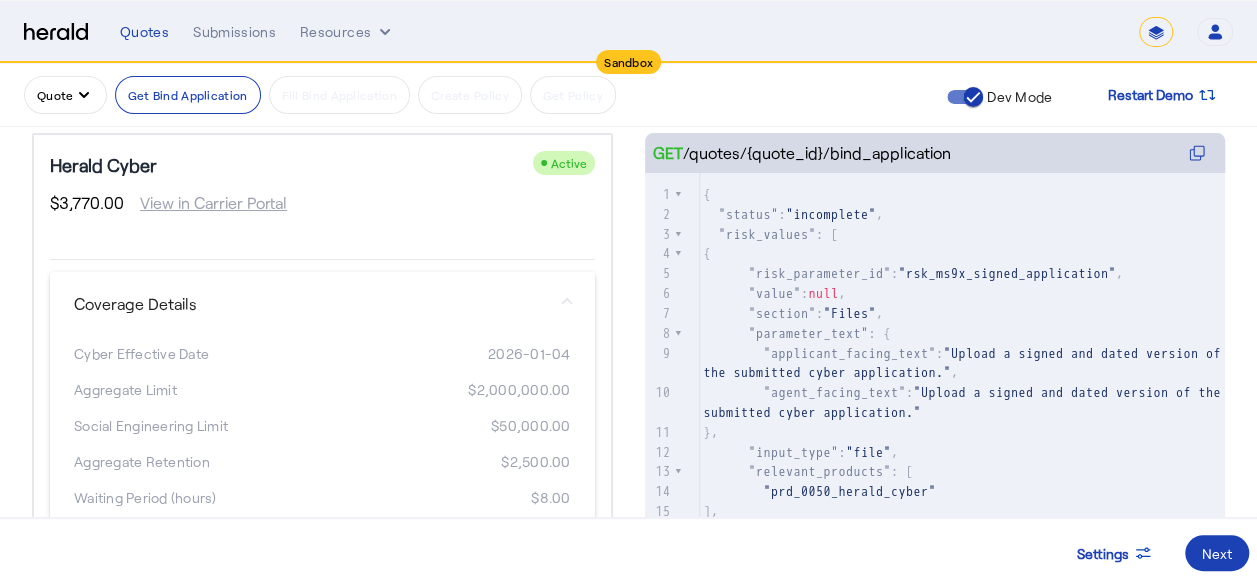 scroll, scrollTop: 200, scrollLeft: 0, axis: vertical 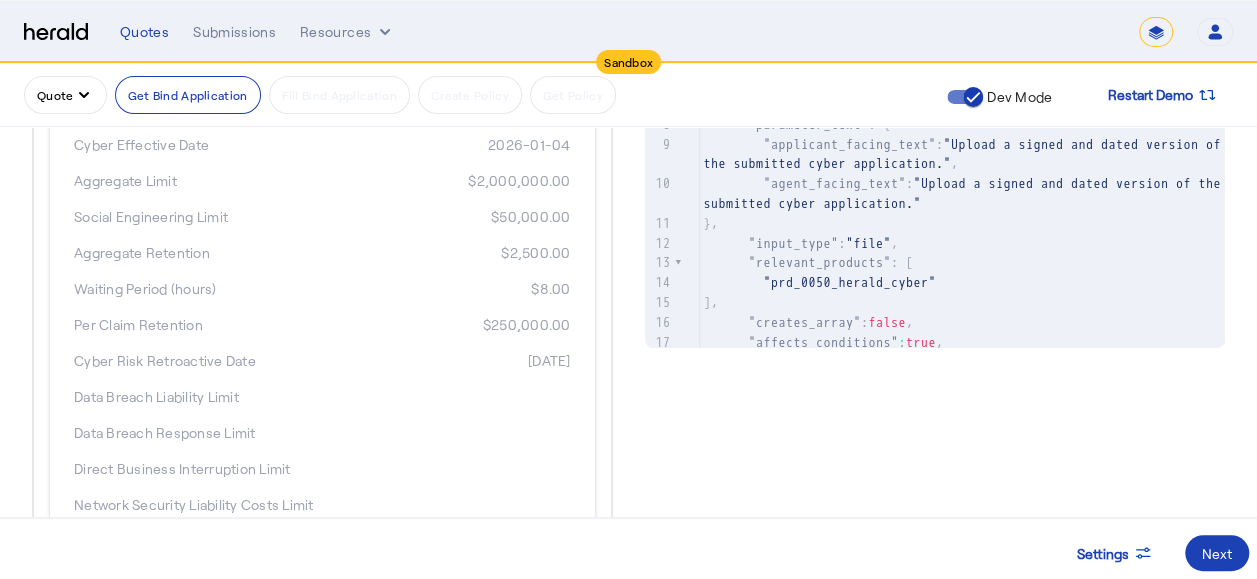 drag, startPoint x: 149, startPoint y: 145, endPoint x: 552, endPoint y: 342, distance: 448.5733 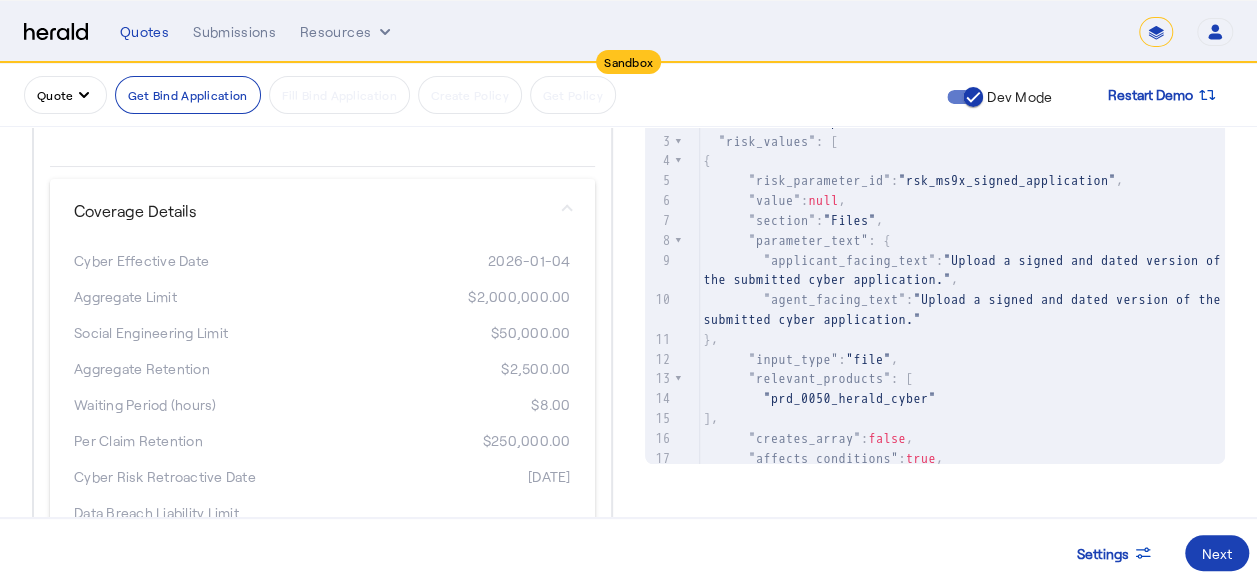 scroll, scrollTop: 300, scrollLeft: 0, axis: vertical 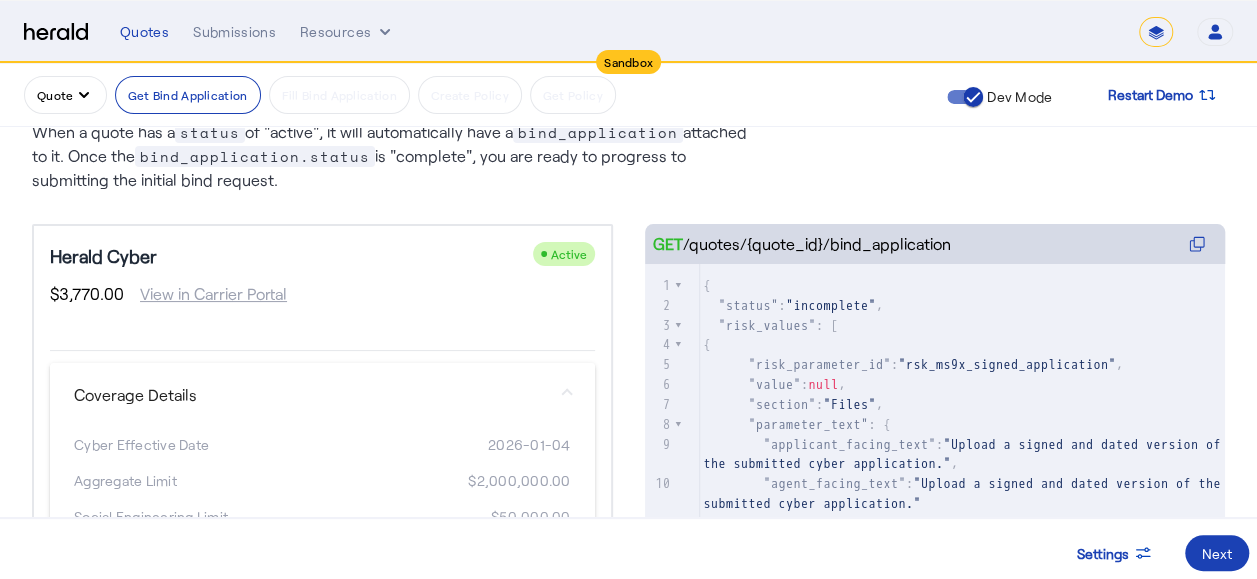 click on "Coverage Details" at bounding box center (310, 395) 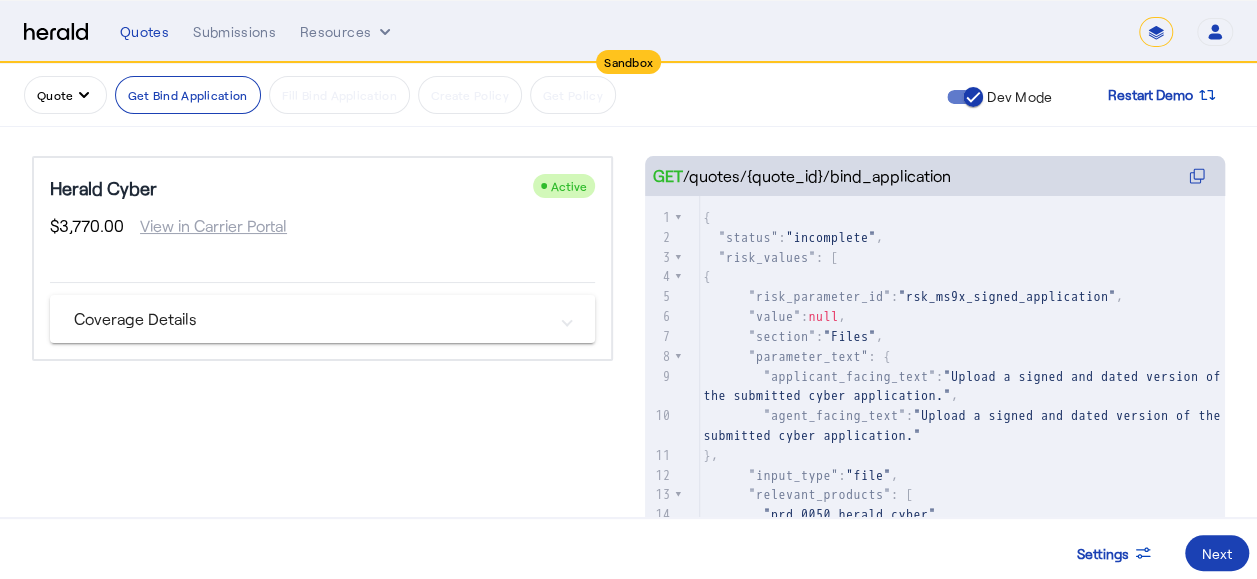 scroll, scrollTop: 209, scrollLeft: 0, axis: vertical 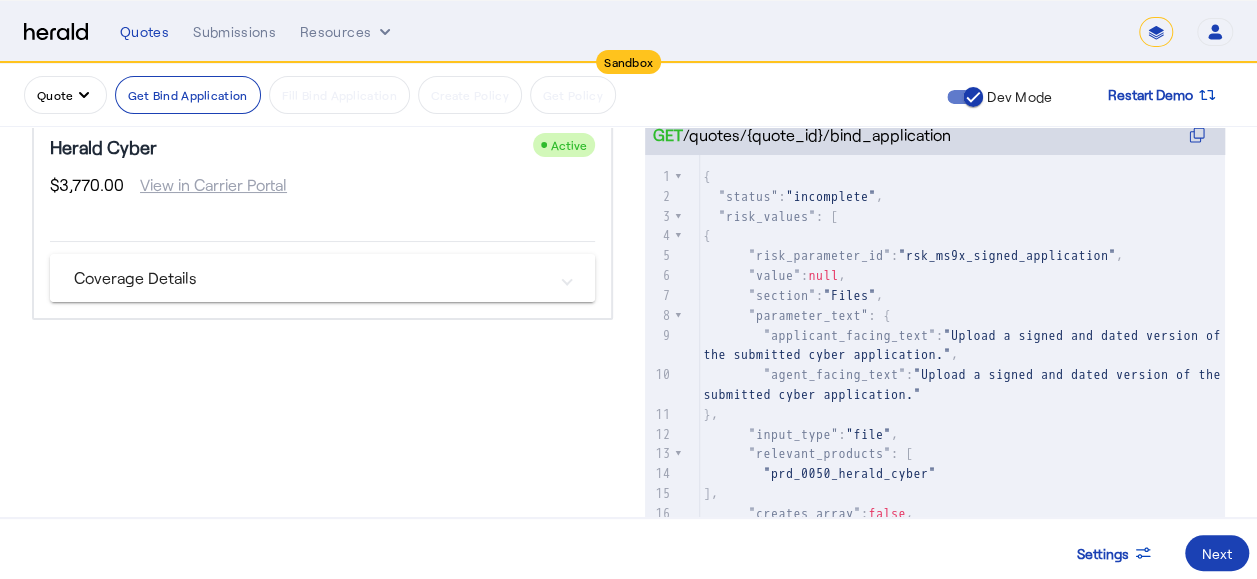 click on "Coverage Details" at bounding box center (310, 278) 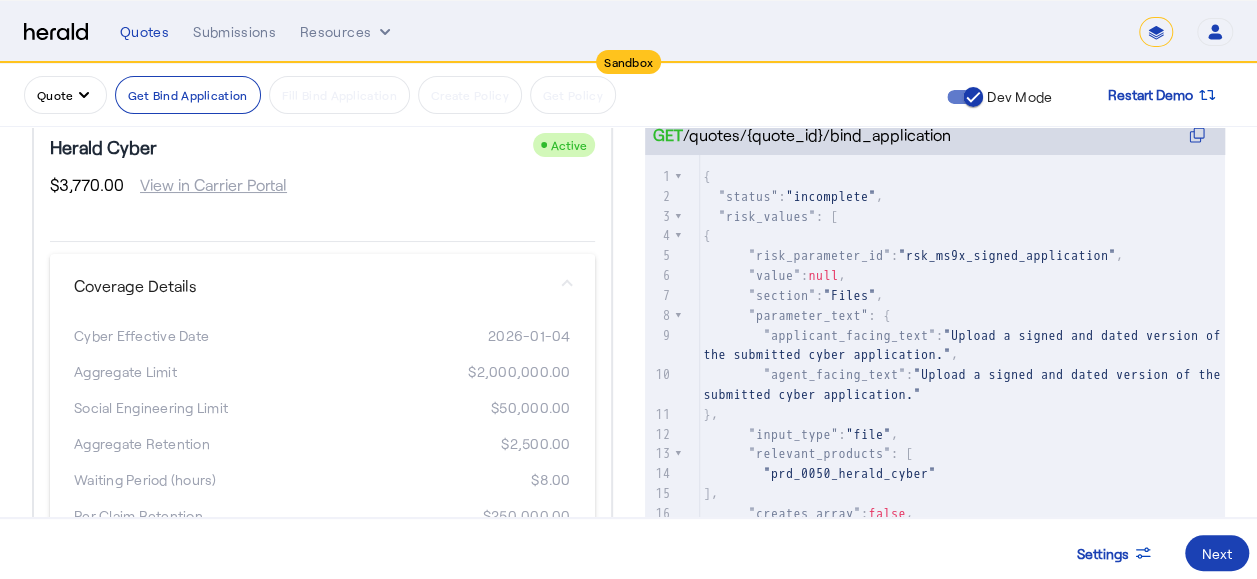 drag, startPoint x: 72, startPoint y: 404, endPoint x: 581, endPoint y: 405, distance: 509.00098 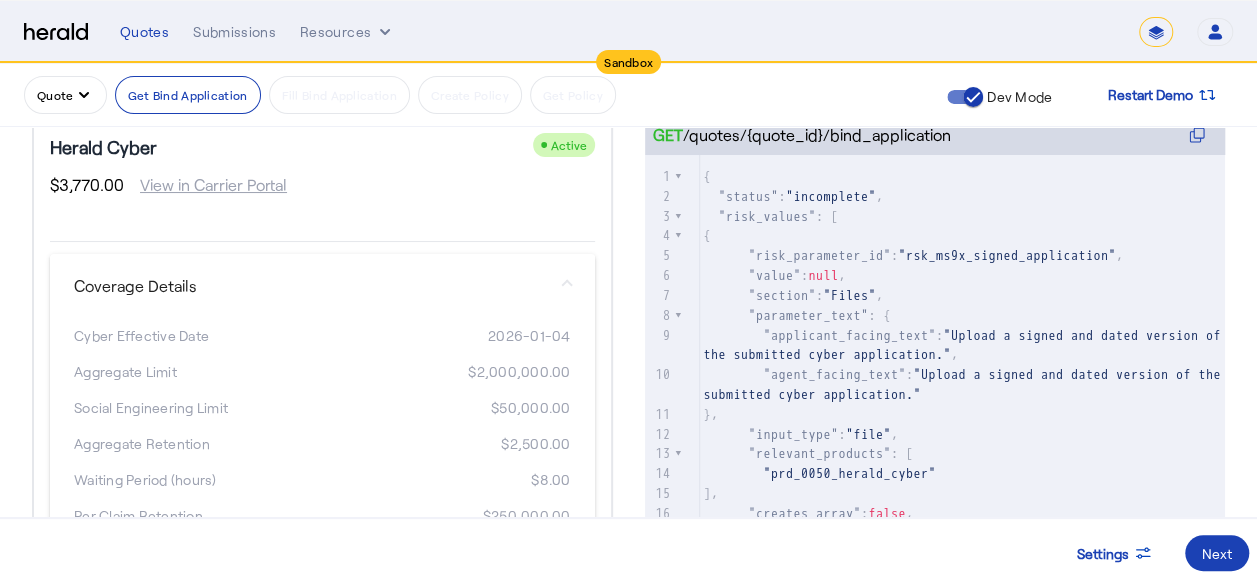 drag, startPoint x: 581, startPoint y: 405, endPoint x: 523, endPoint y: 268, distance: 148.77164 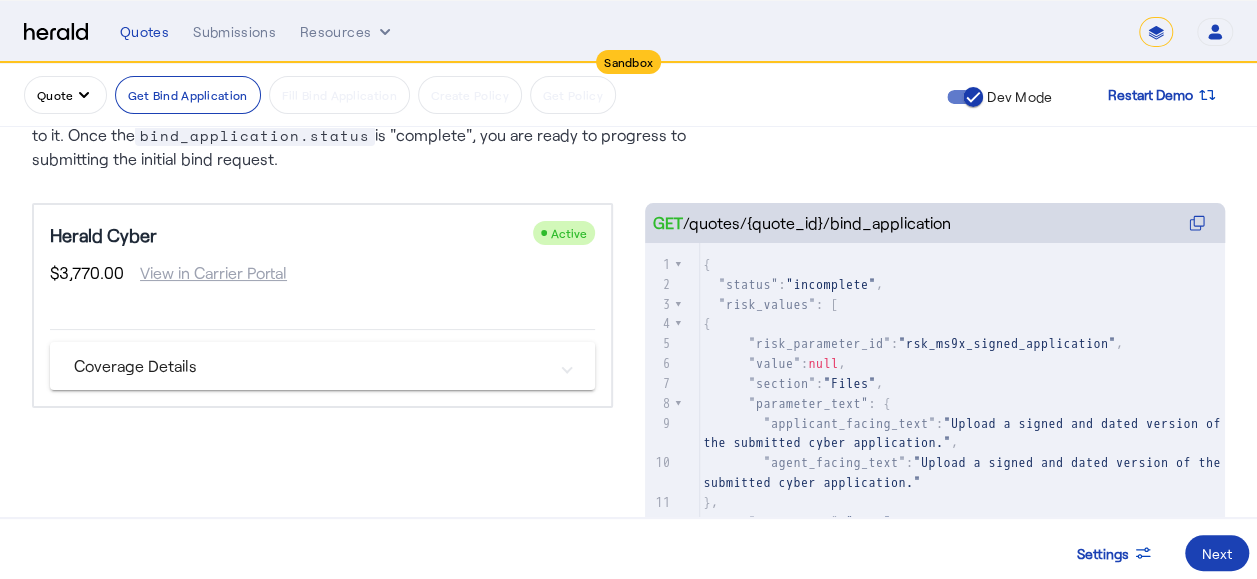 scroll, scrollTop: 9, scrollLeft: 0, axis: vertical 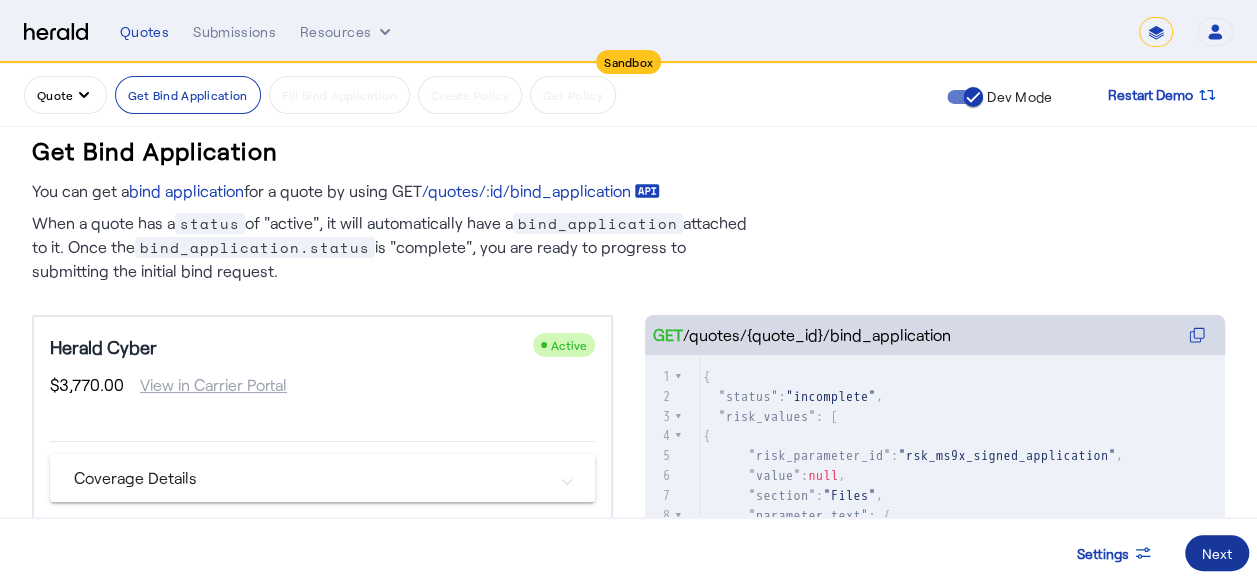 click at bounding box center (1217, 553) 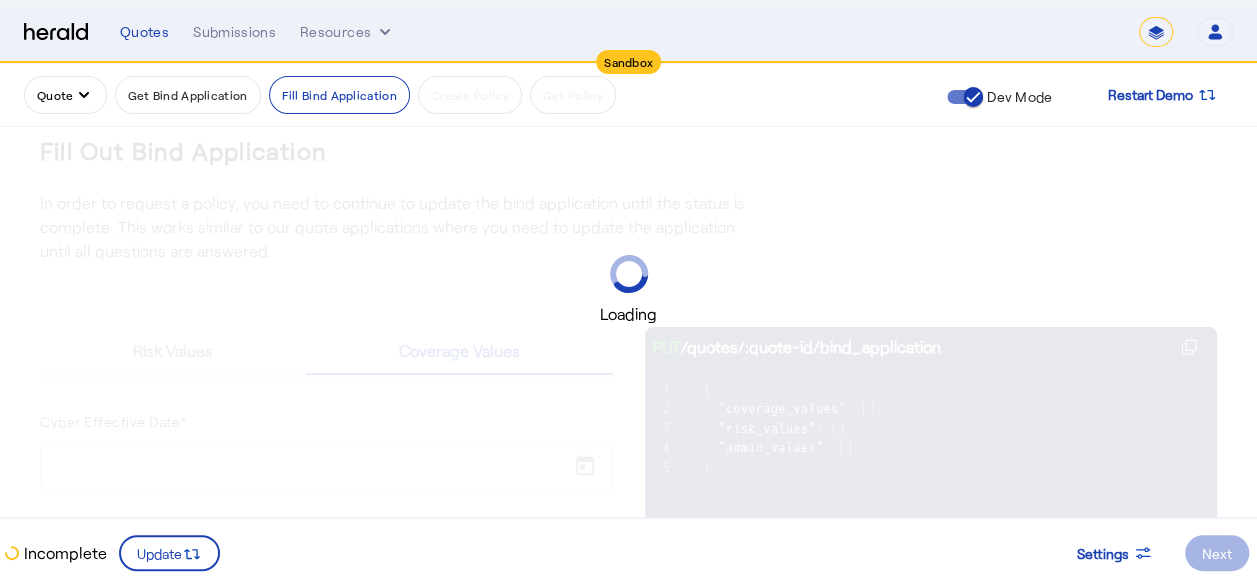 scroll, scrollTop: 0, scrollLeft: 0, axis: both 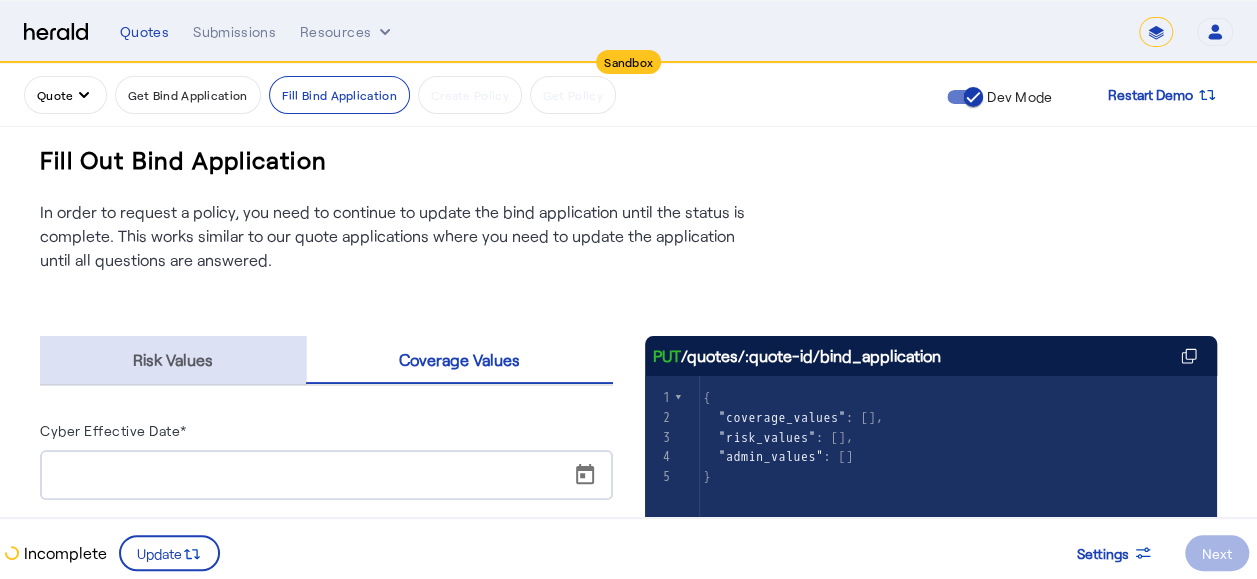 click on "Risk Values" at bounding box center [173, 360] 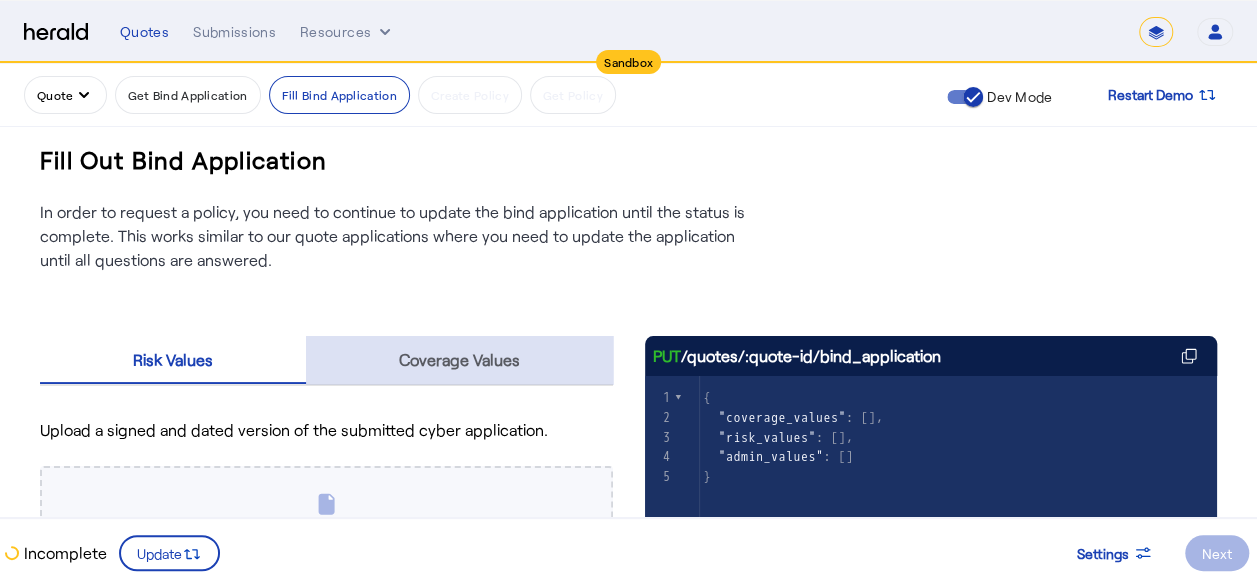 click on "Coverage Values" at bounding box center (459, 360) 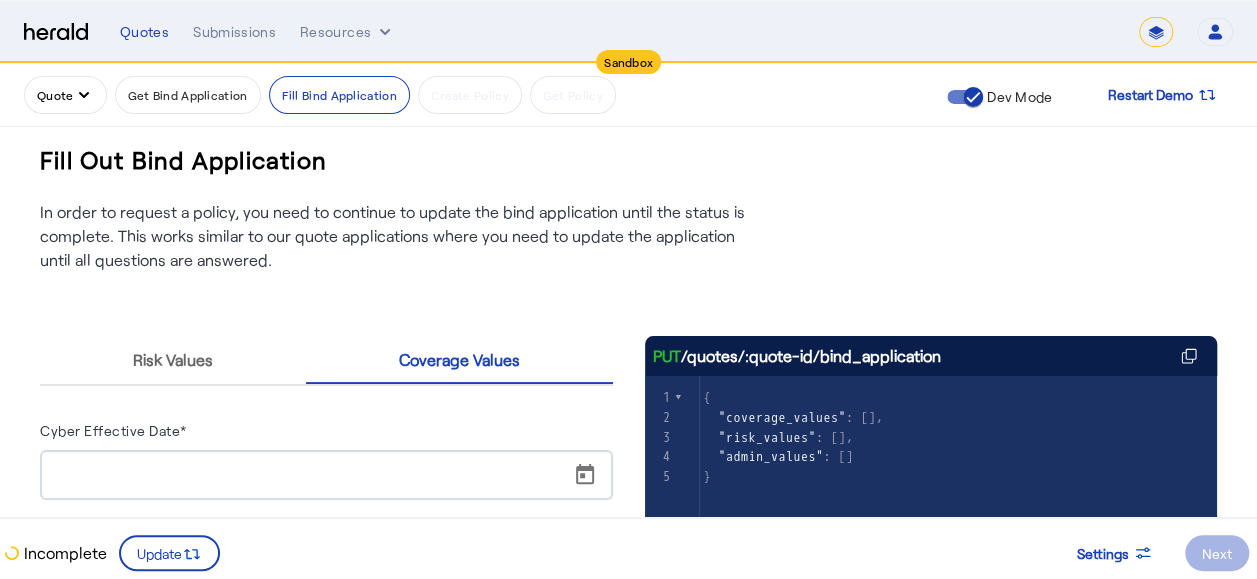 scroll, scrollTop: 100, scrollLeft: 0, axis: vertical 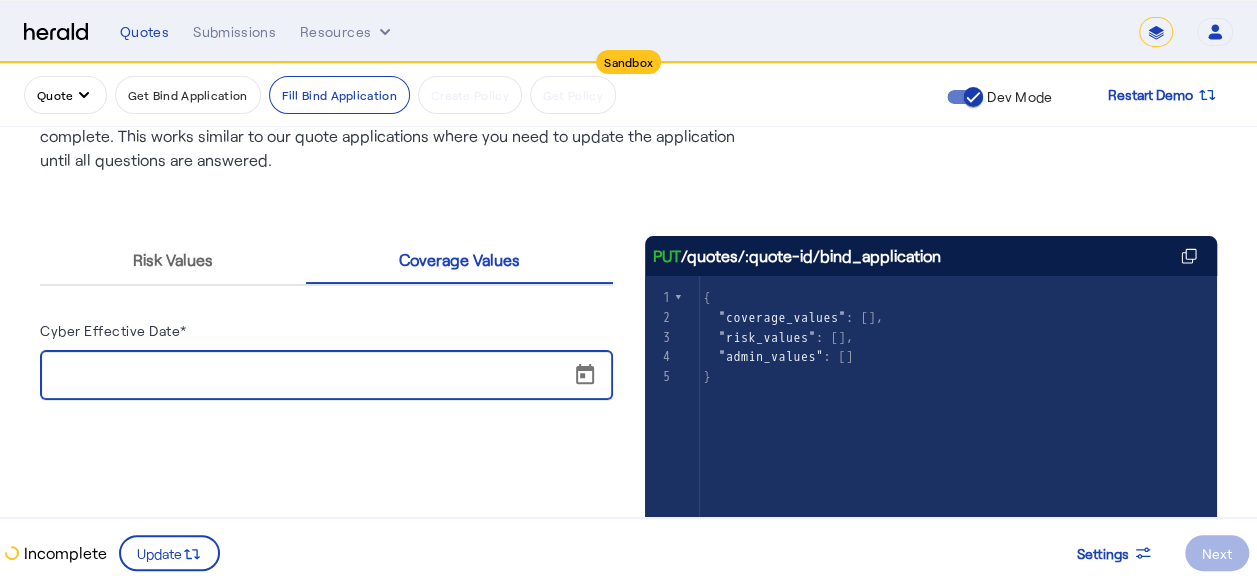 click on "Cyber Effective Date*" at bounding box center [332, 376] 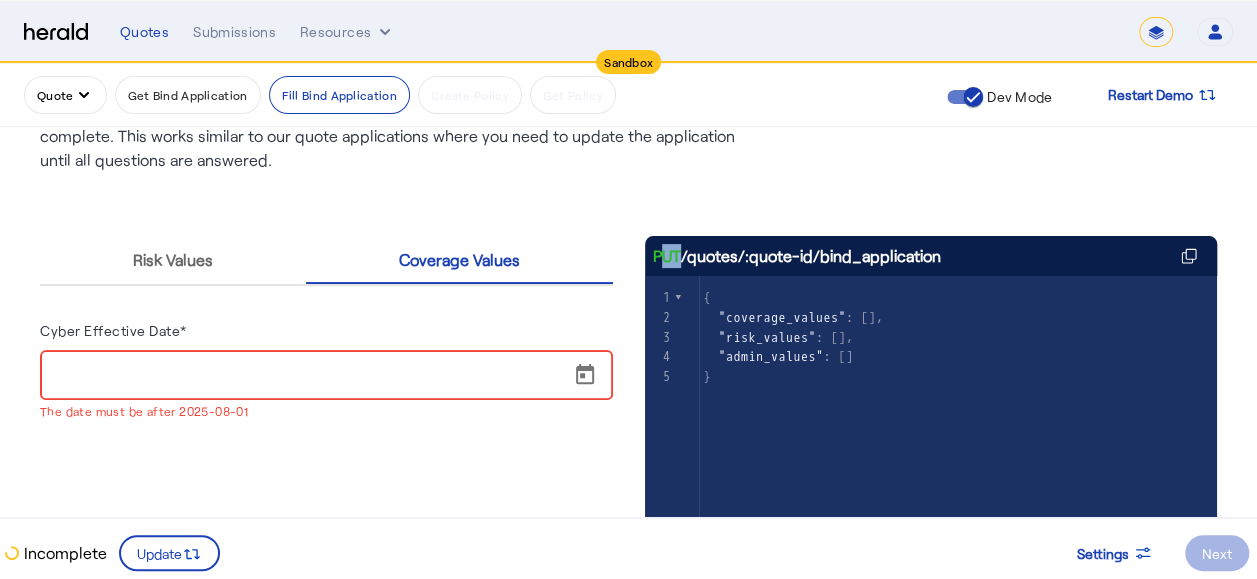drag, startPoint x: 674, startPoint y: 258, endPoint x: 974, endPoint y: 262, distance: 300.02667 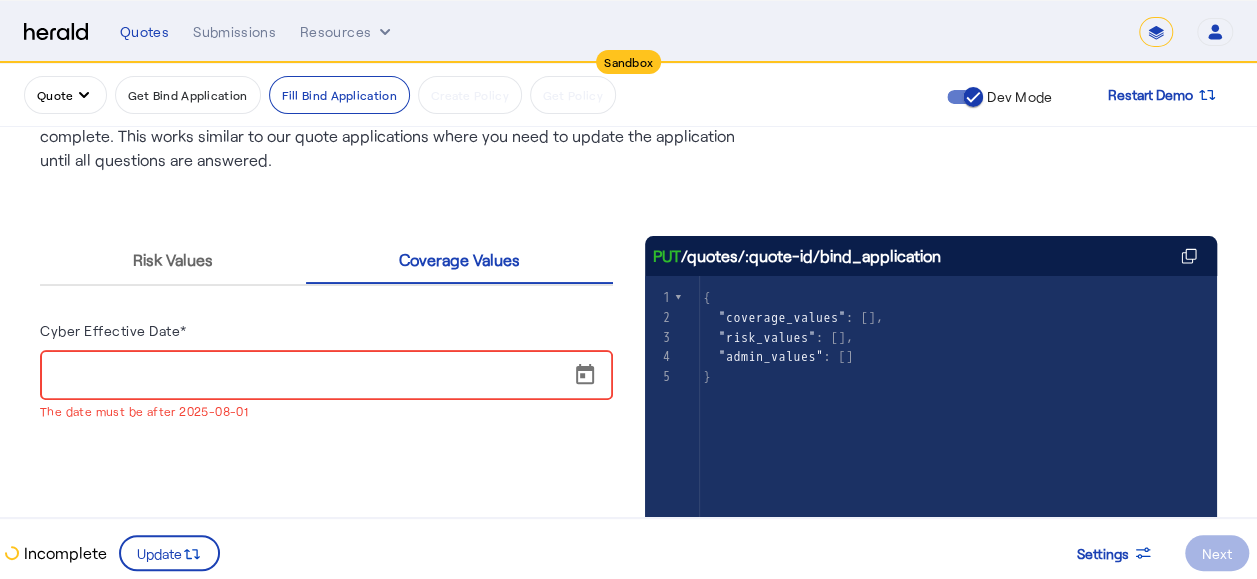 drag, startPoint x: 974, startPoint y: 262, endPoint x: 796, endPoint y: 258, distance: 178.04494 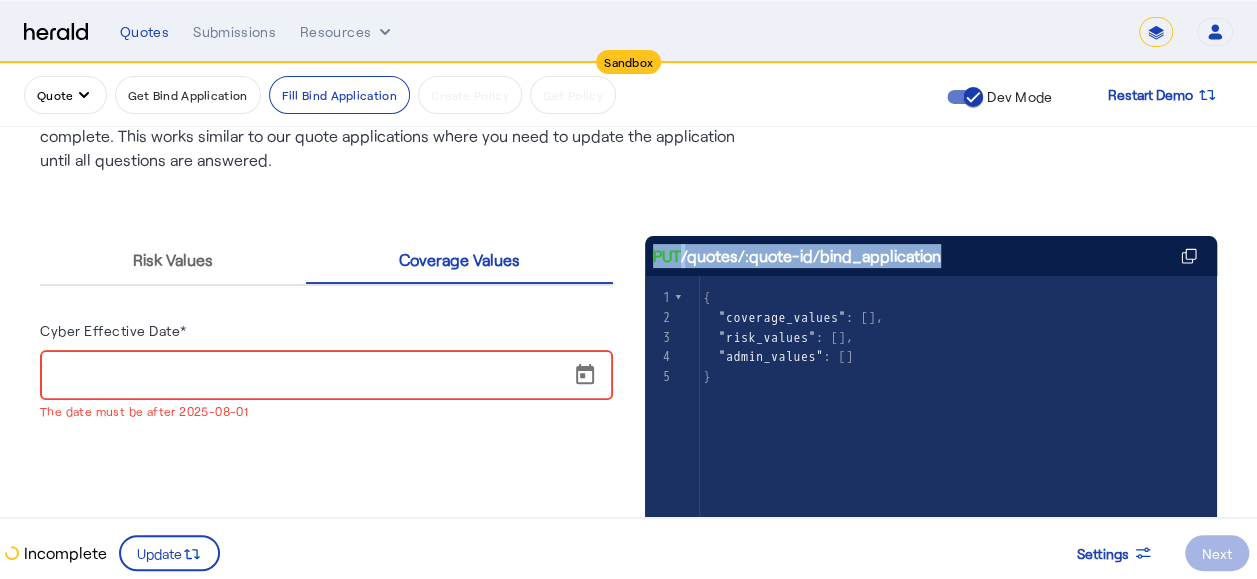 drag, startPoint x: 658, startPoint y: 259, endPoint x: 936, endPoint y: 256, distance: 278.01617 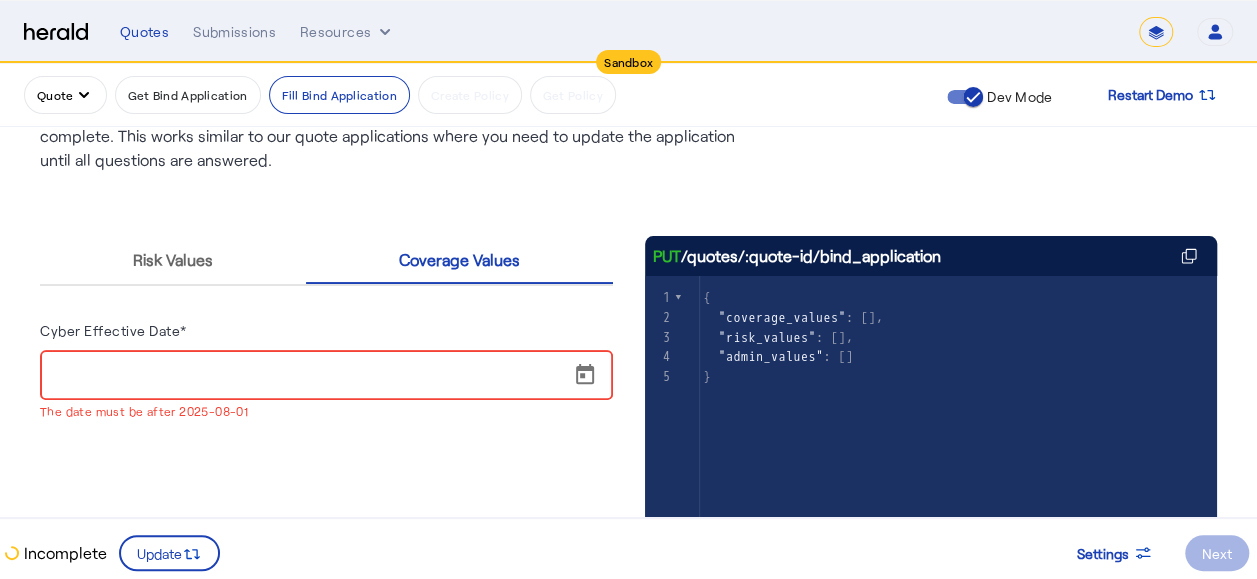 drag, startPoint x: 936, startPoint y: 256, endPoint x: 754, endPoint y: 339, distance: 200.0325 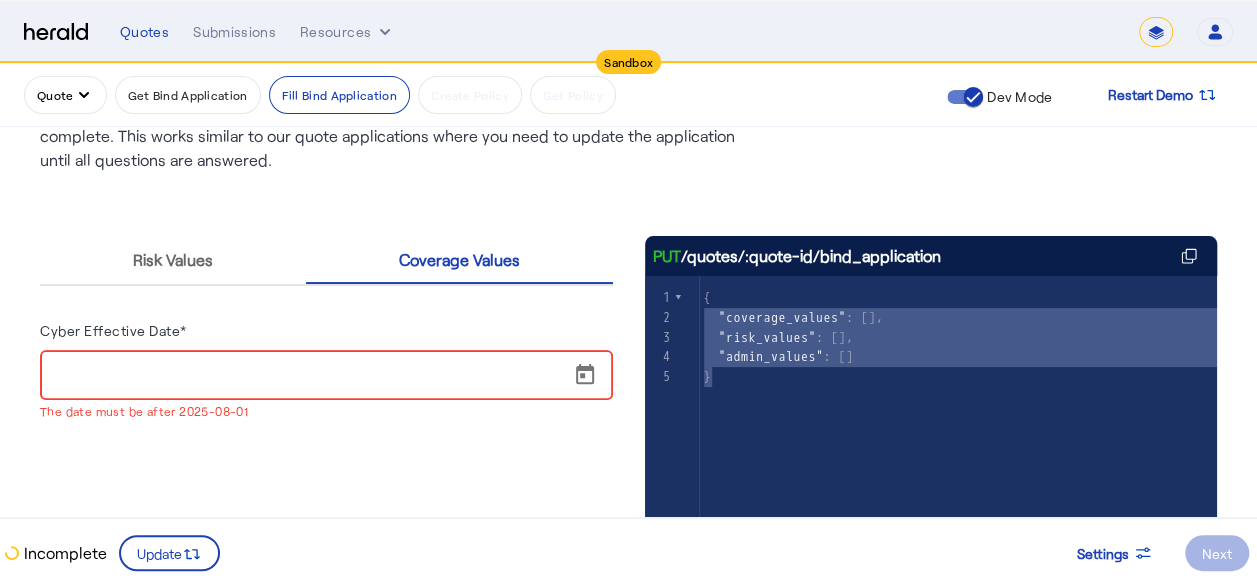 type on "**********" 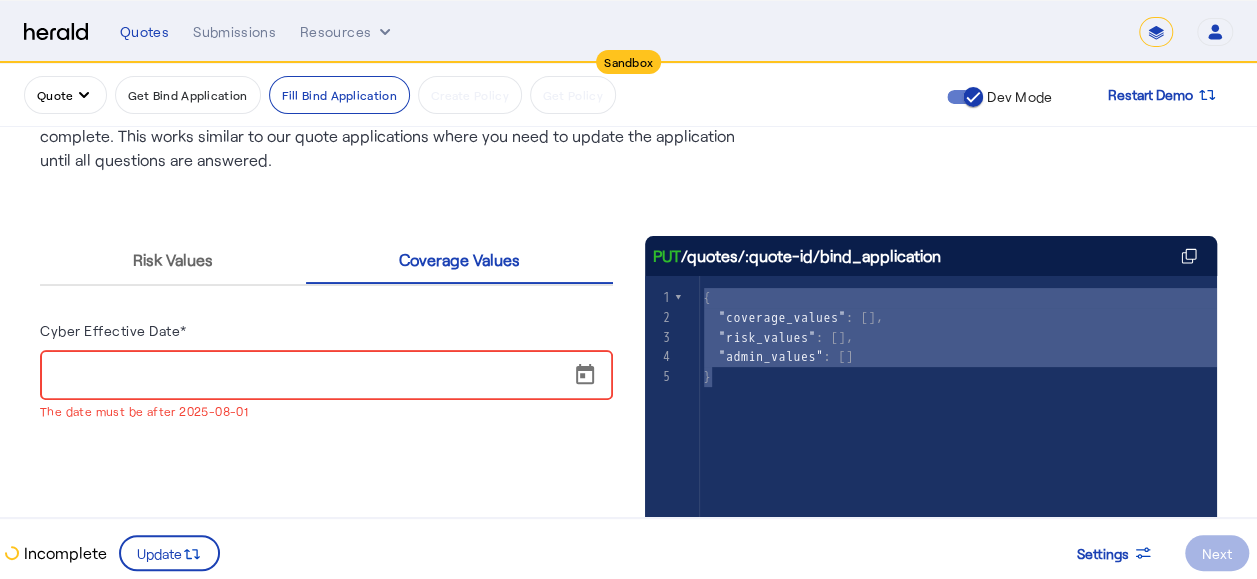 drag, startPoint x: 730, startPoint y: 386, endPoint x: 708, endPoint y: 294, distance: 94.59387 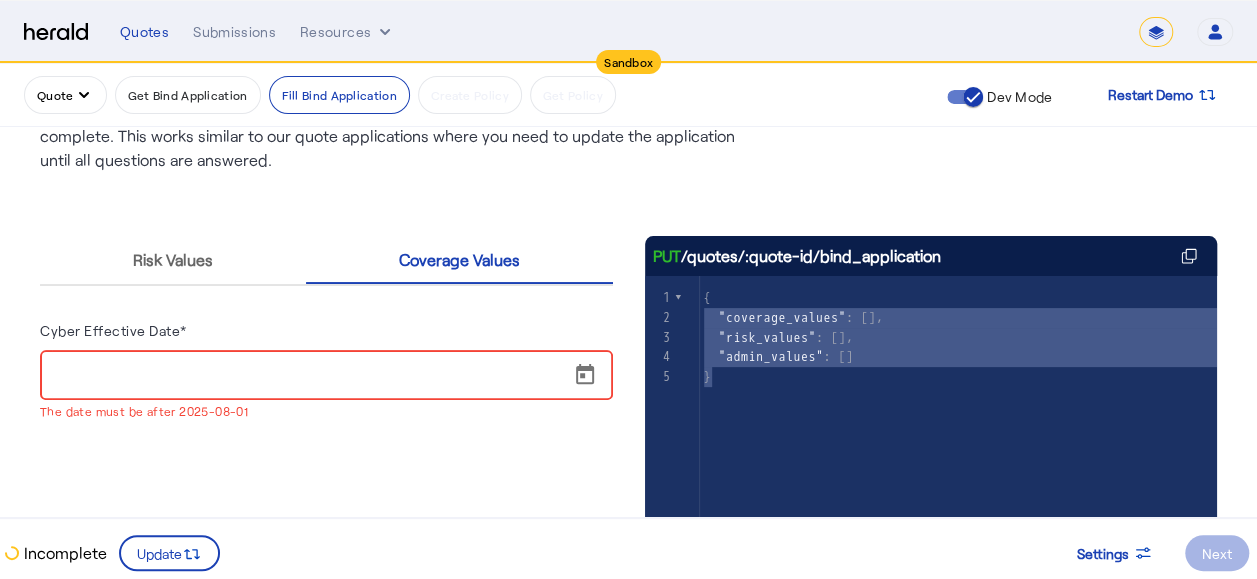 type on "**********" 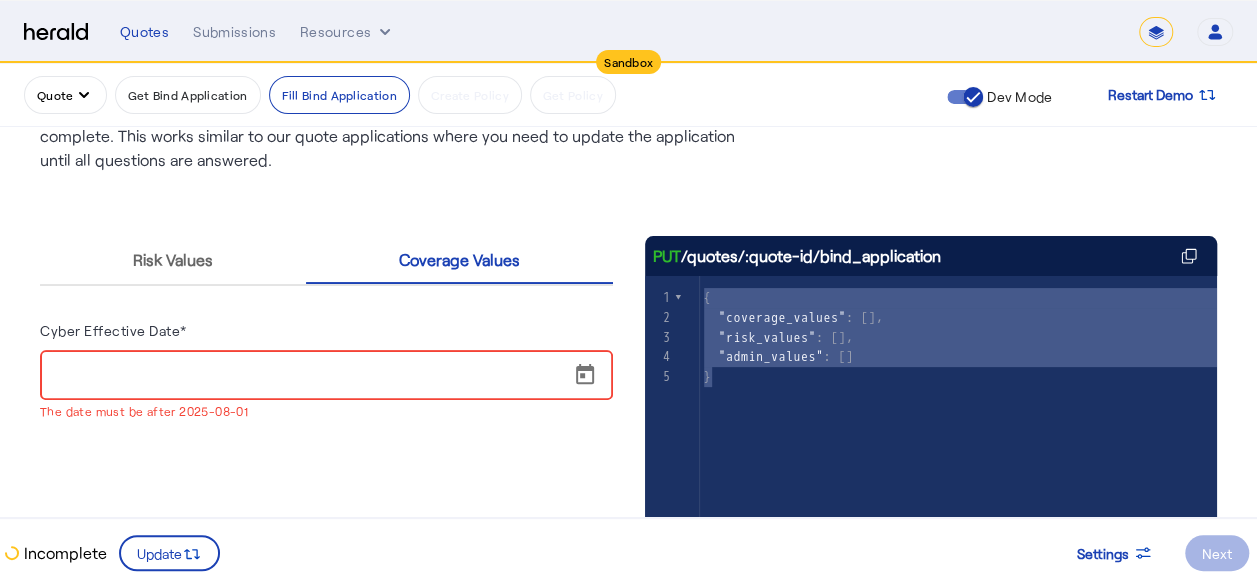 drag, startPoint x: 716, startPoint y: 379, endPoint x: 709, endPoint y: 300, distance: 79.30952 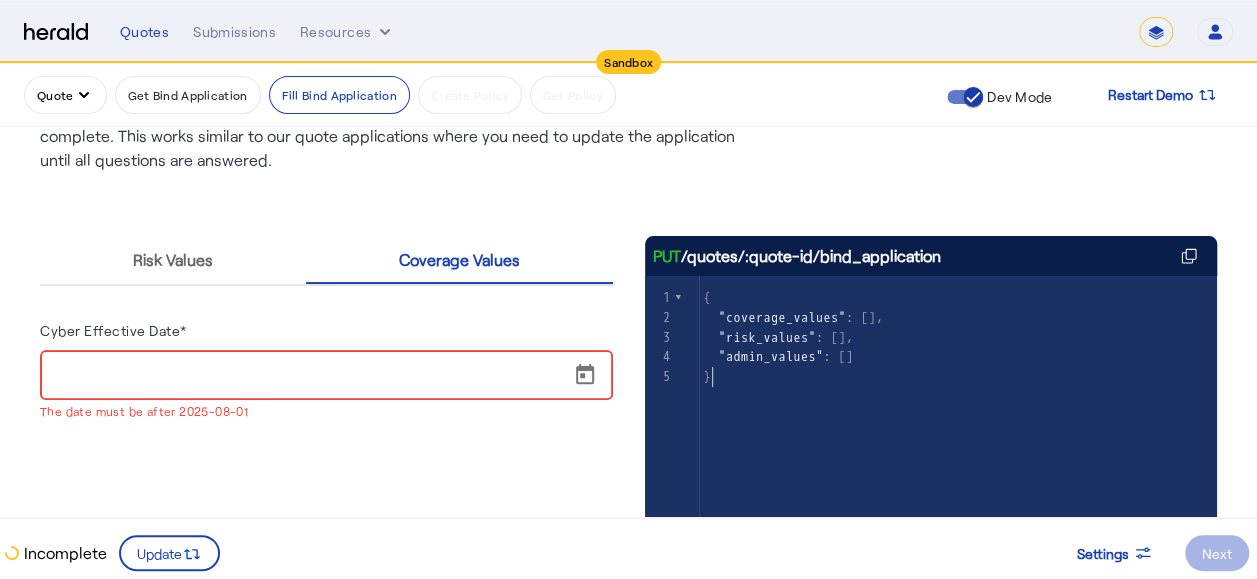 click on "}" 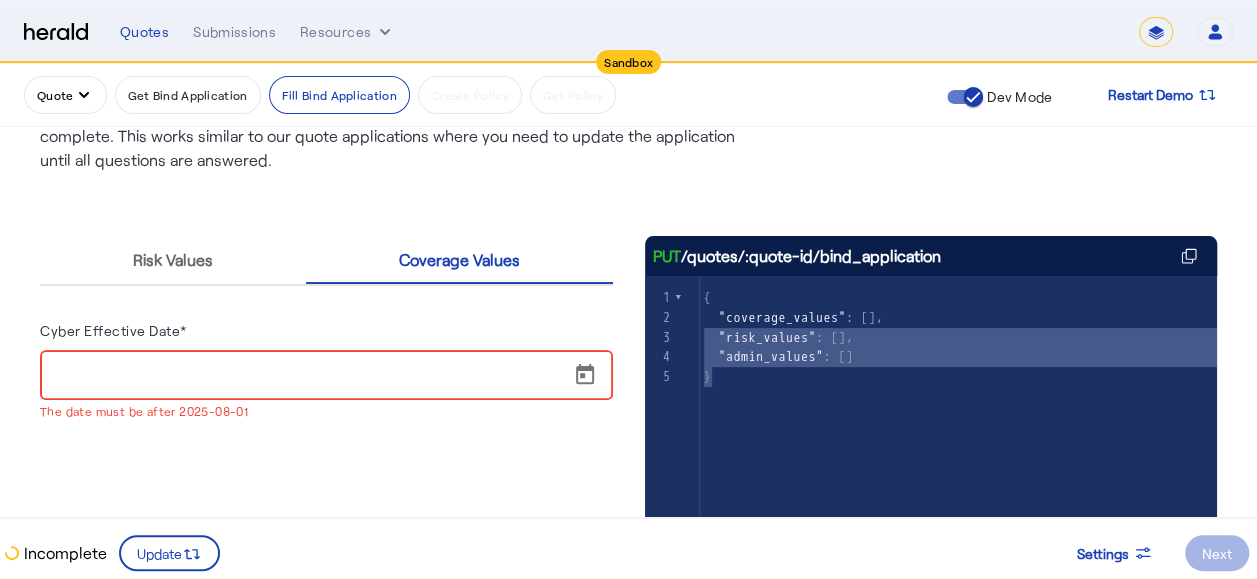 type on "**********" 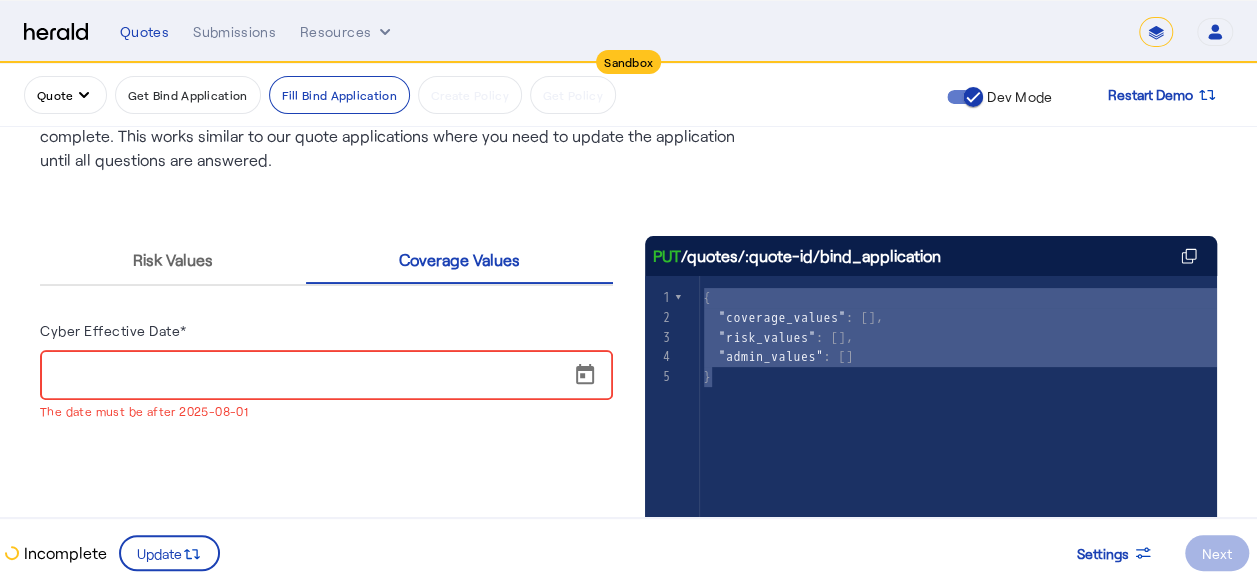 drag, startPoint x: 720, startPoint y: 374, endPoint x: 718, endPoint y: 304, distance: 70.028564 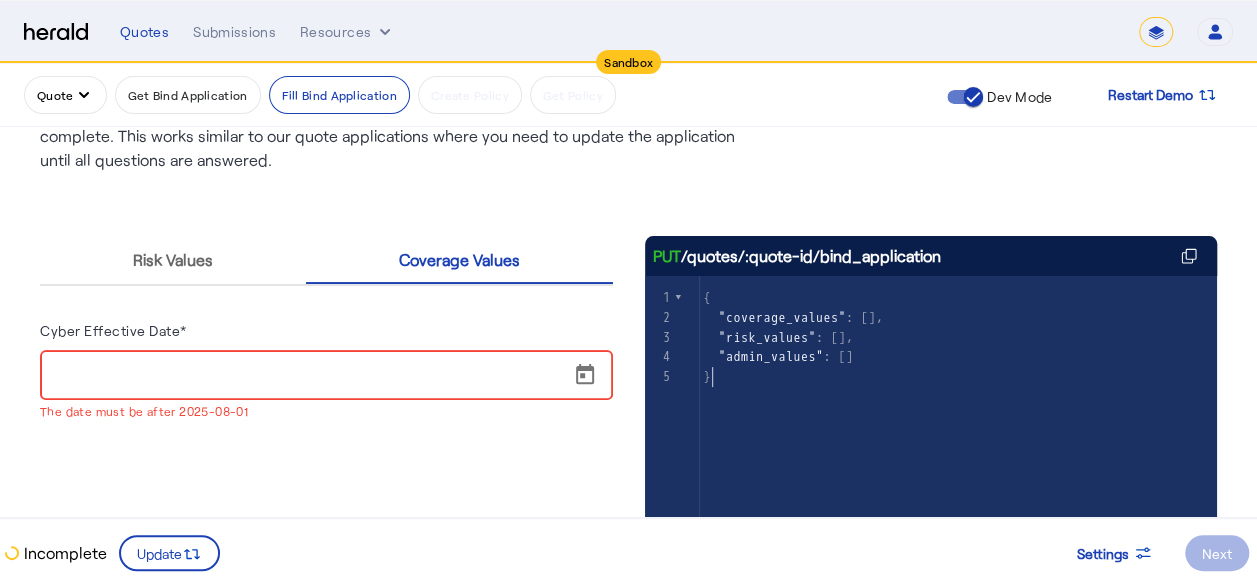 click on "x   1 { 2    "coverage_values" : [], 3    "risk_values" : [], 4    "admin_values" : [] 5 }" 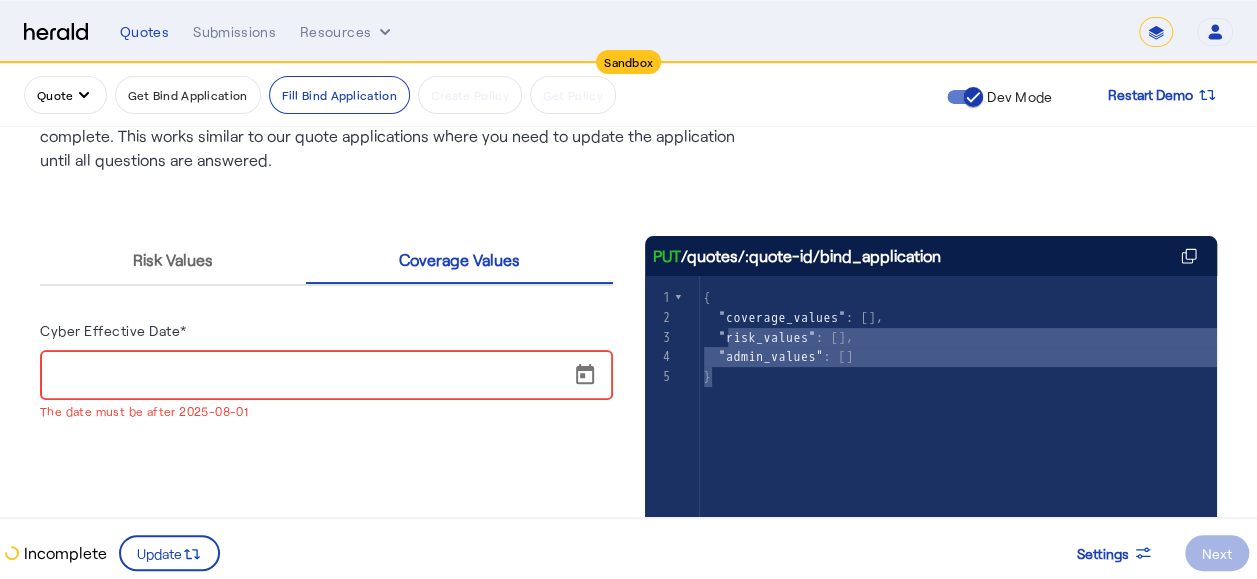 type on "**********" 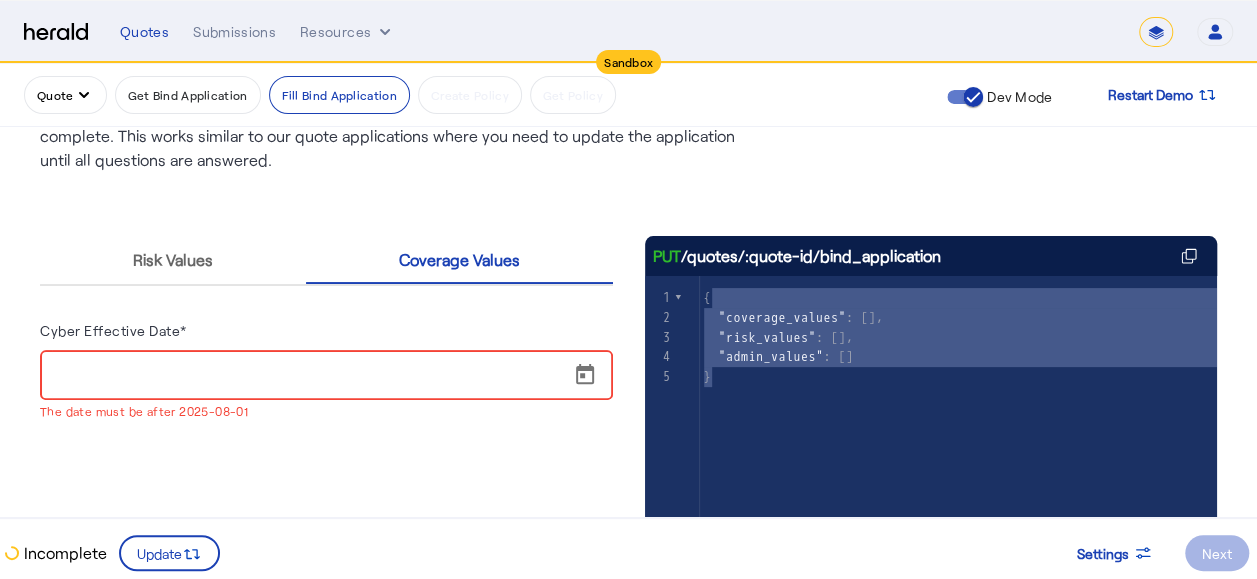 drag, startPoint x: 734, startPoint y: 382, endPoint x: 716, endPoint y: 294, distance: 89.822044 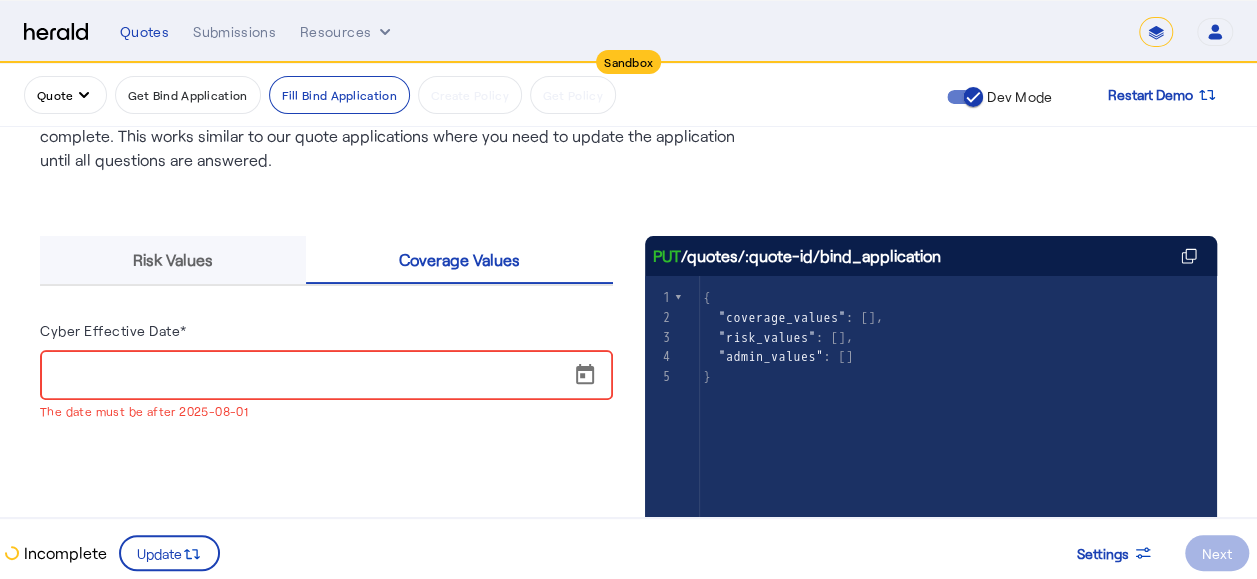 click on "Risk Values" at bounding box center [173, 260] 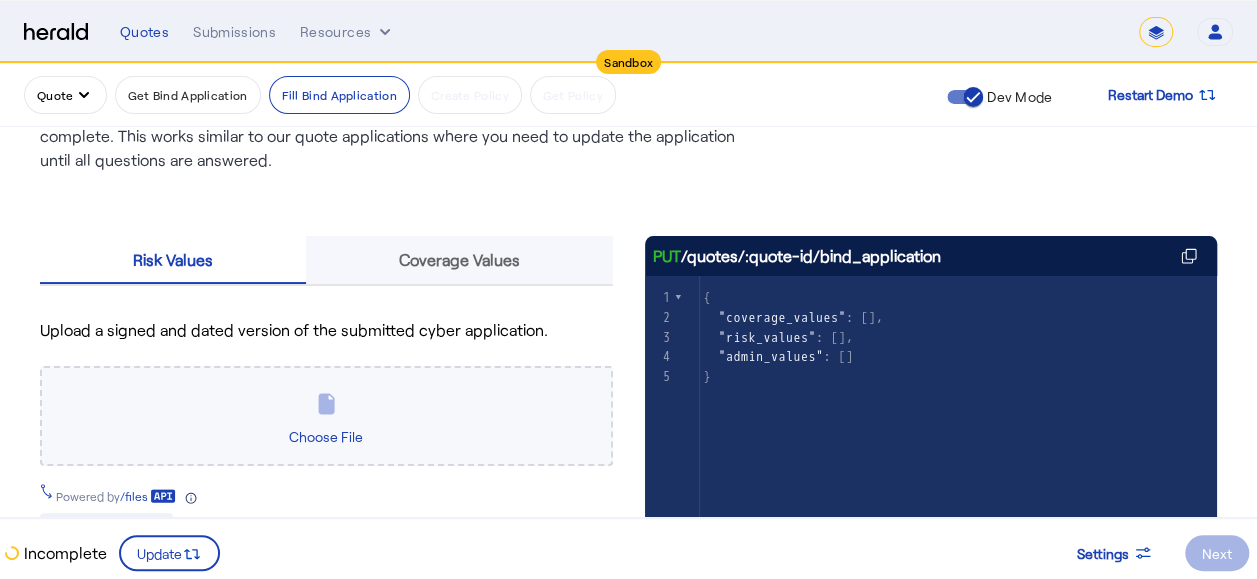 click on "Coverage Values" at bounding box center (459, 260) 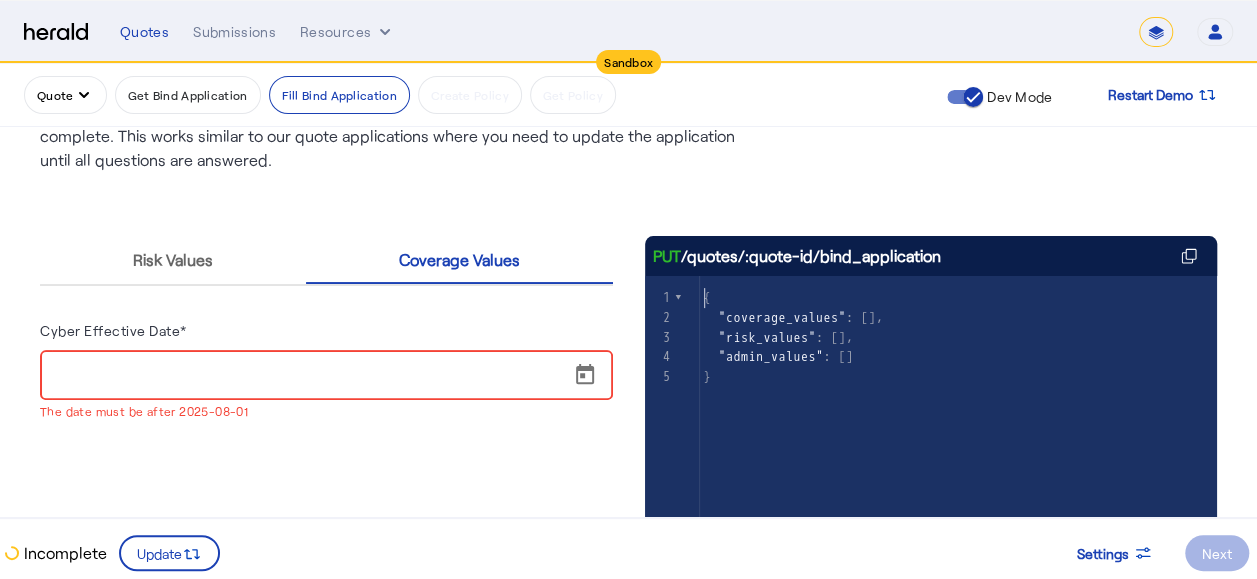 type on "*" 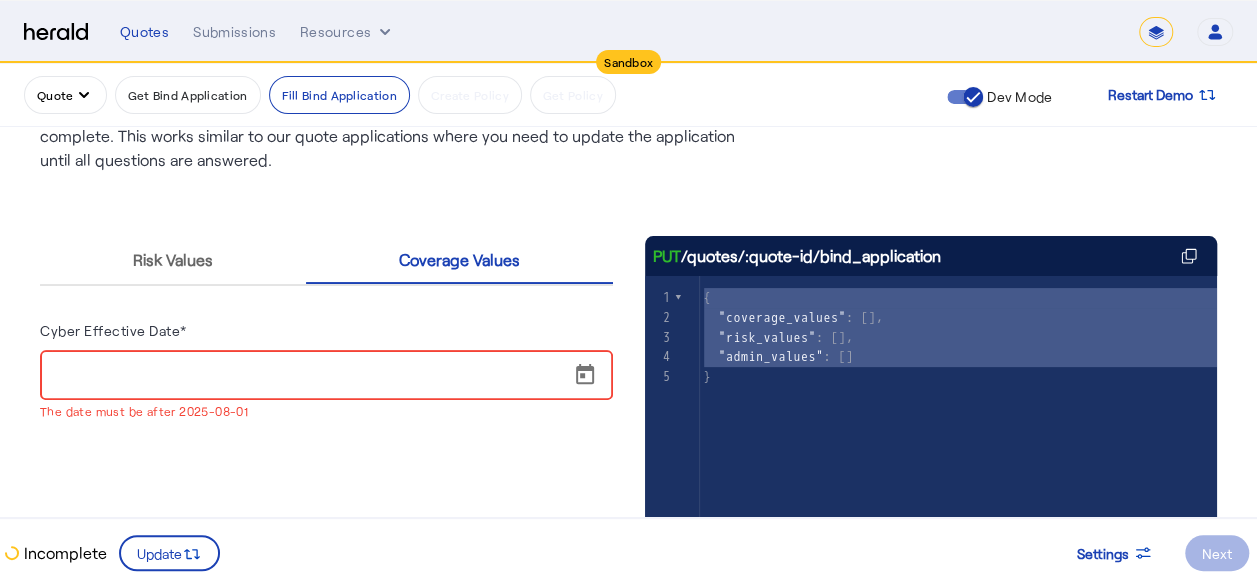 type on "**********" 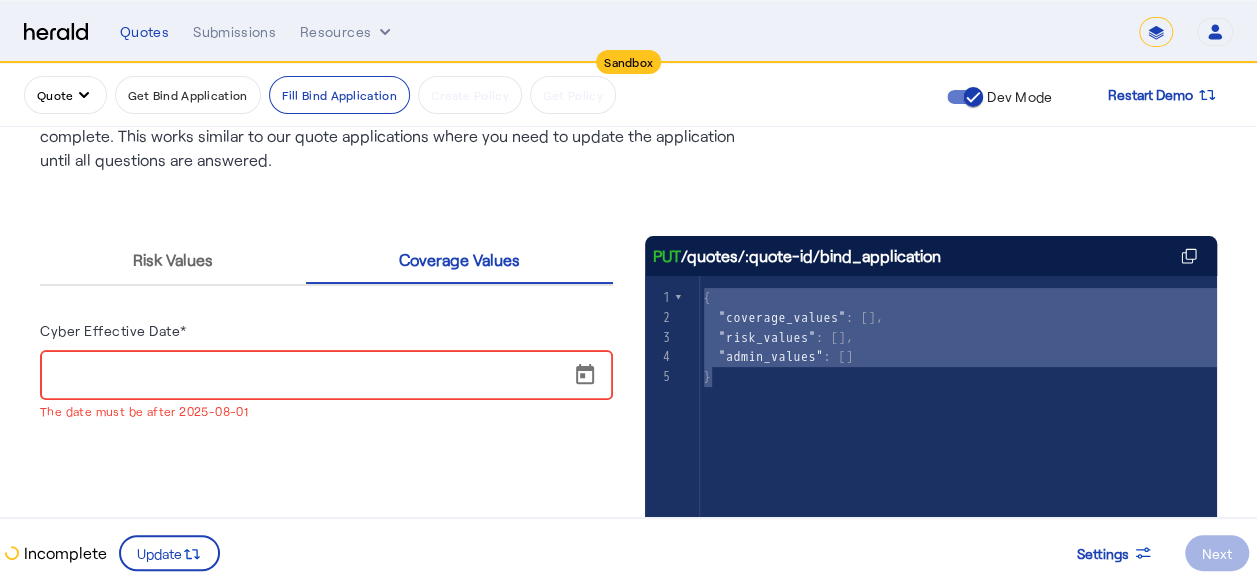 drag, startPoint x: 716, startPoint y: 287, endPoint x: 719, endPoint y: 398, distance: 111.040535 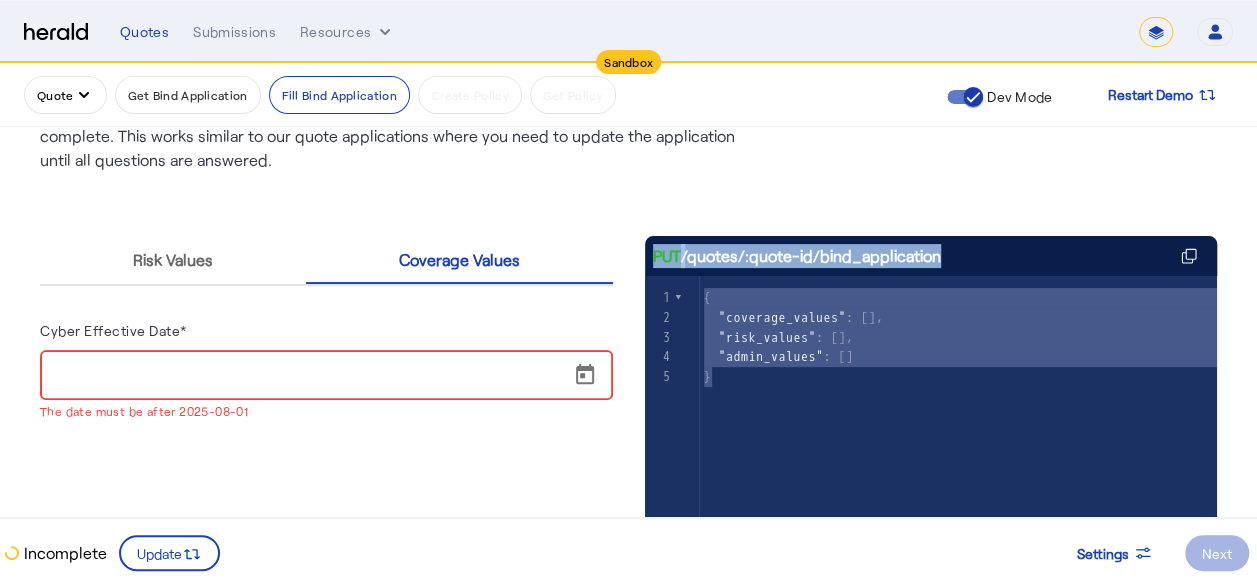 drag, startPoint x: 659, startPoint y: 250, endPoint x: 940, endPoint y: 253, distance: 281.01602 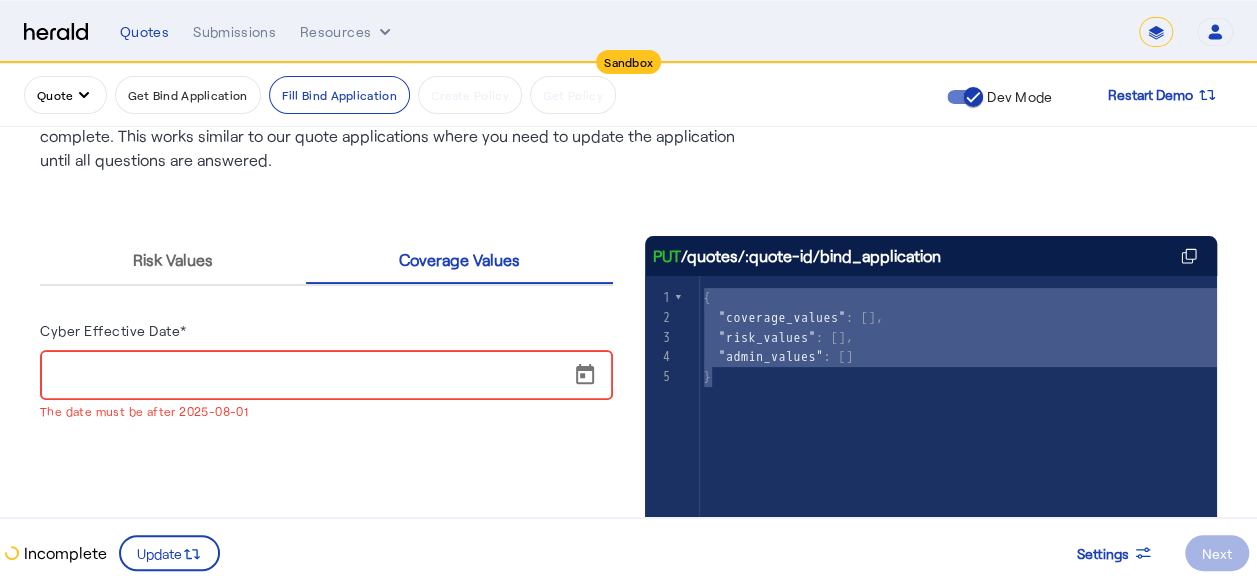 drag, startPoint x: 940, startPoint y: 253, endPoint x: 836, endPoint y: 382, distance: 165.70154 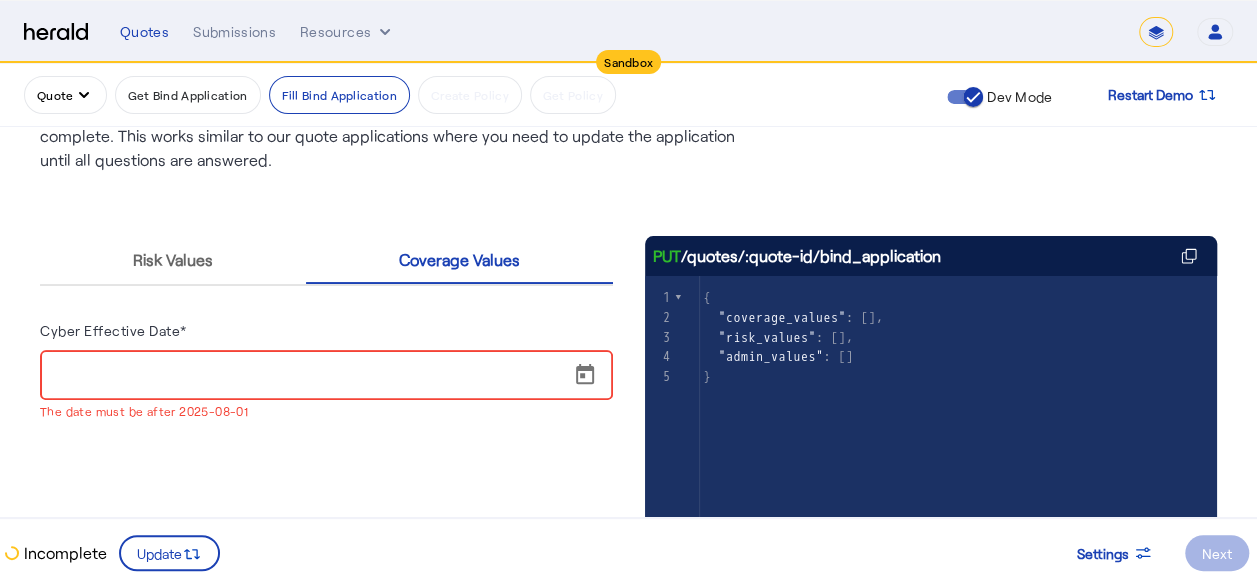 click on "Cyber Effective Date*" at bounding box center (332, 376) 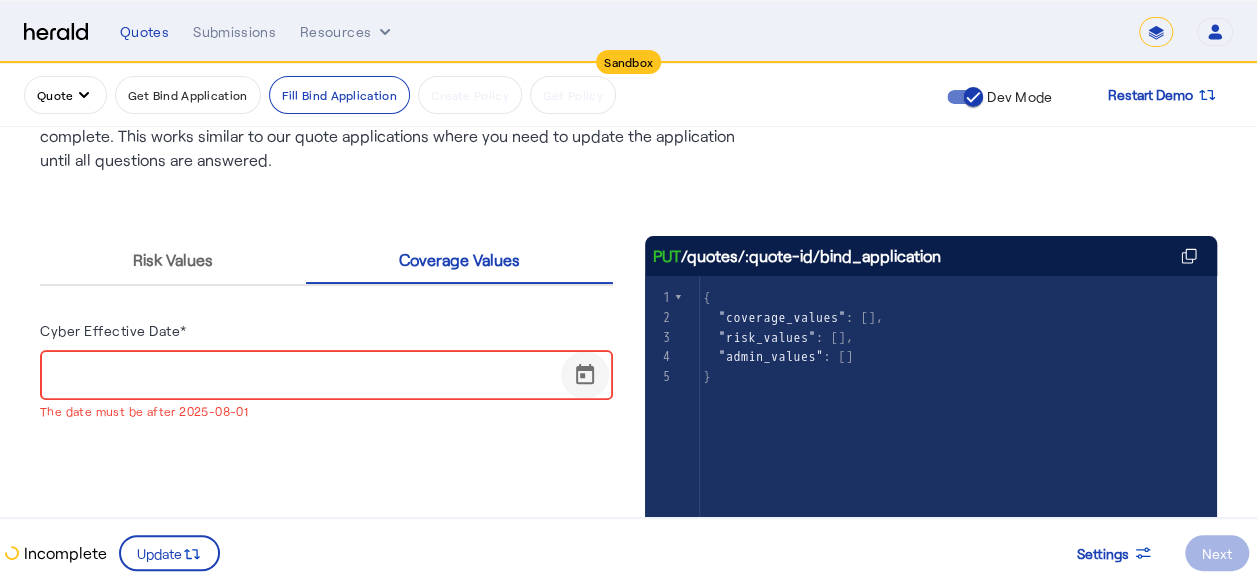 click 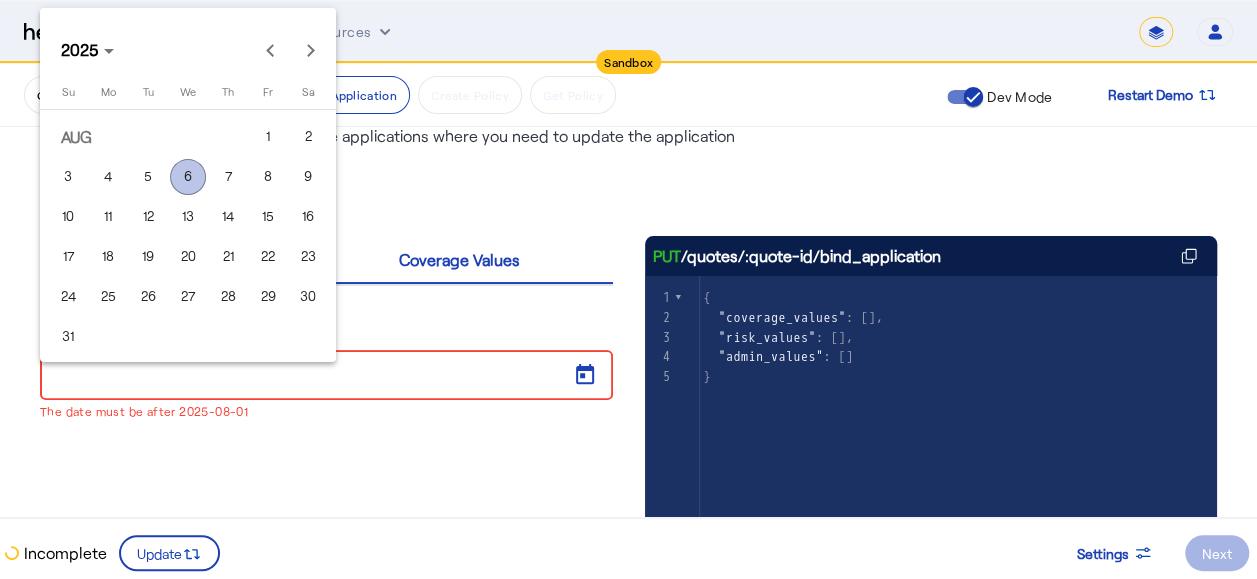 click on "30" at bounding box center (308, 297) 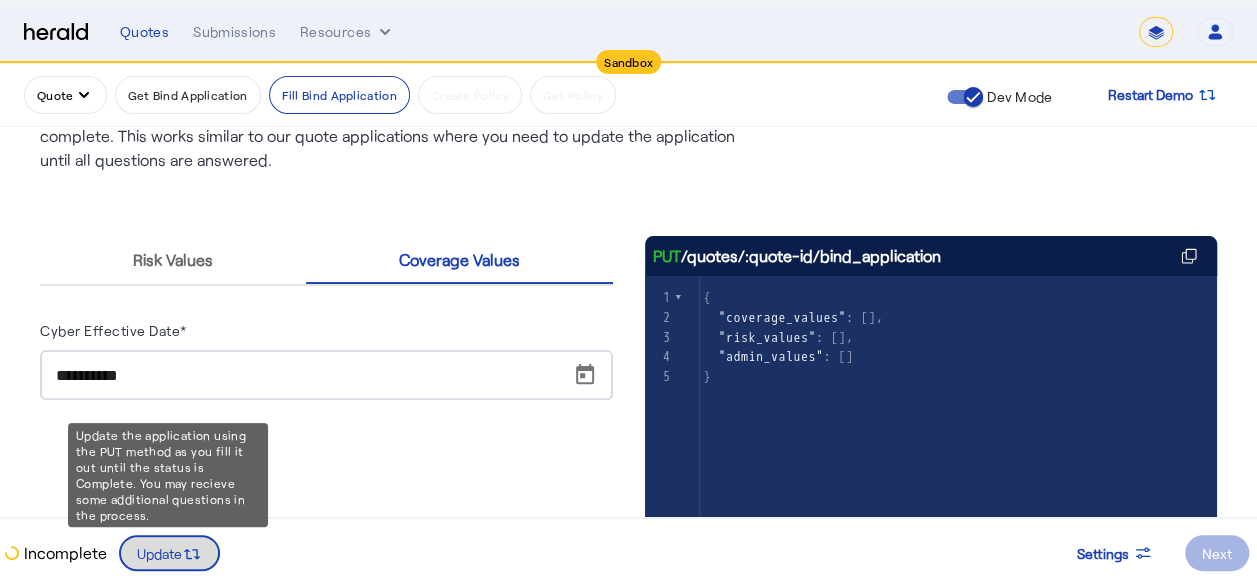 click 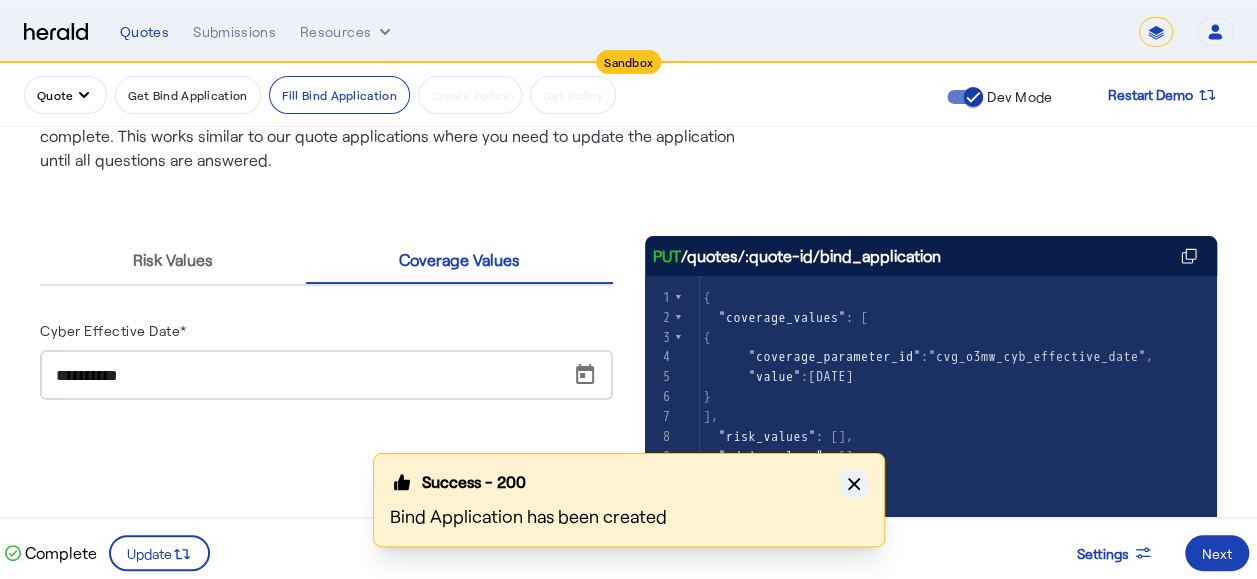 click on "Close modal" 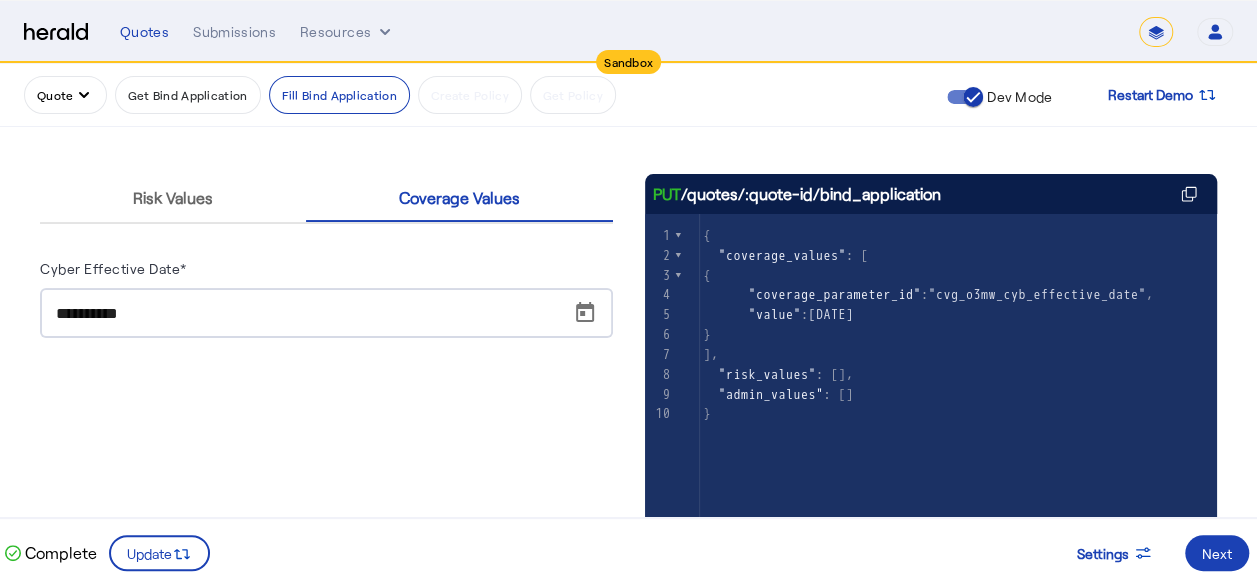 scroll, scrollTop: 200, scrollLeft: 0, axis: vertical 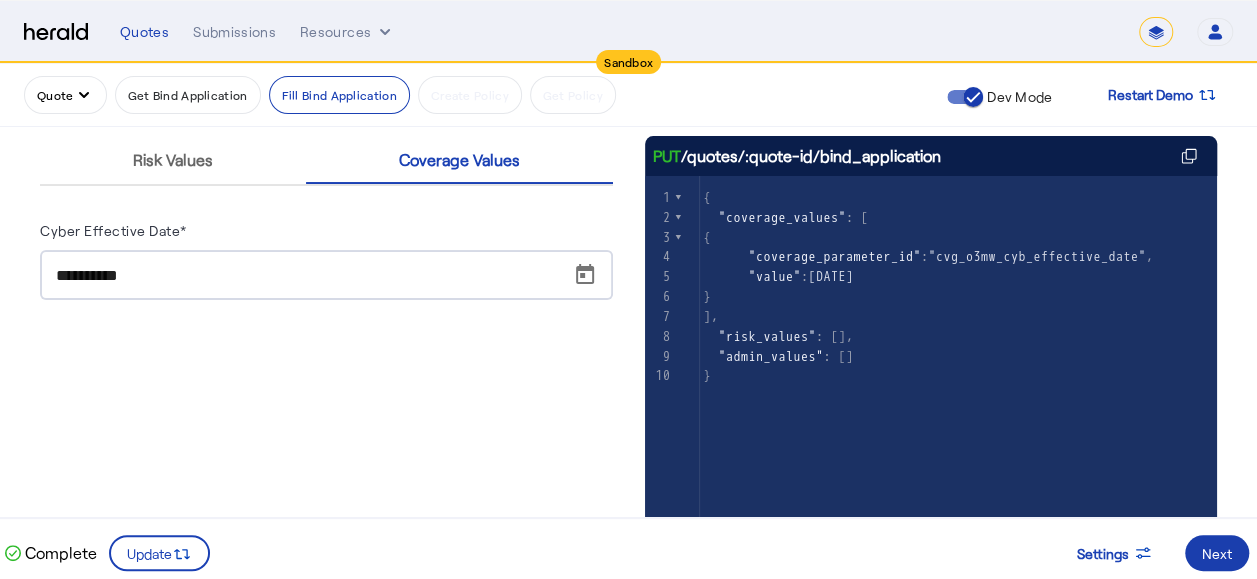 click on "Next" at bounding box center (1217, 553) 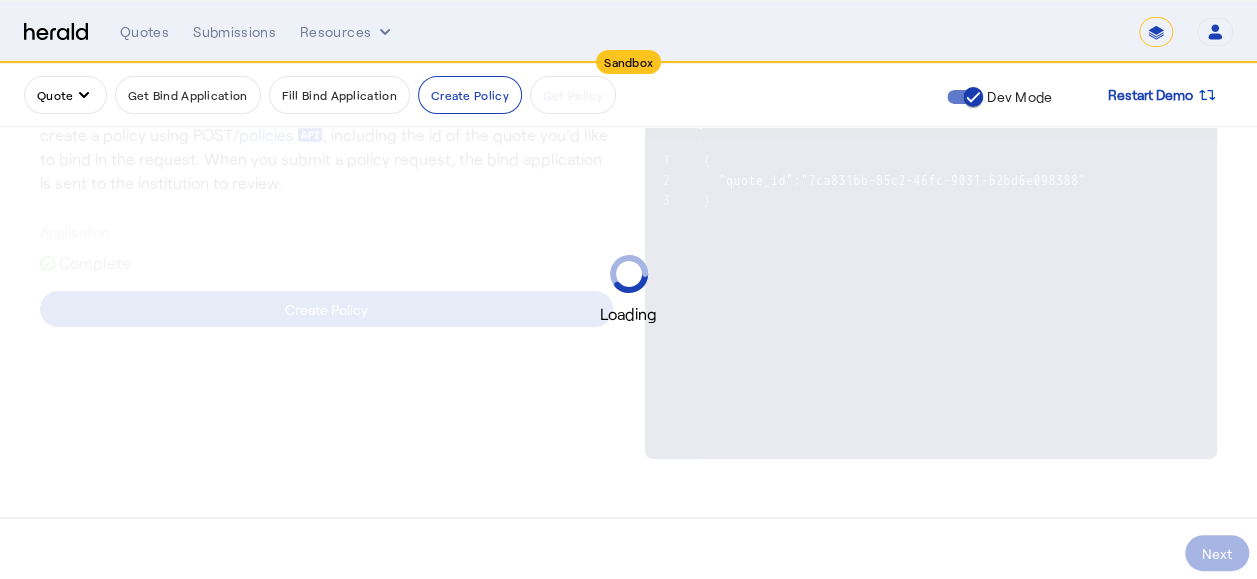 scroll, scrollTop: 0, scrollLeft: 0, axis: both 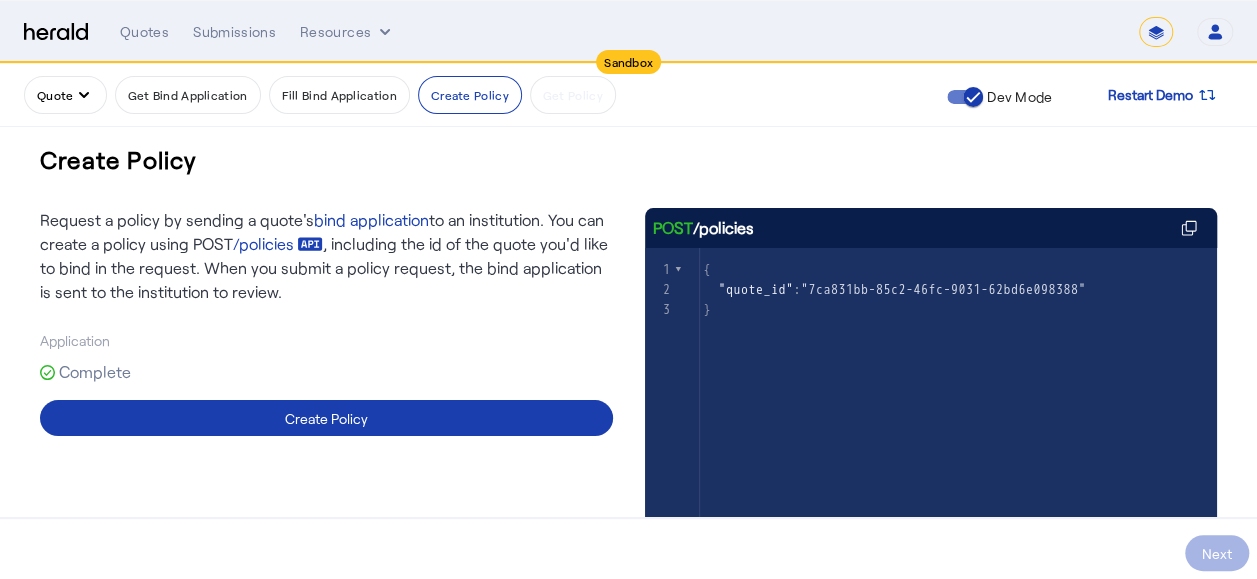 click on "Create Policy" 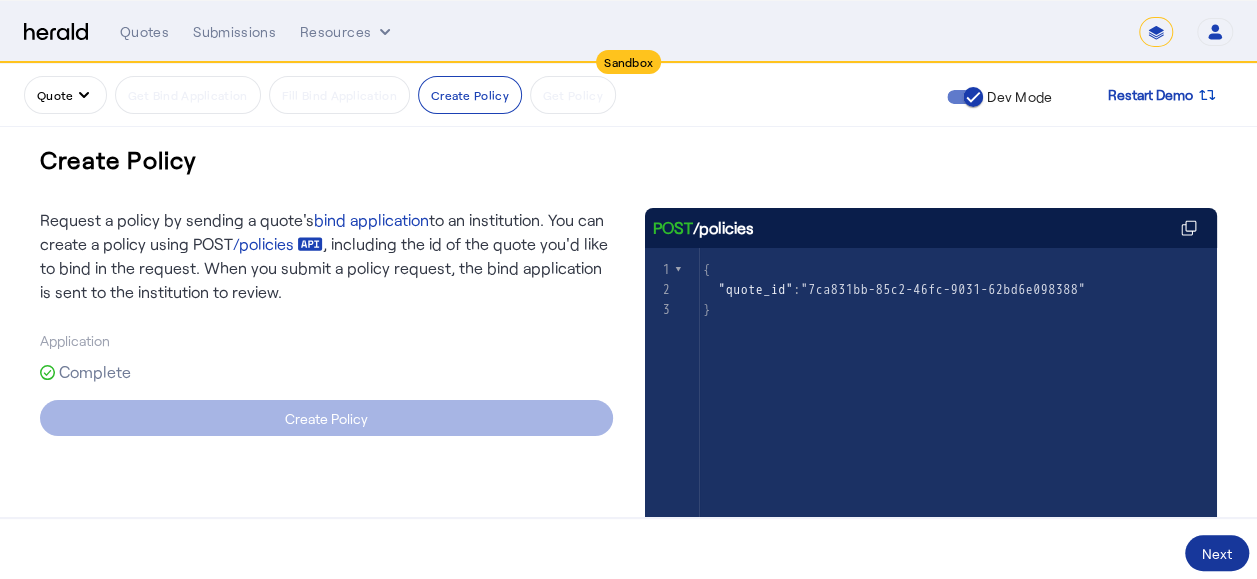 click on "Next" at bounding box center [1217, 553] 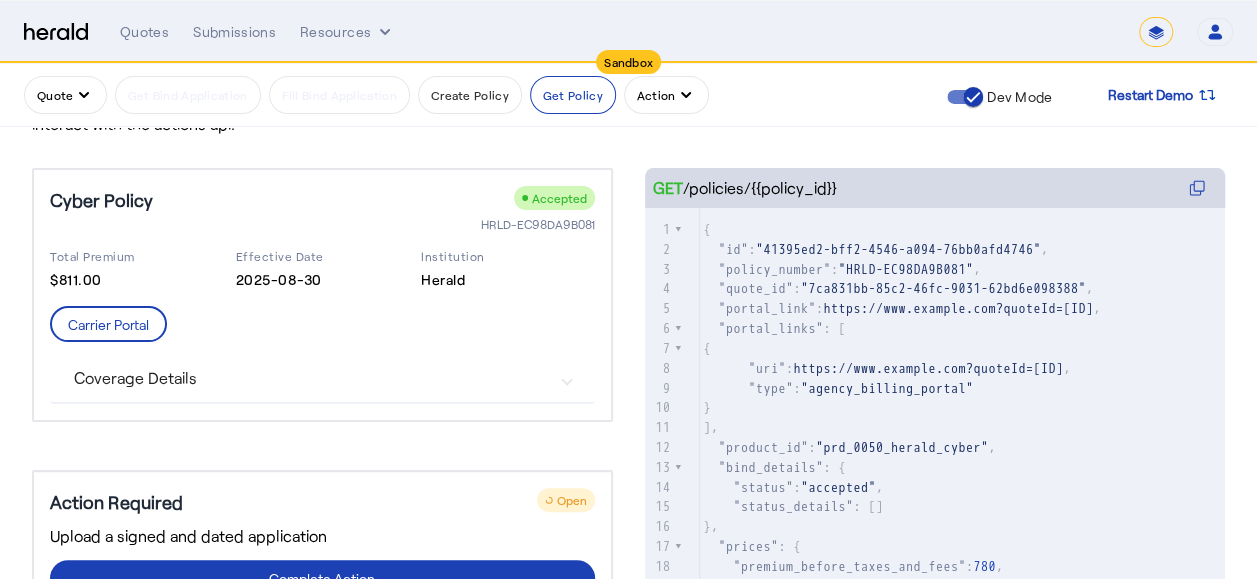 scroll, scrollTop: 200, scrollLeft: 0, axis: vertical 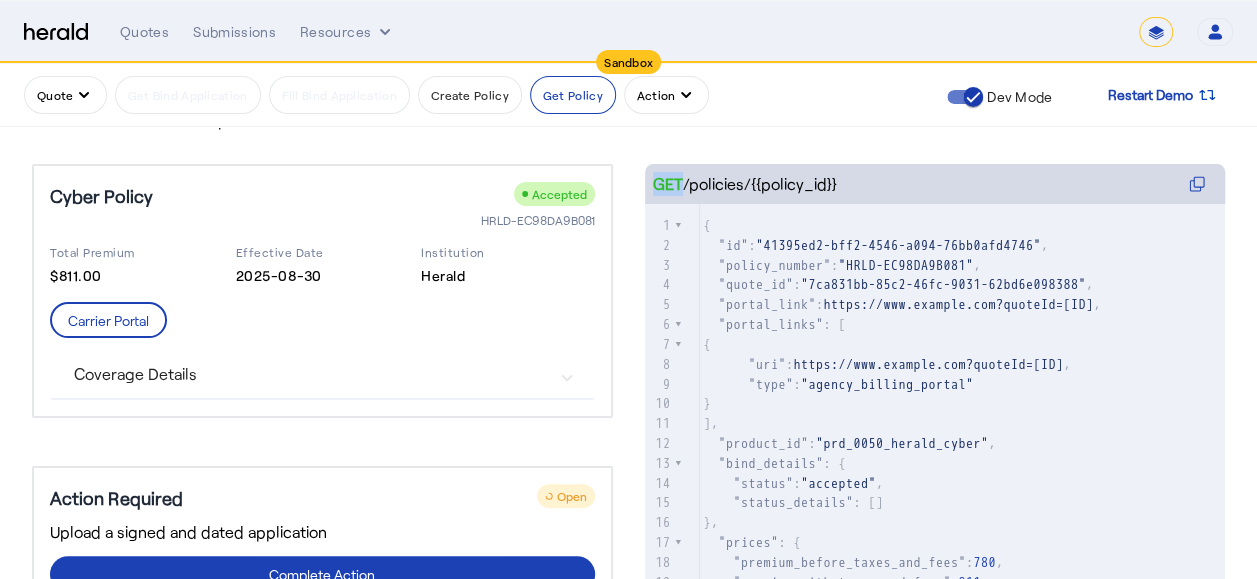 drag, startPoint x: 663, startPoint y: 189, endPoint x: 871, endPoint y: 191, distance: 208.00961 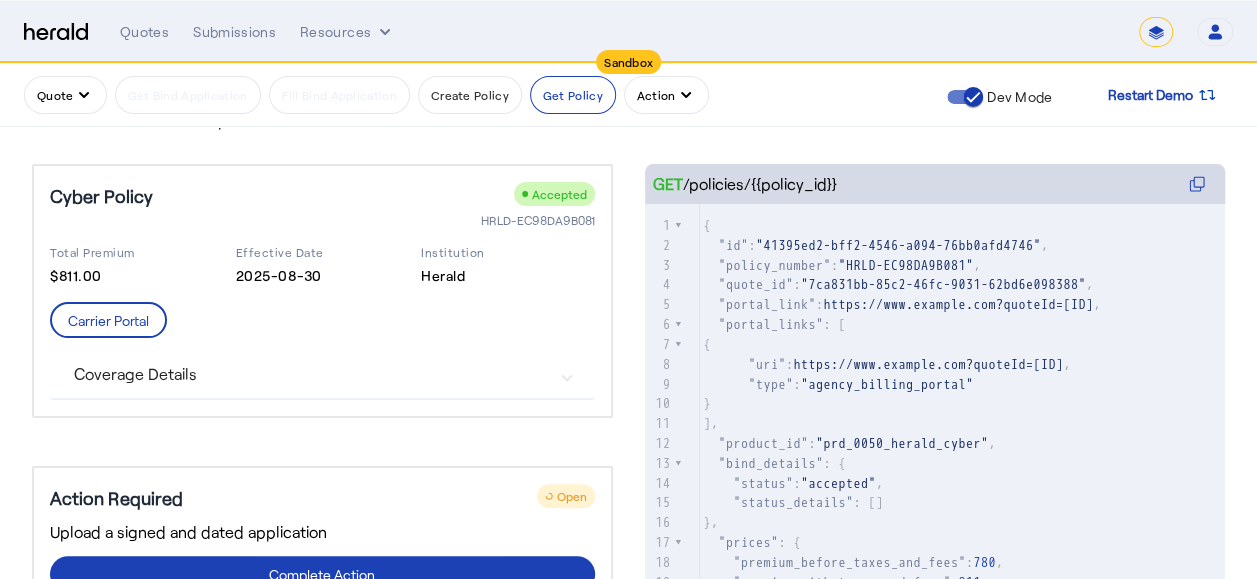 click on "Cyber Policy
Accepted  HRLD-EC98DA9B081   Total Premium   $811.00   Effective Date   2025-08-30   Institution   Herald   Carrier Portal   Coverage Details   cvg_o3mw_cyb_effective_date   2025-08-30   Action Required
Open Upload a signed and dated application  Complete Action  GET  /policies/{{policy_id}}
xxxxxxxxxx 34   1 { 2    "id" :  "41395ed2-bff2-4546-a094-76bb0afd4746" , 3    "policy_number" :  "HRLD-EC98DA9B081" , 4    "quote_id" :  "7ca831bb-85c2-46fc-9031-62bd6e098388" , 5    "portal_link" :  "https://www.example.com?quoteId=fsezej" , 6    "portal_links" : [ 7     { 8        "uri" :  "https://www.example.com?quoteId=7dvvi" , 9        "type" :  "agency_billing_portal" 10     } 11   ], 12    "product_id" :  "prd_0050_herald_cyber" , 13    "bind_details" : { 14      "status" :  "accepted" , 15      "status_details" : [] 16   }, 17    "prices" : { 18      "premium_before_taxes_and_fees" :  780 , 19      "premium_with_taxes_and_fees" :  811 , 20 :  ," 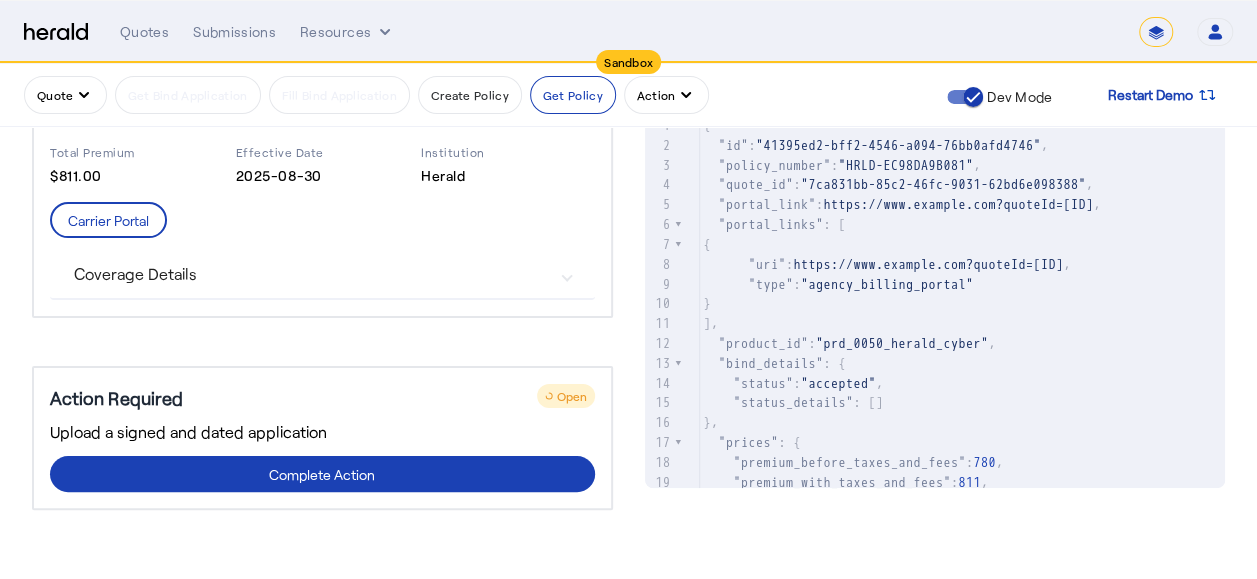 scroll, scrollTop: 200, scrollLeft: 0, axis: vertical 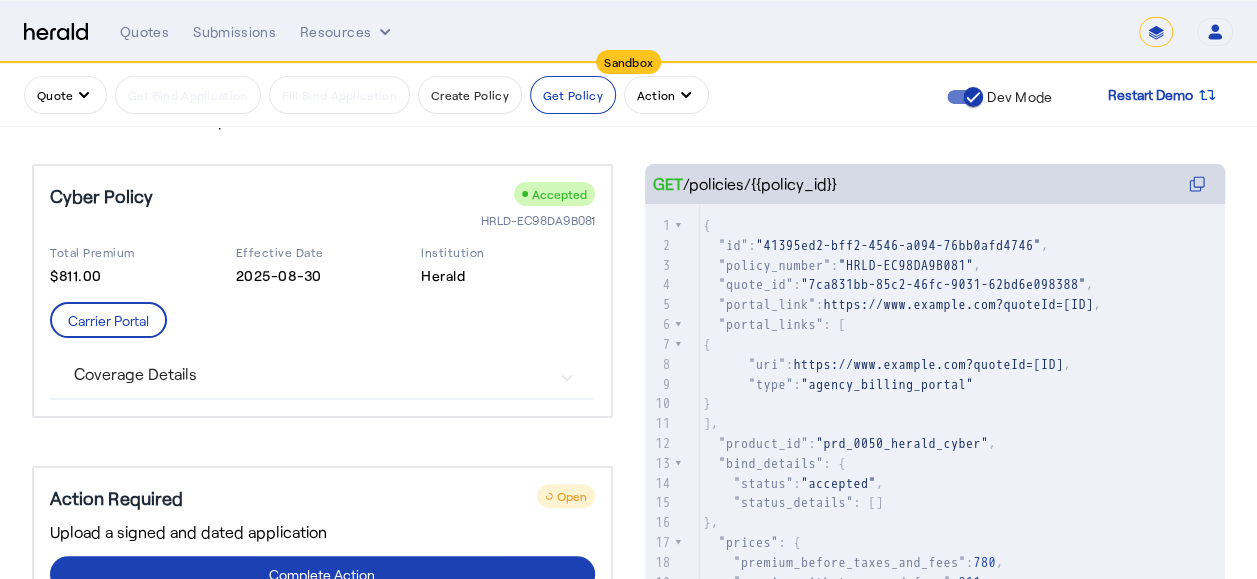 click on "Coverage Details" at bounding box center [310, 374] 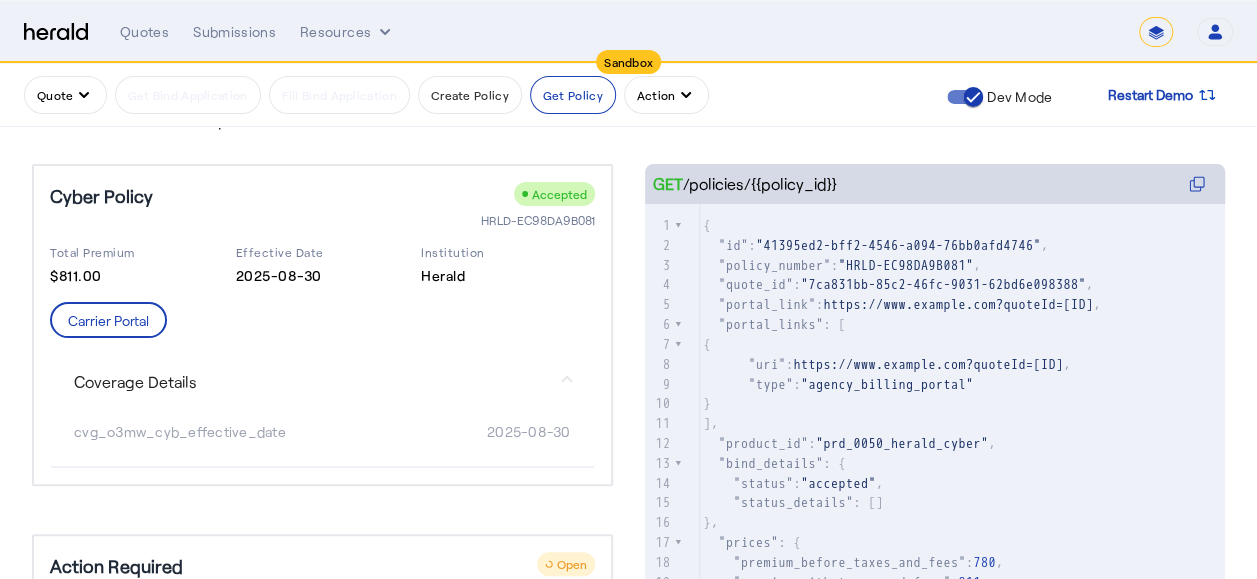 click on "Coverage Details" at bounding box center [310, 382] 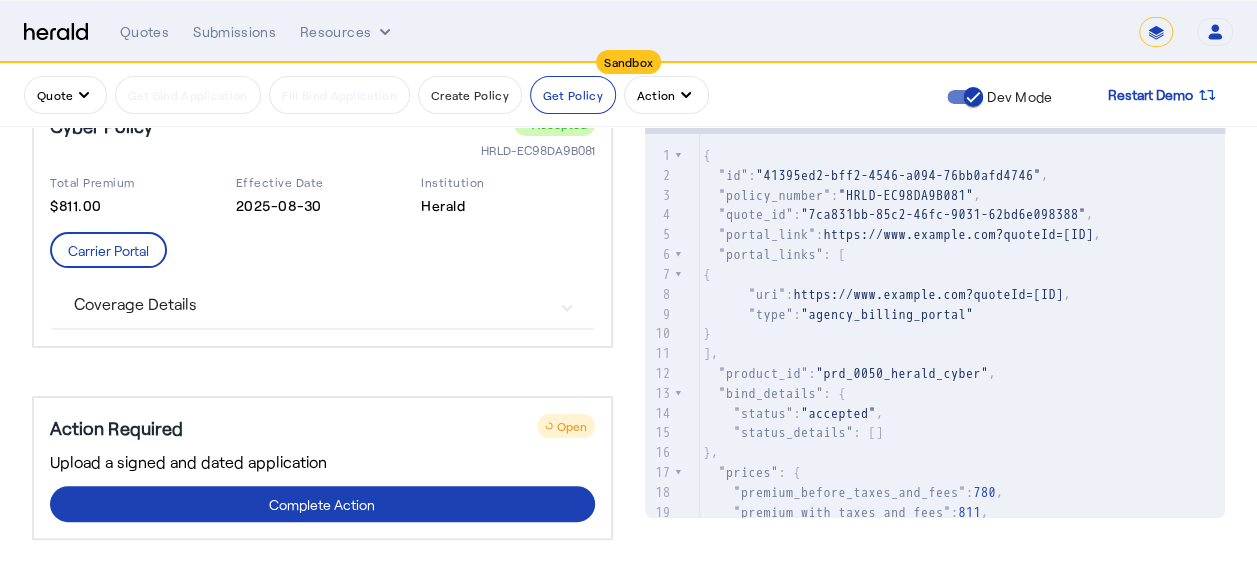 scroll, scrollTop: 300, scrollLeft: 0, axis: vertical 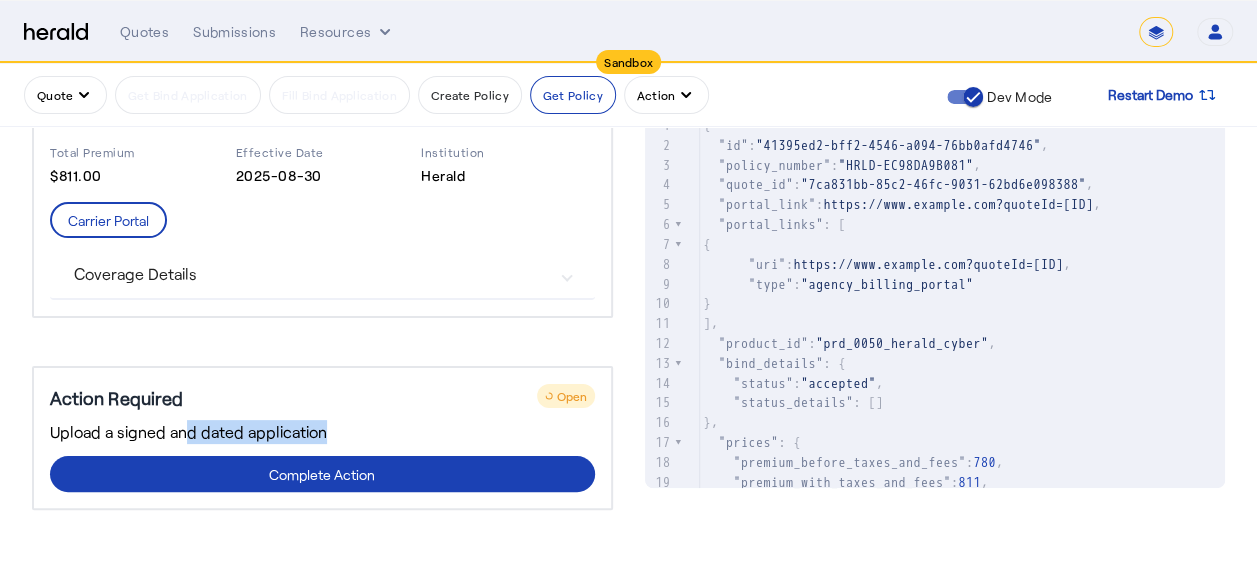 drag, startPoint x: 198, startPoint y: 436, endPoint x: 366, endPoint y: 435, distance: 168.00298 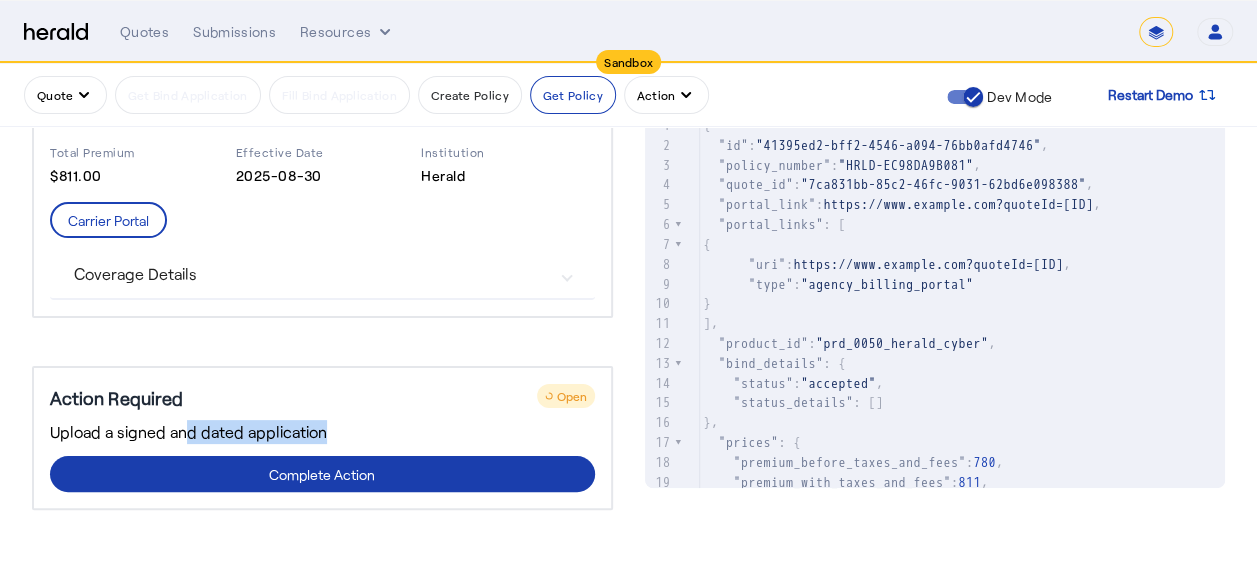 drag, startPoint x: 366, startPoint y: 435, endPoint x: 326, endPoint y: 485, distance: 64.03124 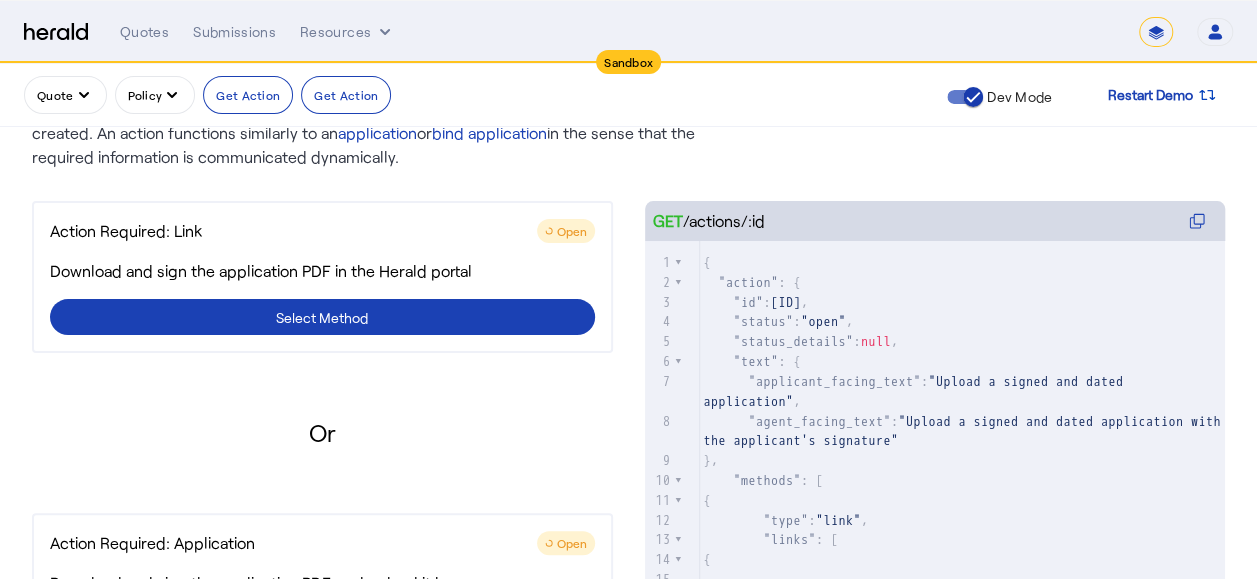 scroll, scrollTop: 0, scrollLeft: 0, axis: both 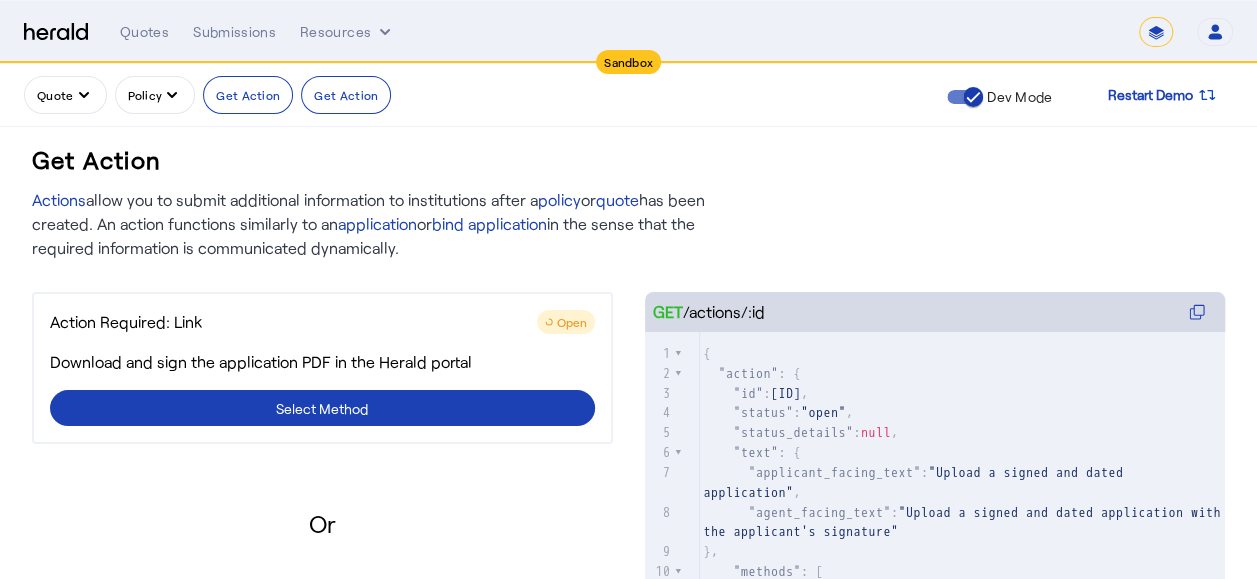click on "Quote" at bounding box center (65, 95) 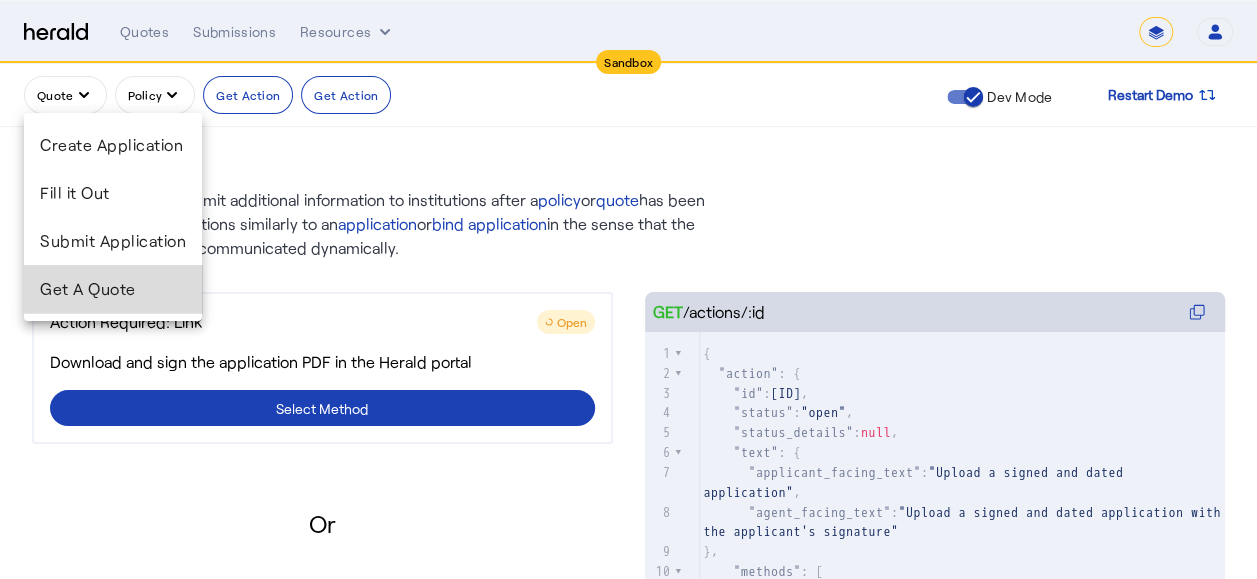 click on "Get A Quote" at bounding box center (113, 289) 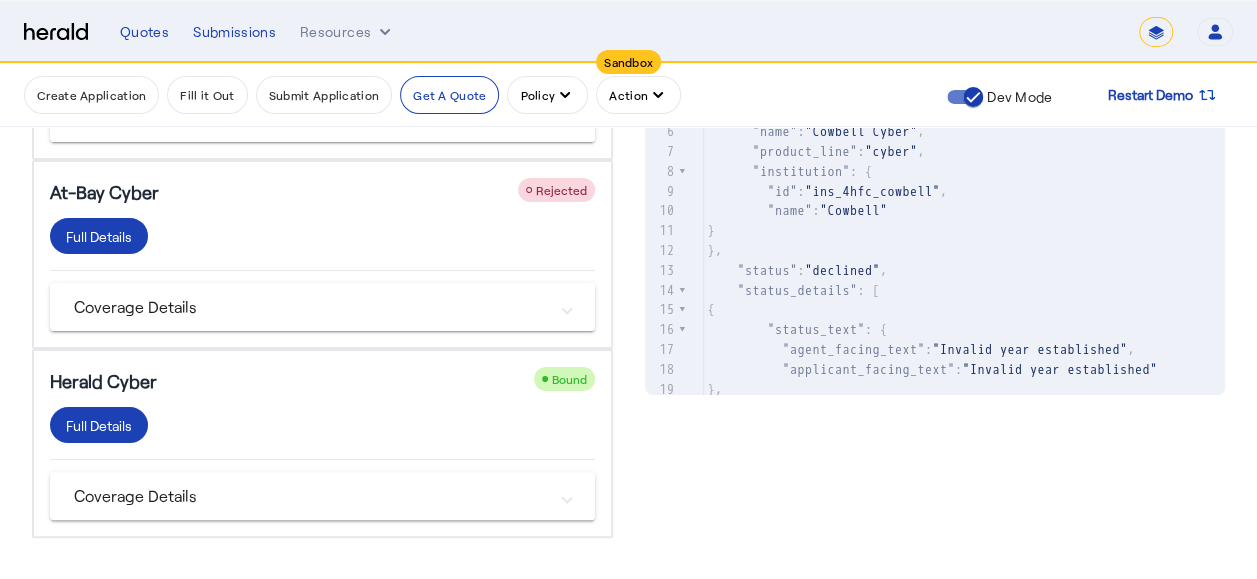 scroll, scrollTop: 463, scrollLeft: 0, axis: vertical 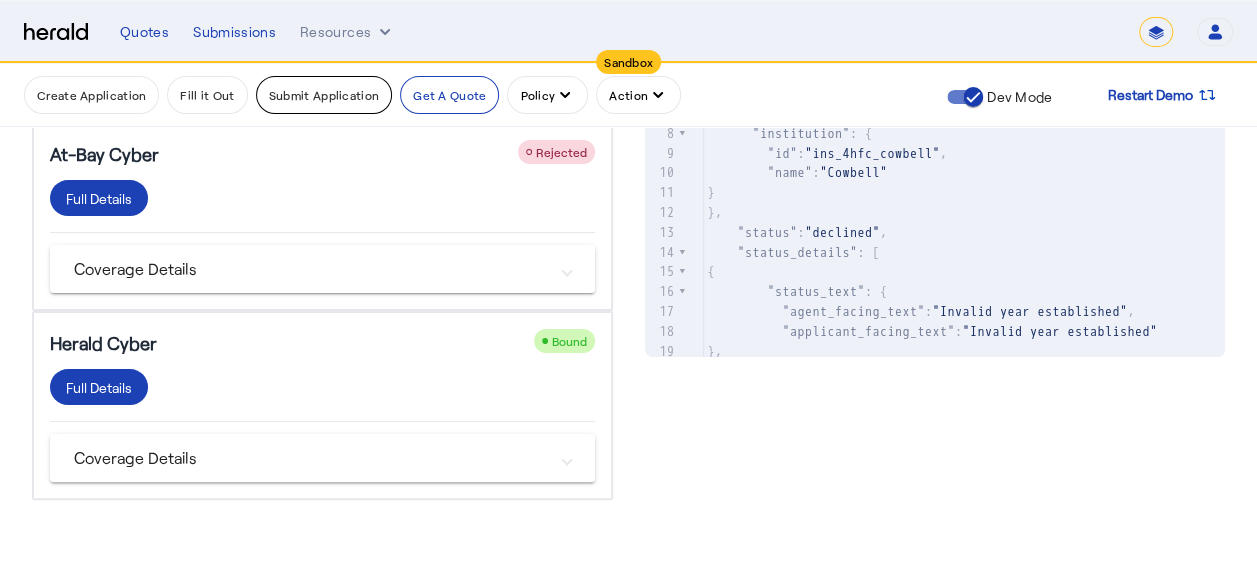 click on "Submit Application" at bounding box center (324, 95) 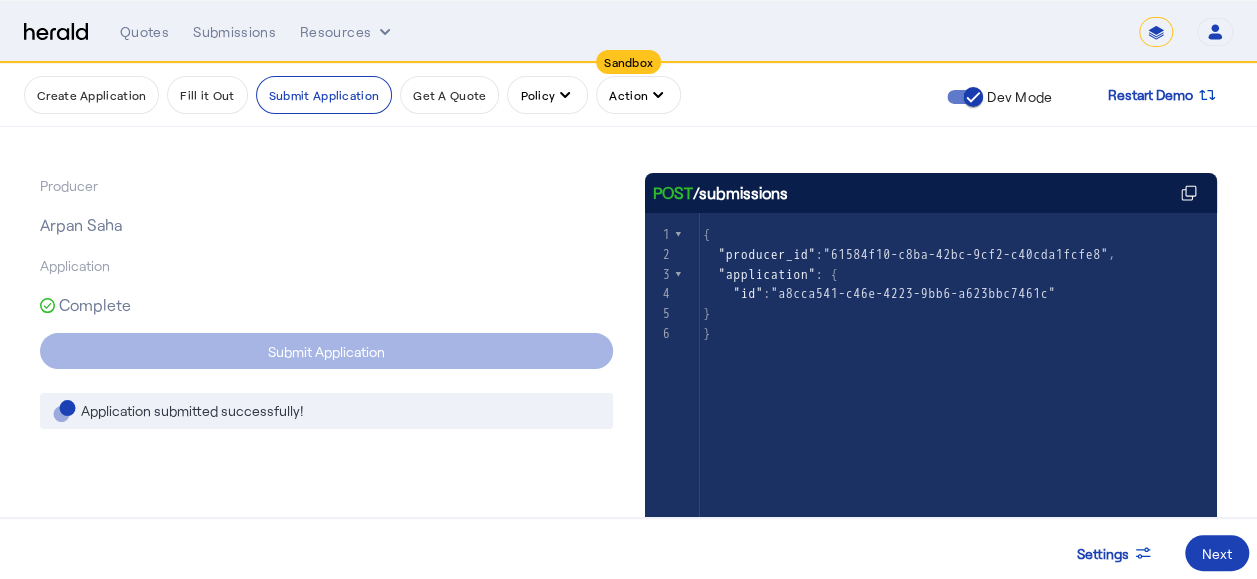 scroll, scrollTop: 200, scrollLeft: 0, axis: vertical 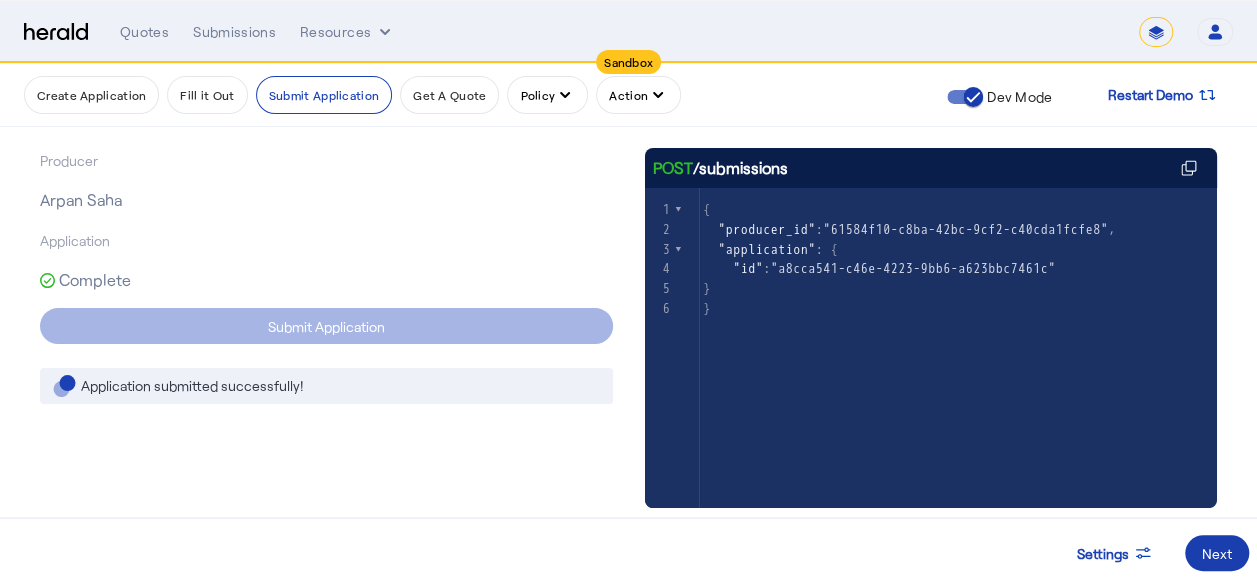 click on "Next" at bounding box center (1217, 553) 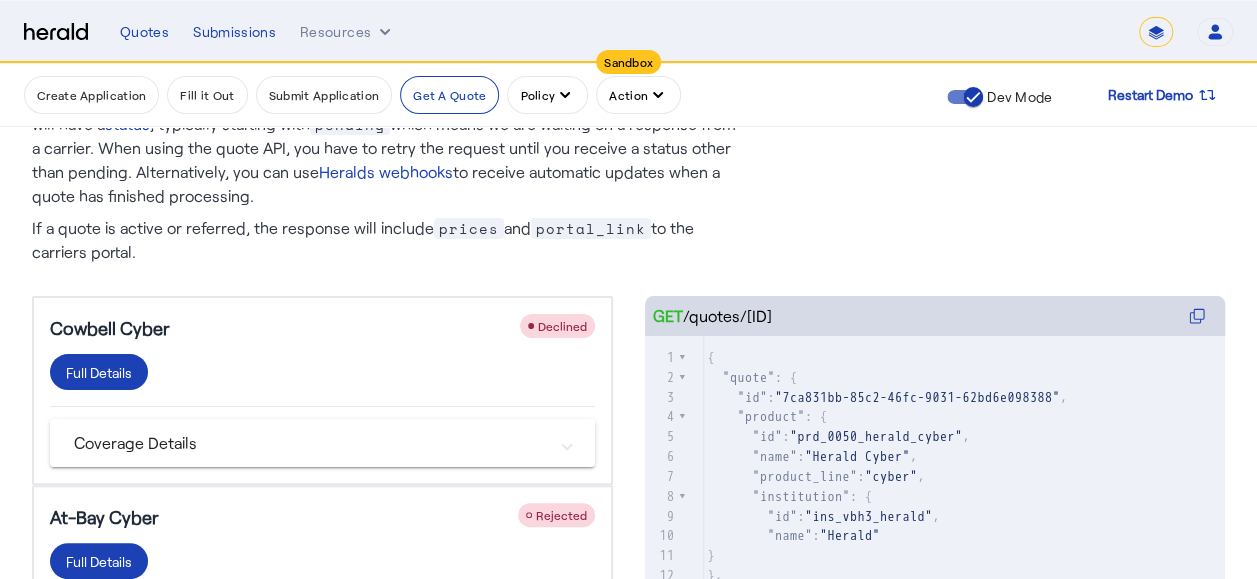 scroll, scrollTop: 200, scrollLeft: 0, axis: vertical 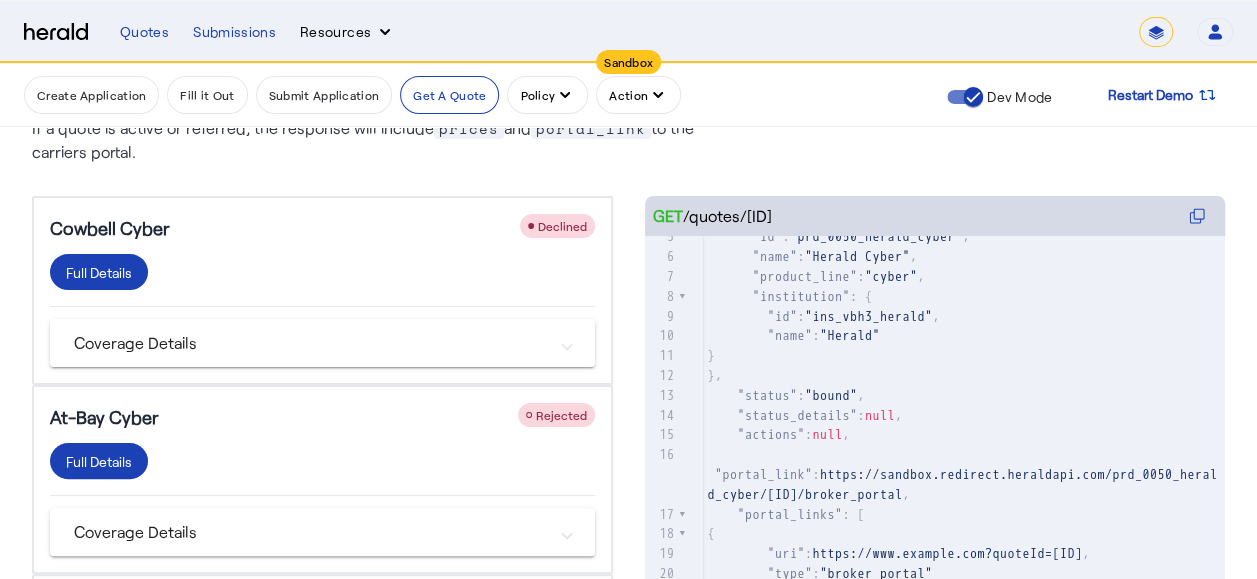 click on "Resources" at bounding box center [347, 32] 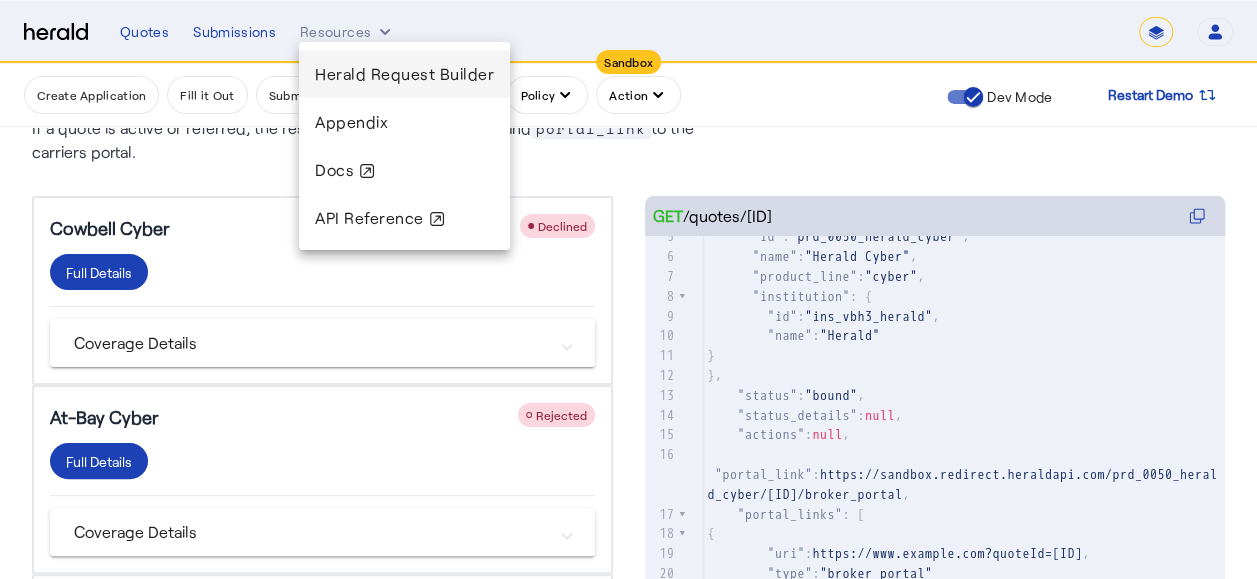 click on "Herald Request Builder" at bounding box center (404, 73) 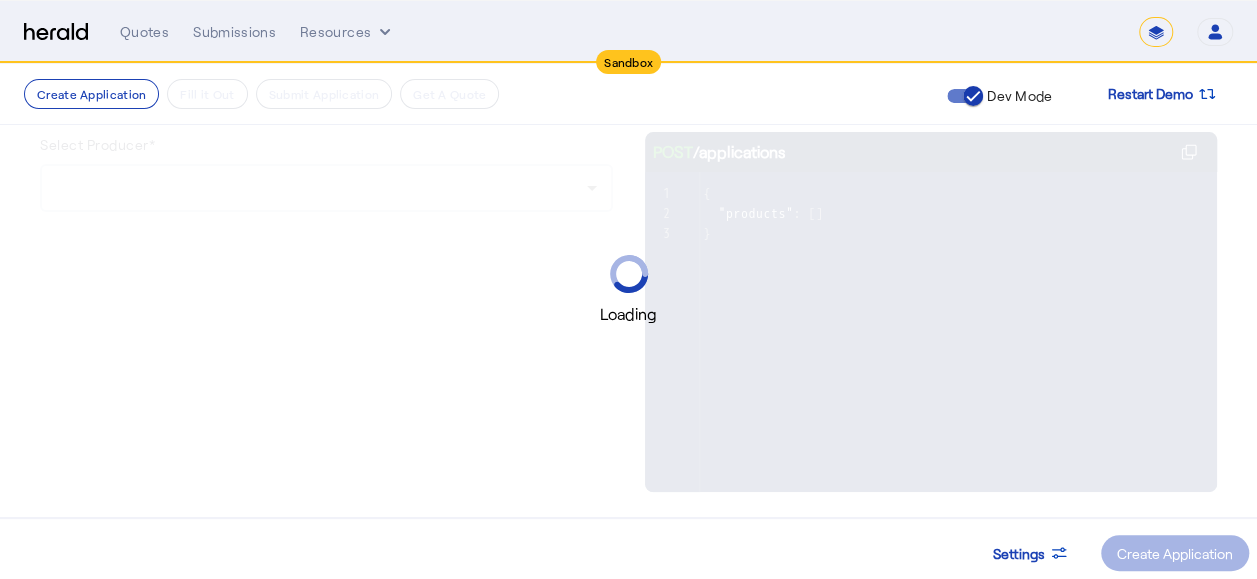 scroll, scrollTop: 0, scrollLeft: 0, axis: both 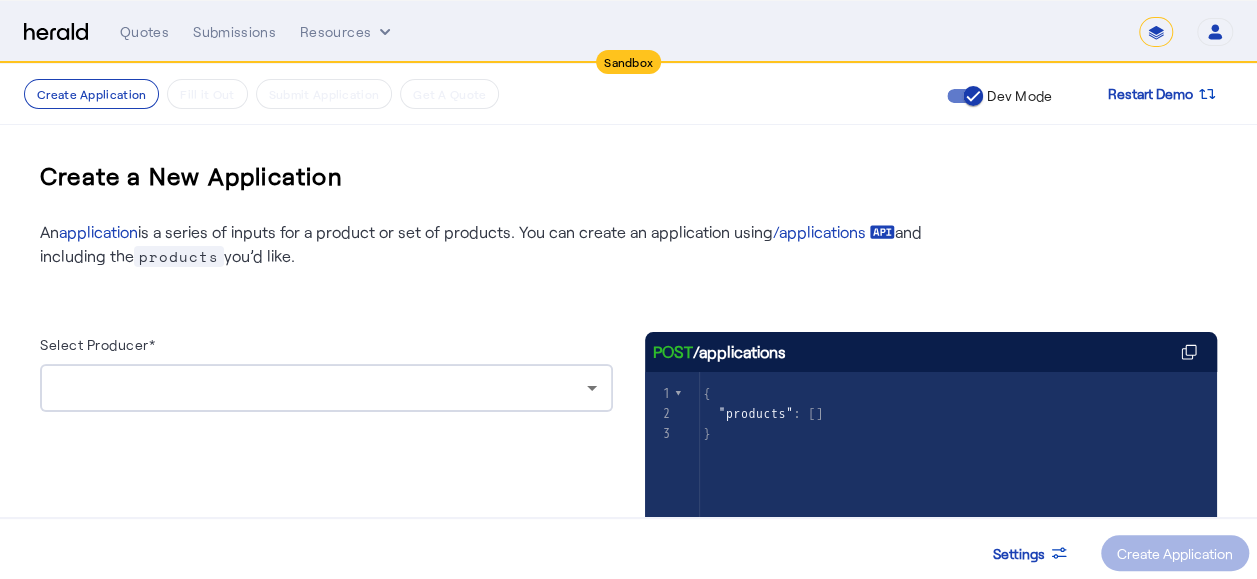 click at bounding box center [321, 388] 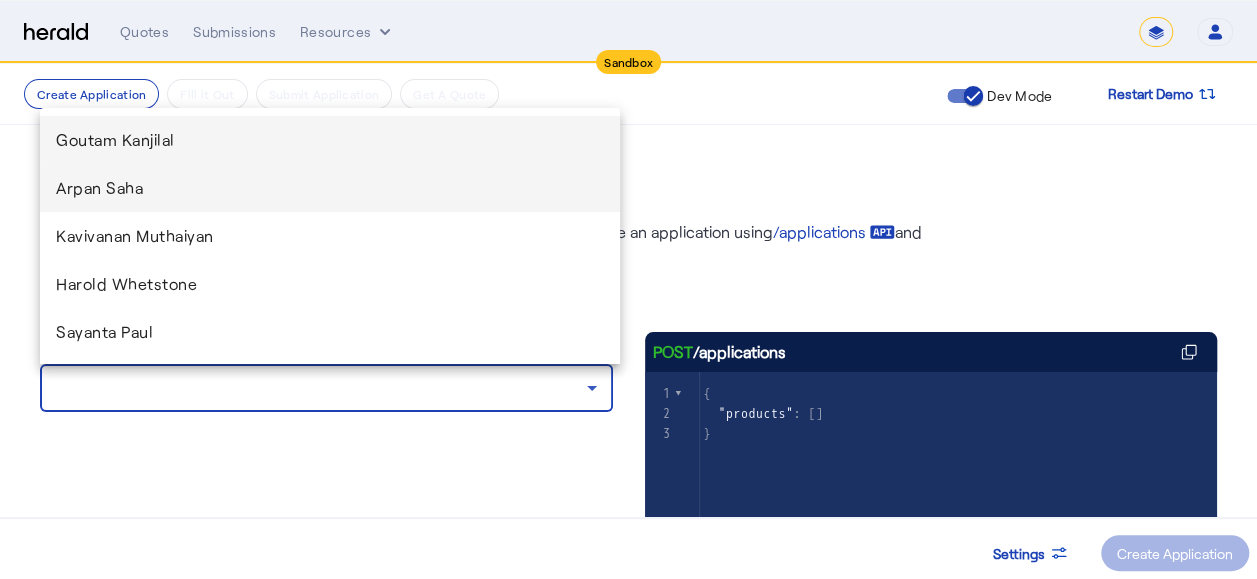 click on "Arpan Saha" at bounding box center [330, 188] 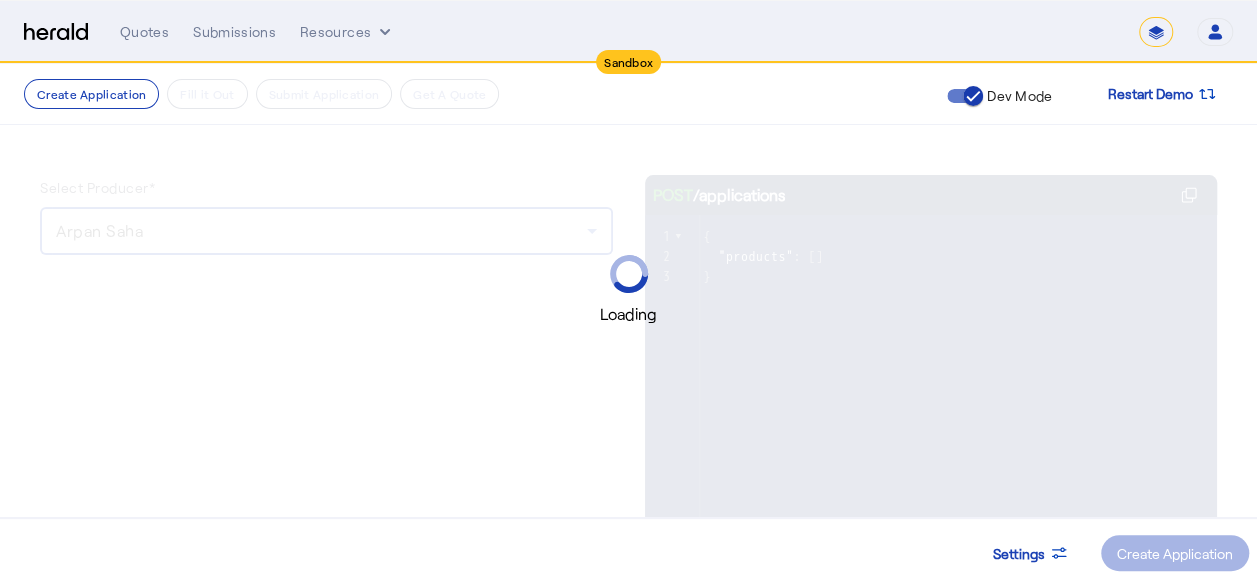 scroll, scrollTop: 200, scrollLeft: 0, axis: vertical 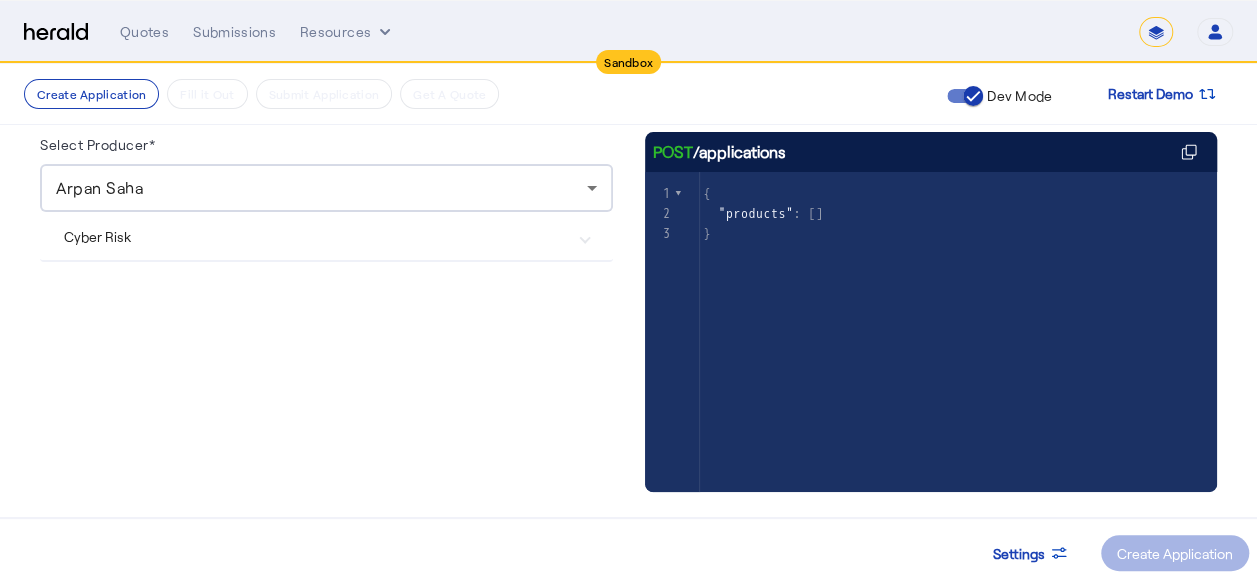 click on "Cyber Risk" at bounding box center [326, 236] 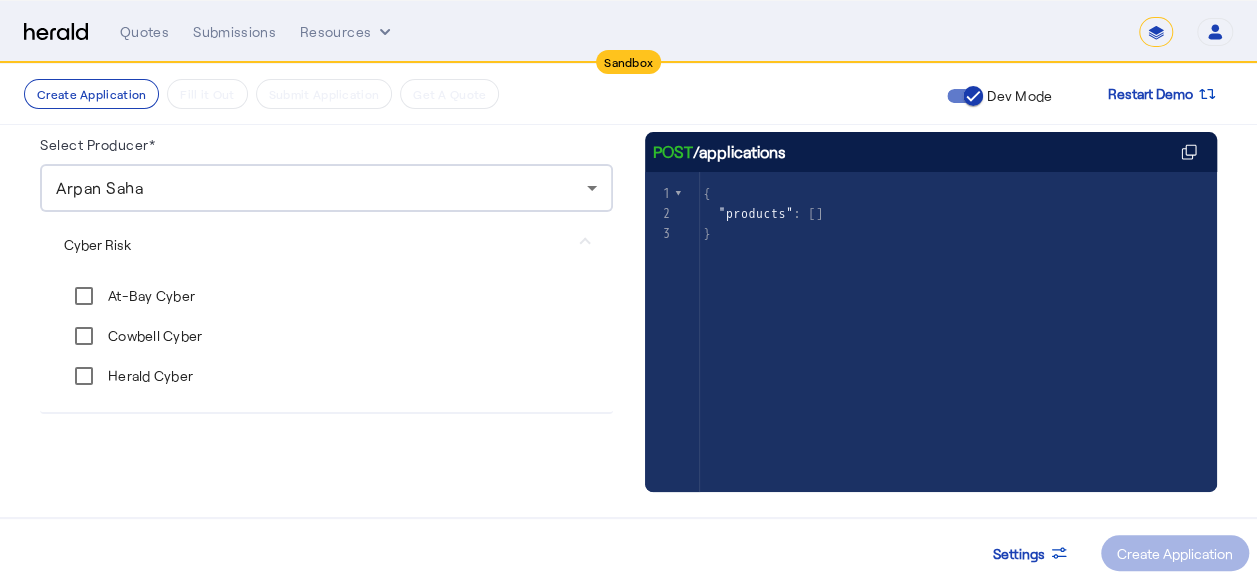 click on "At-Bay Cyber" at bounding box center [129, 296] 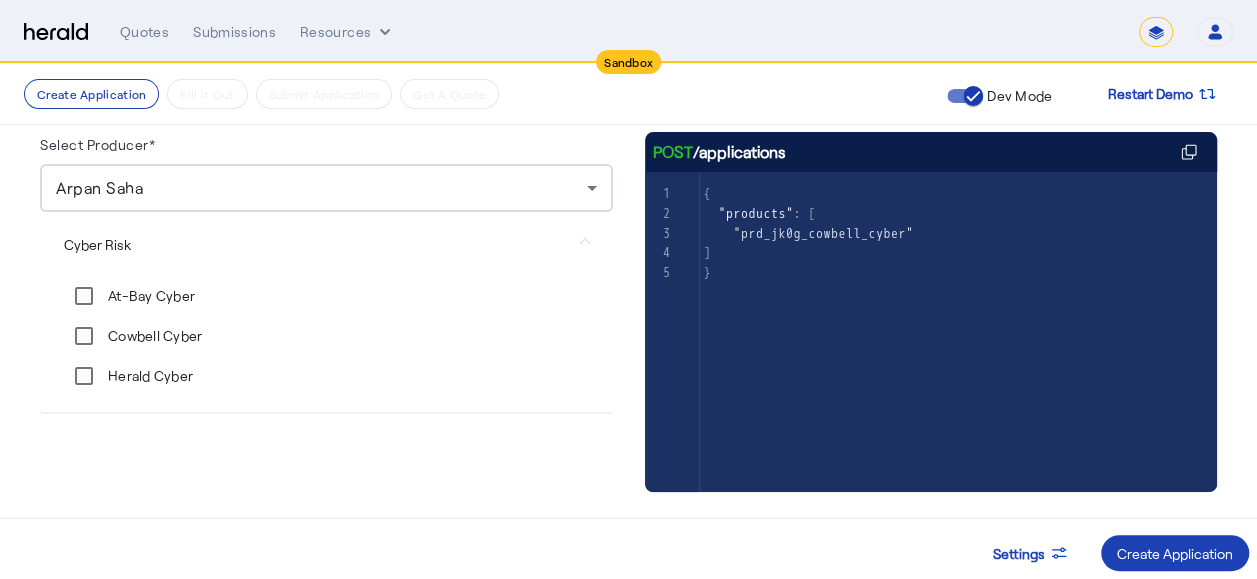 click on "At-Bay Cyber" at bounding box center (149, 296) 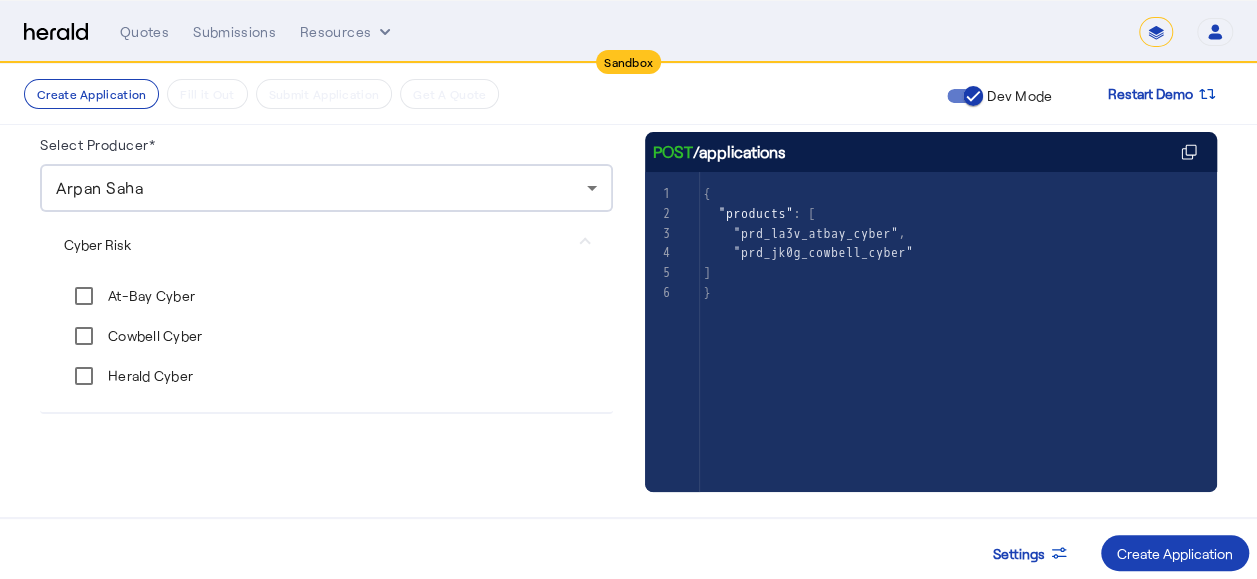 click on "Herald Cyber" at bounding box center (128, 376) 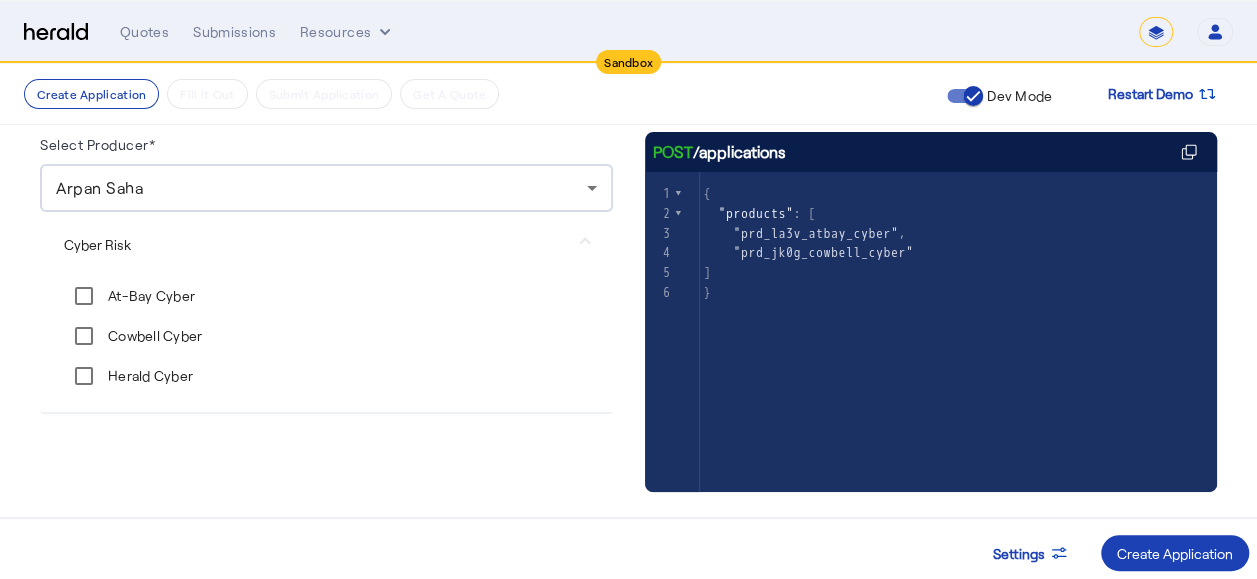 click on "Herald Cyber" at bounding box center (148, 376) 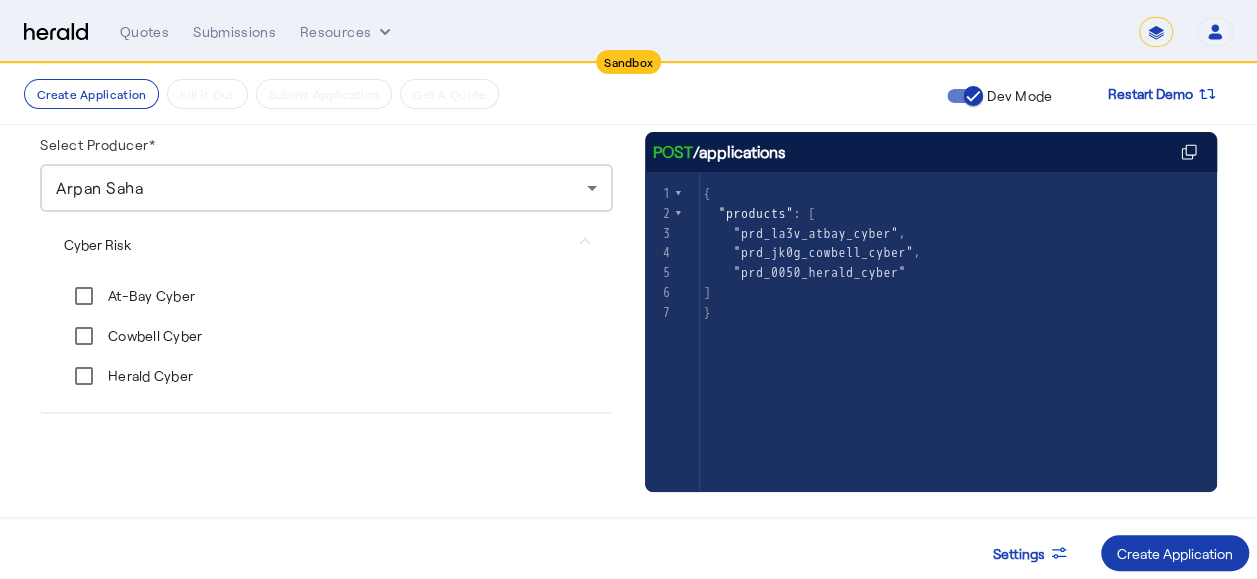 click on "Create Application" at bounding box center [1175, 553] 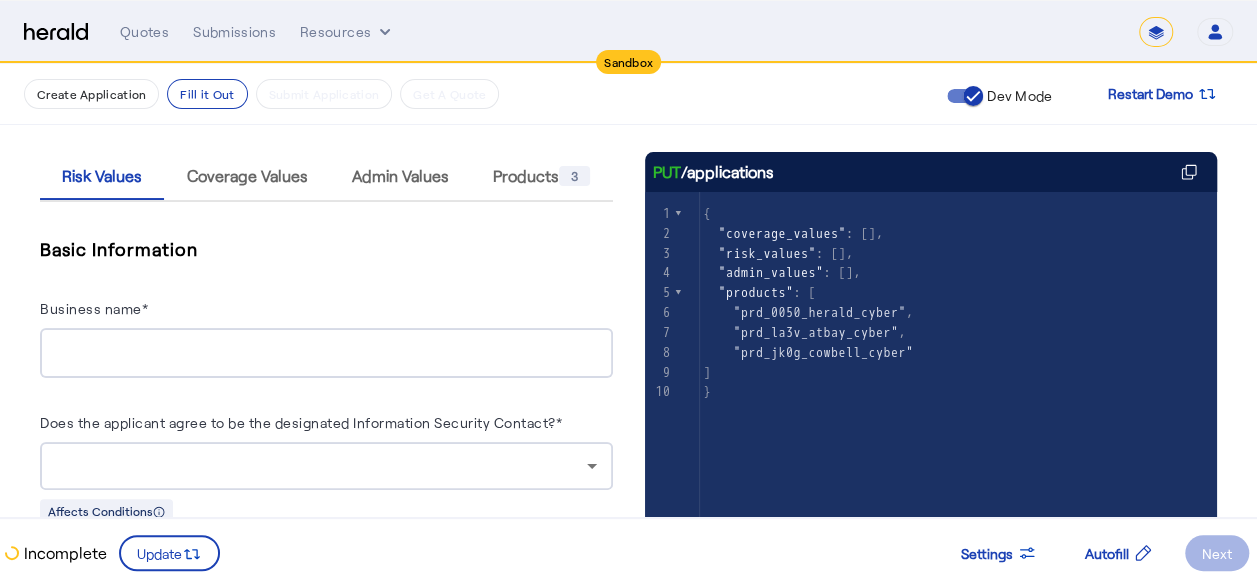 scroll, scrollTop: 300, scrollLeft: 0, axis: vertical 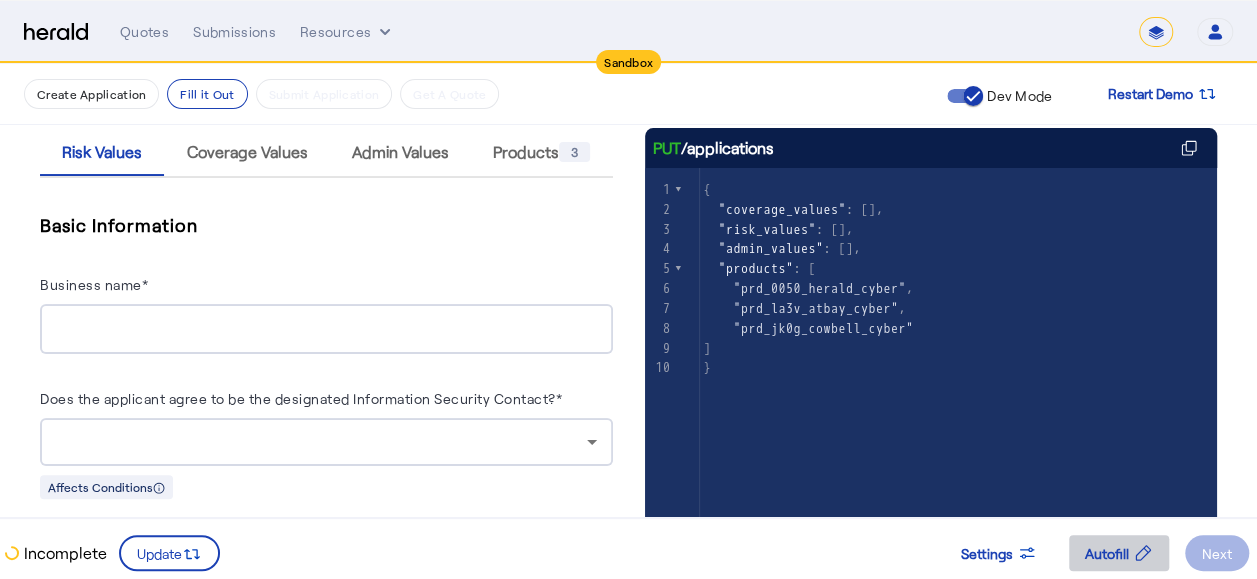 click on "Autofill" at bounding box center (1107, 553) 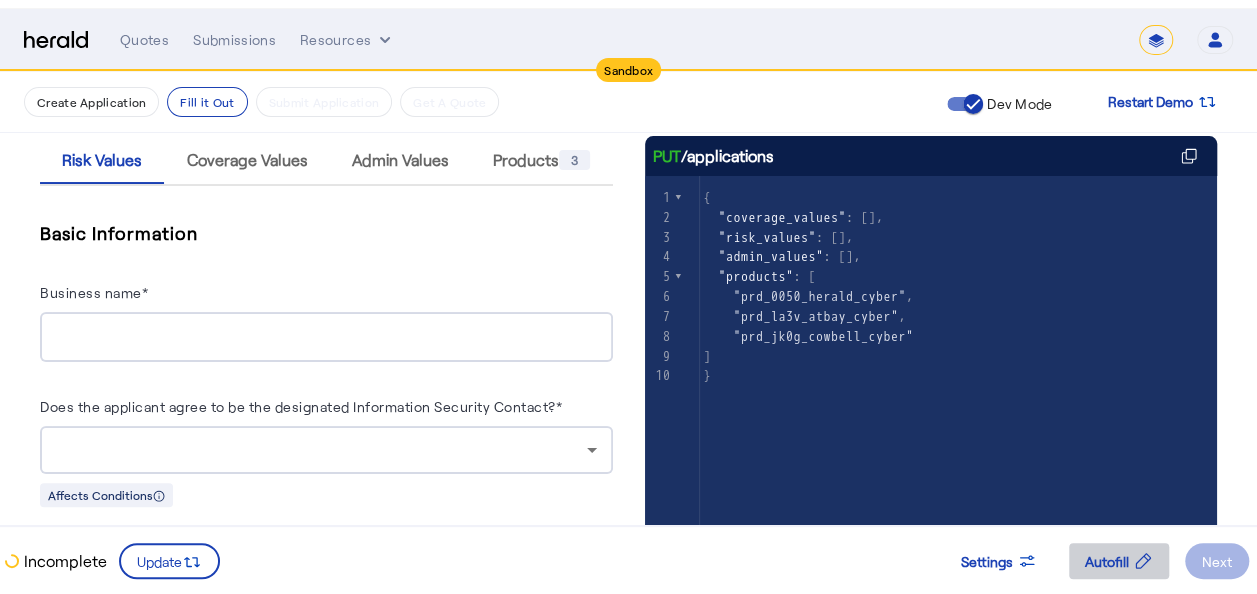 scroll, scrollTop: 0, scrollLeft: 0, axis: both 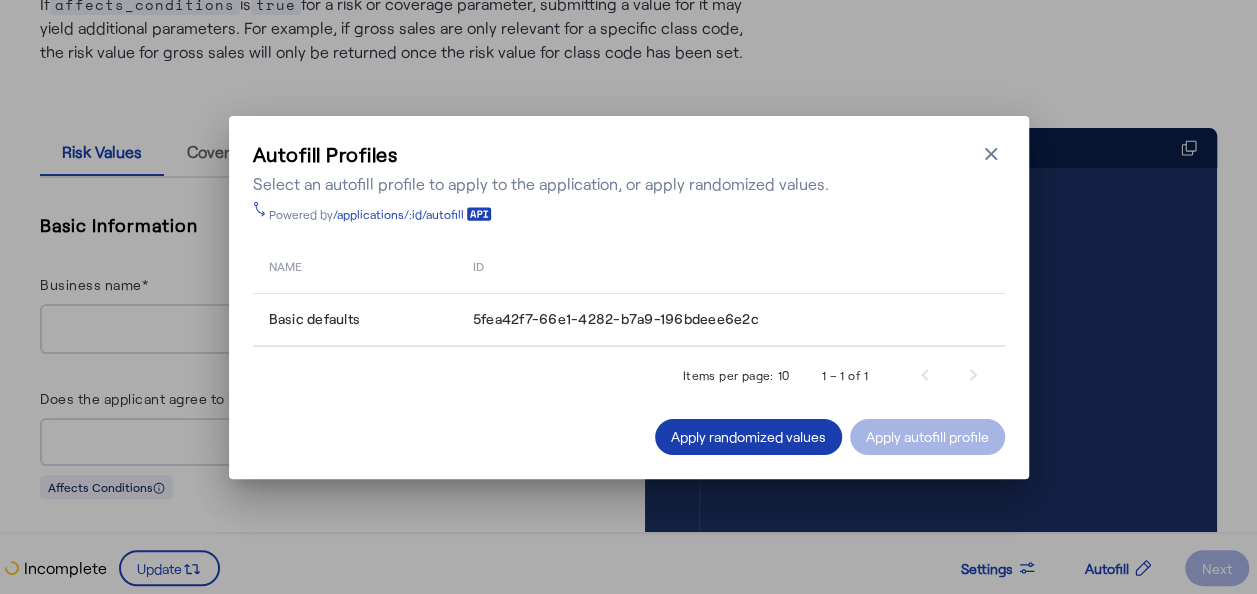 click on "Apply randomized values" at bounding box center [748, 436] 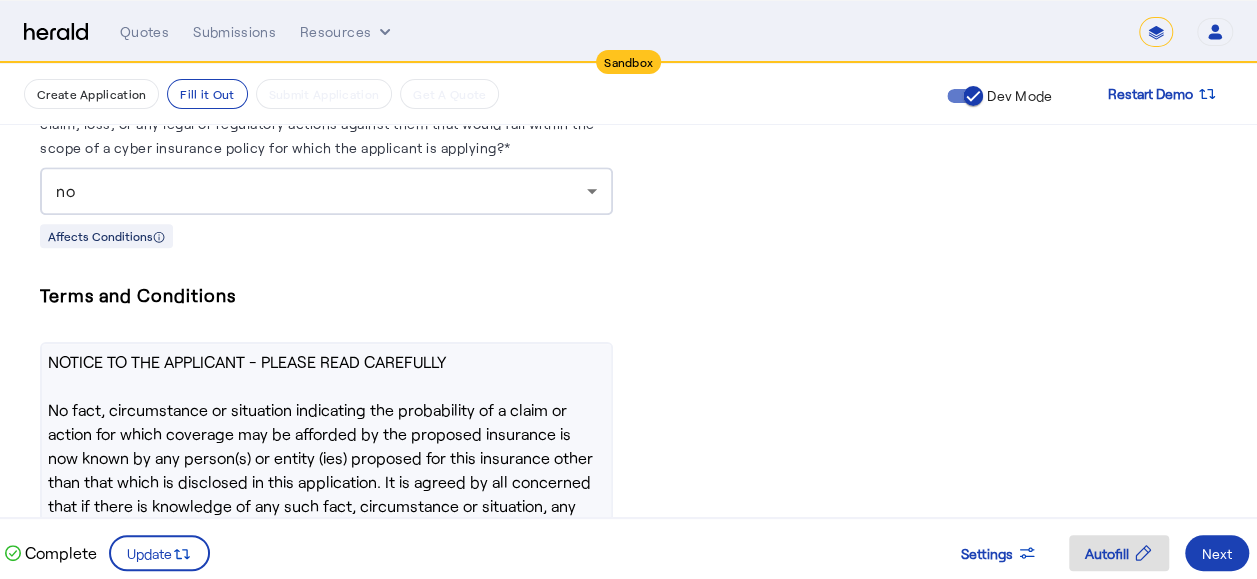 scroll, scrollTop: 4886, scrollLeft: 0, axis: vertical 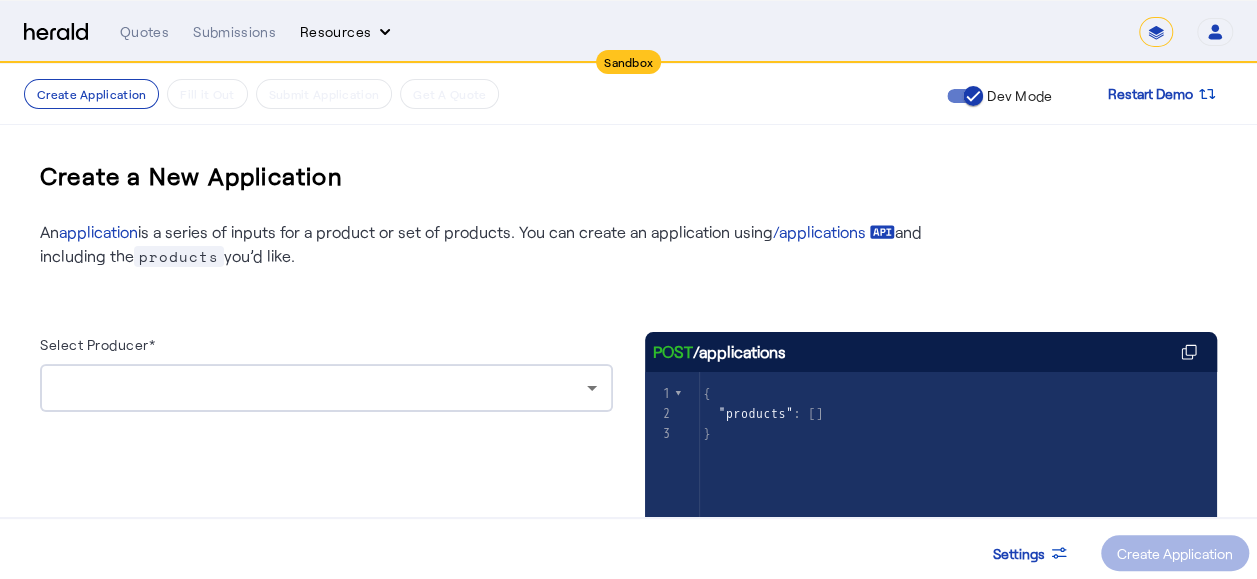 click on "Resources" at bounding box center [347, 32] 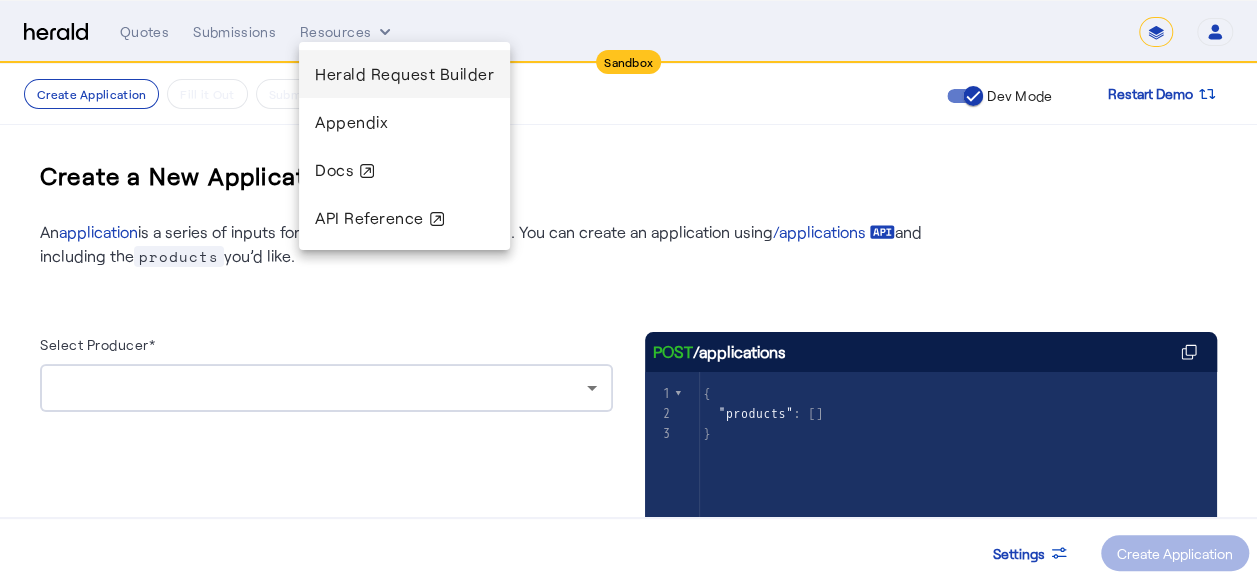 click on "Herald Request Builder" at bounding box center [404, 73] 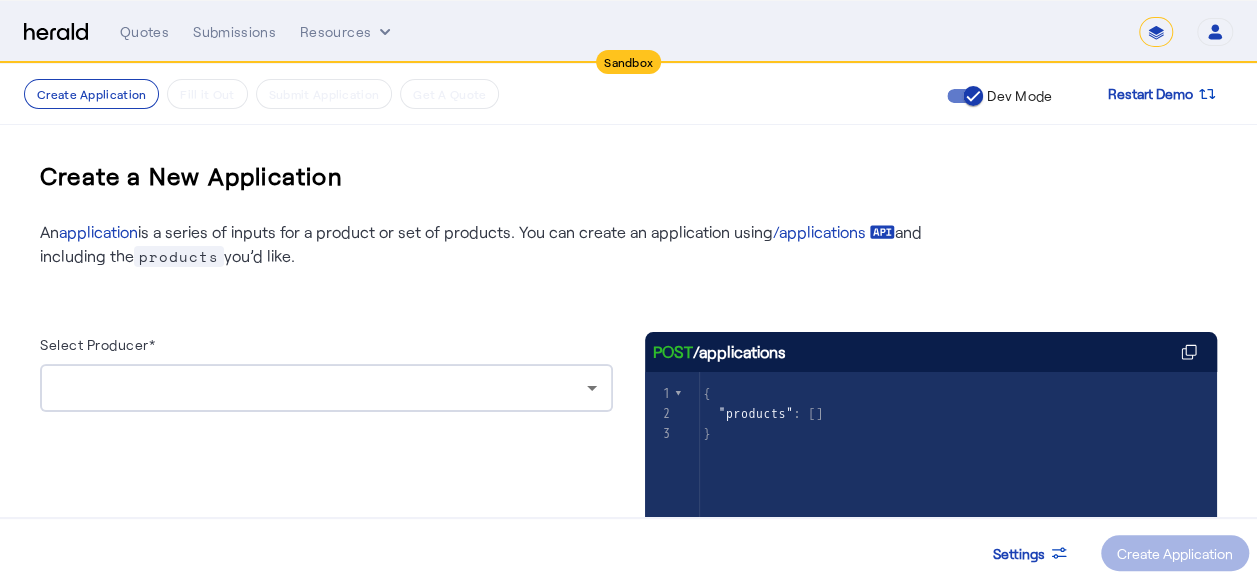 click 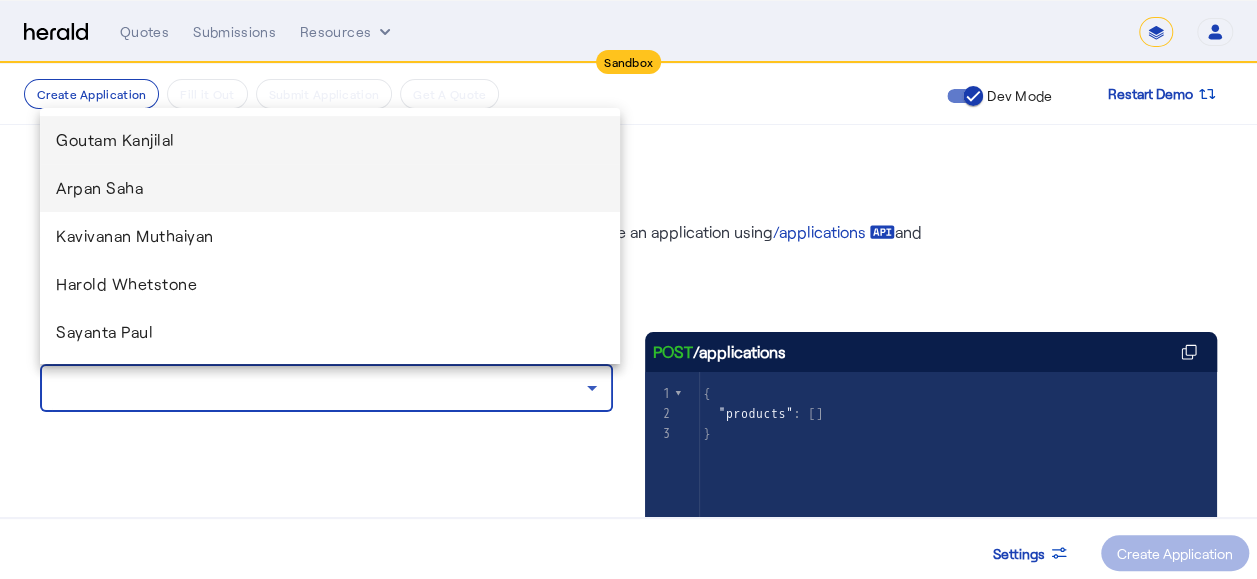 click on "Arpan Saha" at bounding box center (330, 188) 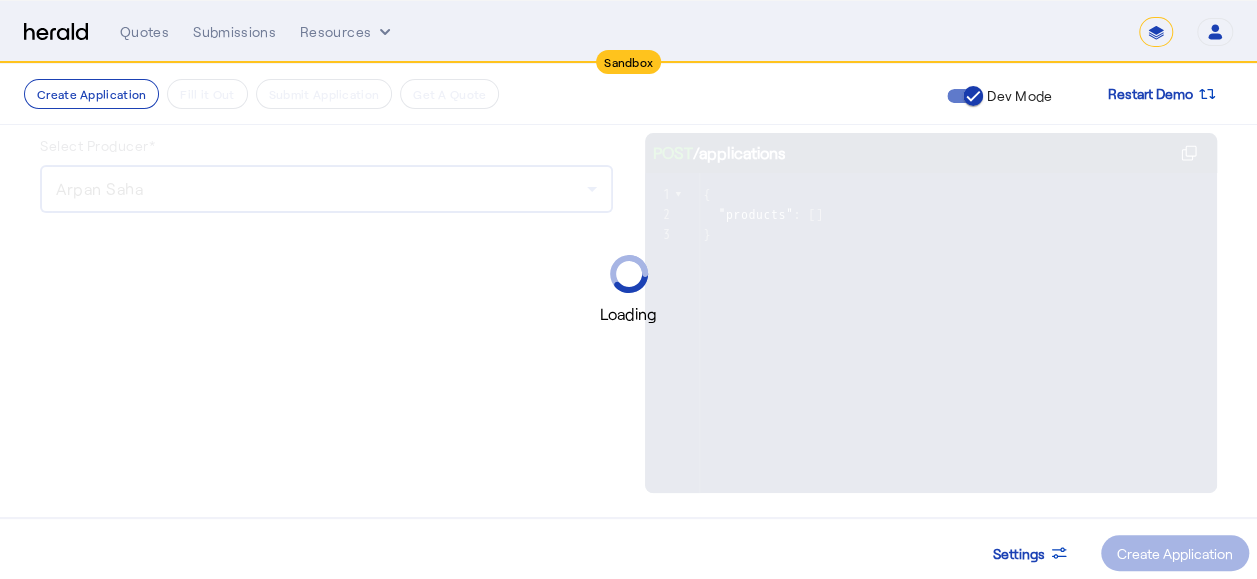 scroll, scrollTop: 200, scrollLeft: 0, axis: vertical 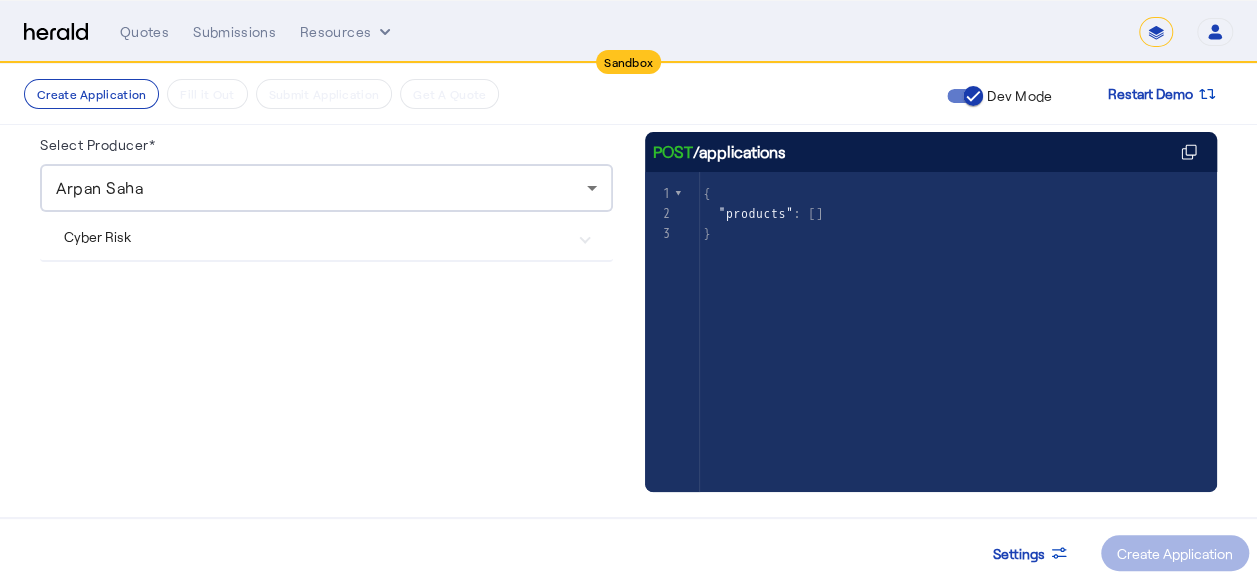 click 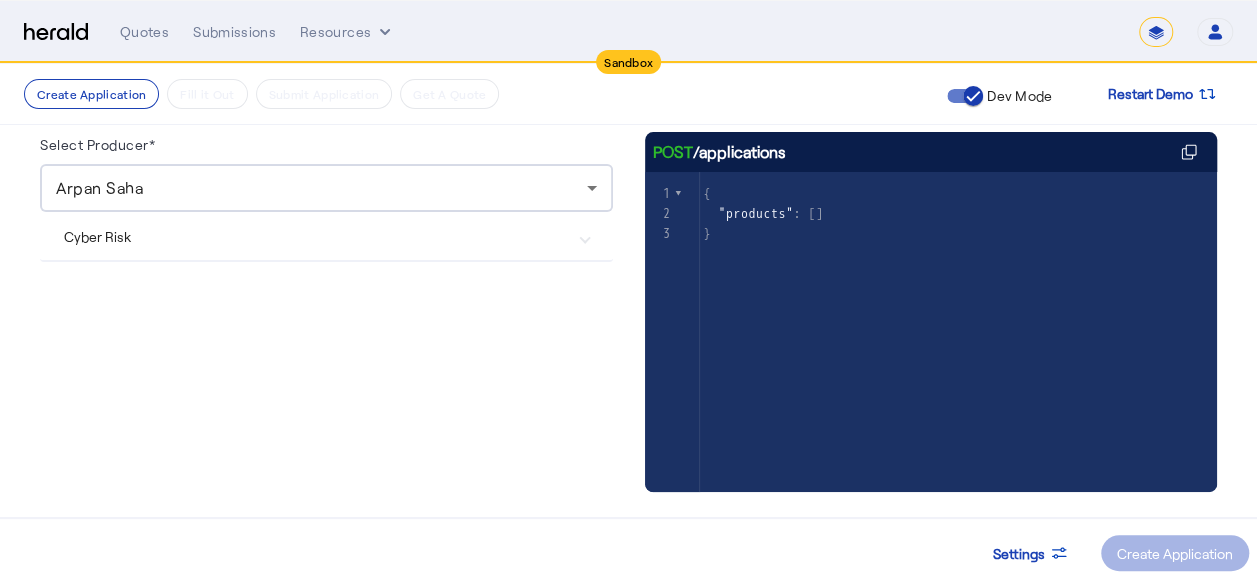 click on "Cyber Risk" at bounding box center [326, 236] 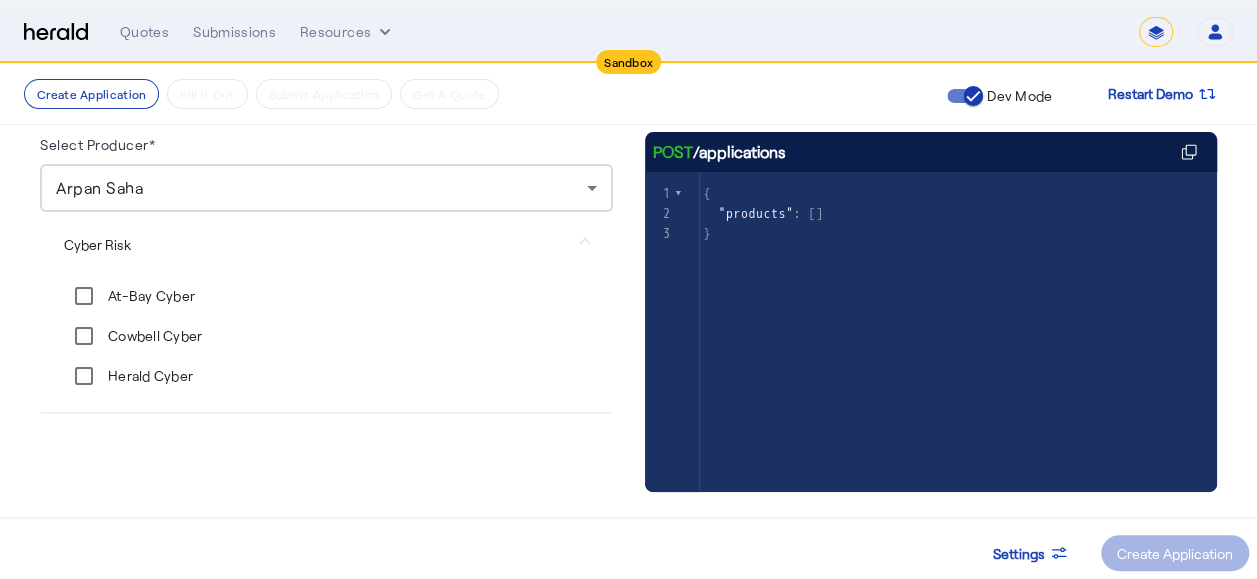 click on "At-Bay Cyber" at bounding box center [149, 296] 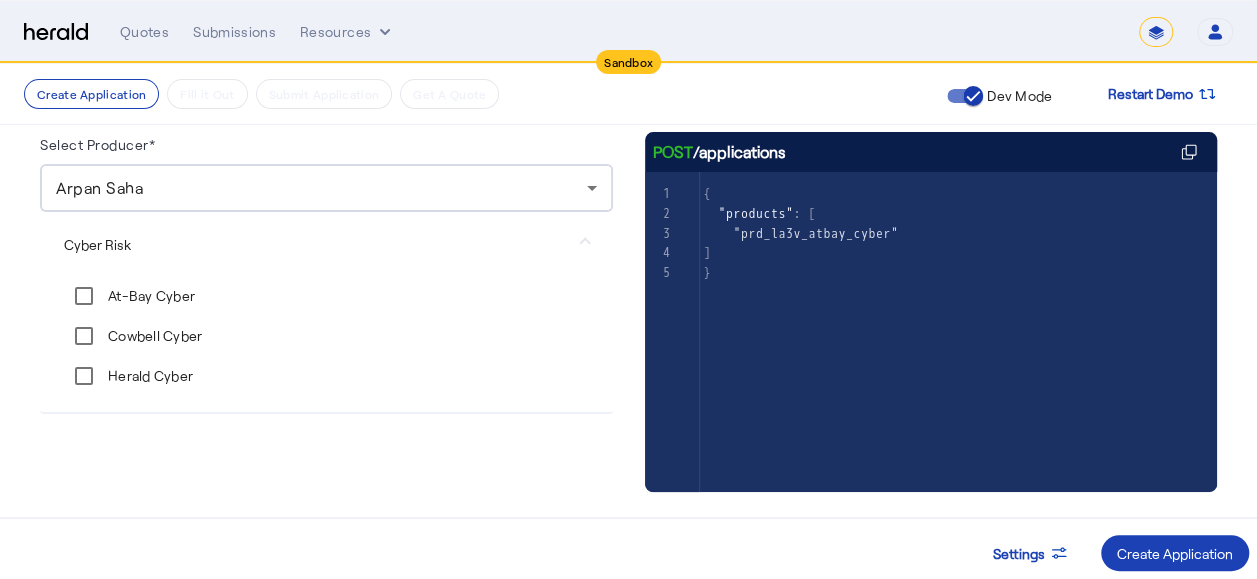 click on "Cowbell Cyber" at bounding box center [153, 336] 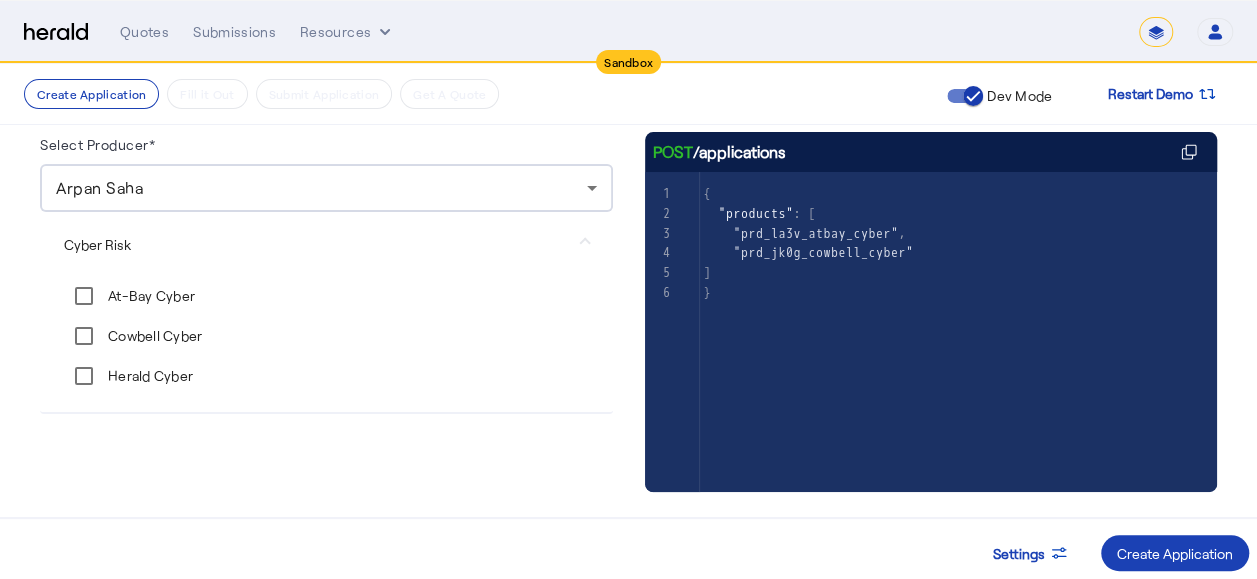 click on "Herald Cyber" at bounding box center (148, 376) 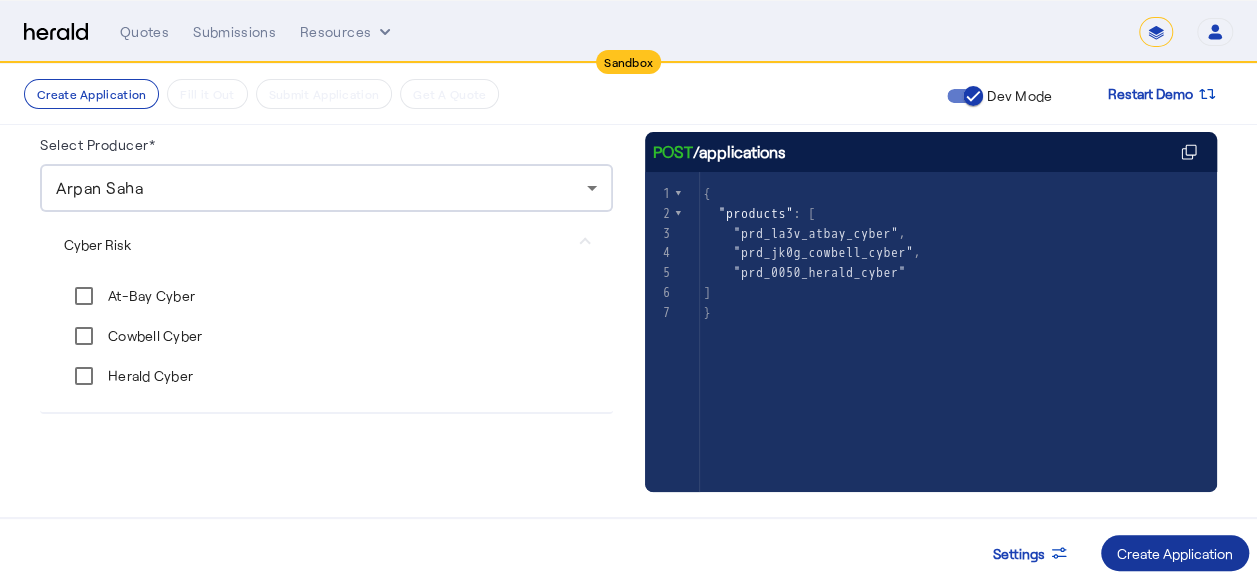 click at bounding box center (1175, 553) 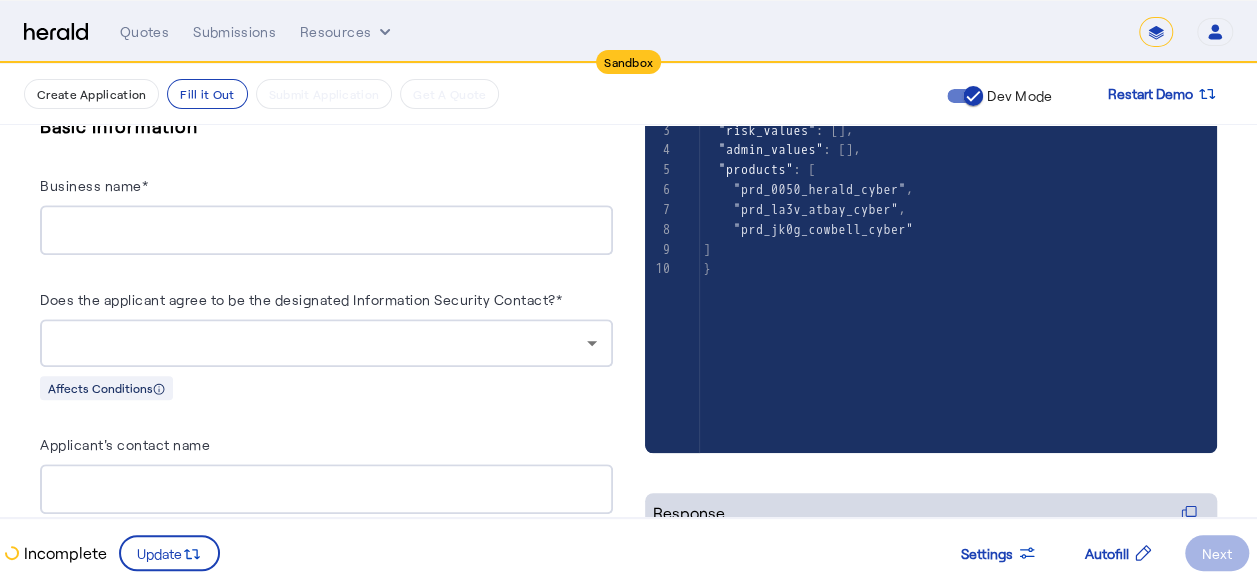 scroll, scrollTop: 400, scrollLeft: 0, axis: vertical 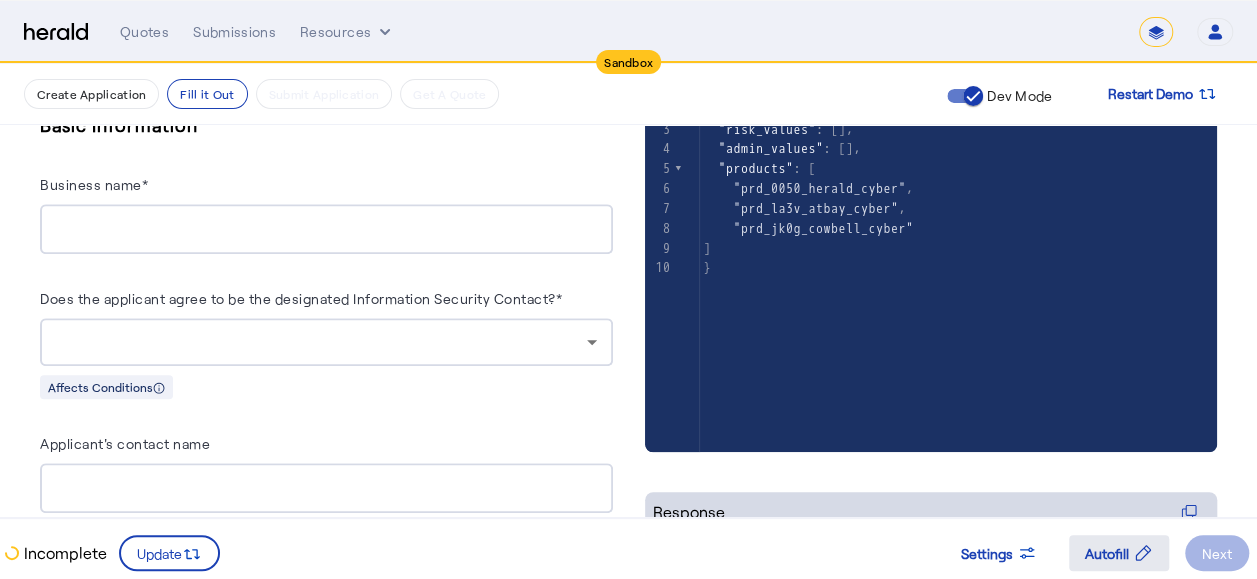 click on "Autofill" at bounding box center (1107, 553) 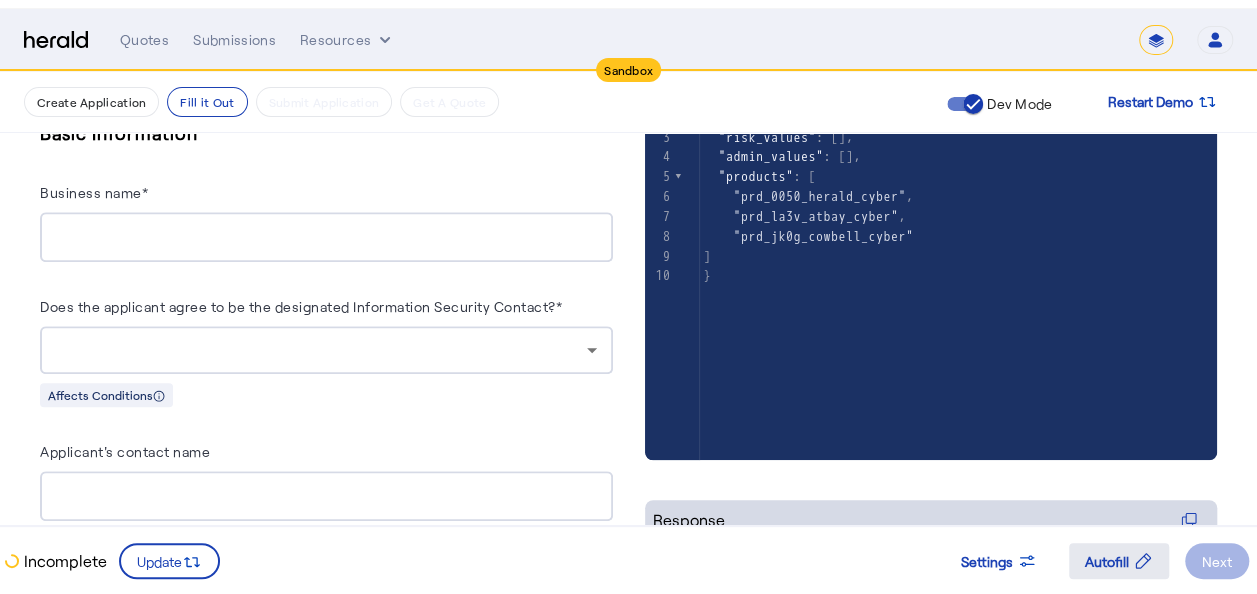 scroll, scrollTop: 0, scrollLeft: 0, axis: both 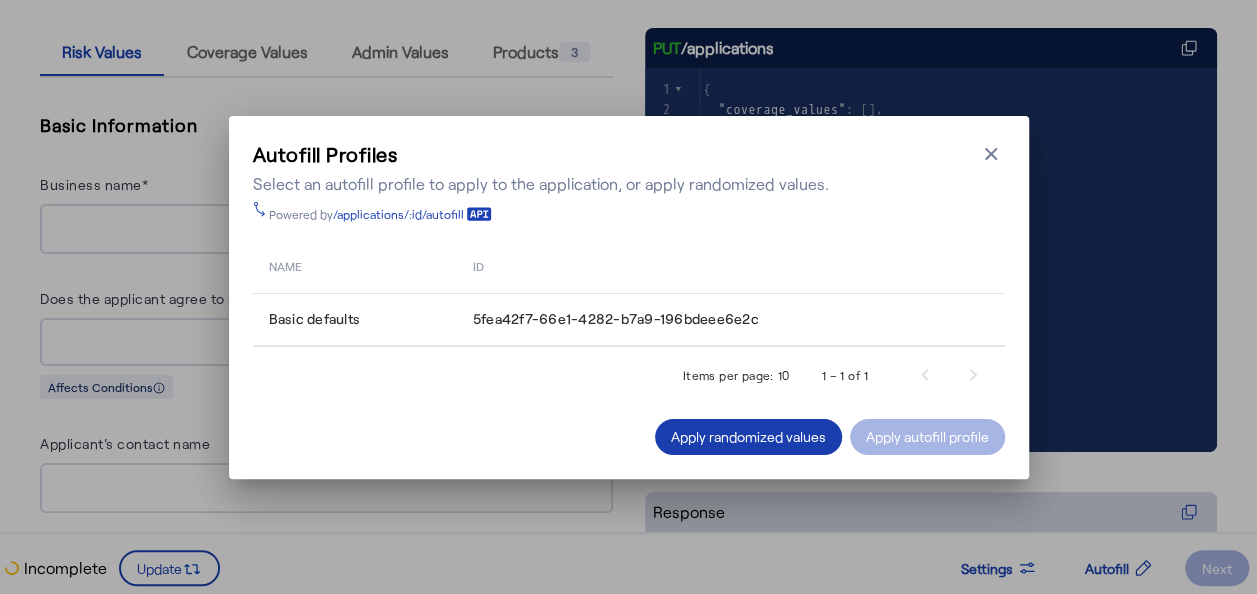 click on "Apply randomized values" at bounding box center [748, 436] 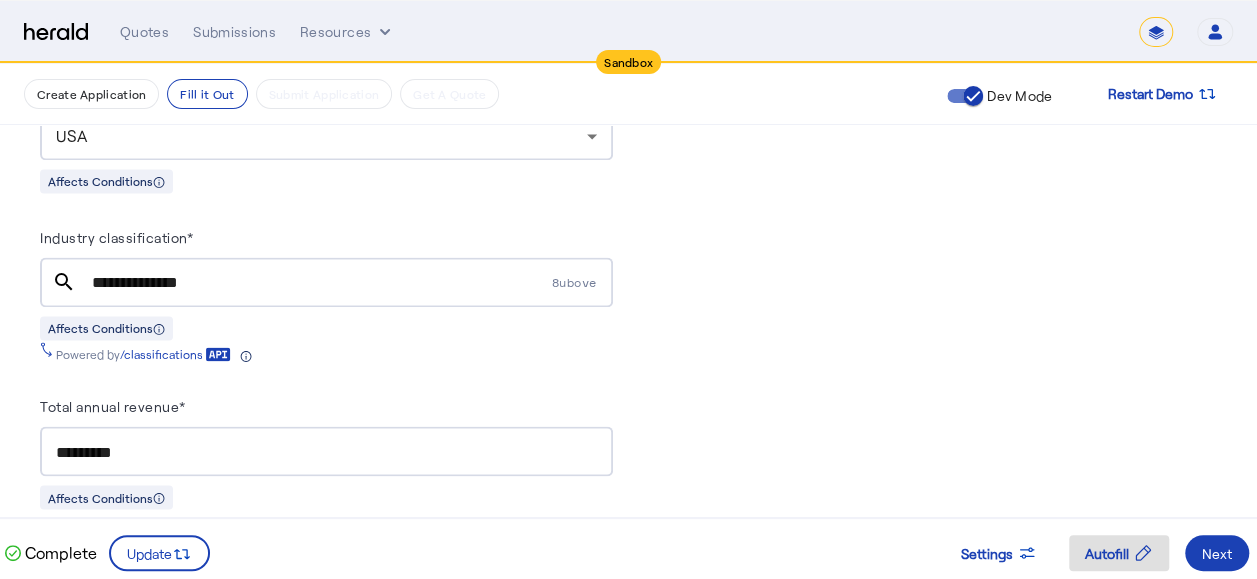 scroll, scrollTop: 1500, scrollLeft: 0, axis: vertical 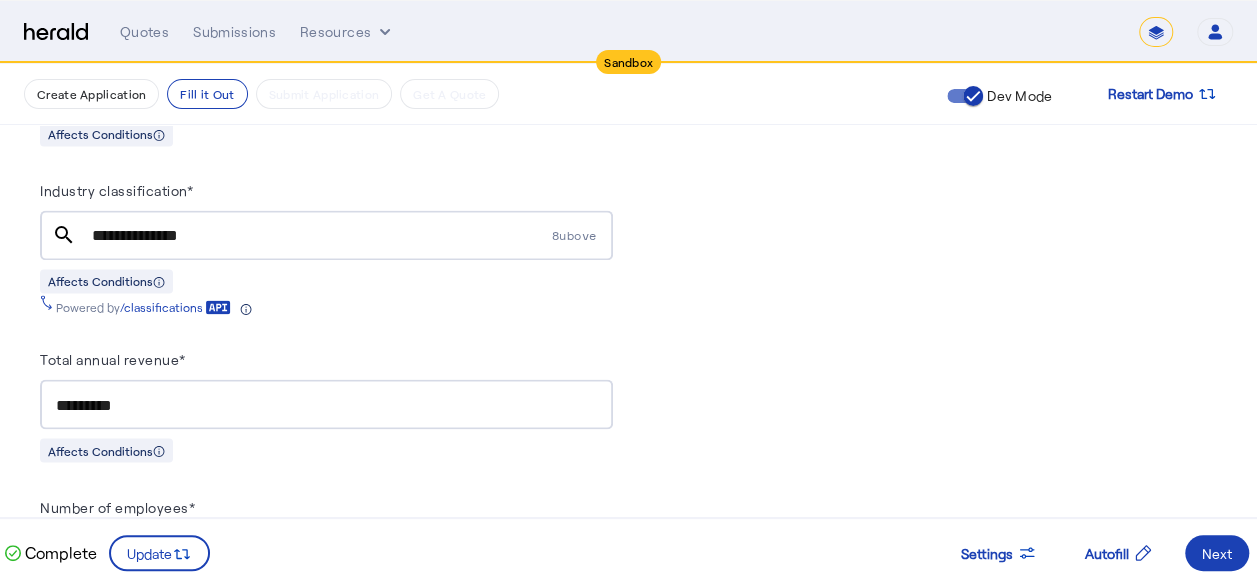 drag, startPoint x: 223, startPoint y: 212, endPoint x: 40, endPoint y: 215, distance: 183.02458 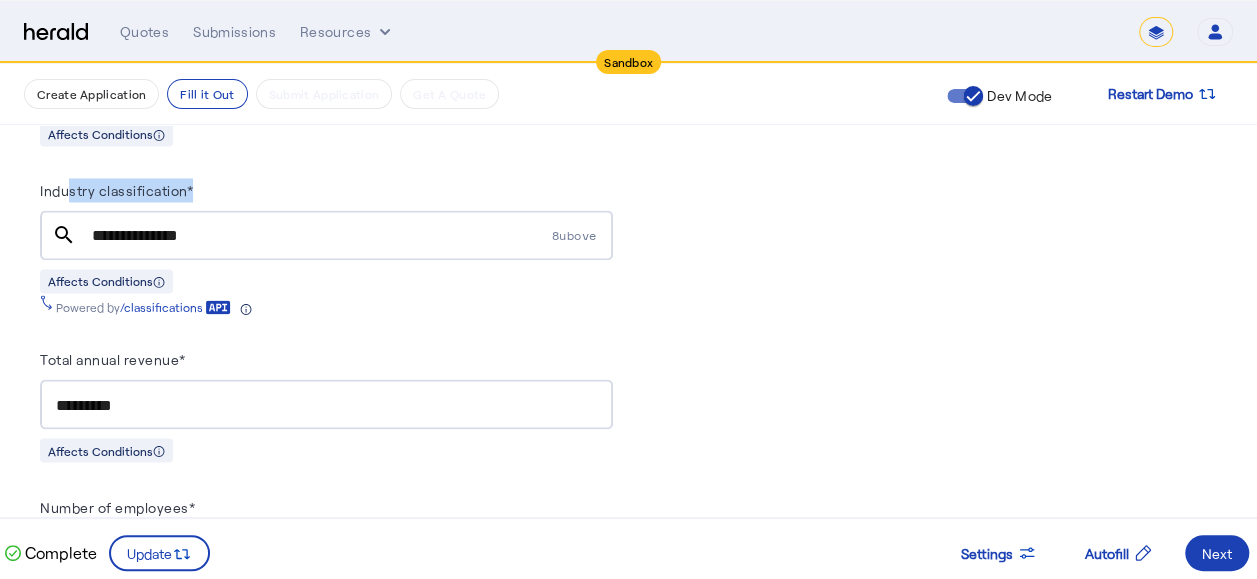 drag, startPoint x: 67, startPoint y: 177, endPoint x: 200, endPoint y: 172, distance: 133.09395 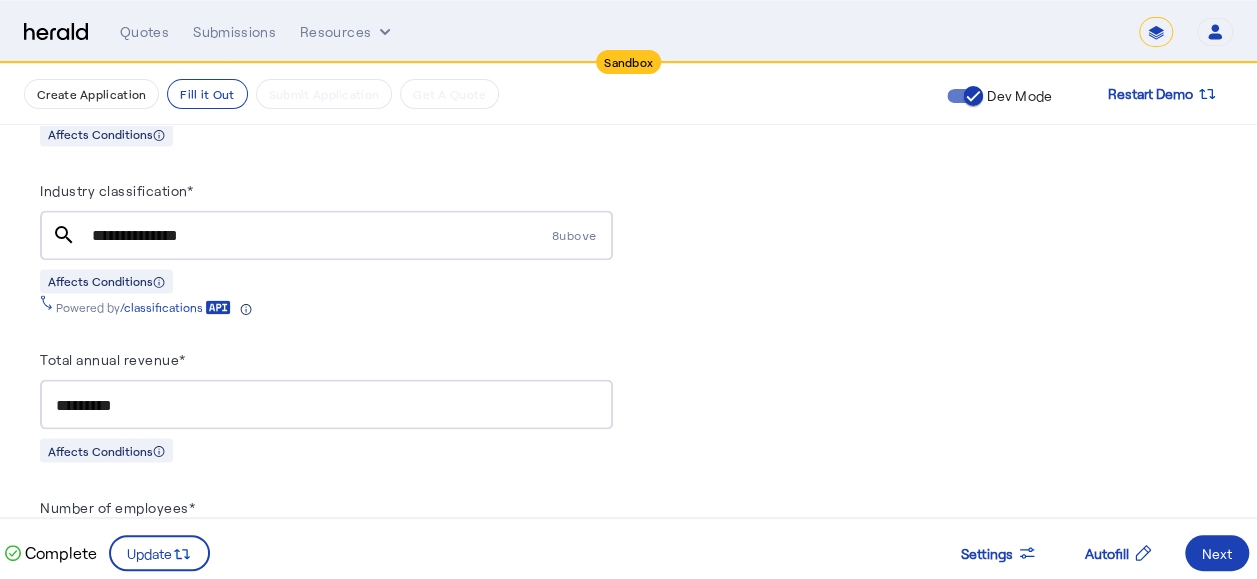 drag, startPoint x: 200, startPoint y: 172, endPoint x: 211, endPoint y: 222, distance: 51.1957 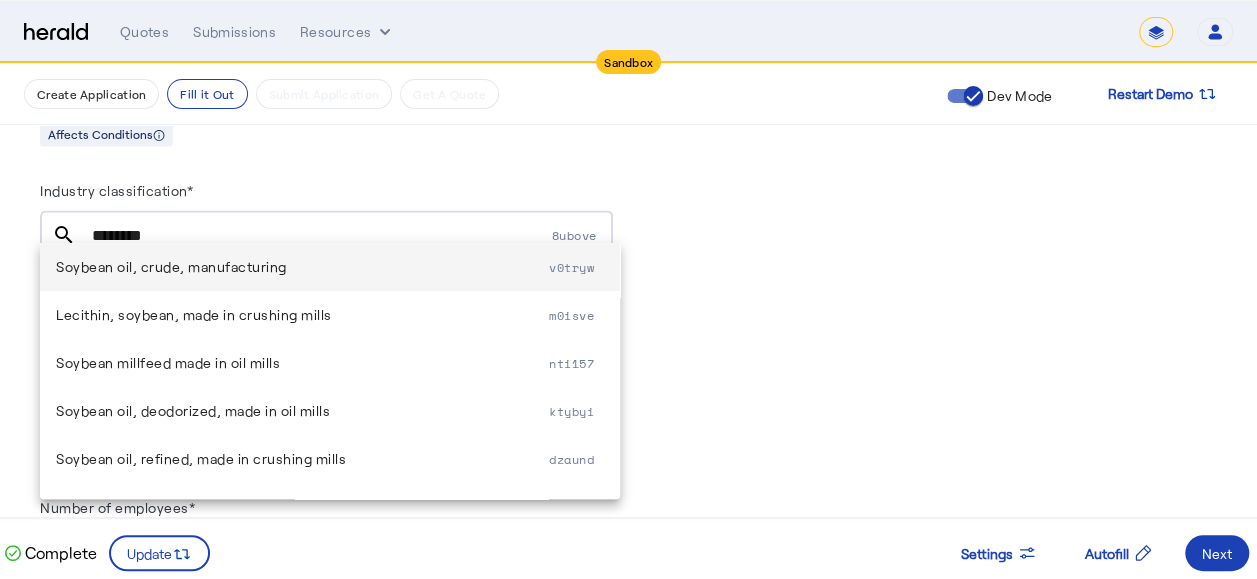 scroll, scrollTop: 240, scrollLeft: 0, axis: vertical 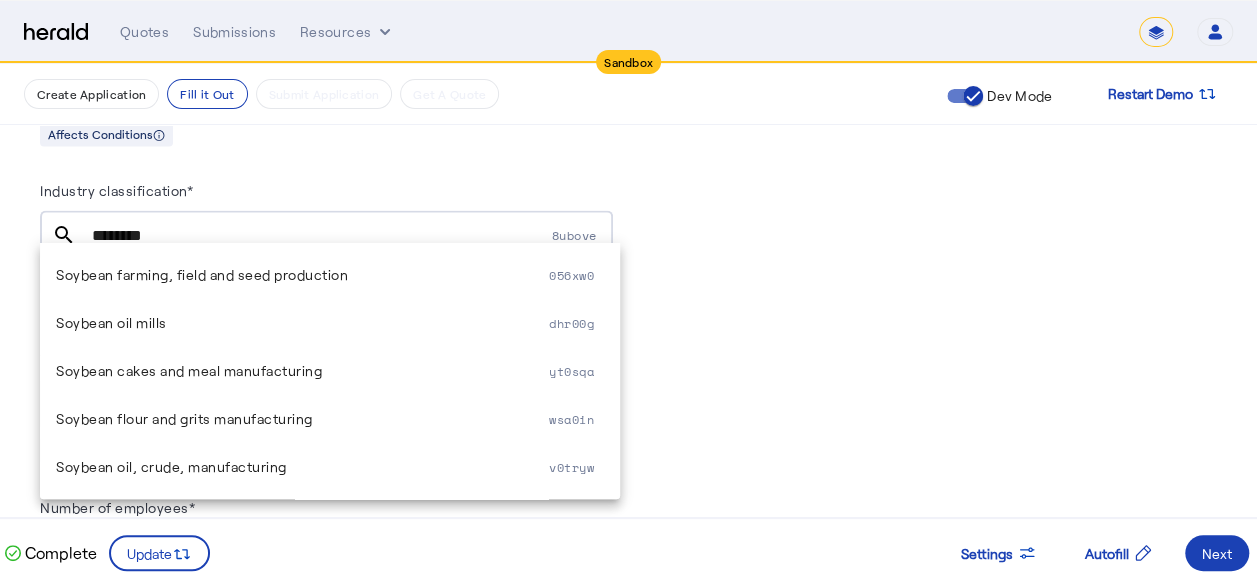 type on "********" 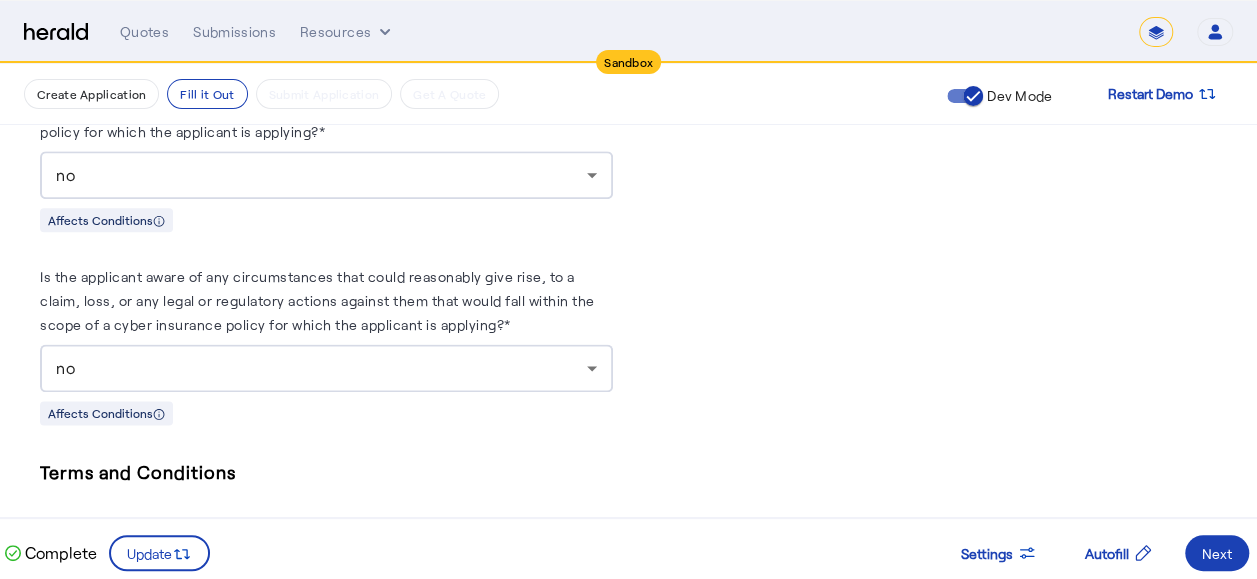 scroll, scrollTop: 5161, scrollLeft: 0, axis: vertical 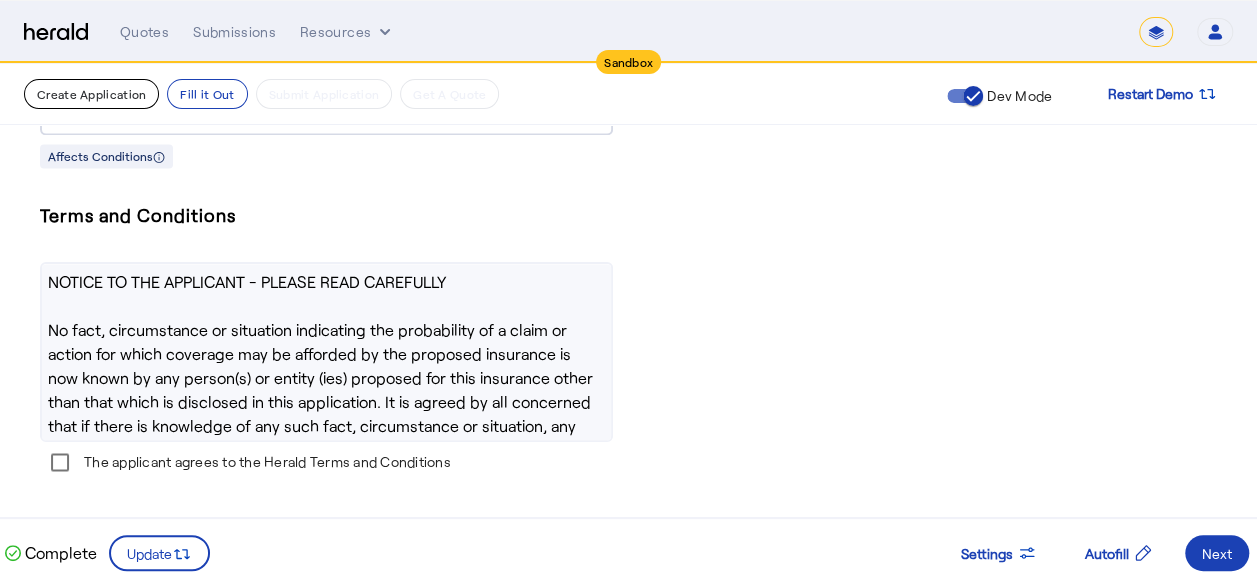 click on "Create Application" at bounding box center [91, 94] 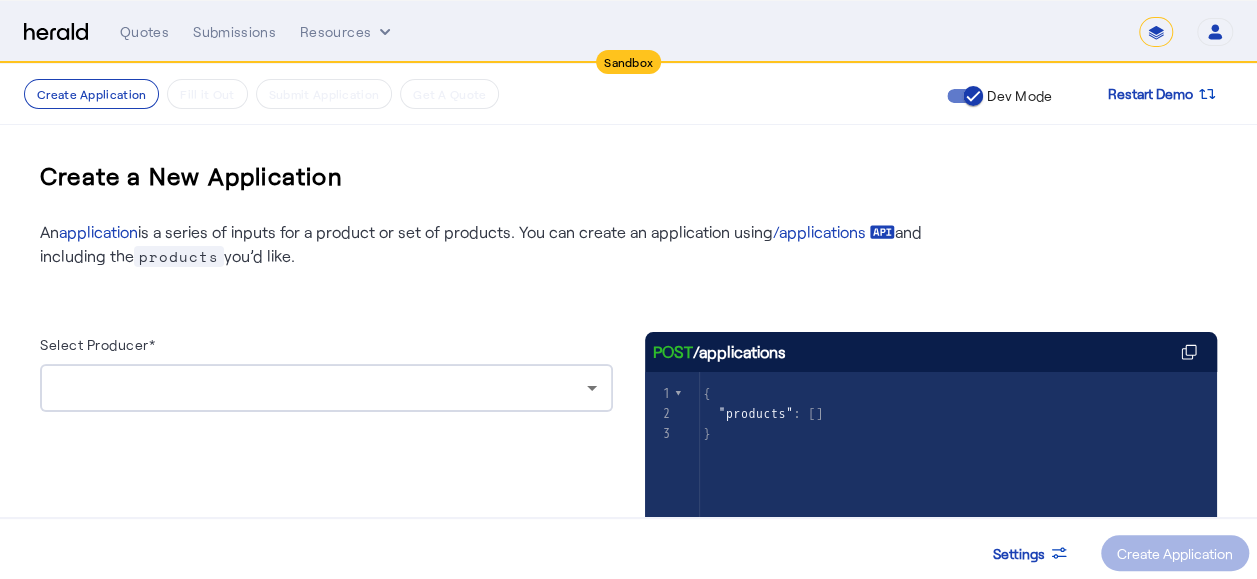 click 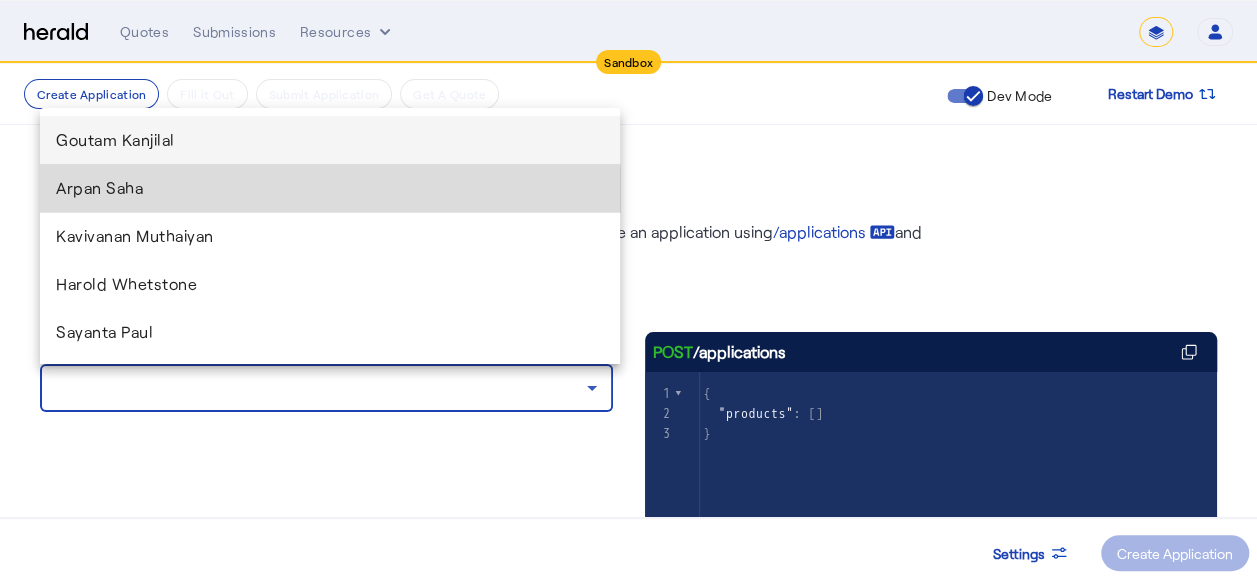 click on "Arpan Saha" at bounding box center [330, 188] 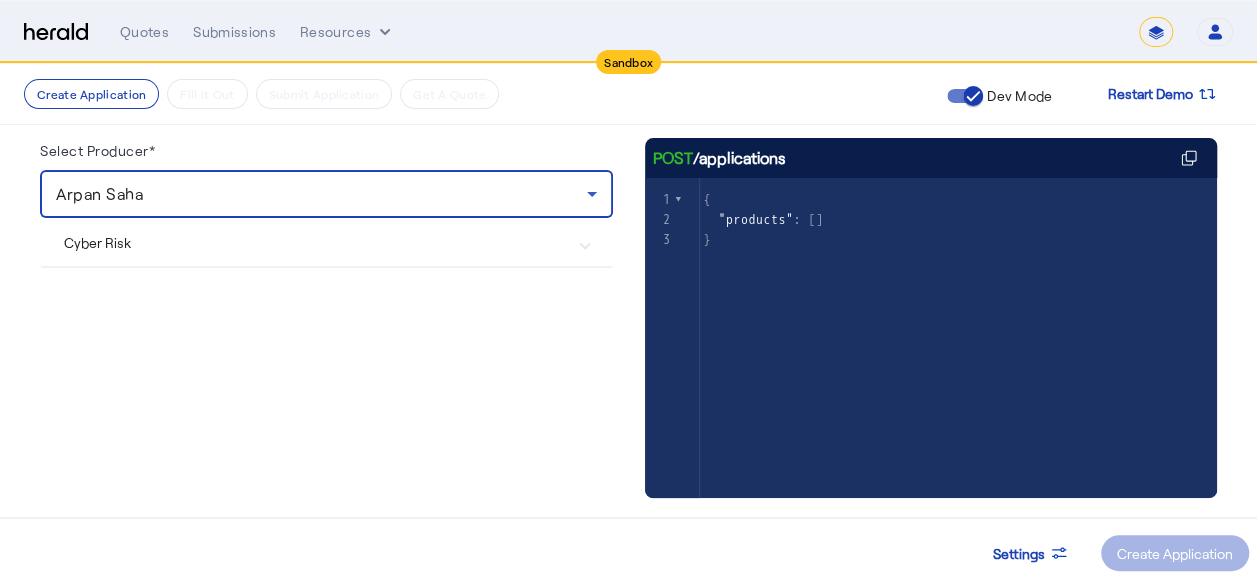 scroll, scrollTop: 200, scrollLeft: 0, axis: vertical 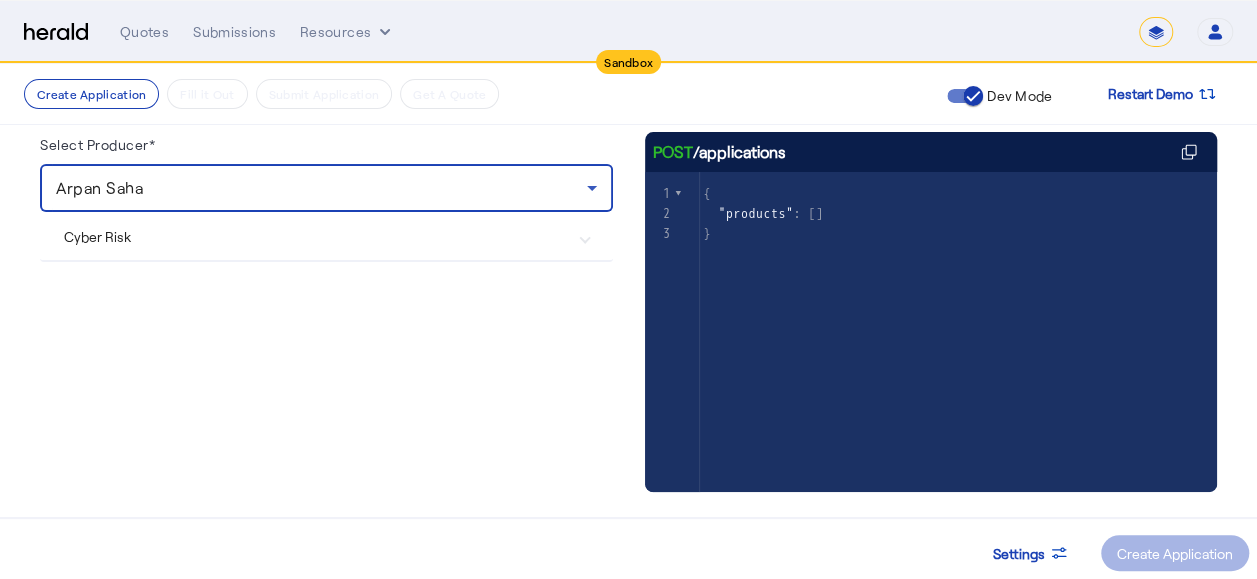 click on "Cyber Risk" at bounding box center (326, 236) 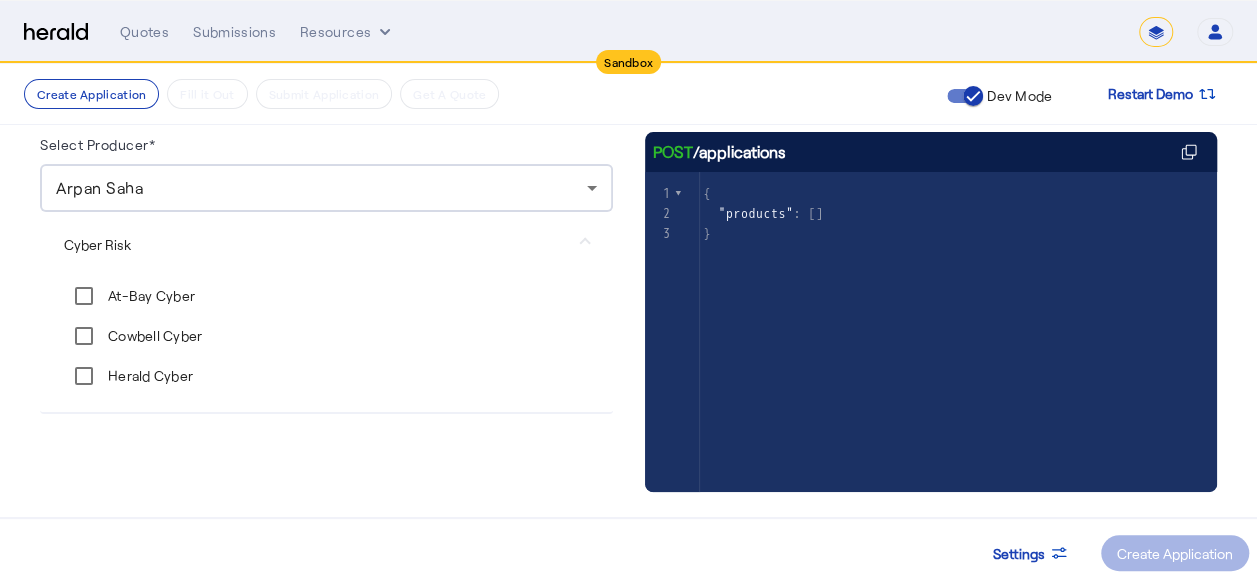 click on "Herald Cyber" at bounding box center [148, 376] 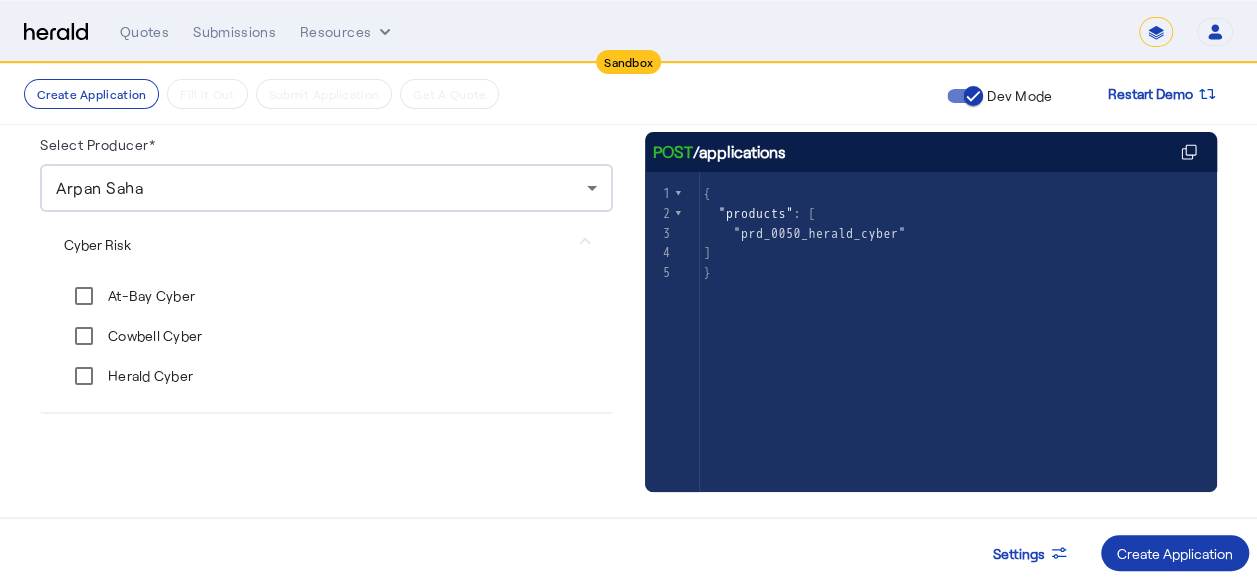 click on "Create Application" at bounding box center (1175, 553) 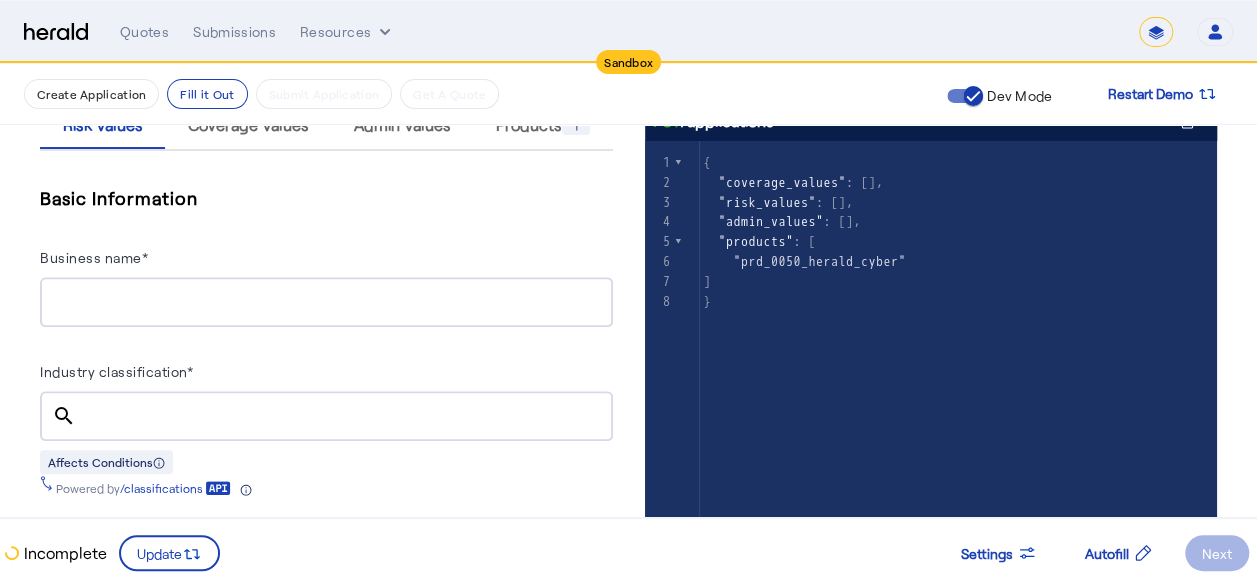 scroll, scrollTop: 326, scrollLeft: 0, axis: vertical 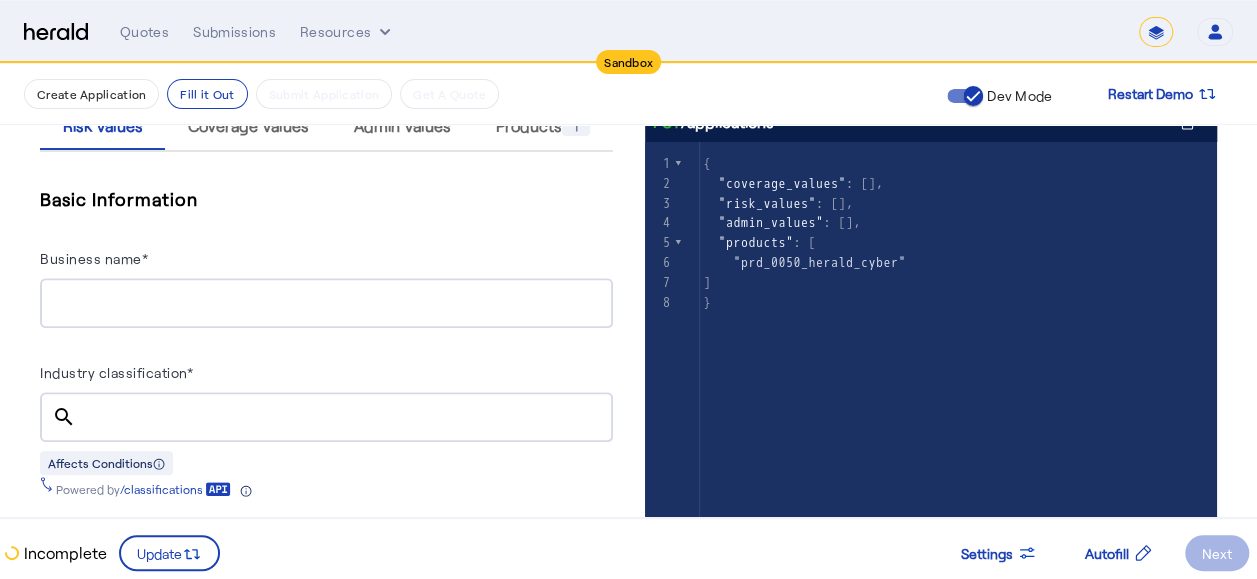 click on "Industry classification*" at bounding box center [344, 418] 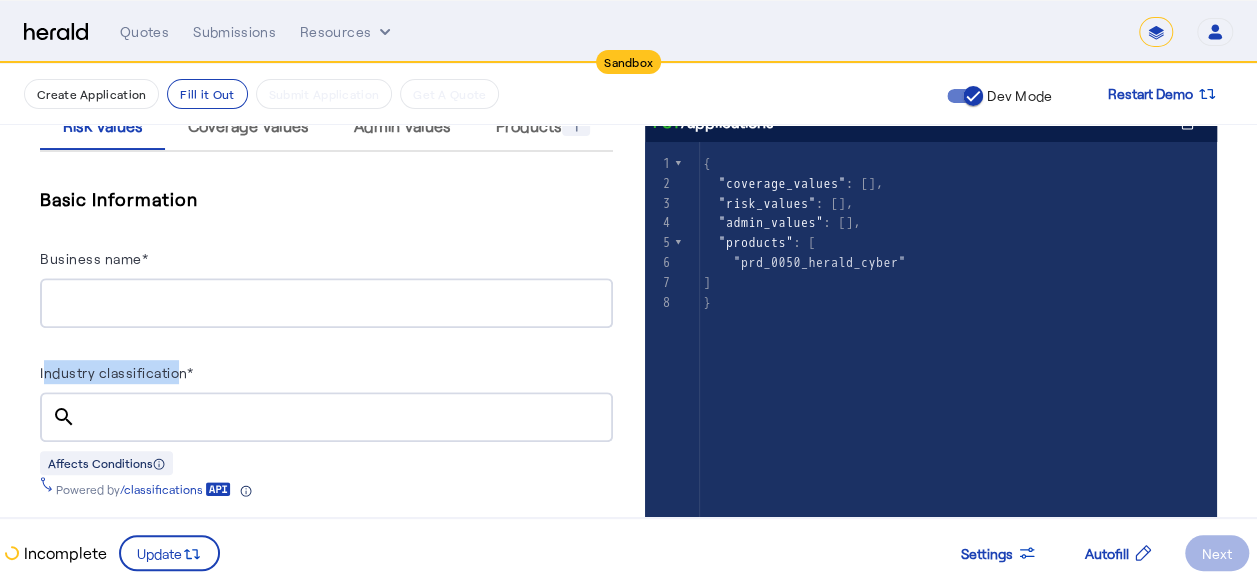 drag, startPoint x: 42, startPoint y: 368, endPoint x: 180, endPoint y: 367, distance: 138.00362 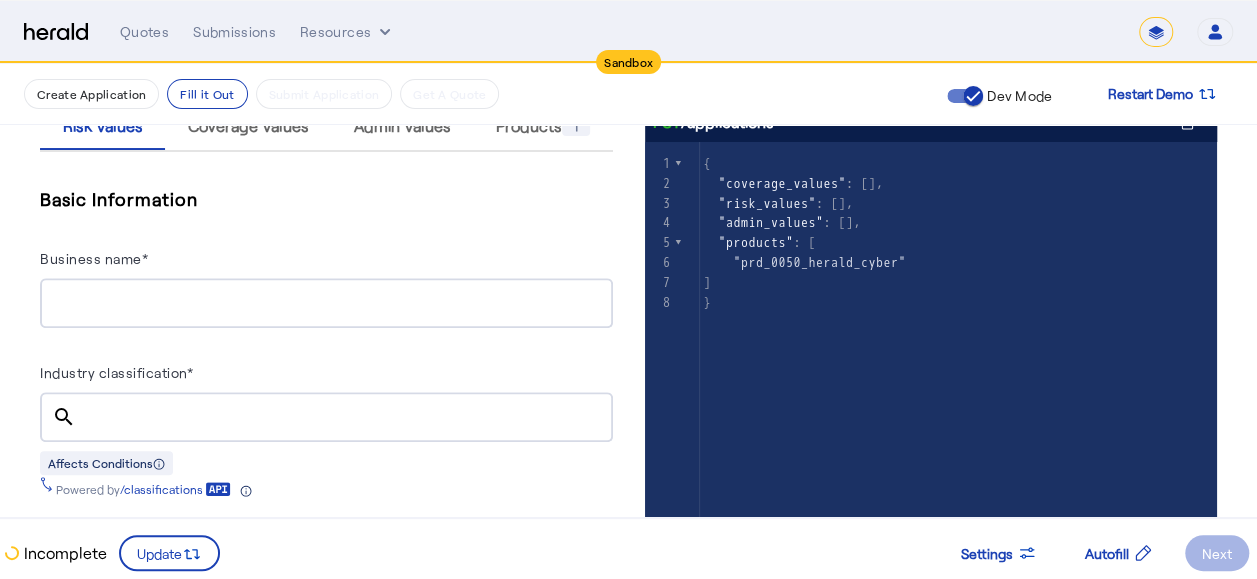 drag, startPoint x: 180, startPoint y: 367, endPoint x: 245, endPoint y: 372, distance: 65.192024 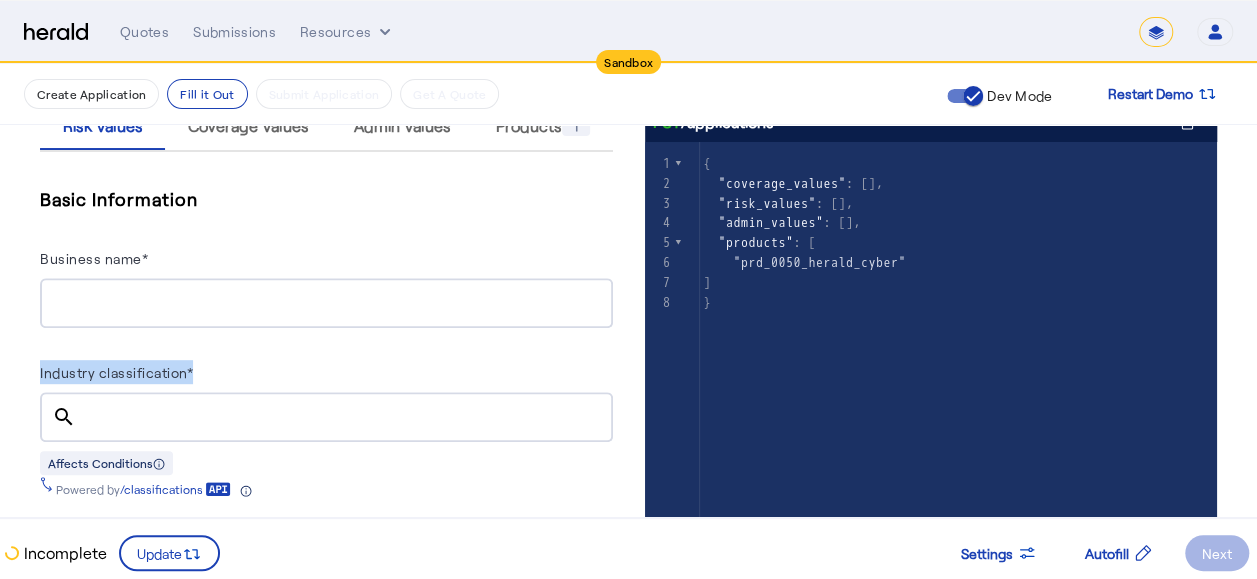 drag, startPoint x: 196, startPoint y: 374, endPoint x: 39, endPoint y: 374, distance: 157 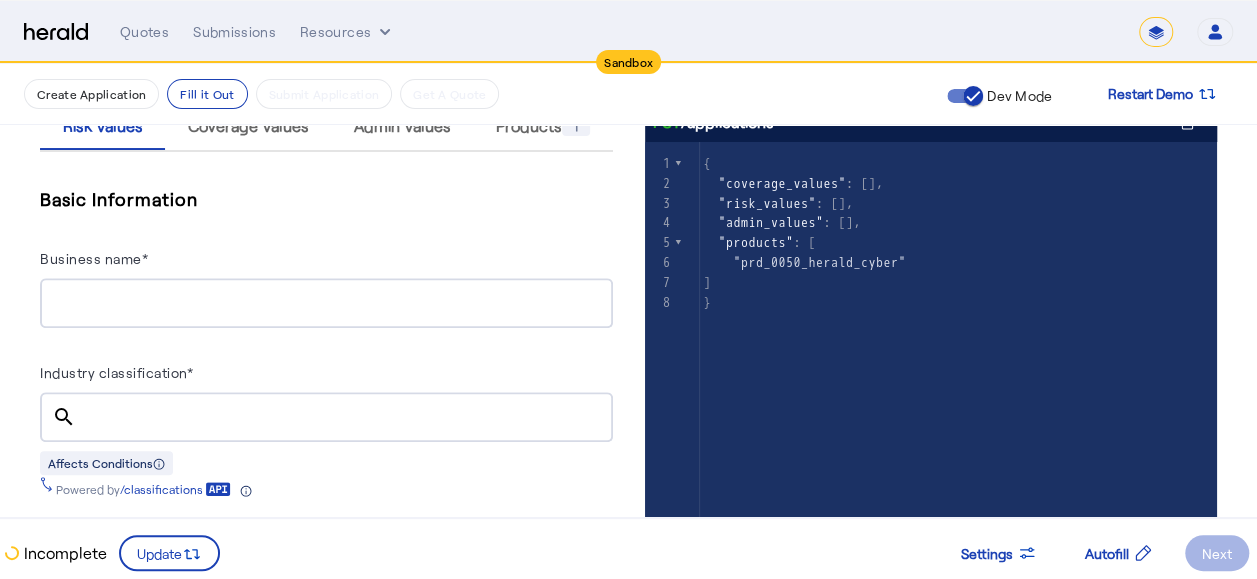 drag, startPoint x: 39, startPoint y: 374, endPoint x: 274, endPoint y: 460, distance: 250.24188 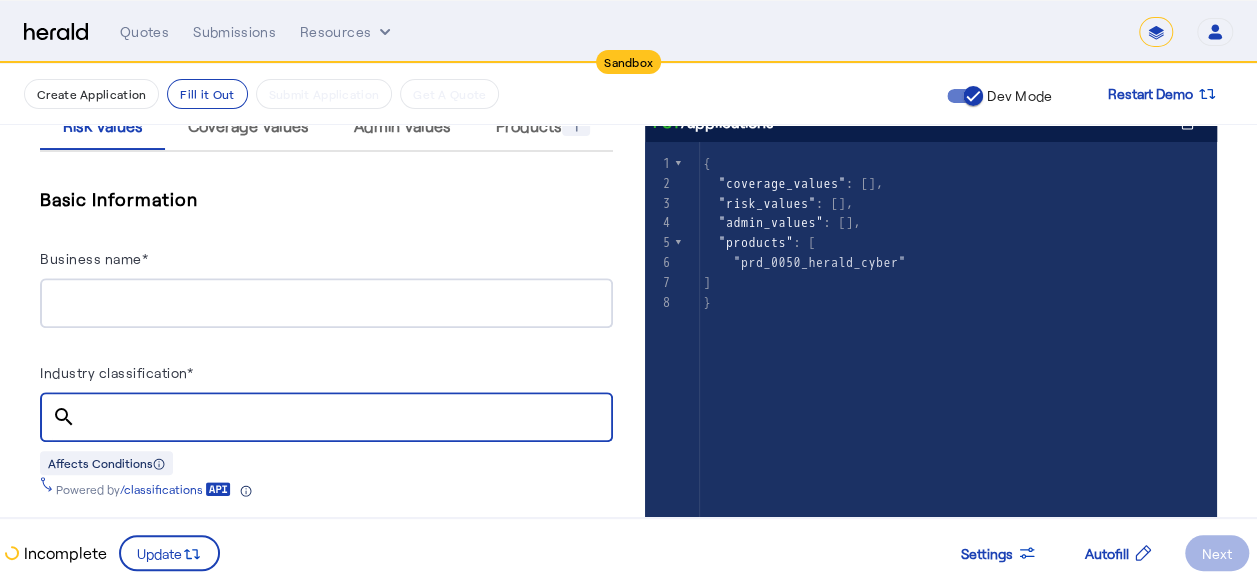 click on "Basic Information  Business name* Industry classification* search  Affects Conditions
Powered by  /classifications
Total annual revenue*  Affects Conditions
Number of employees*  Affects Conditions
Does the applicant have a company website or domain?*  Affects Conditions
Risk Information  Is the applicant engaged in any of the following business activities?* Does the applicant store, transmit, collect, or process any of the following information, not including employee information?*  Affects Conditions
Insurance History  Has the applicant ever experienced any incidents, situations, allegations, or losses that have resulted in or could reasonably give rise to a claim, loss, or any legal or regulatory actions against them that would fall within the scope of a cyber insurance policy for which the applicant is applying?*  Affects Conditions" at bounding box center (326, 1128) 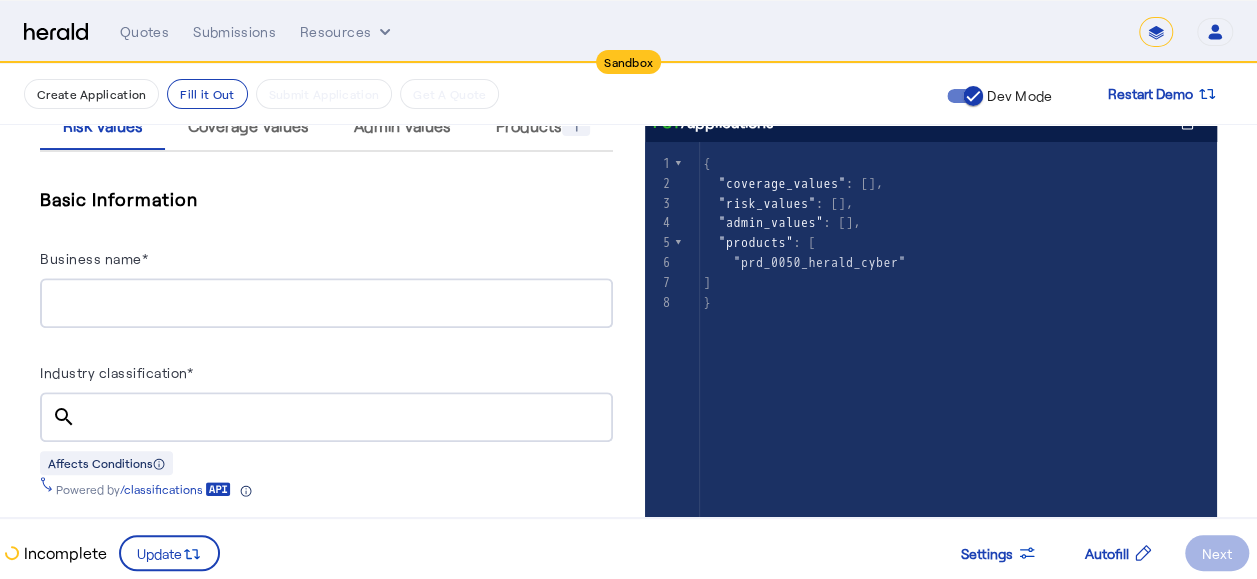 click on "Industry classification*" at bounding box center [344, 418] 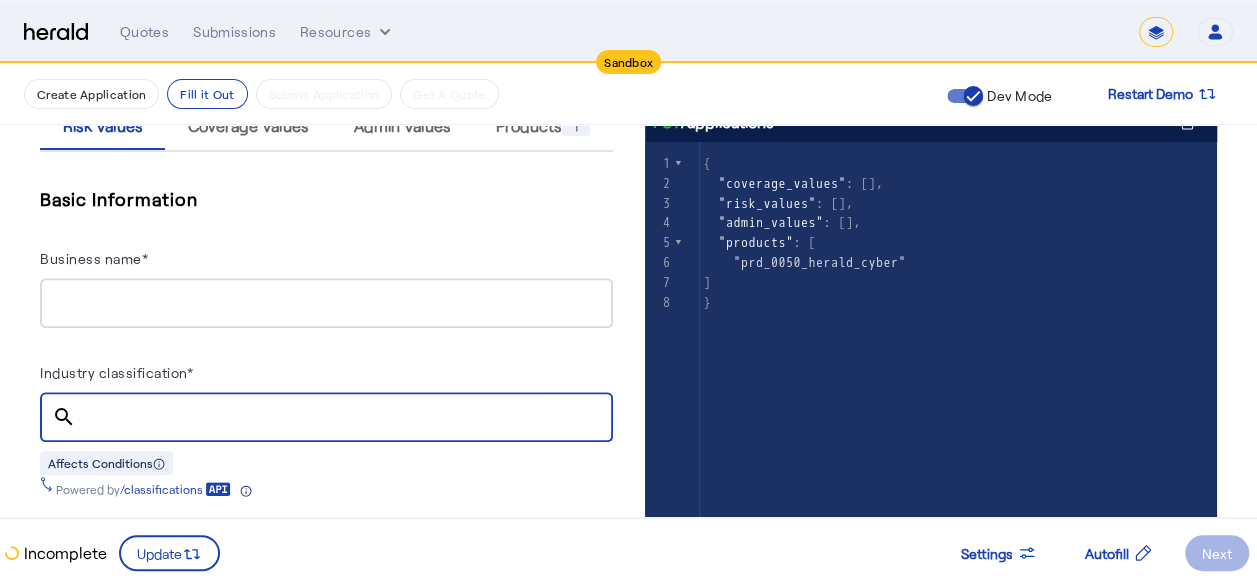 click on "Industry classification*" at bounding box center (116, 372) 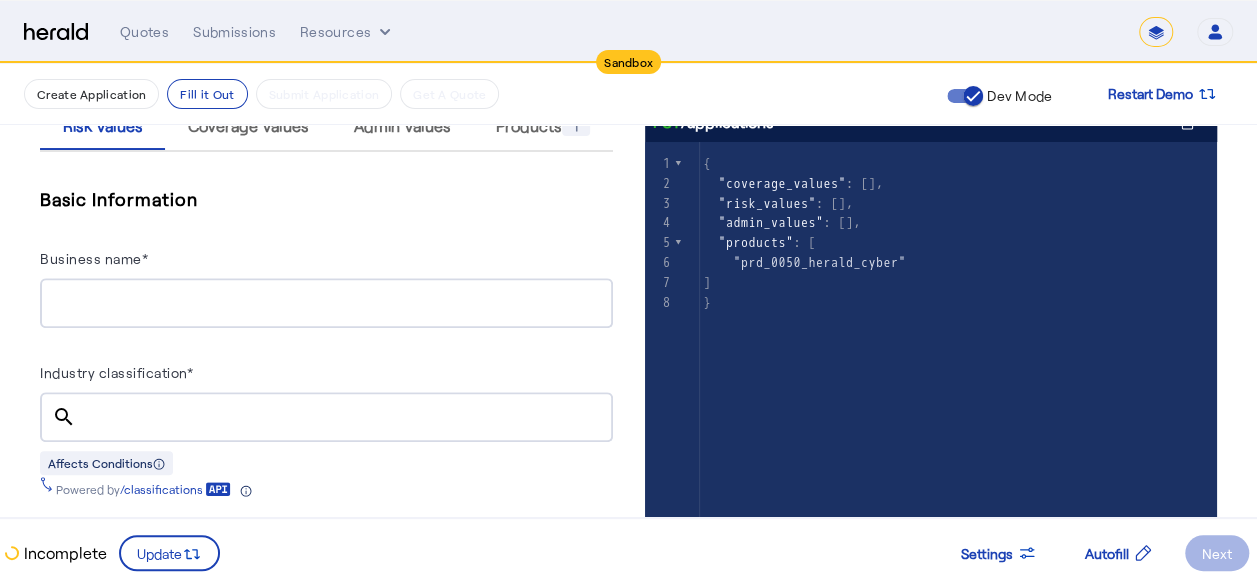 click on "Industry classification*" at bounding box center (116, 372) 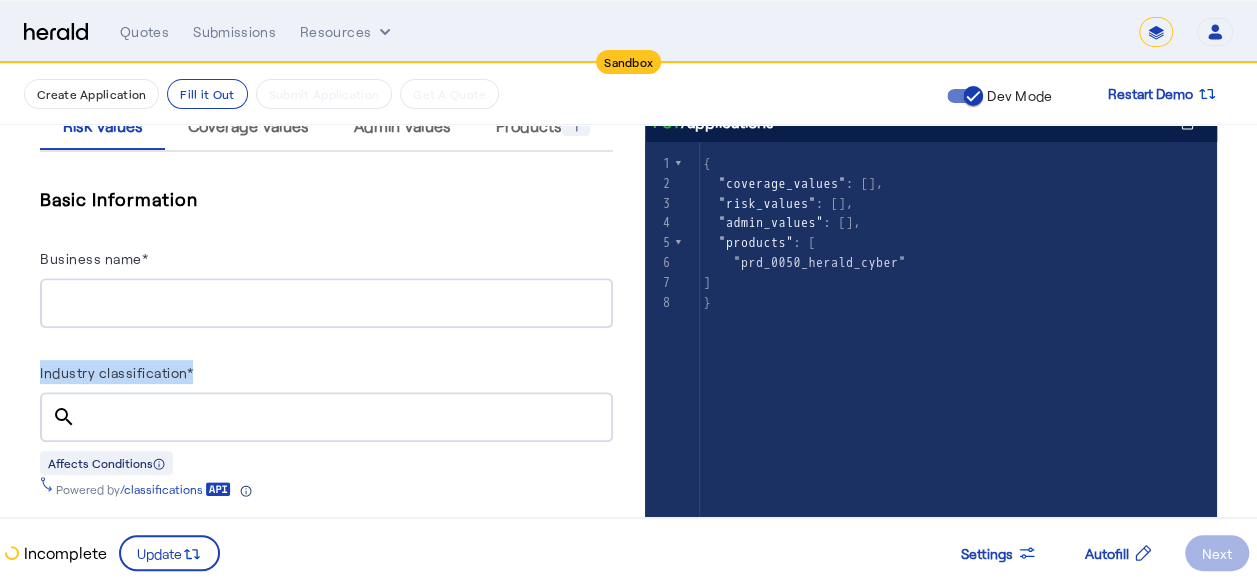 drag, startPoint x: 36, startPoint y: 371, endPoint x: 192, endPoint y: 370, distance: 156.0032 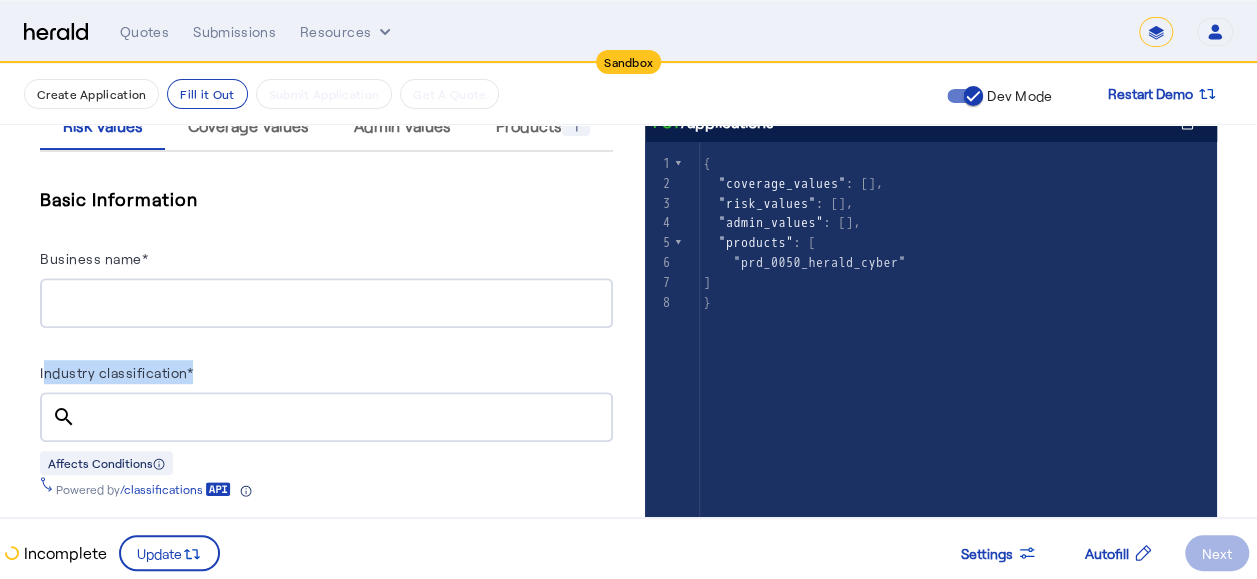 drag, startPoint x: 196, startPoint y: 370, endPoint x: 44, endPoint y: 377, distance: 152.1611 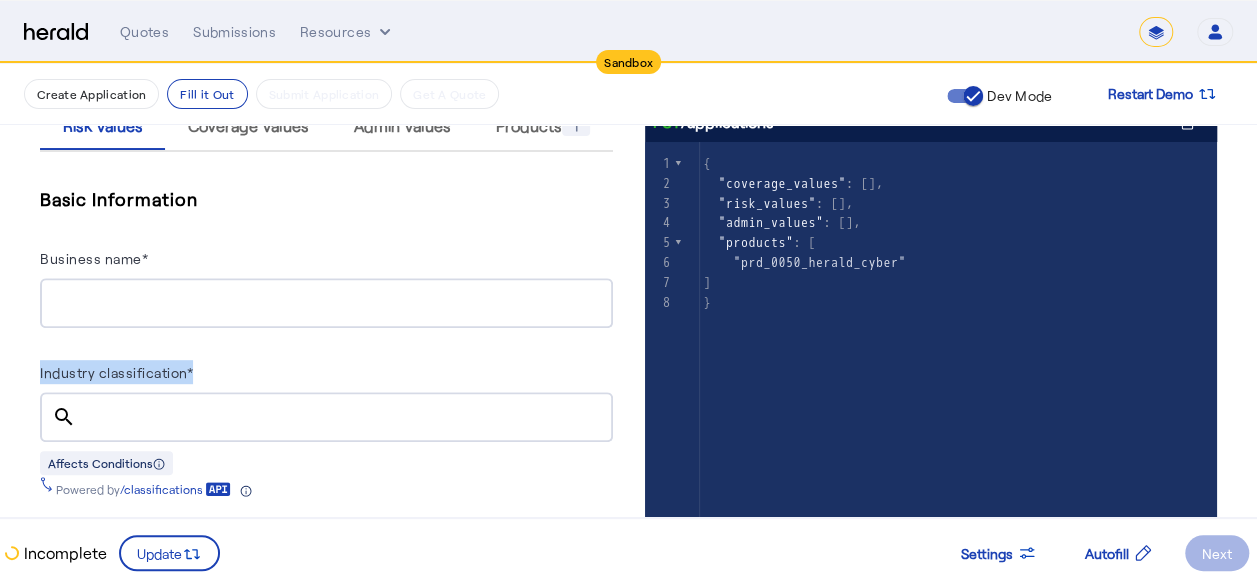 drag, startPoint x: 44, startPoint y: 377, endPoint x: 193, endPoint y: 364, distance: 149.56604 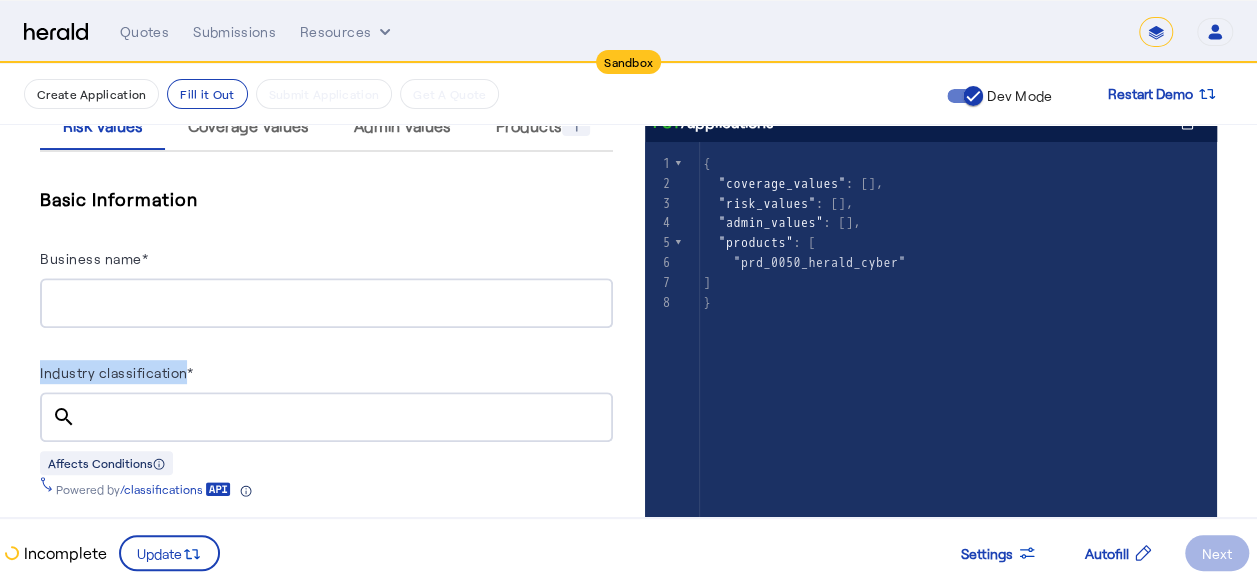 drag, startPoint x: 188, startPoint y: 374, endPoint x: 40, endPoint y: 375, distance: 148.00337 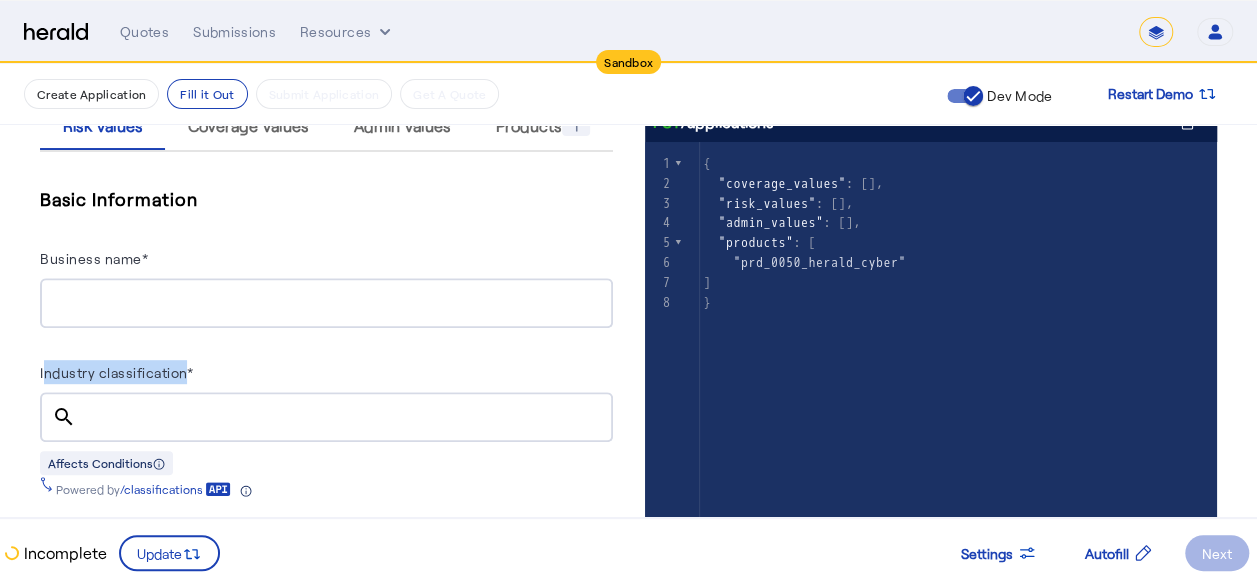 drag, startPoint x: 42, startPoint y: 366, endPoint x: 186, endPoint y: 370, distance: 144.05554 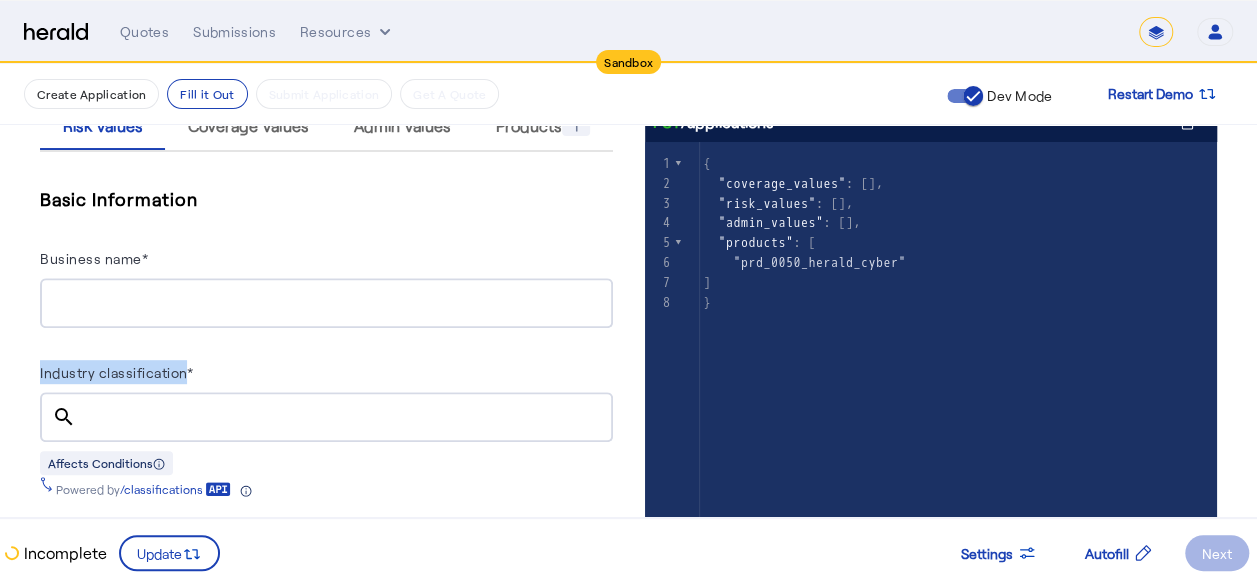 drag, startPoint x: 185, startPoint y: 376, endPoint x: 40, endPoint y: 375, distance: 145.00345 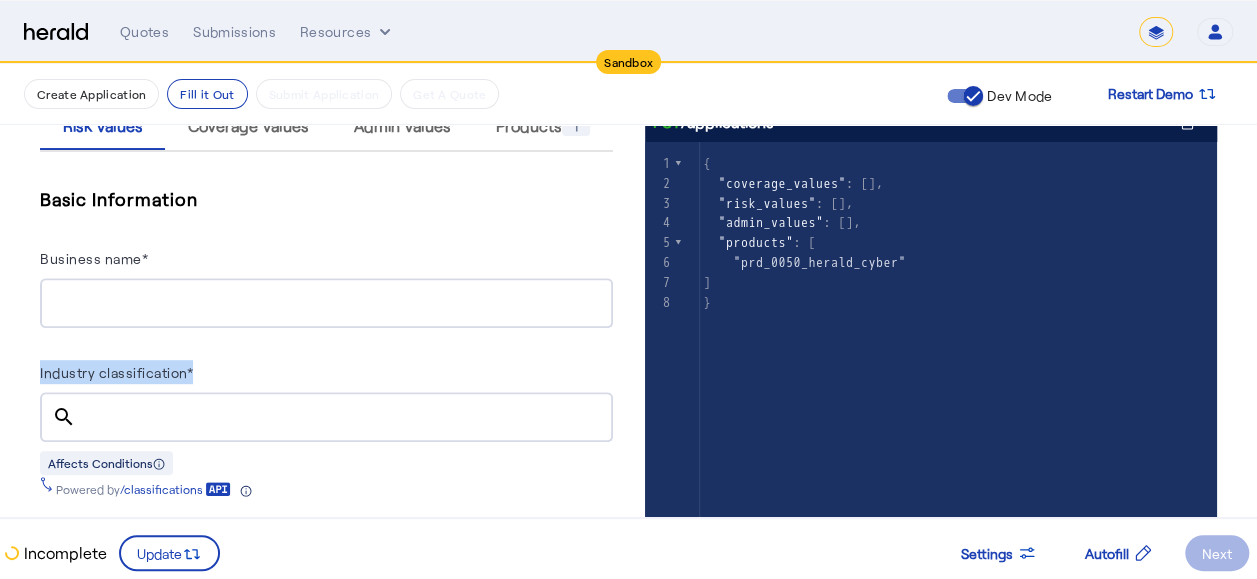 drag, startPoint x: 38, startPoint y: 368, endPoint x: 198, endPoint y: 370, distance: 160.0125 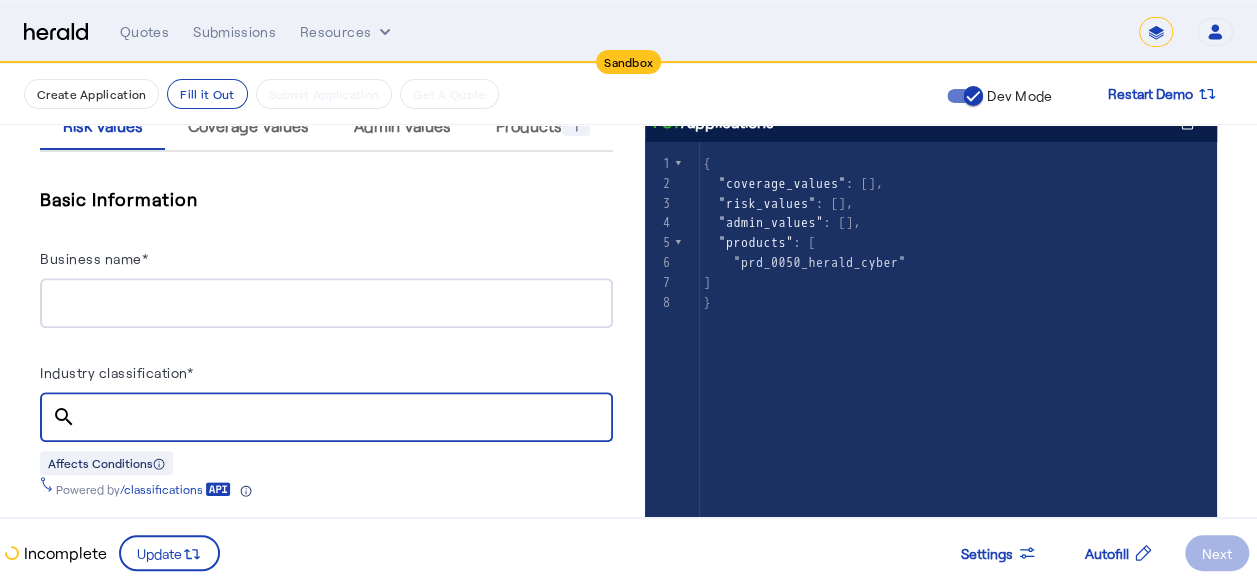 click on "Industry classification*" at bounding box center [326, 376] 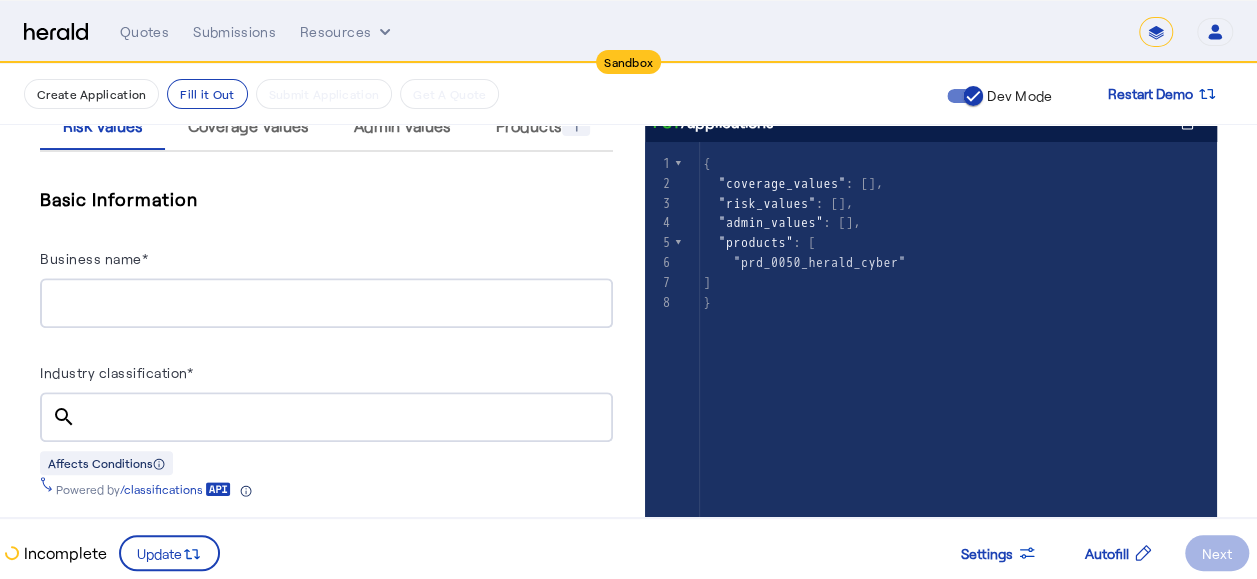 type on "***" 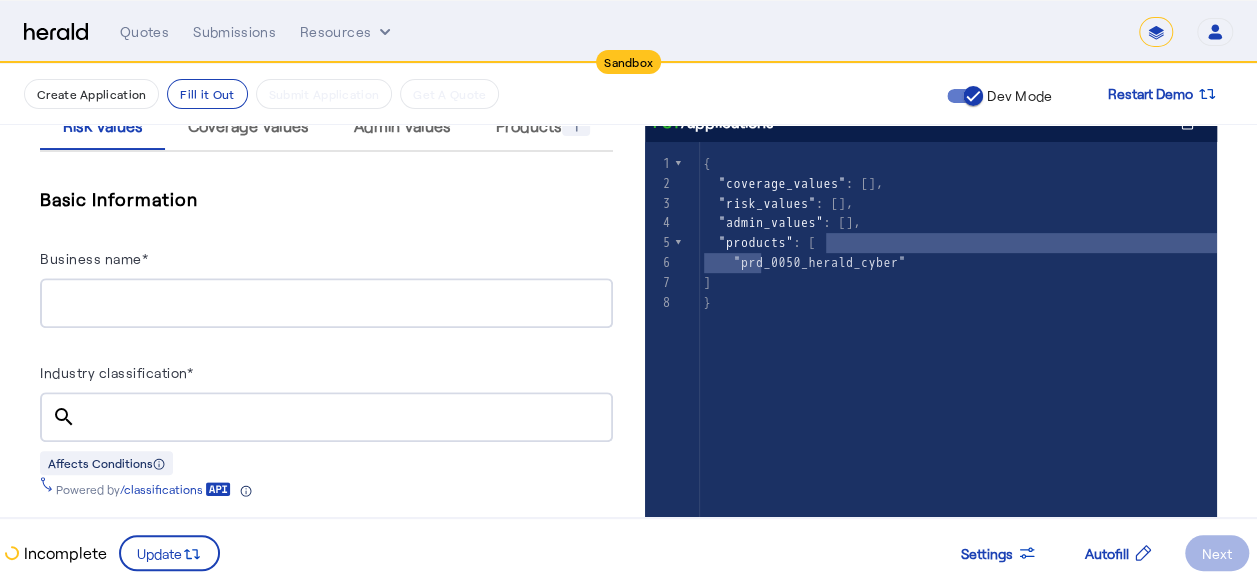 drag, startPoint x: 785, startPoint y: 264, endPoint x: 936, endPoint y: 248, distance: 151.84532 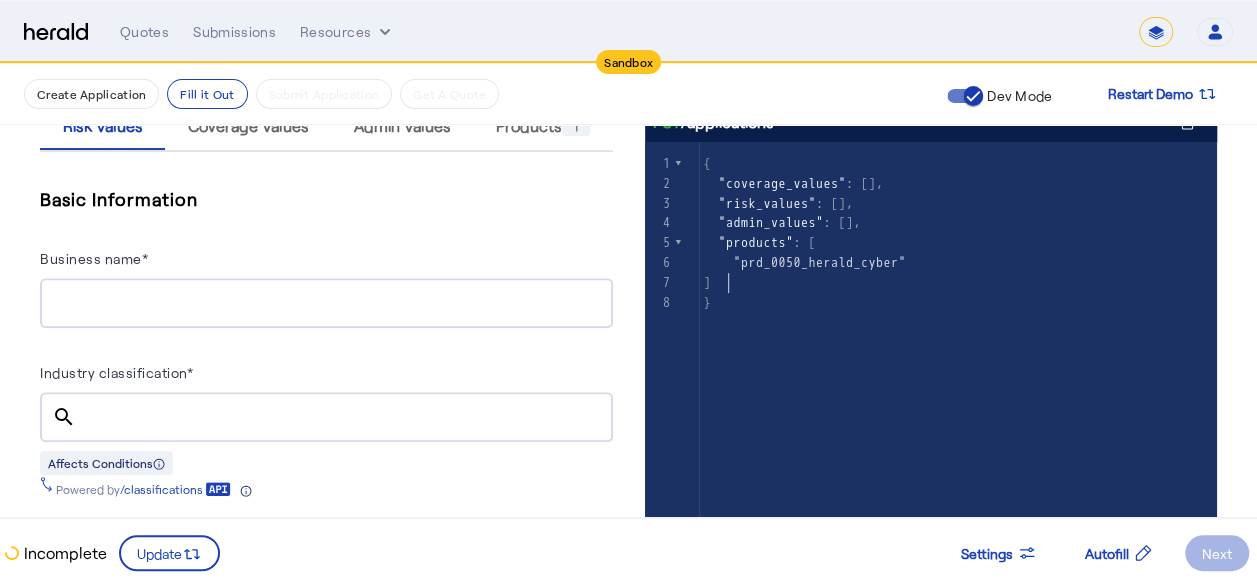 drag, startPoint x: 898, startPoint y: 282, endPoint x: 668, endPoint y: 326, distance: 234.17088 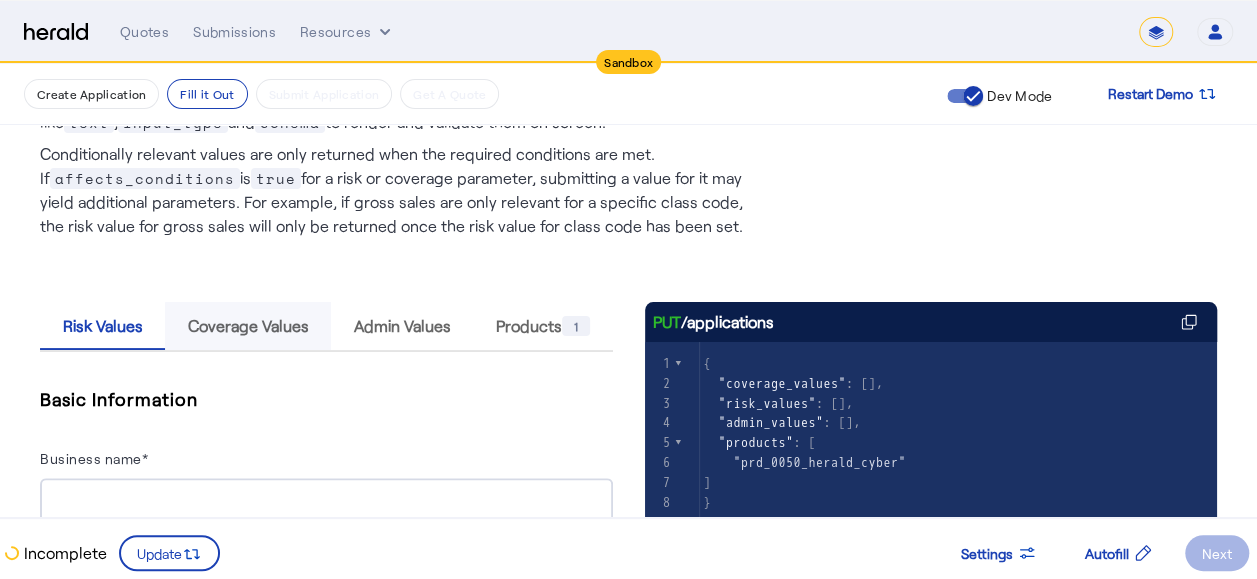 click on "Coverage Values" at bounding box center [248, 326] 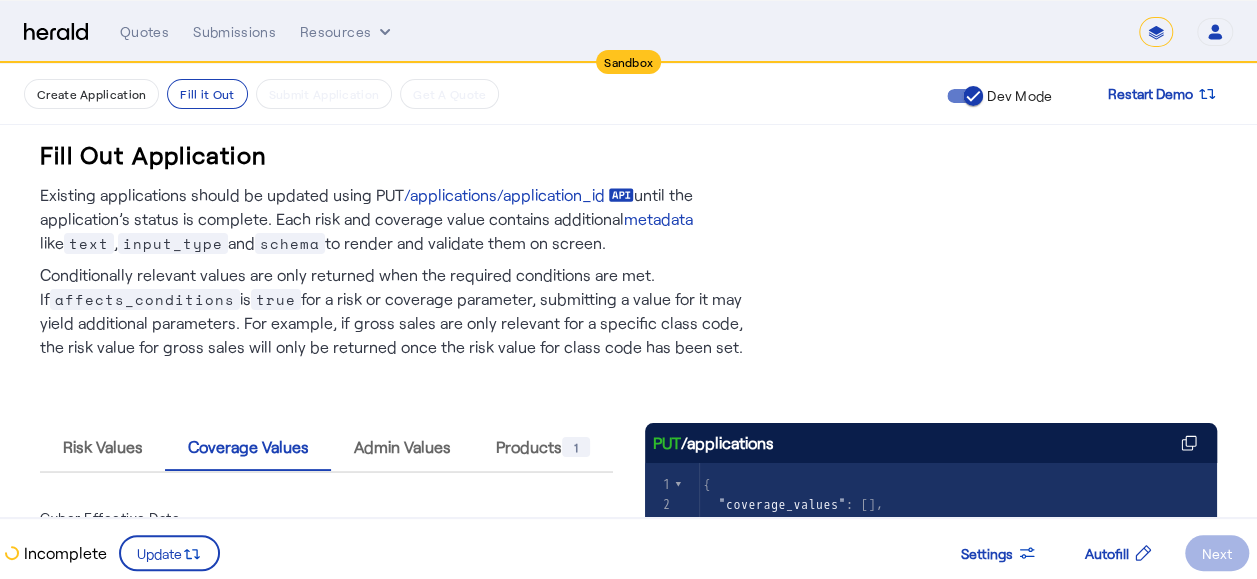 scroll, scrollTop: 0, scrollLeft: 0, axis: both 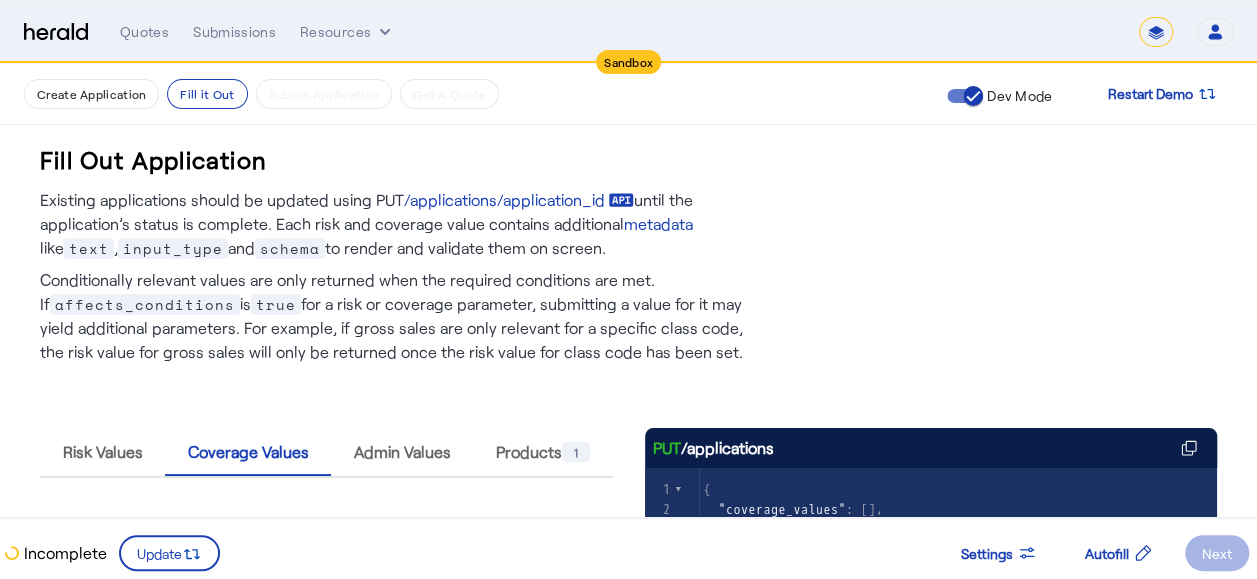 click on "Risk Values Coverage Values Admin Values Products       1  Cyber Effective Date Aggregate Limit  Tooltip text
Social Engineering Limit Aggregate Retention Waiting Period (hours) Per Claim Retention Cyber Risk Retroactive Date PUT  /applications
x   1 { 2    "coverage_values" : [], 3    "risk_values" : [], 4    "admin_values" : [], 5    "products" : [ 6      "prd_0050_herald_cyber" 7   ] 8 }  Response
xxxxxxxxxx 523   1 { 2    "application" : { 3      "id" :  "c8e74e9f-d5b0-44f6-940c-7112fa7cedb0" , 4      "status" :  "incomplete" , 5      "products" : [ 6        "prd_0050_herald_cyber" 7     ], 8      "risk_values" : [ 9       { 10          "risk_parameter_id" :  "rsk_m4p9_insured_name" , 11          "value" :  null , 12          "section" :  "Basic Information" , 13          "parameter_text" : { 14            "applicant_facing_text" :  "Business name" , 15            "agent_facing_text" :  16 17 :  ," 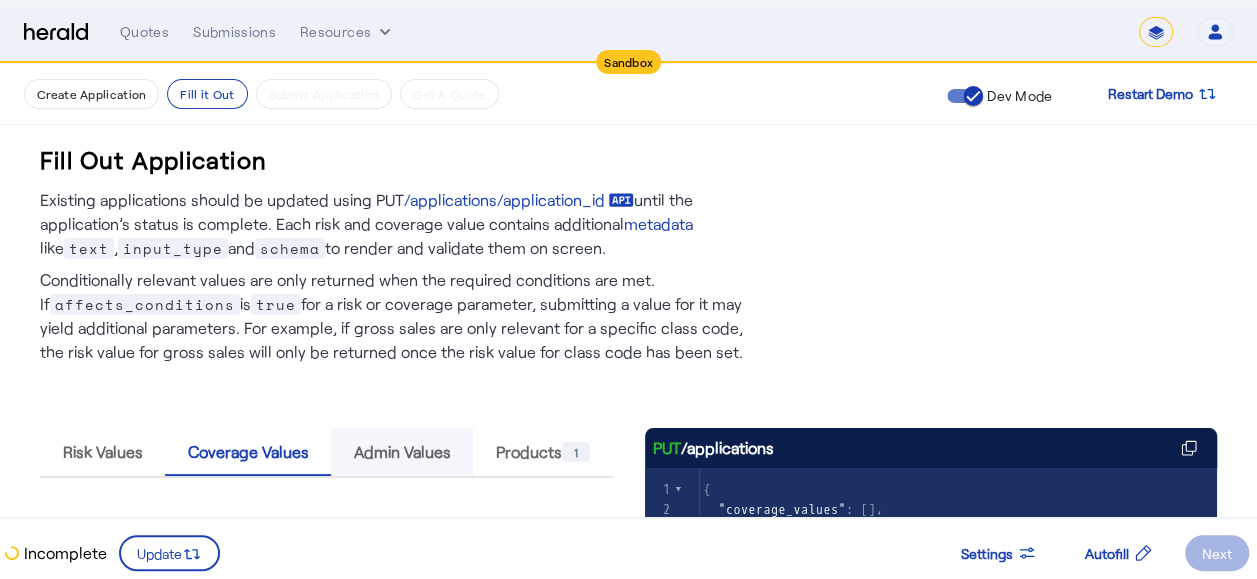 click on "Admin Values" at bounding box center [402, 452] 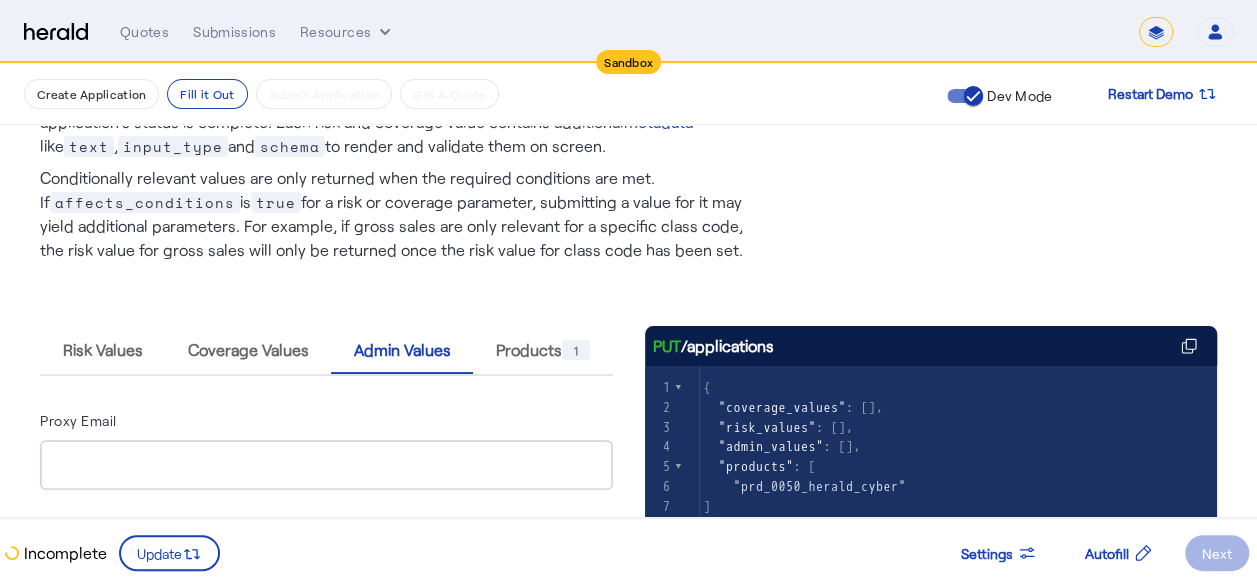 scroll, scrollTop: 300, scrollLeft: 0, axis: vertical 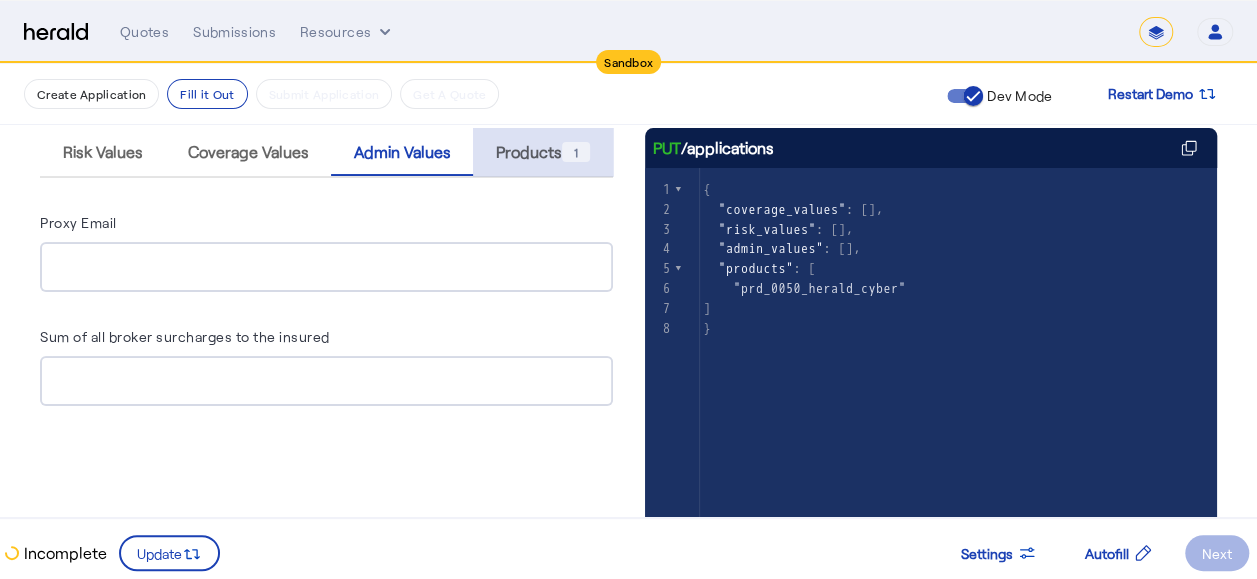 click on "Products       1" at bounding box center (543, 152) 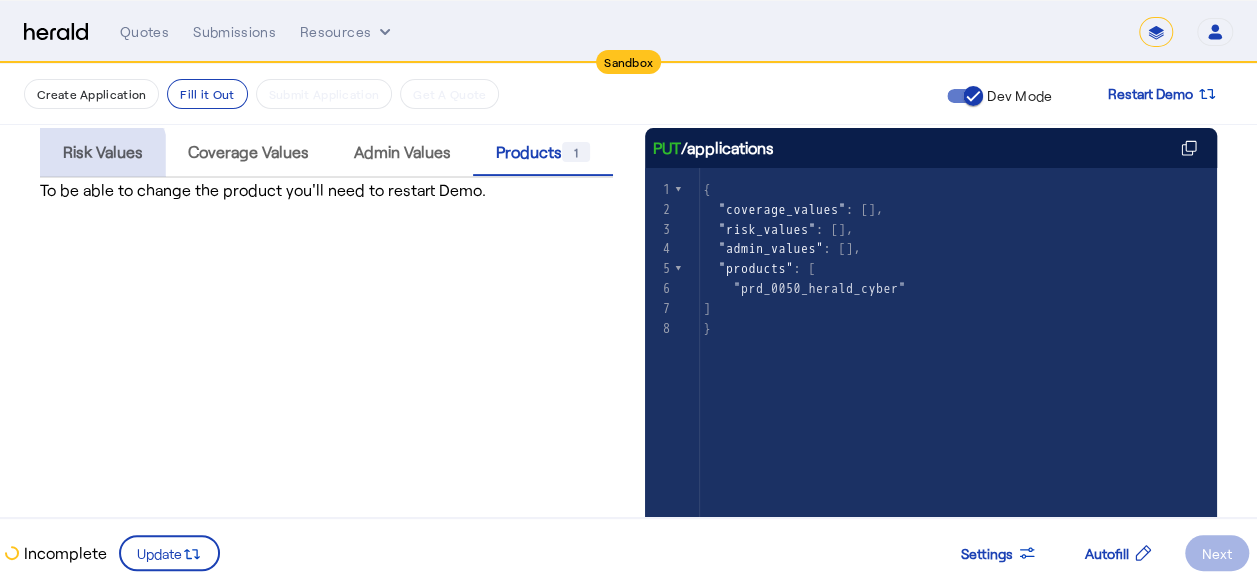 click on "Risk Values" at bounding box center [103, 152] 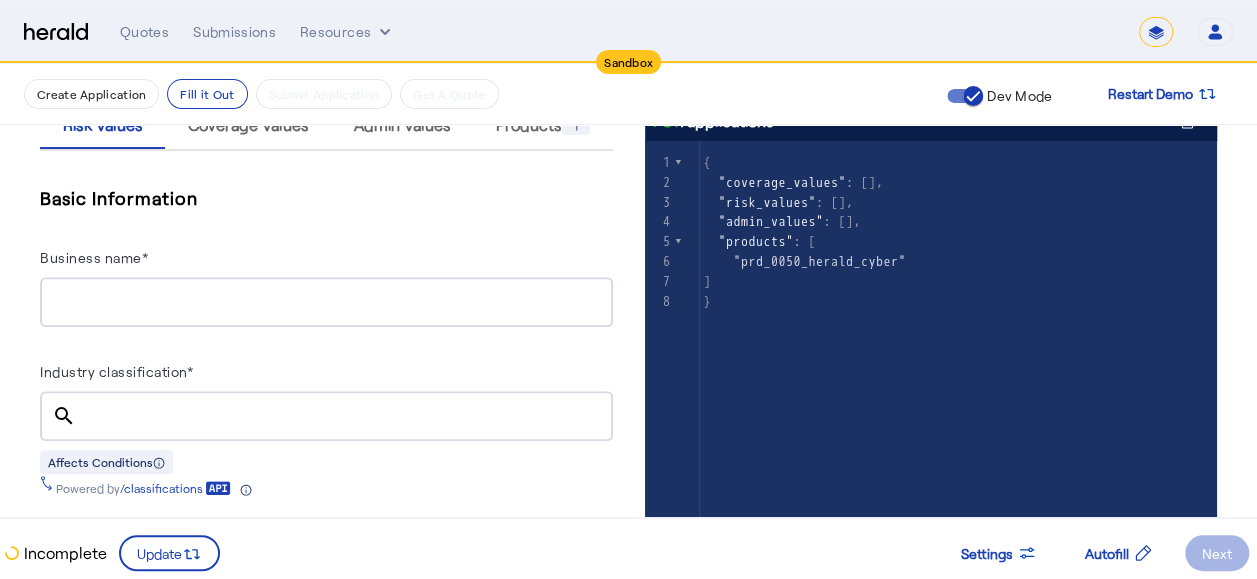 scroll, scrollTop: 400, scrollLeft: 0, axis: vertical 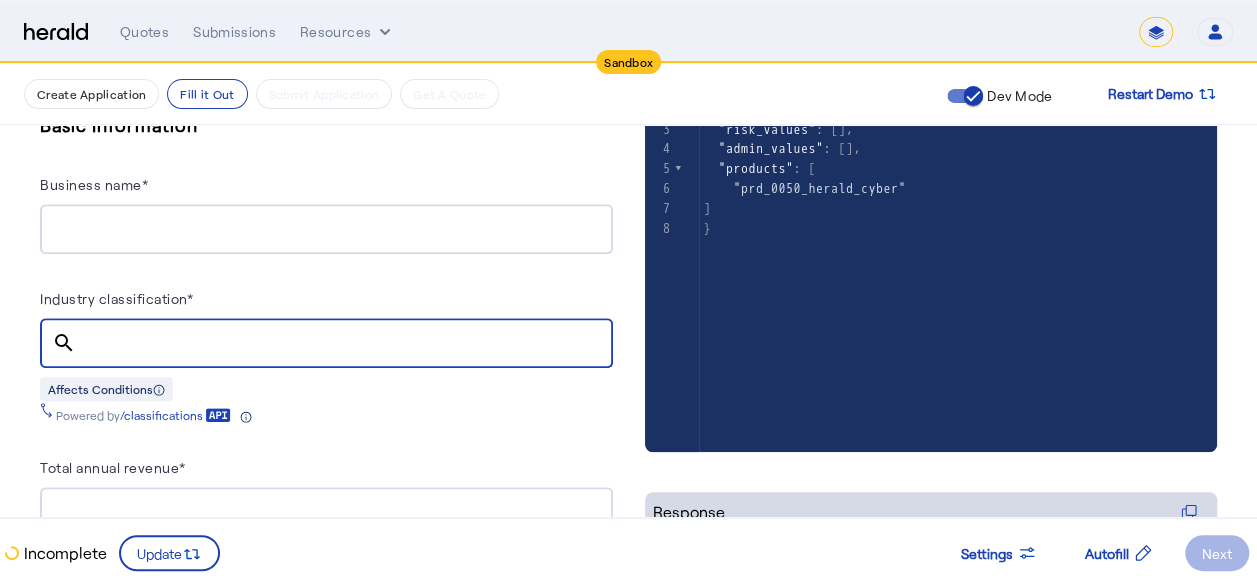 click on "Industry classification*" at bounding box center (344, 344) 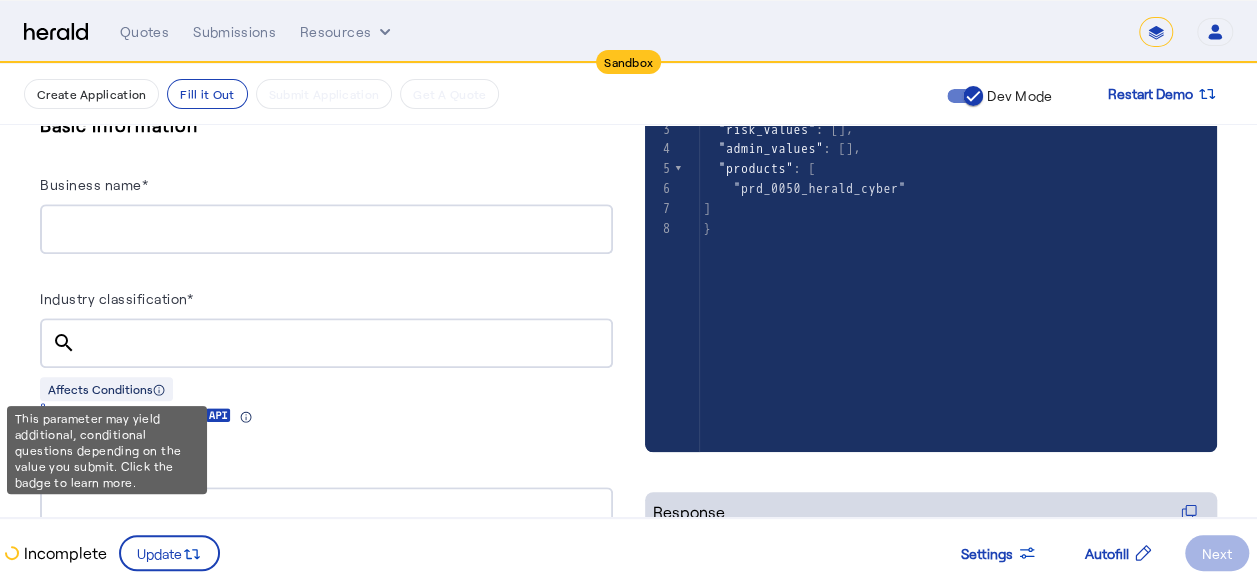 click 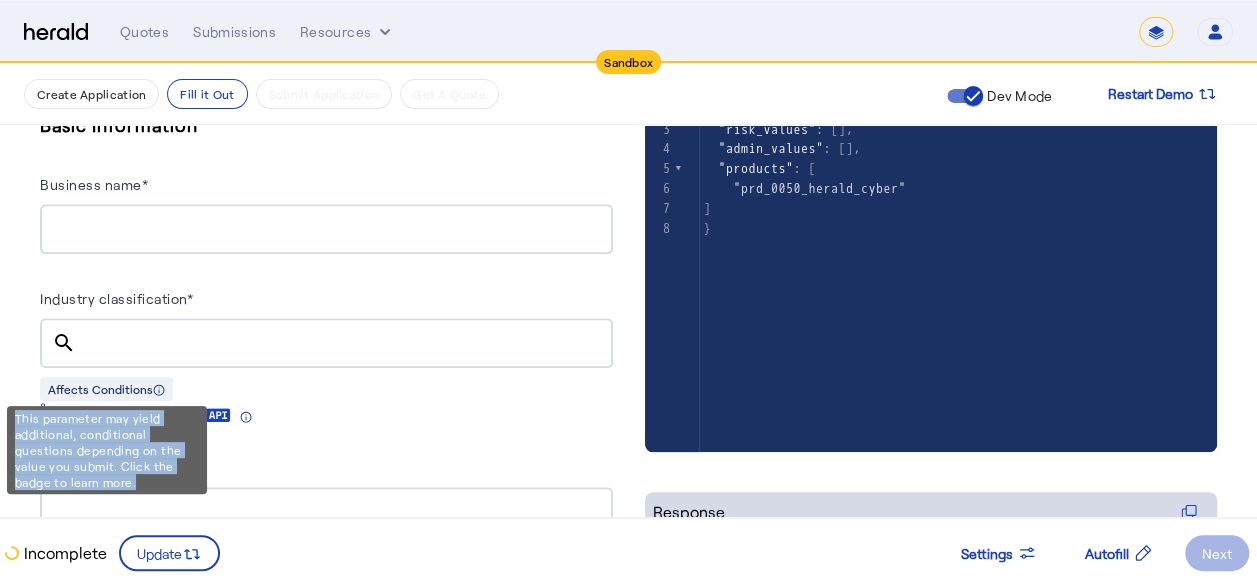 drag, startPoint x: 145, startPoint y: 488, endPoint x: 10, endPoint y: 424, distance: 149.40215 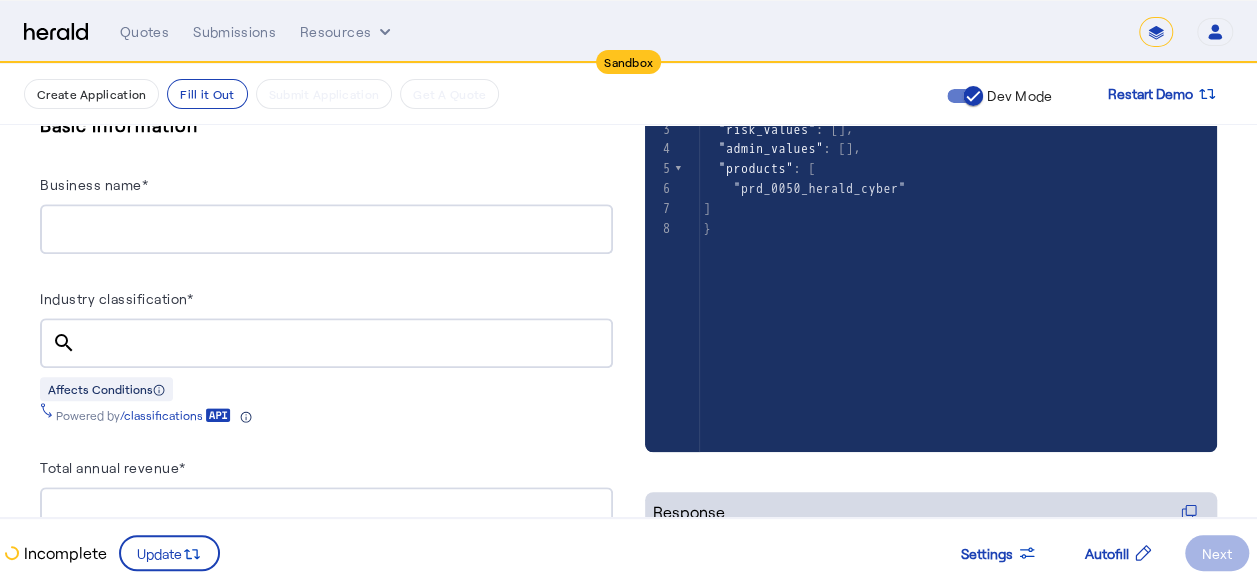 click on "Powered by  /classifications" 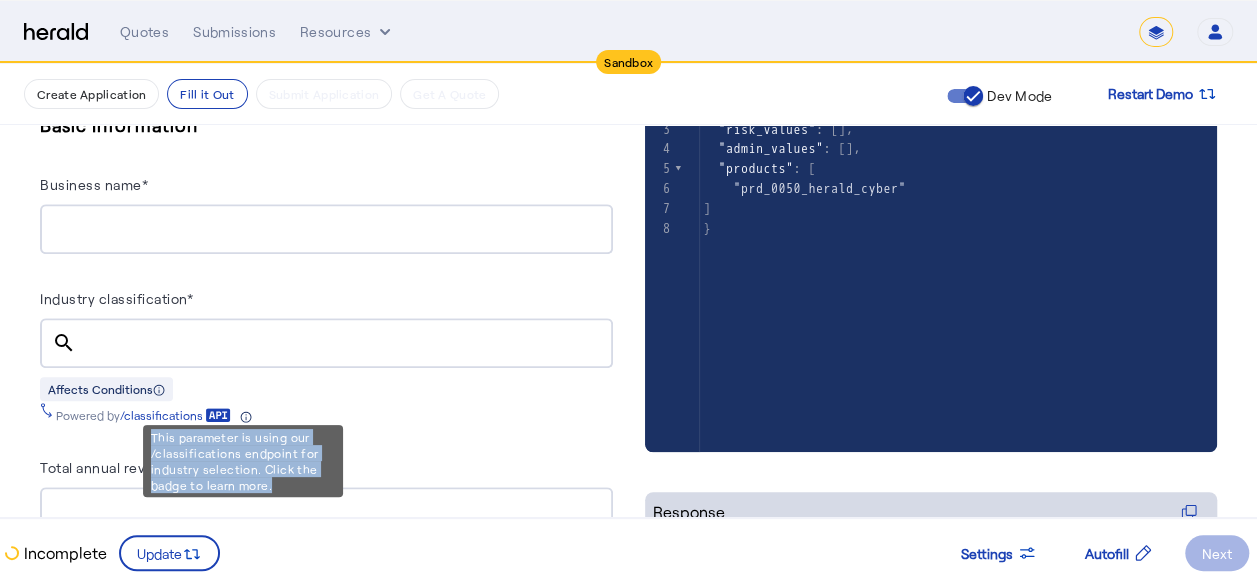 drag, startPoint x: 152, startPoint y: 438, endPoint x: 286, endPoint y: 485, distance: 142.00352 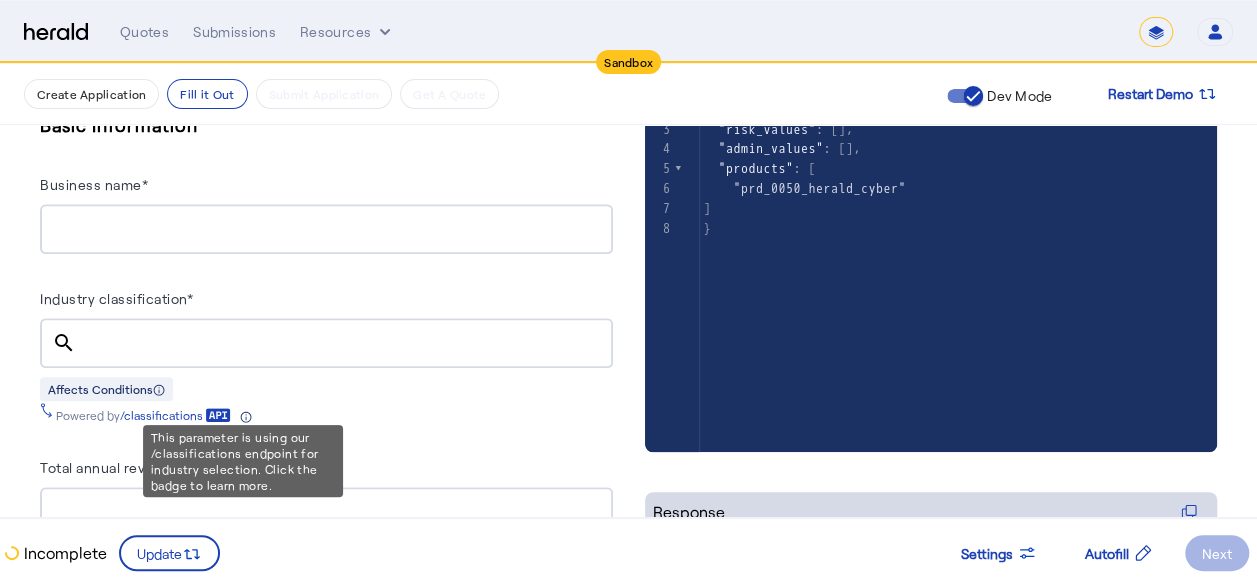 drag, startPoint x: 286, startPoint y: 485, endPoint x: 264, endPoint y: 376, distance: 111.19802 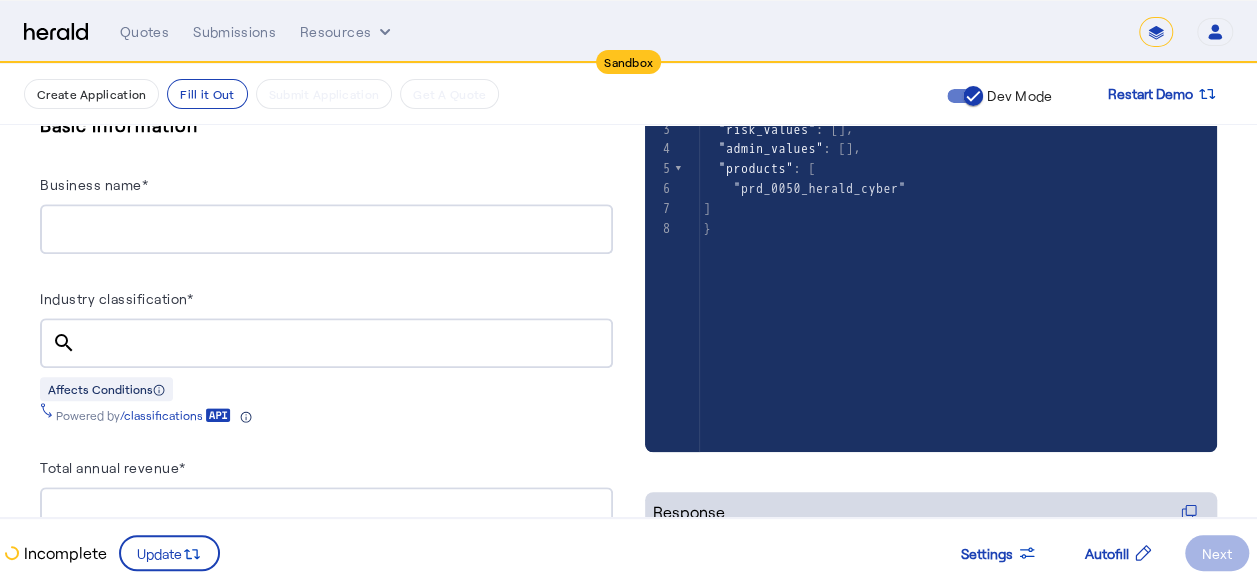 drag, startPoint x: 118, startPoint y: 412, endPoint x: 302, endPoint y: 404, distance: 184.17383 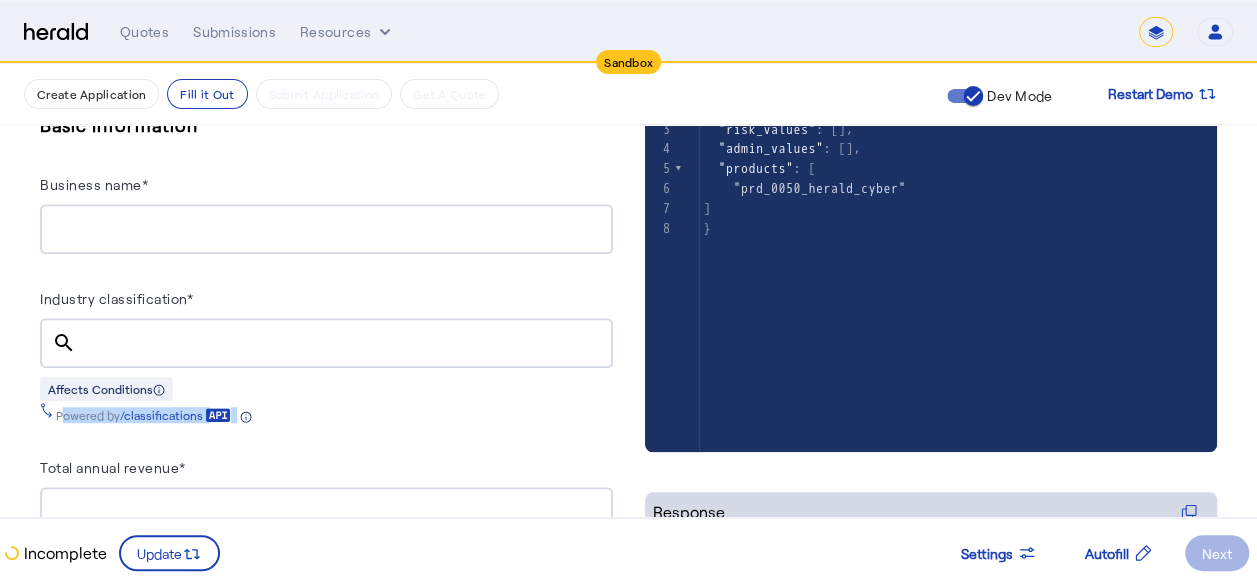 drag, startPoint x: 50, startPoint y: 406, endPoint x: 234, endPoint y: 406, distance: 184 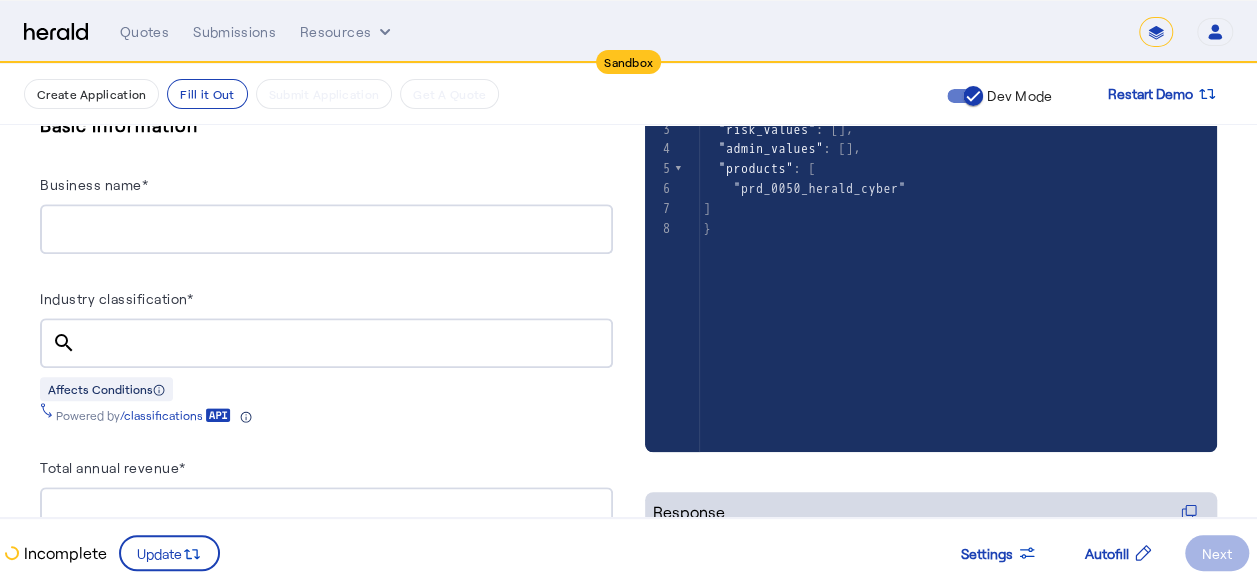 drag, startPoint x: 234, startPoint y: 406, endPoint x: 248, endPoint y: 413, distance: 15.652476 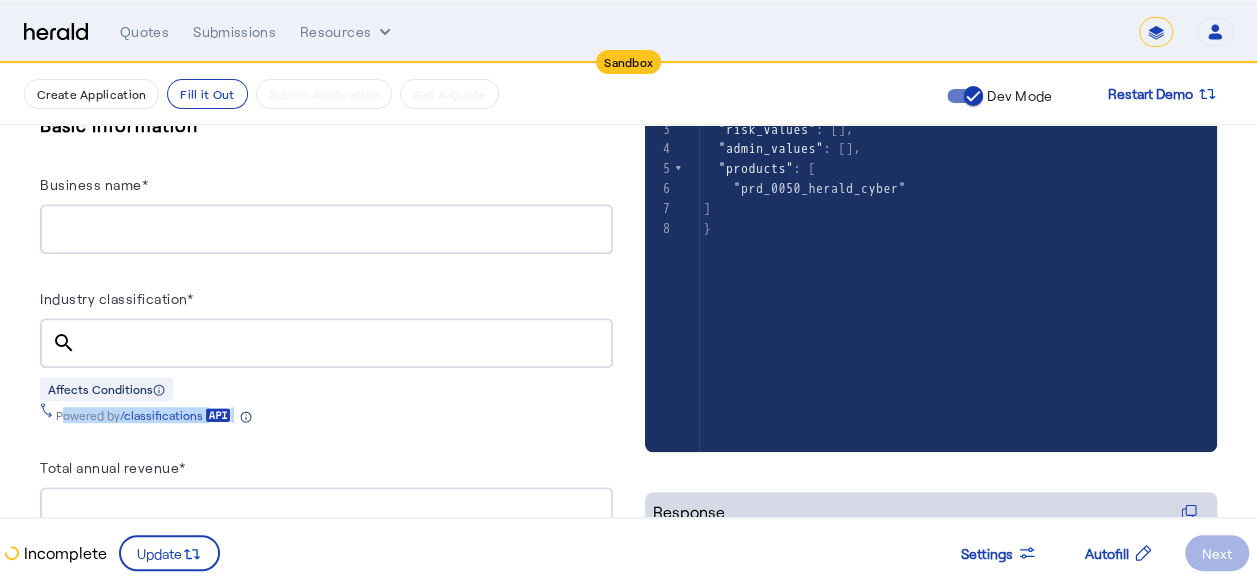 drag, startPoint x: 230, startPoint y: 413, endPoint x: 58, endPoint y: 412, distance: 172.00291 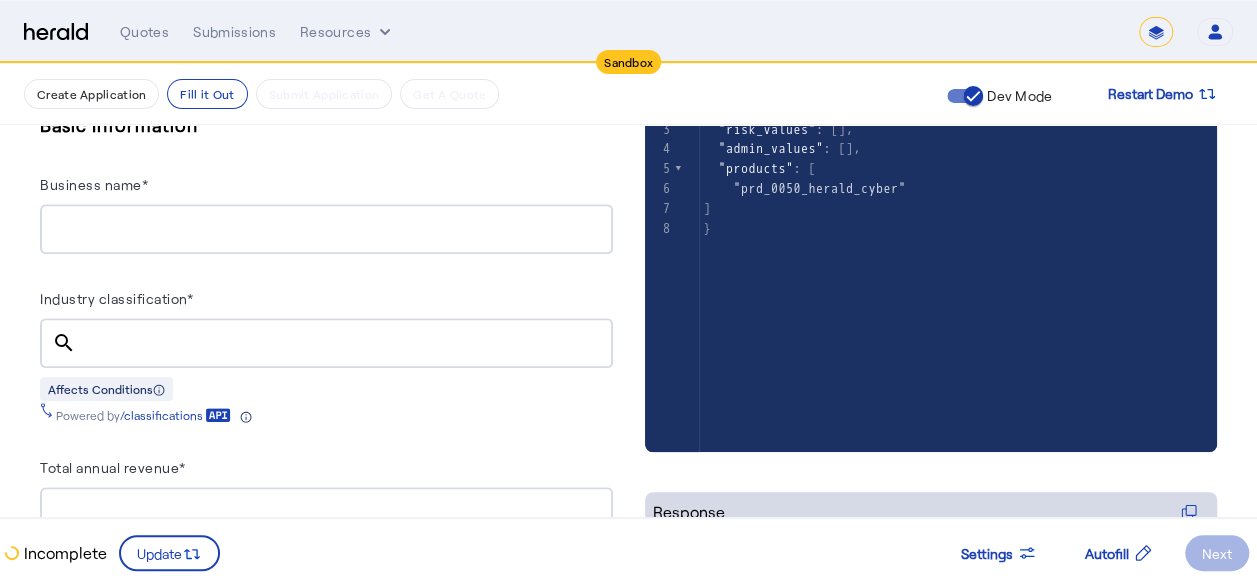 drag, startPoint x: 58, startPoint y: 412, endPoint x: 77, endPoint y: 438, distance: 32.202484 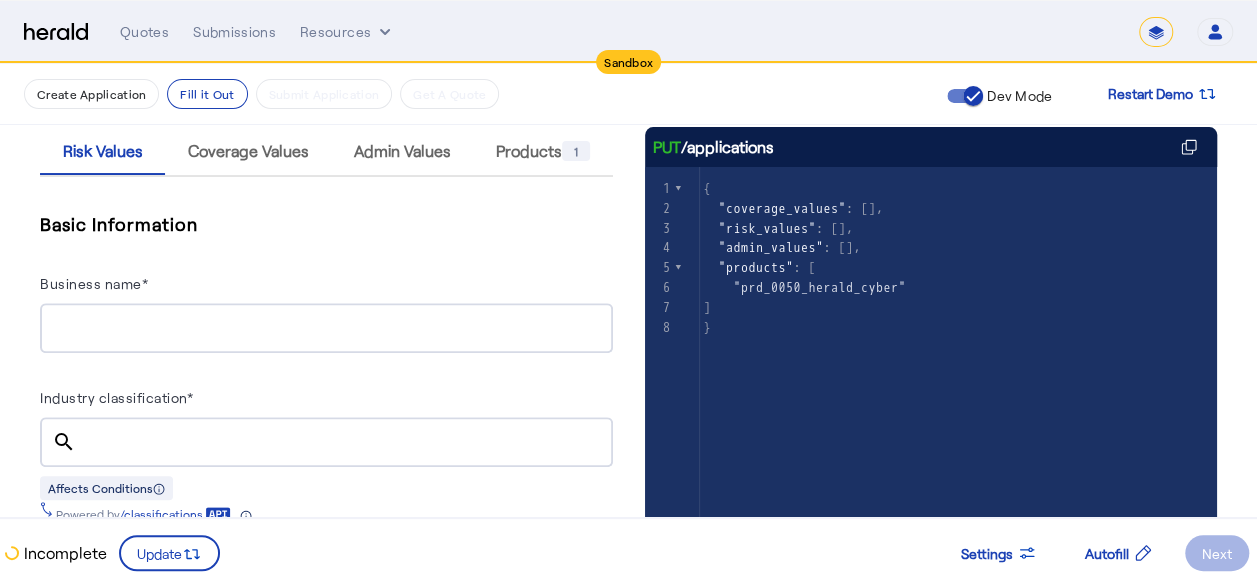 scroll, scrollTop: 400, scrollLeft: 0, axis: vertical 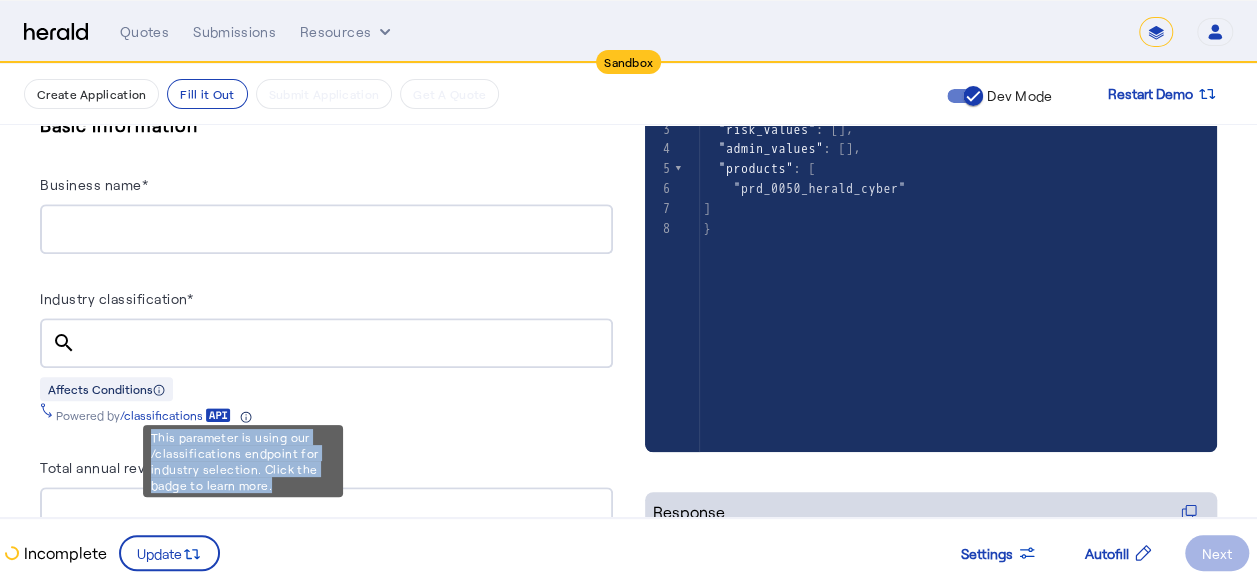 drag, startPoint x: 152, startPoint y: 438, endPoint x: 291, endPoint y: 480, distance: 145.20676 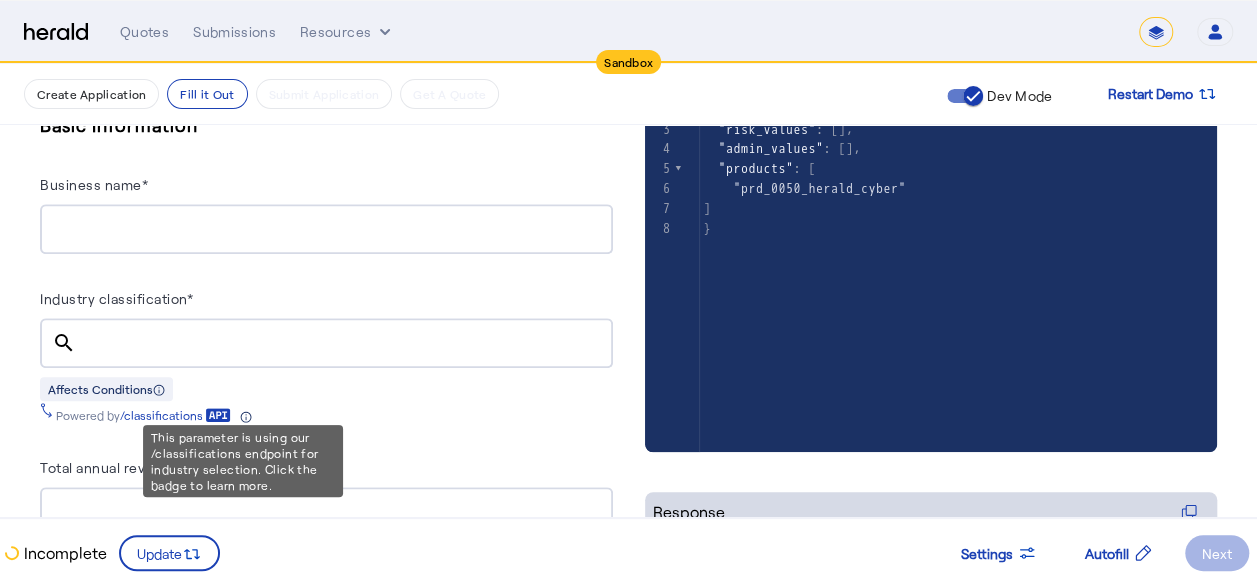 click 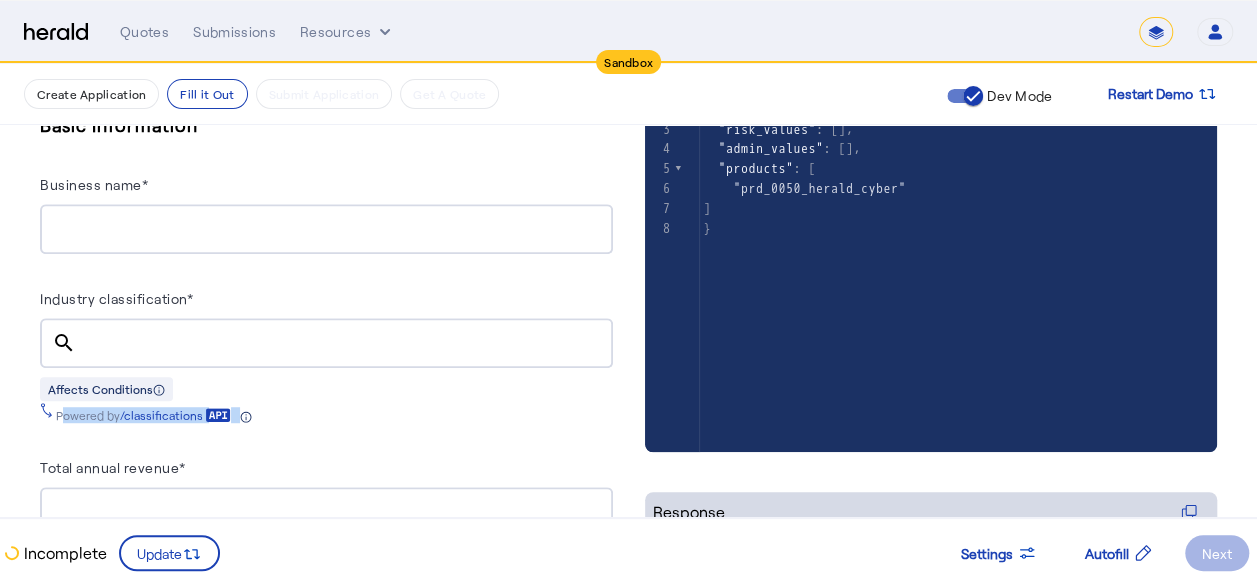 drag, startPoint x: 49, startPoint y: 411, endPoint x: 263, endPoint y: 411, distance: 214 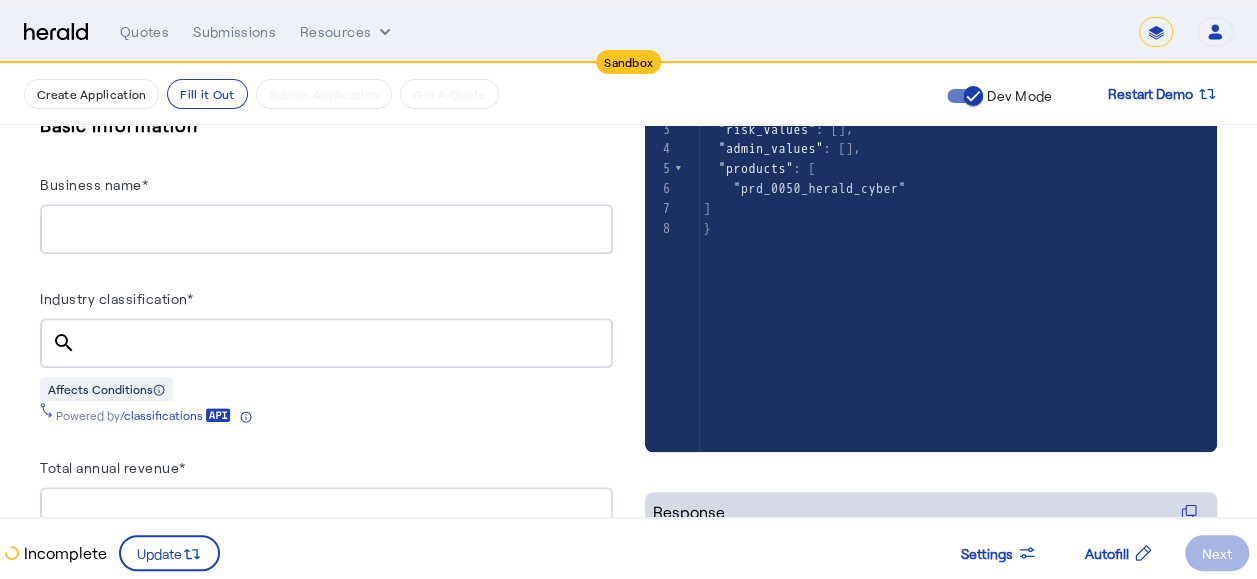 drag, startPoint x: 263, startPoint y: 411, endPoint x: 220, endPoint y: 448, distance: 56.727417 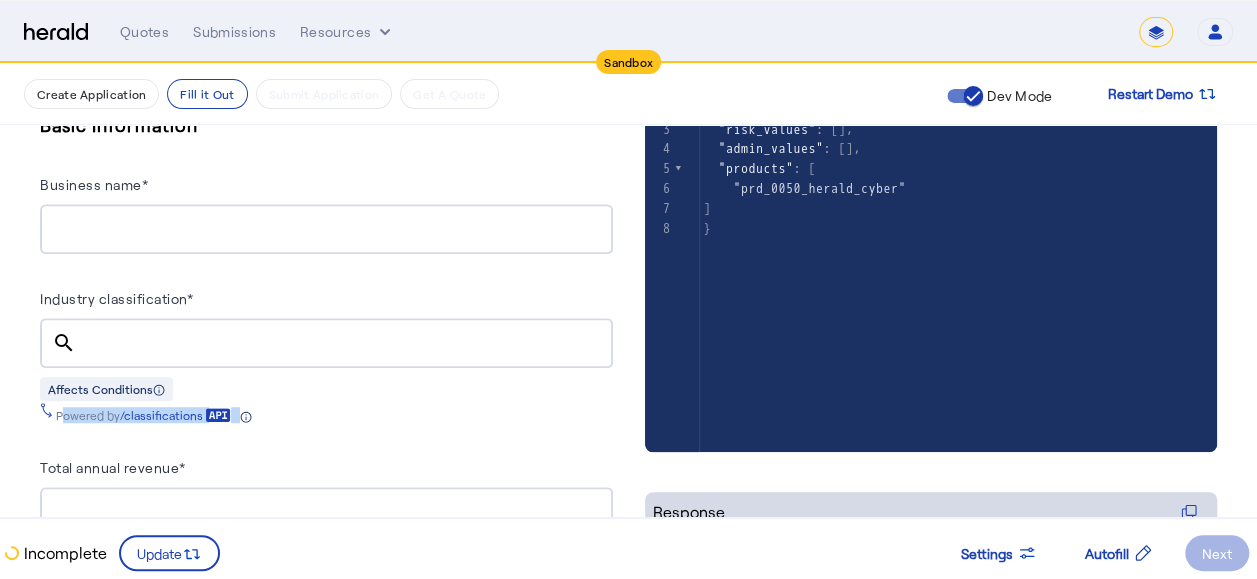 drag, startPoint x: 52, startPoint y: 409, endPoint x: 264, endPoint y: 408, distance: 212.00237 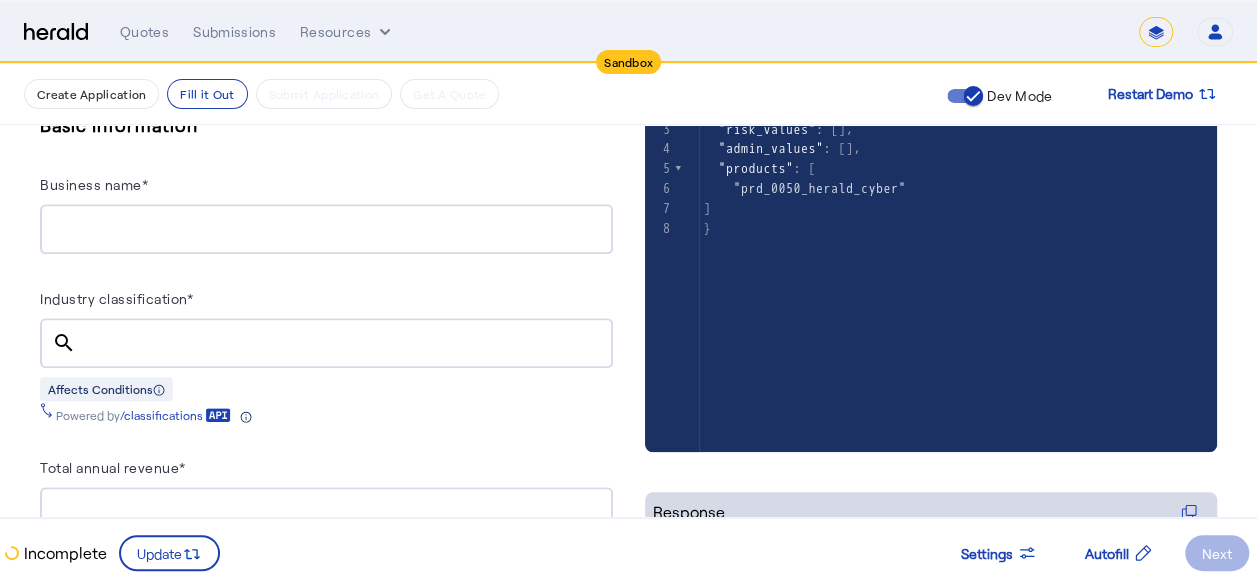 drag, startPoint x: 264, startPoint y: 408, endPoint x: 120, endPoint y: 437, distance: 146.89111 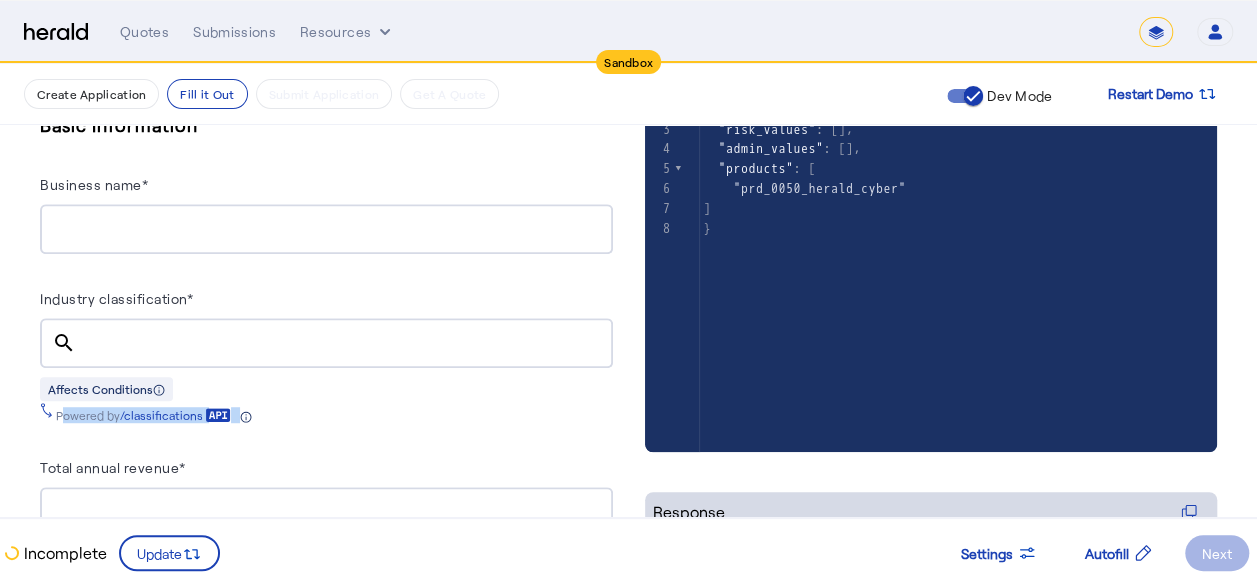 drag, startPoint x: 50, startPoint y: 414, endPoint x: 266, endPoint y: 411, distance: 216.02083 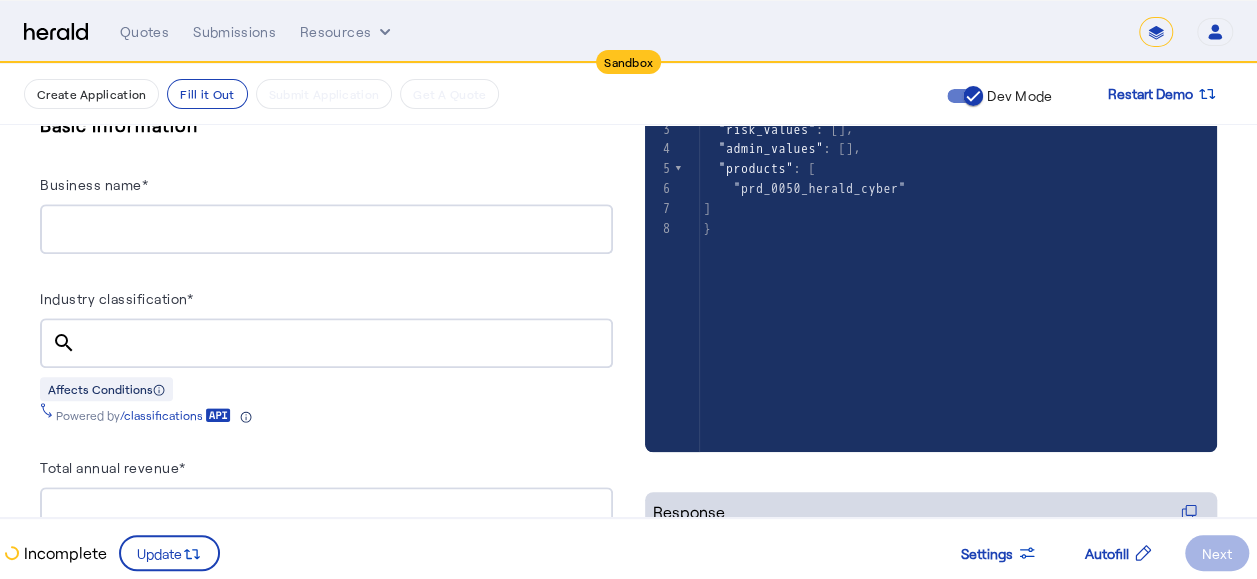 drag, startPoint x: 266, startPoint y: 411, endPoint x: 108, endPoint y: 427, distance: 158.80806 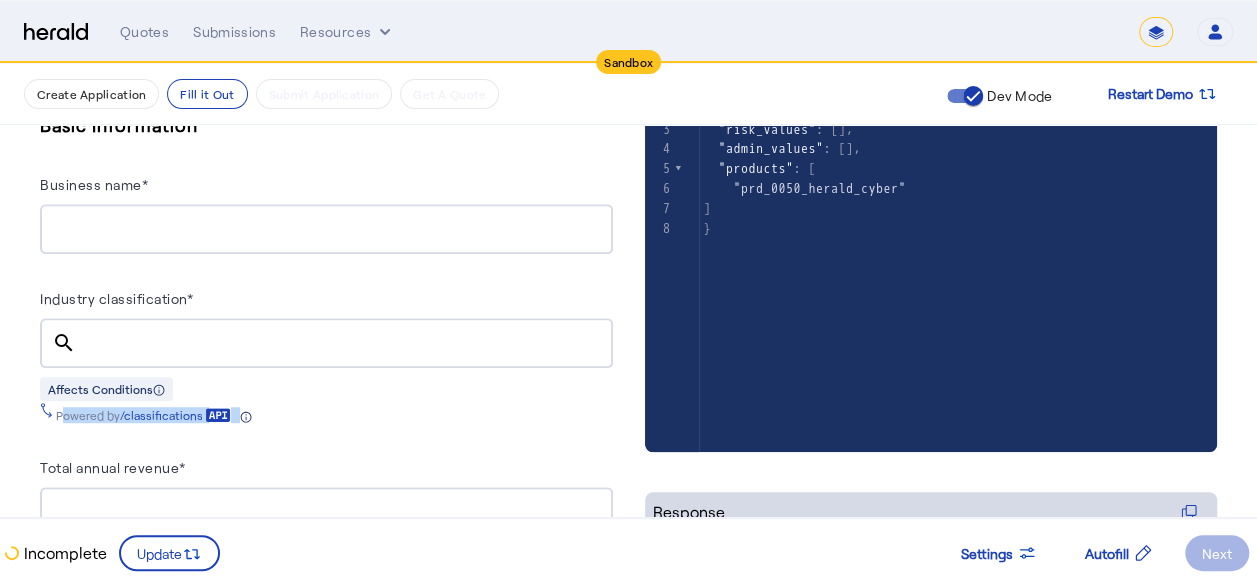 drag, startPoint x: 46, startPoint y: 415, endPoint x: 274, endPoint y: 410, distance: 228.05482 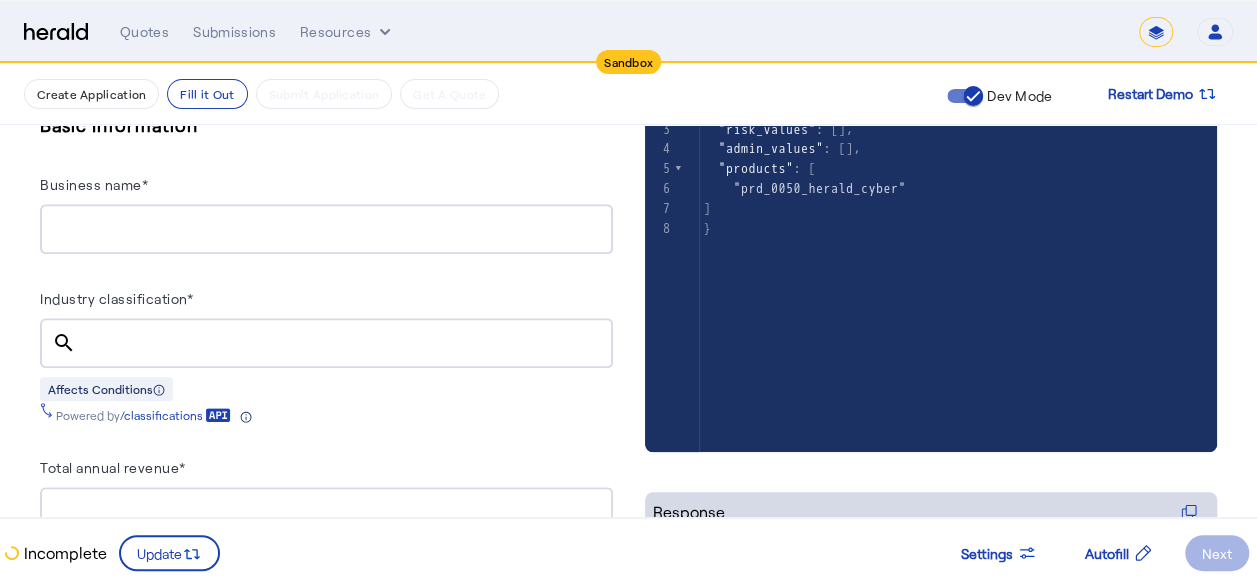 drag, startPoint x: 274, startPoint y: 410, endPoint x: 157, endPoint y: 424, distance: 117.83463 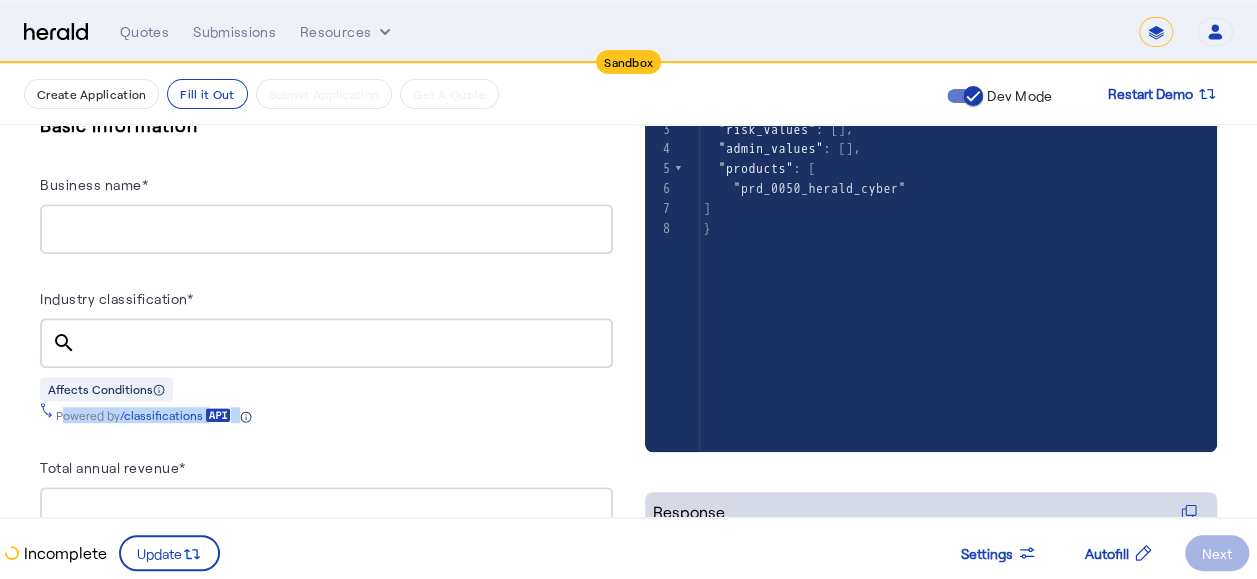 drag, startPoint x: 52, startPoint y: 412, endPoint x: 282, endPoint y: 408, distance: 230.03477 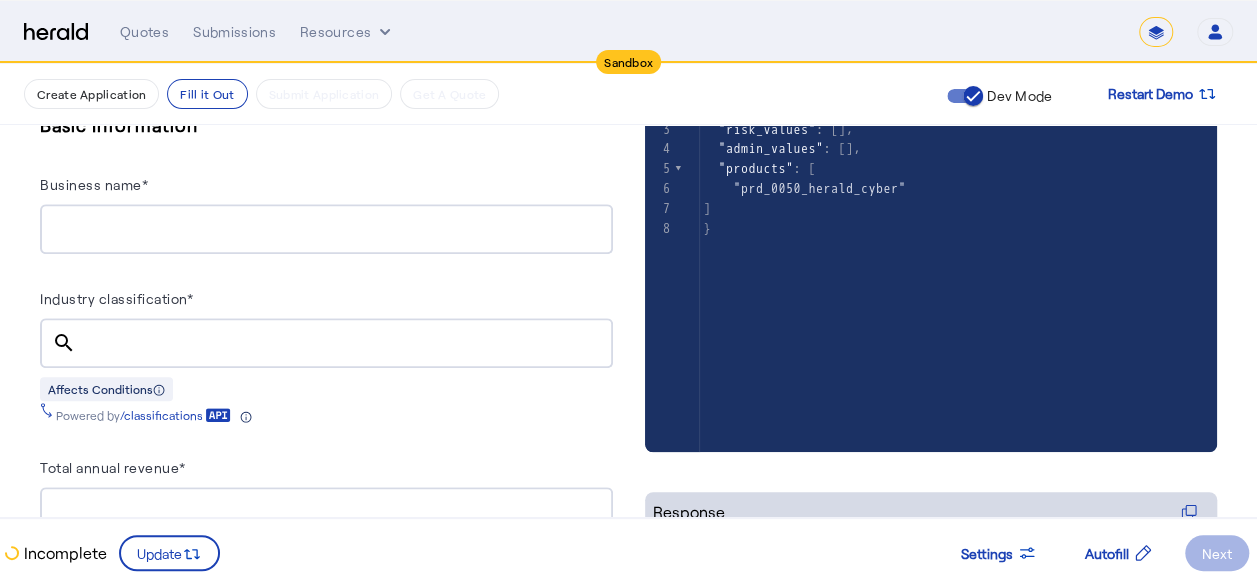 drag, startPoint x: 282, startPoint y: 408, endPoint x: 185, endPoint y: 433, distance: 100.16985 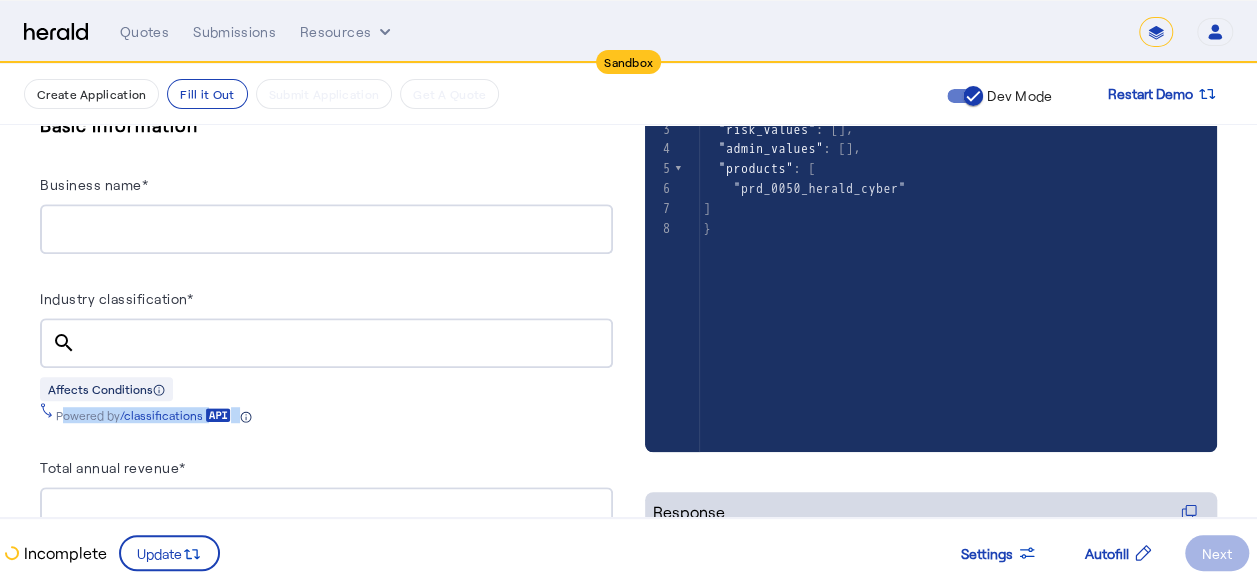 drag, startPoint x: 57, startPoint y: 413, endPoint x: 252, endPoint y: 410, distance: 195.02307 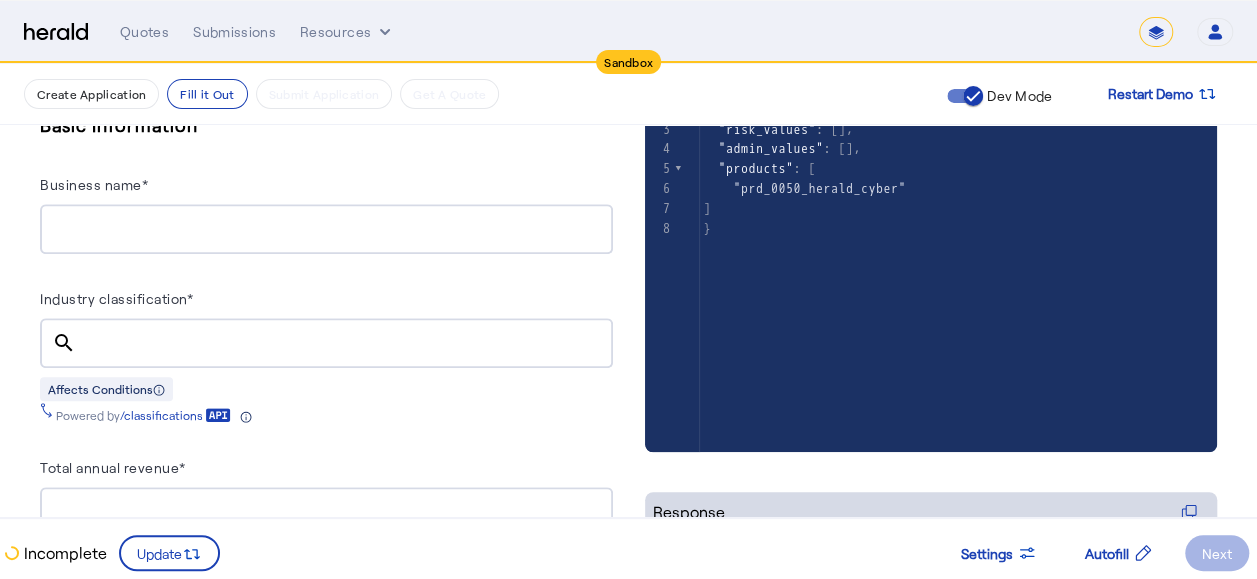 drag, startPoint x: 252, startPoint y: 410, endPoint x: 217, endPoint y: 446, distance: 50.20956 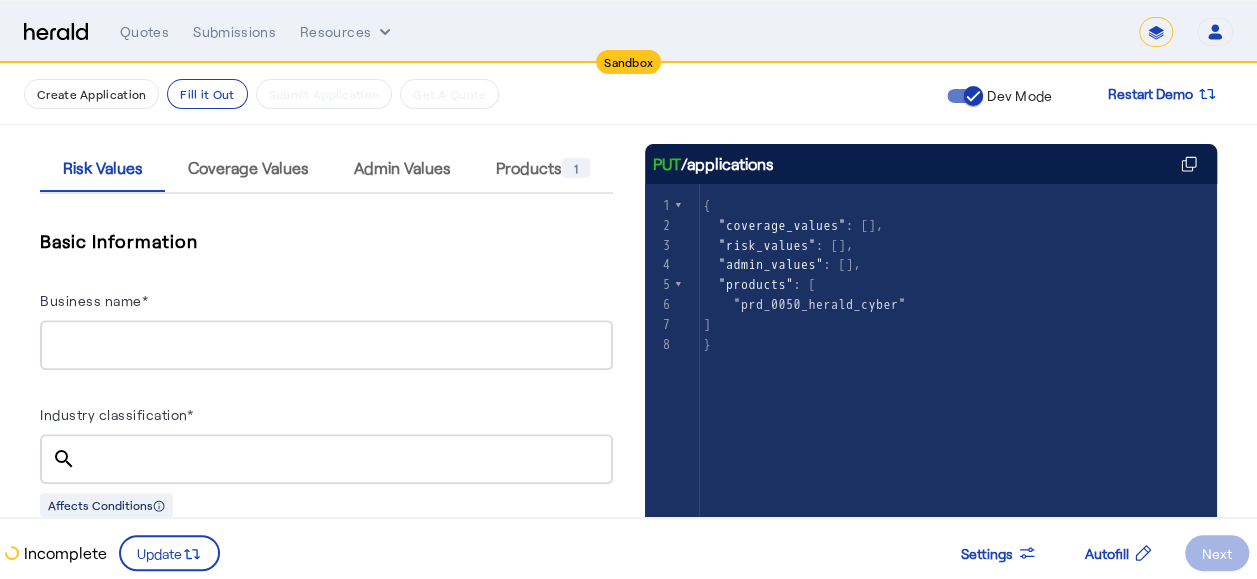 scroll, scrollTop: 400, scrollLeft: 0, axis: vertical 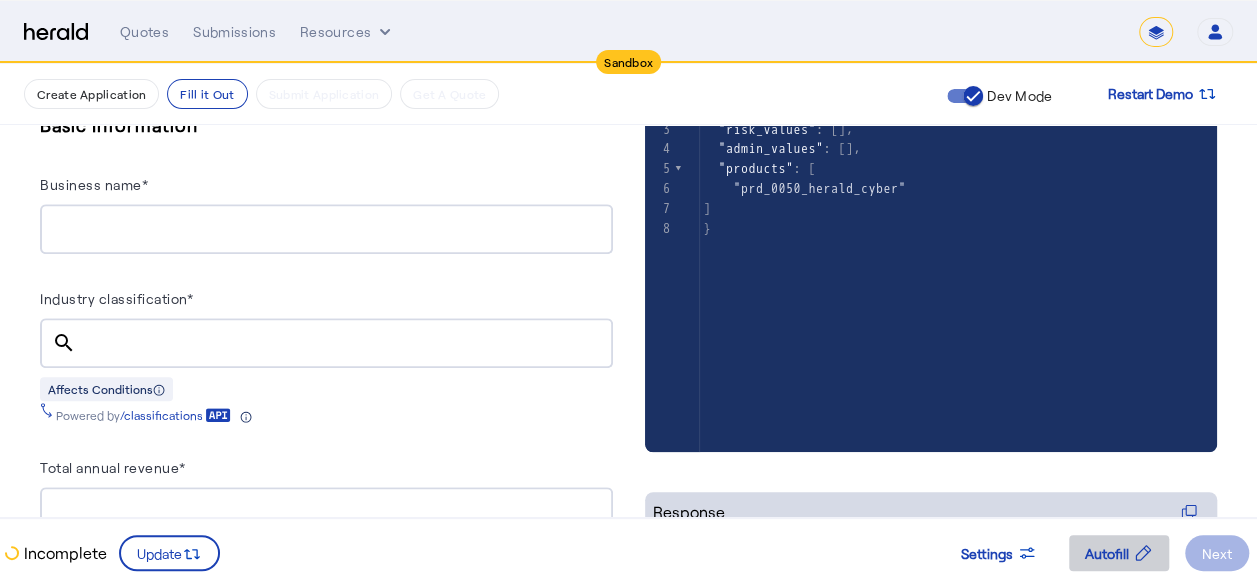 click on "Autofill" at bounding box center [1107, 553] 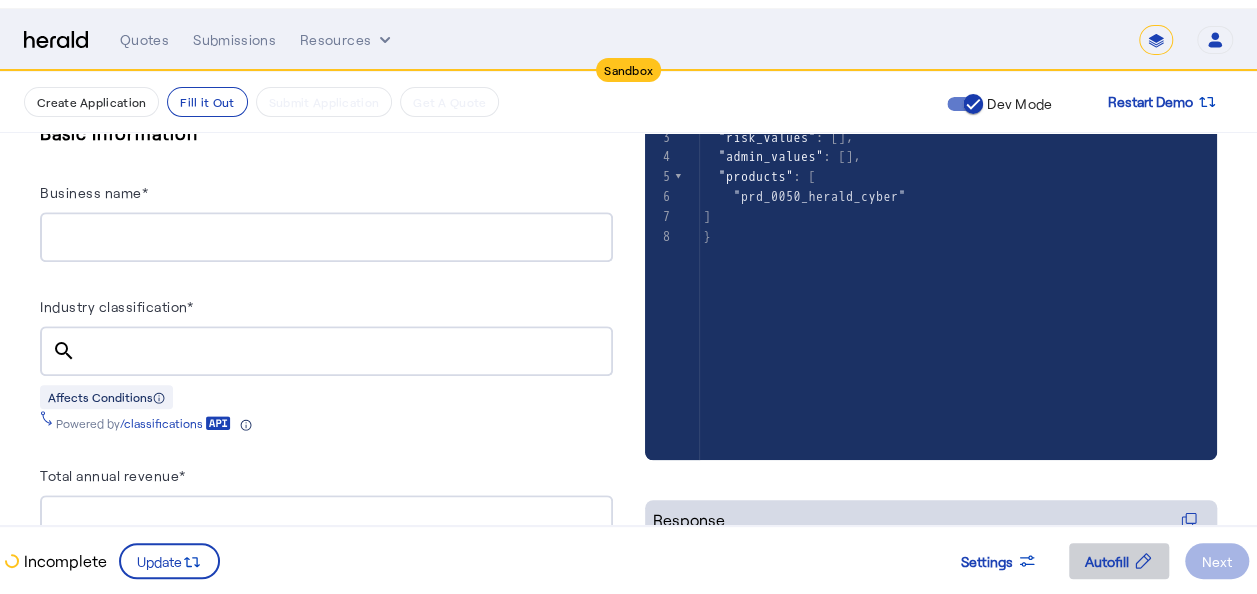 scroll, scrollTop: 0, scrollLeft: 0, axis: both 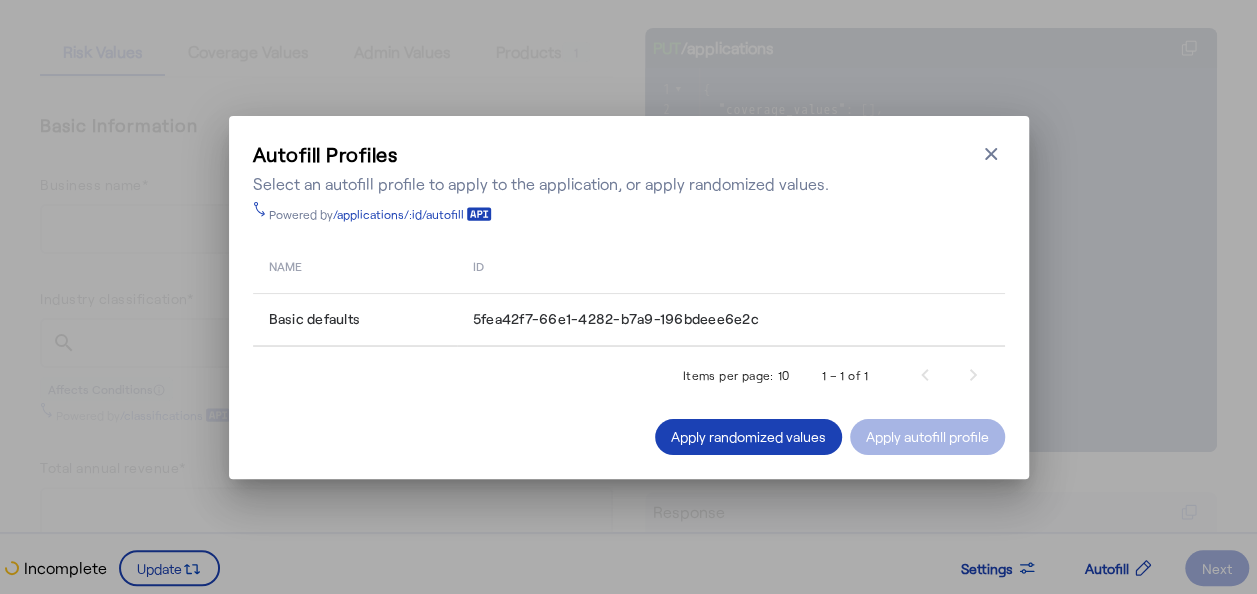 click on "Apply randomized values" at bounding box center (748, 436) 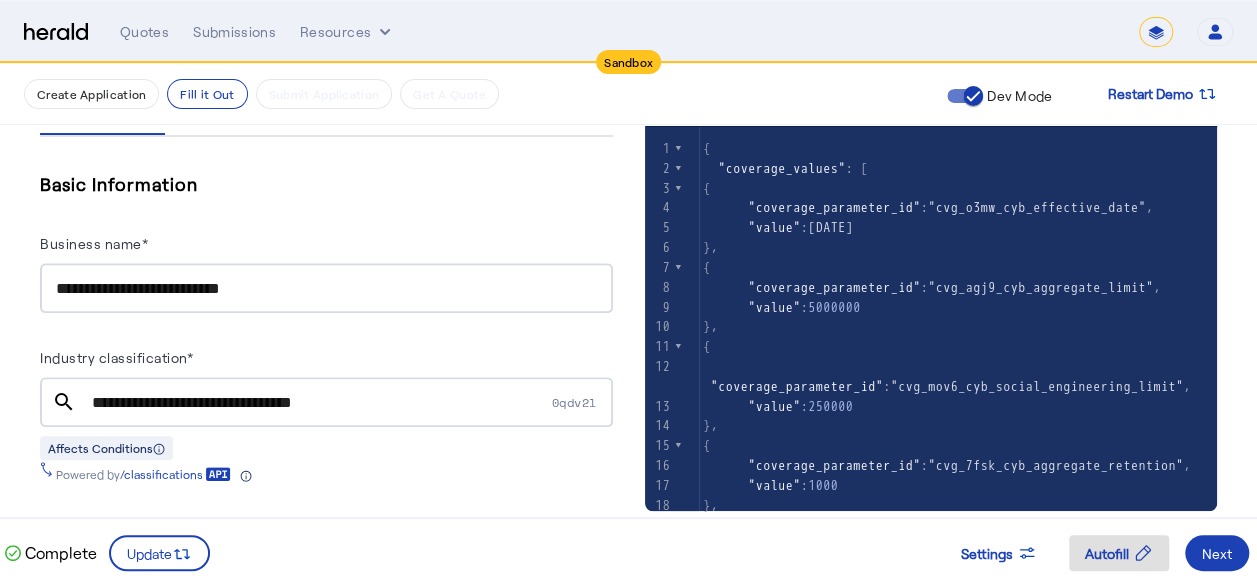 scroll, scrollTop: 300, scrollLeft: 0, axis: vertical 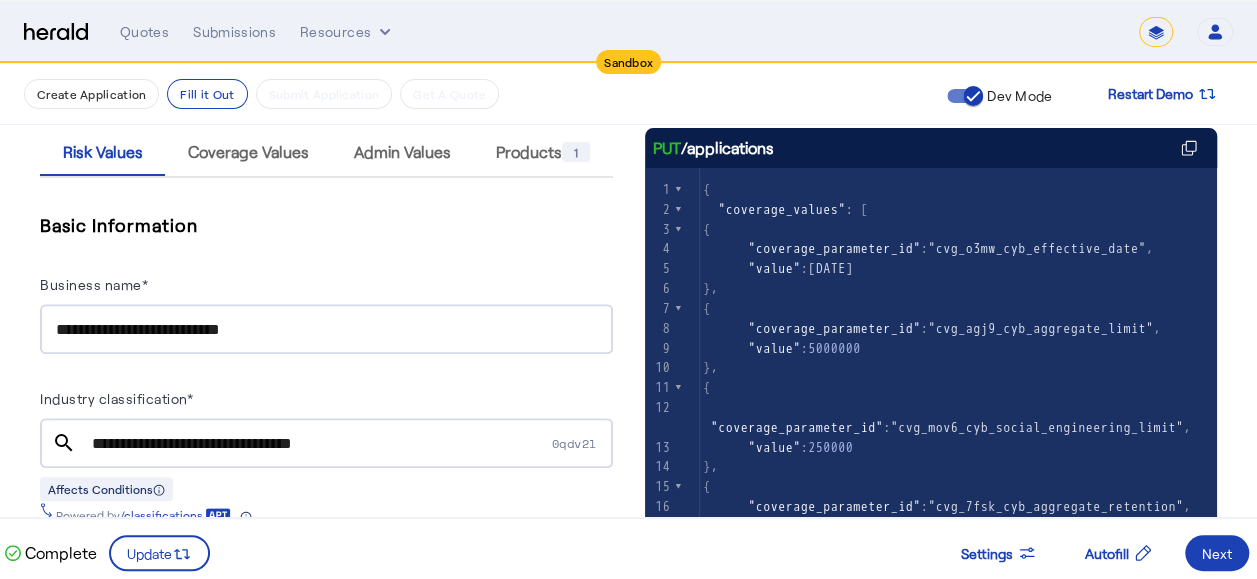 drag, startPoint x: 404, startPoint y: 430, endPoint x: 18, endPoint y: 432, distance: 386.0052 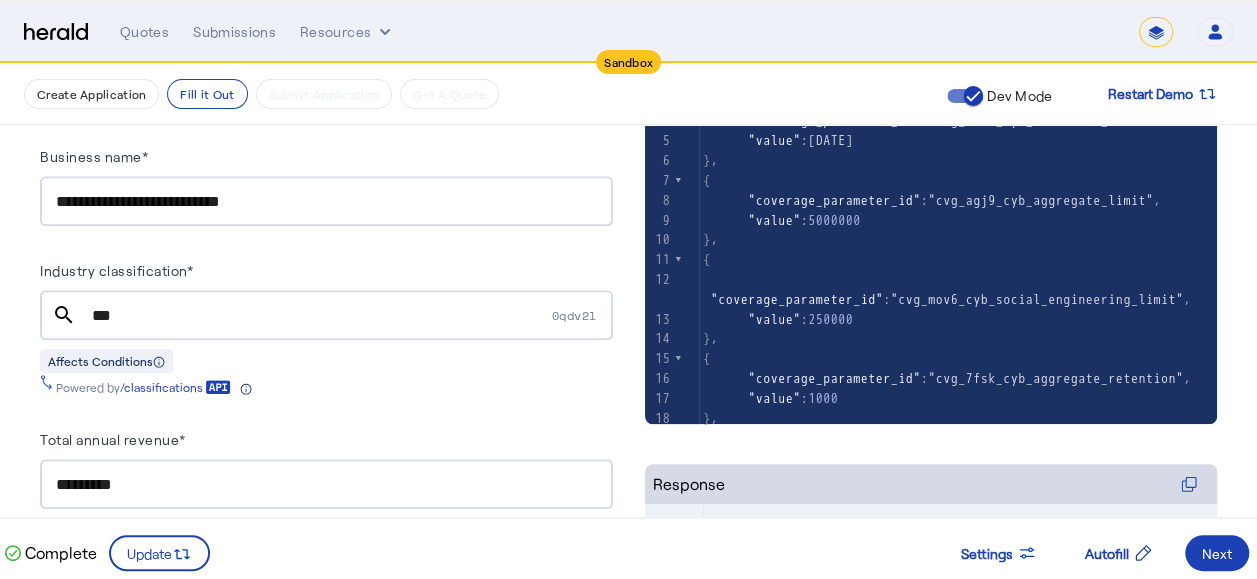 scroll, scrollTop: 500, scrollLeft: 0, axis: vertical 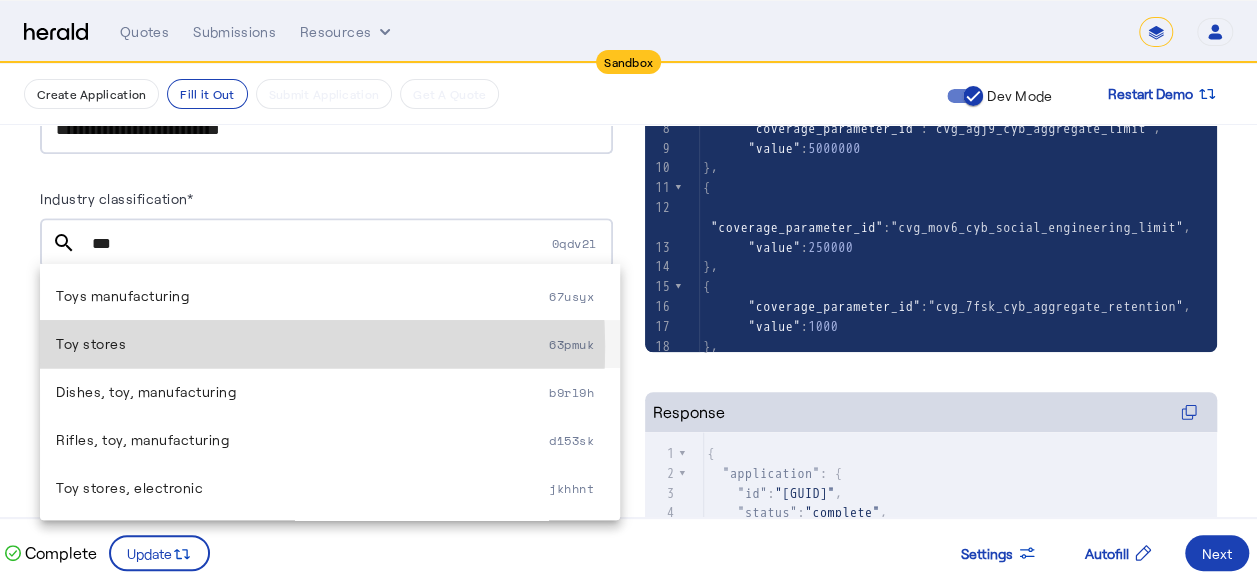 click on "Toy stores" at bounding box center (302, 344) 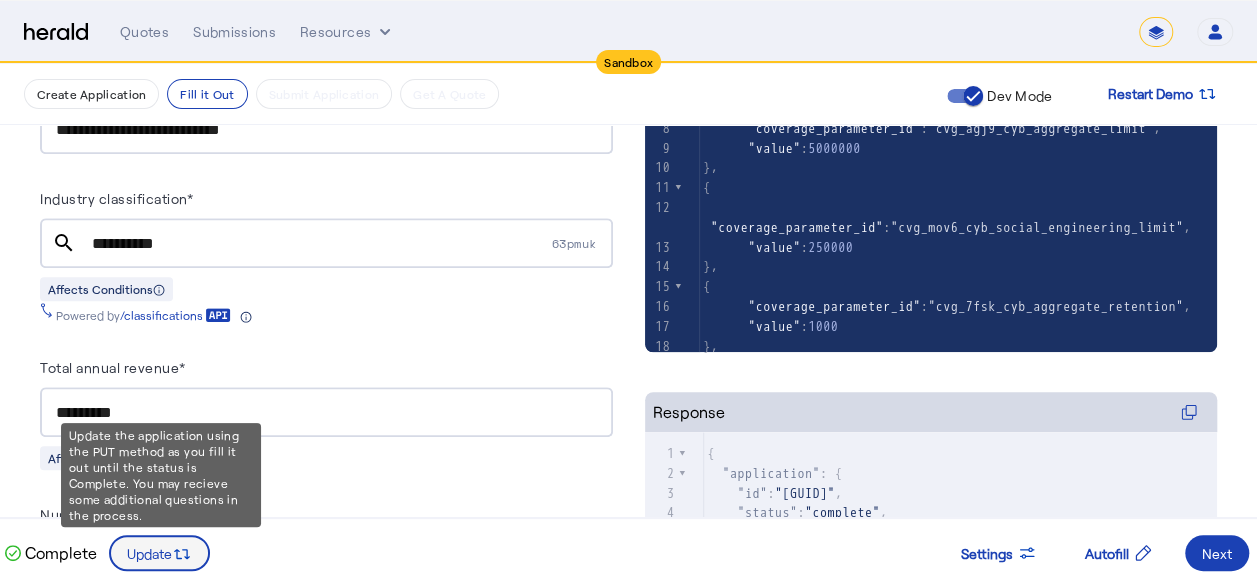 click at bounding box center [159, 553] 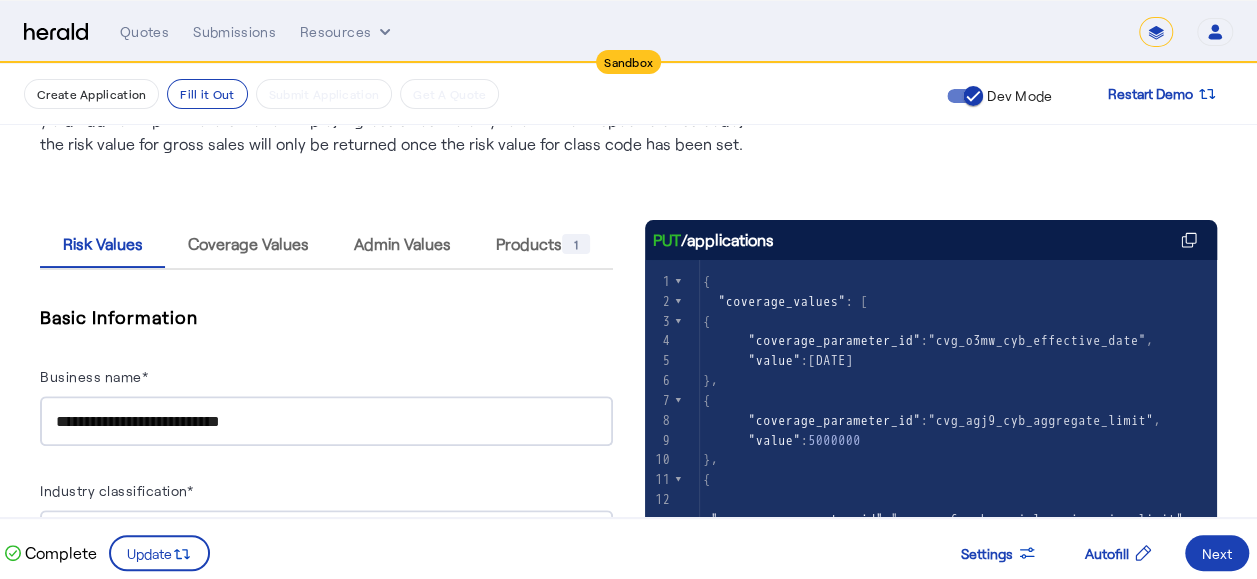 scroll, scrollTop: 200, scrollLeft: 0, axis: vertical 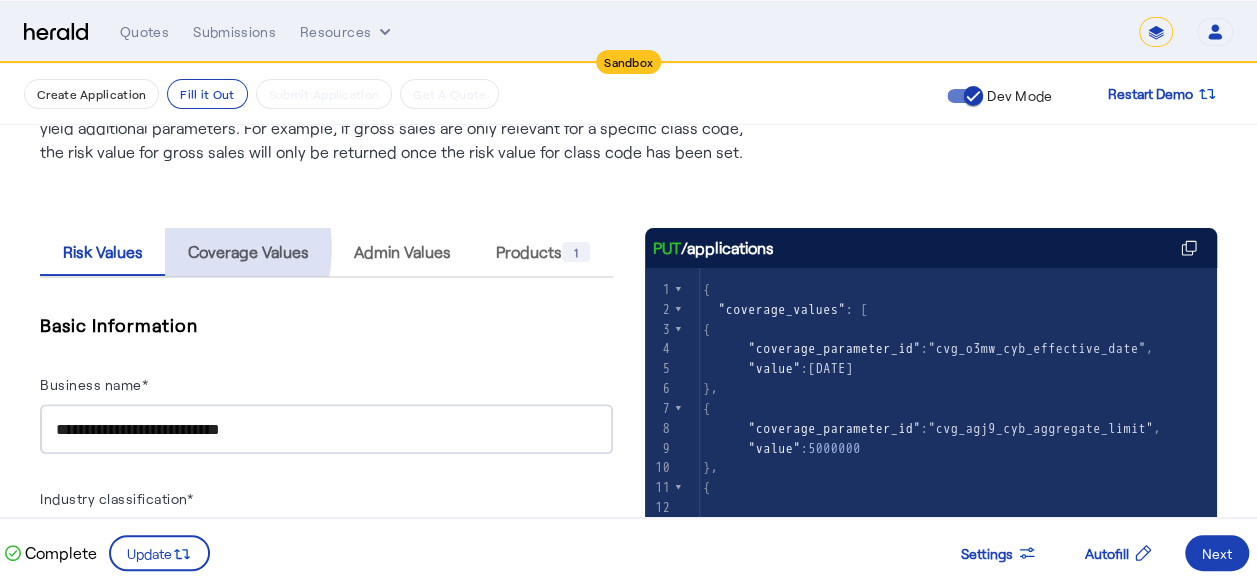click on "Coverage Values" at bounding box center (248, 252) 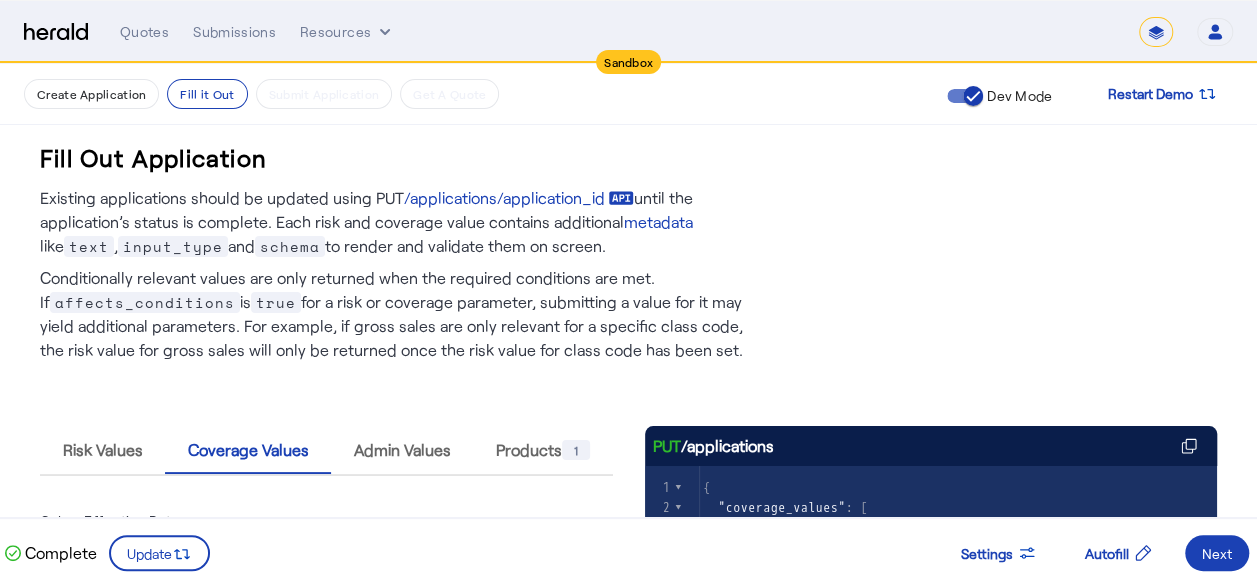 scroll, scrollTop: 0, scrollLeft: 0, axis: both 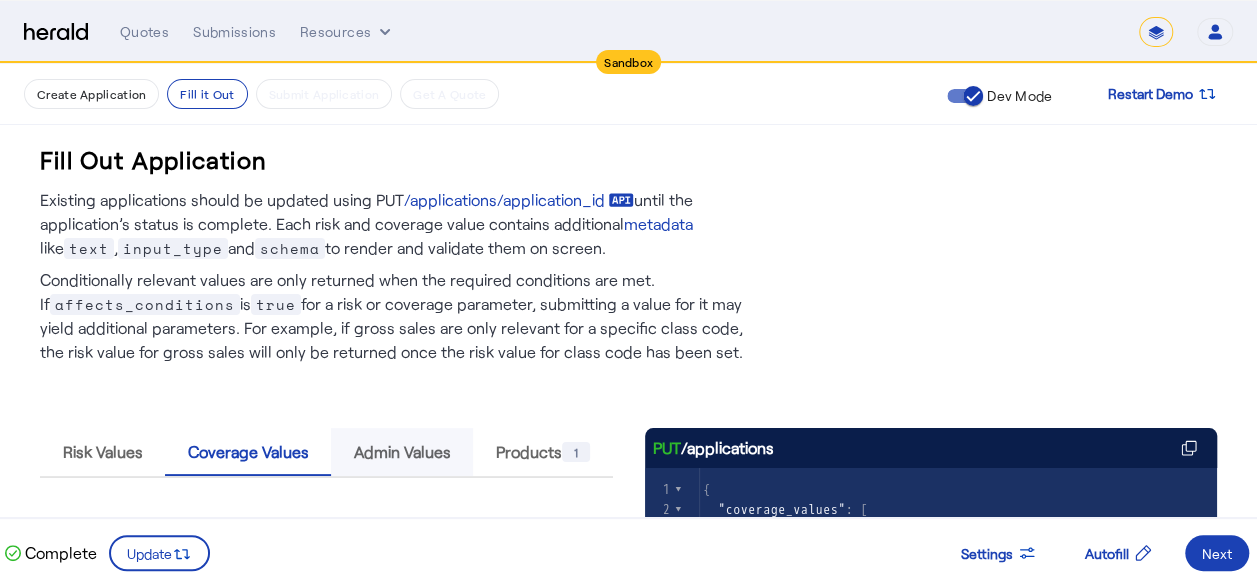 click on "Admin Values" at bounding box center [402, 452] 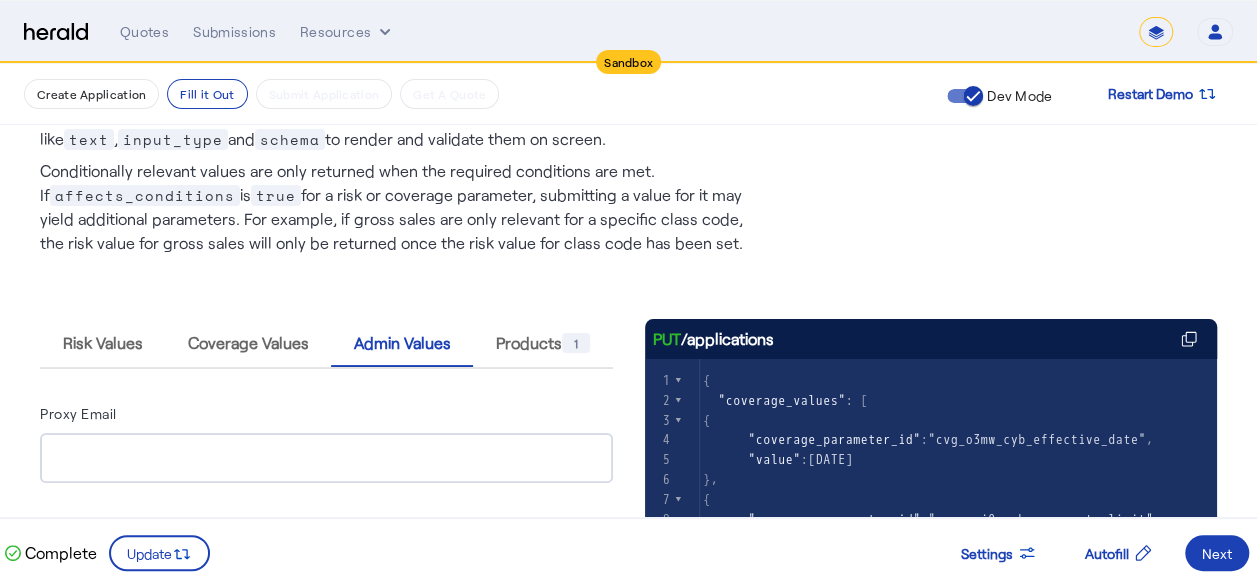 scroll, scrollTop: 100, scrollLeft: 0, axis: vertical 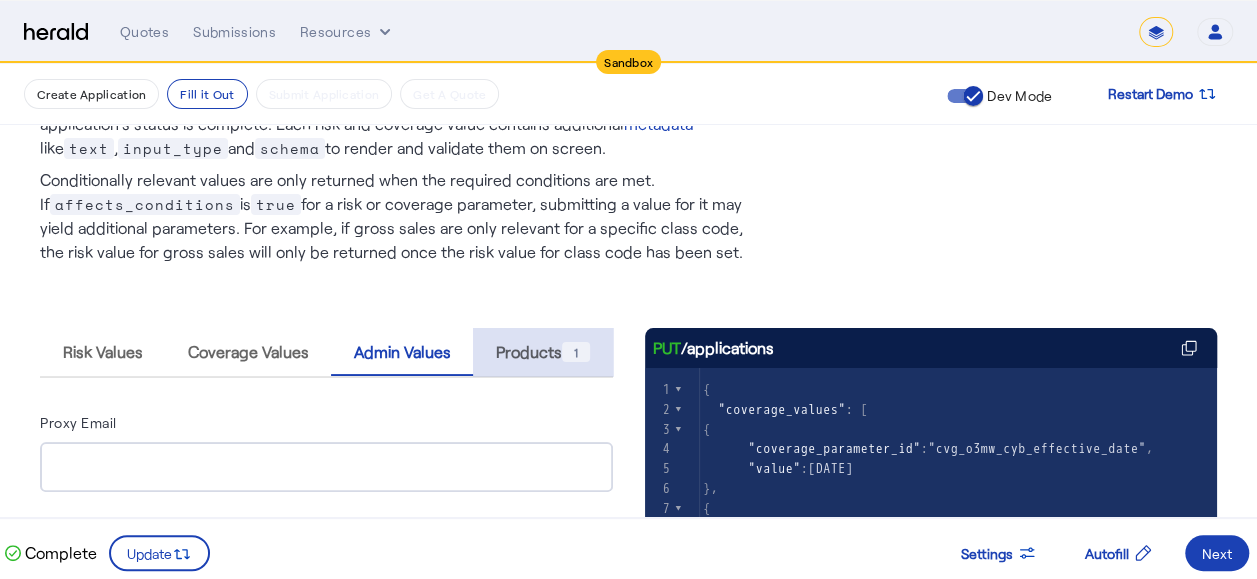 click on "Products       1" at bounding box center (542, 352) 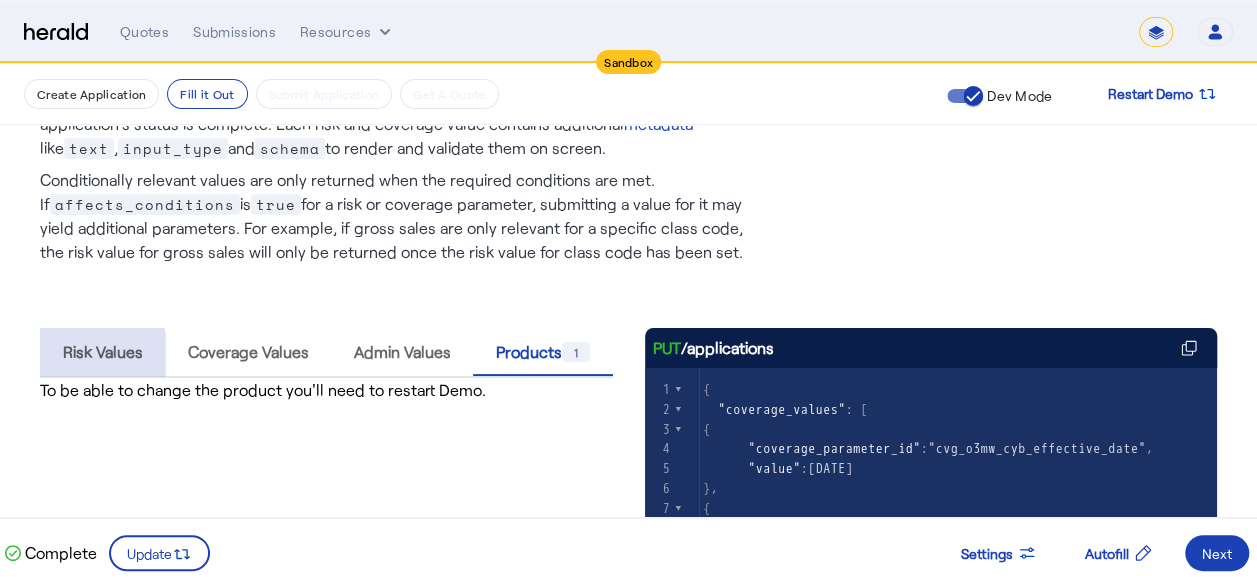 click on "Risk Values" at bounding box center [103, 352] 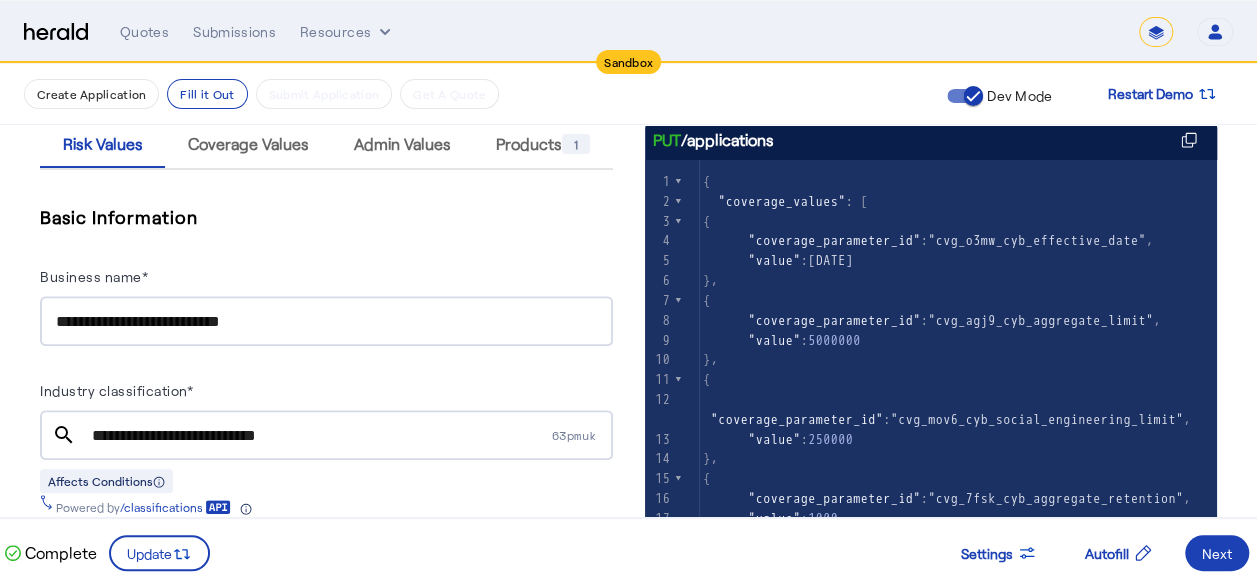 scroll, scrollTop: 300, scrollLeft: 0, axis: vertical 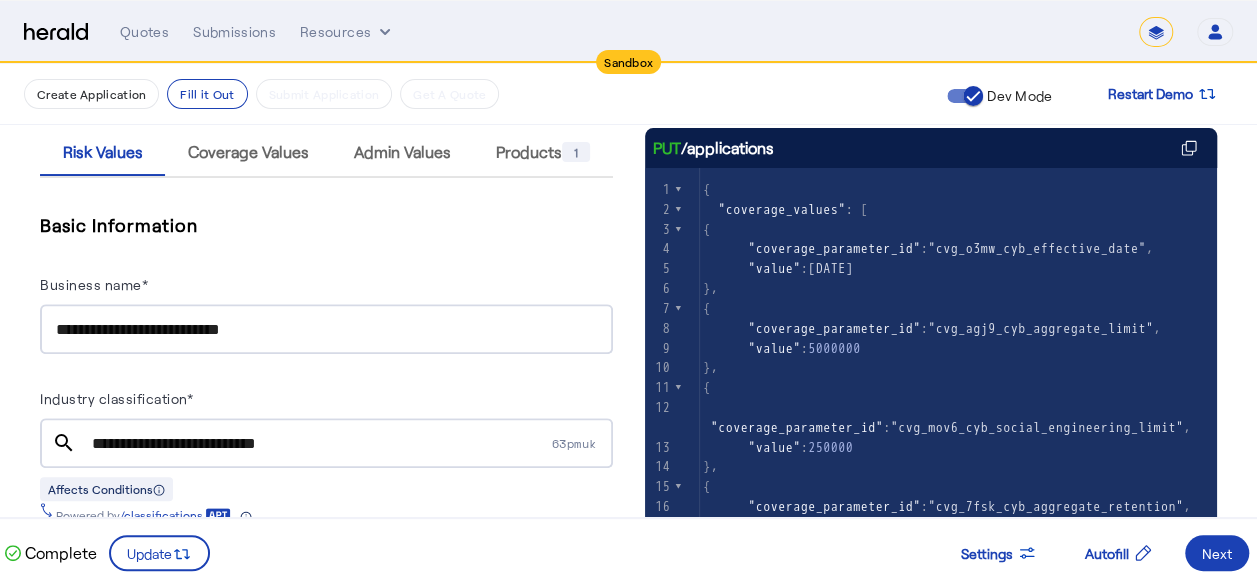drag, startPoint x: 342, startPoint y: 431, endPoint x: 74, endPoint y: 436, distance: 268.04663 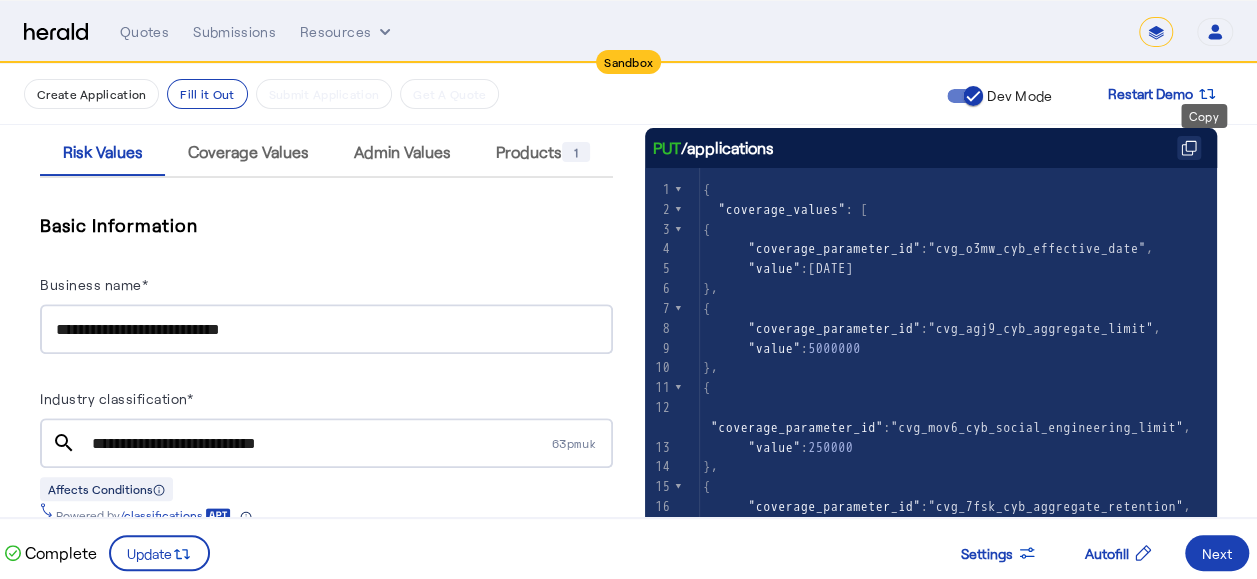 click 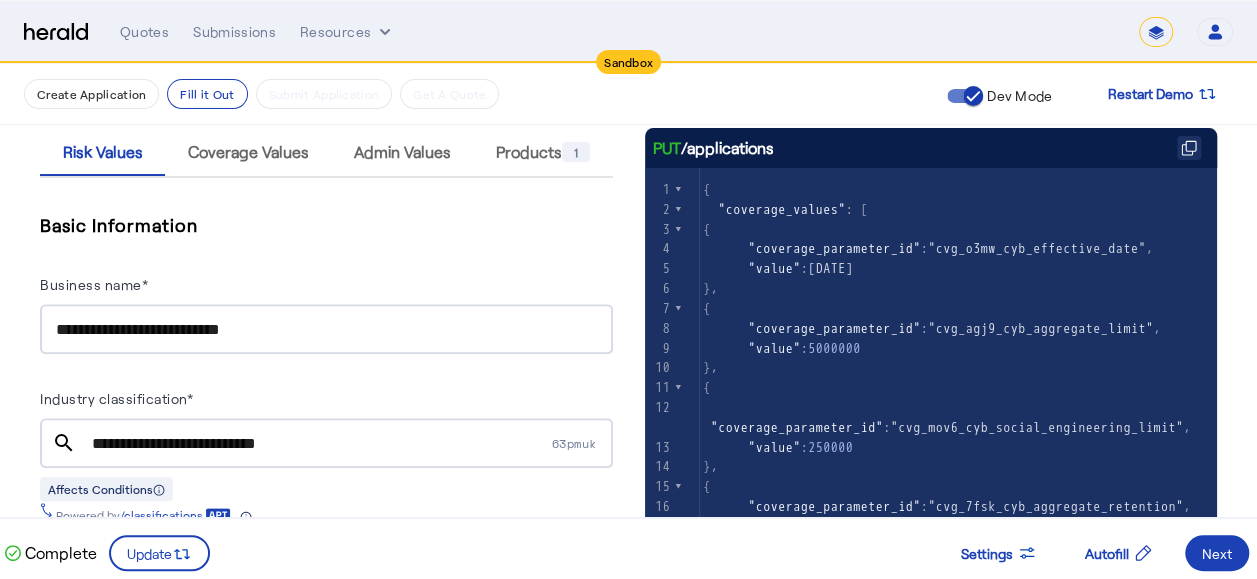 click 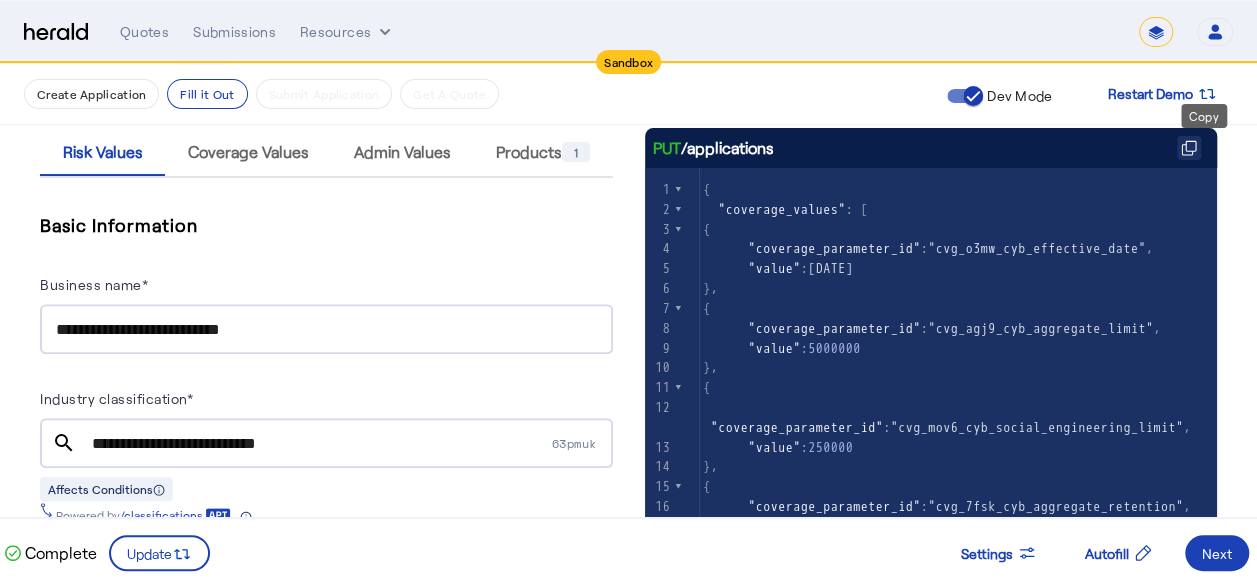 click 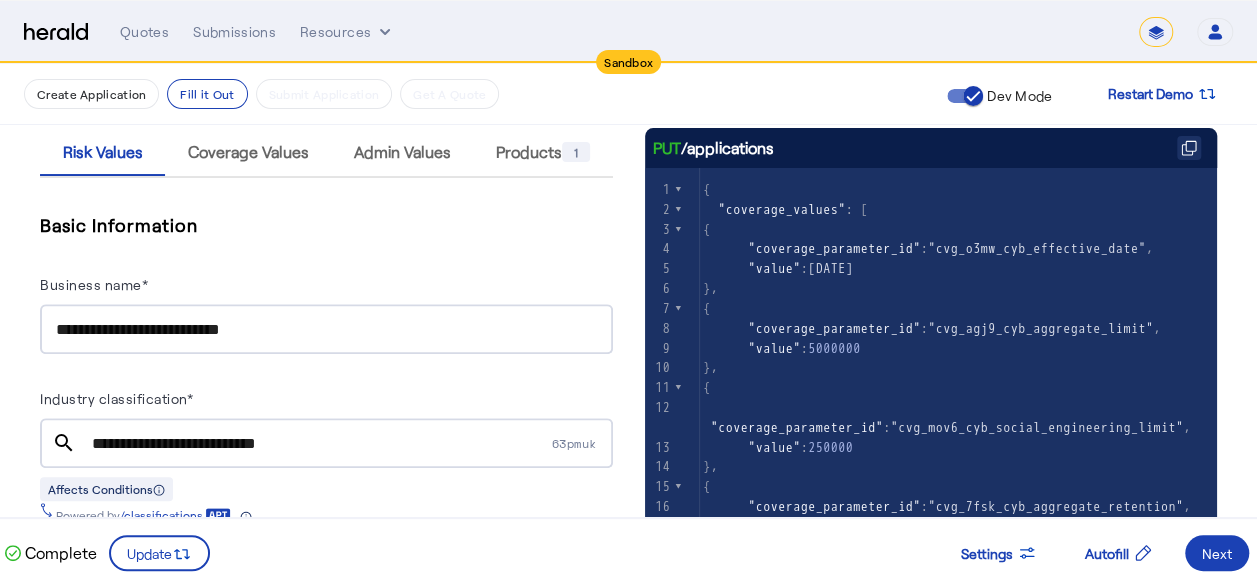 click 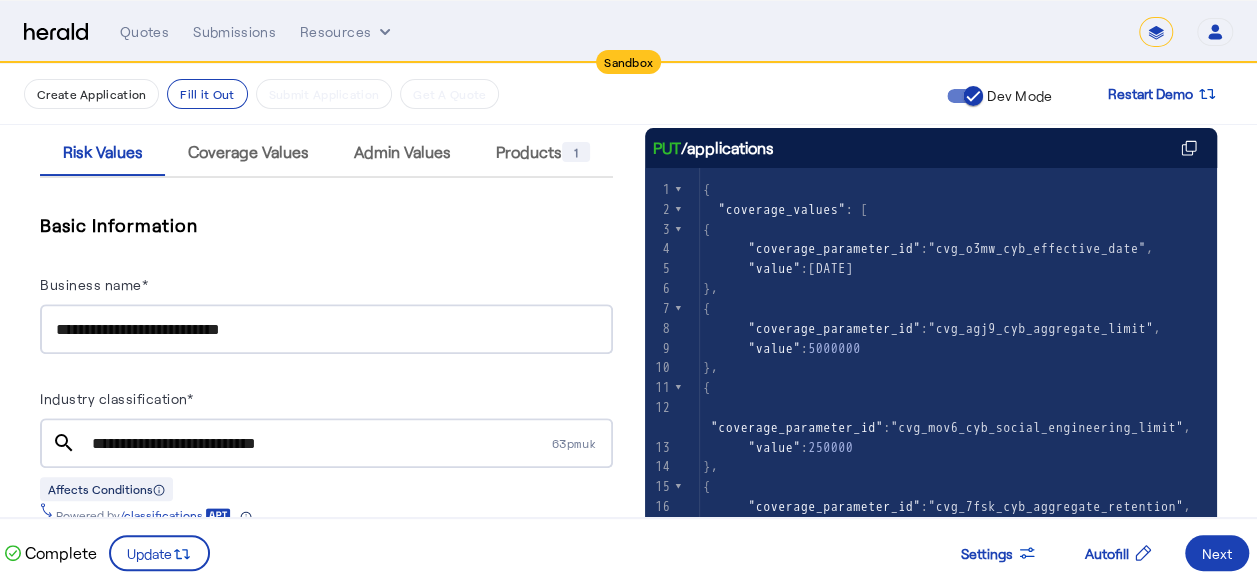 click on "Industry classification*" at bounding box center [326, 402] 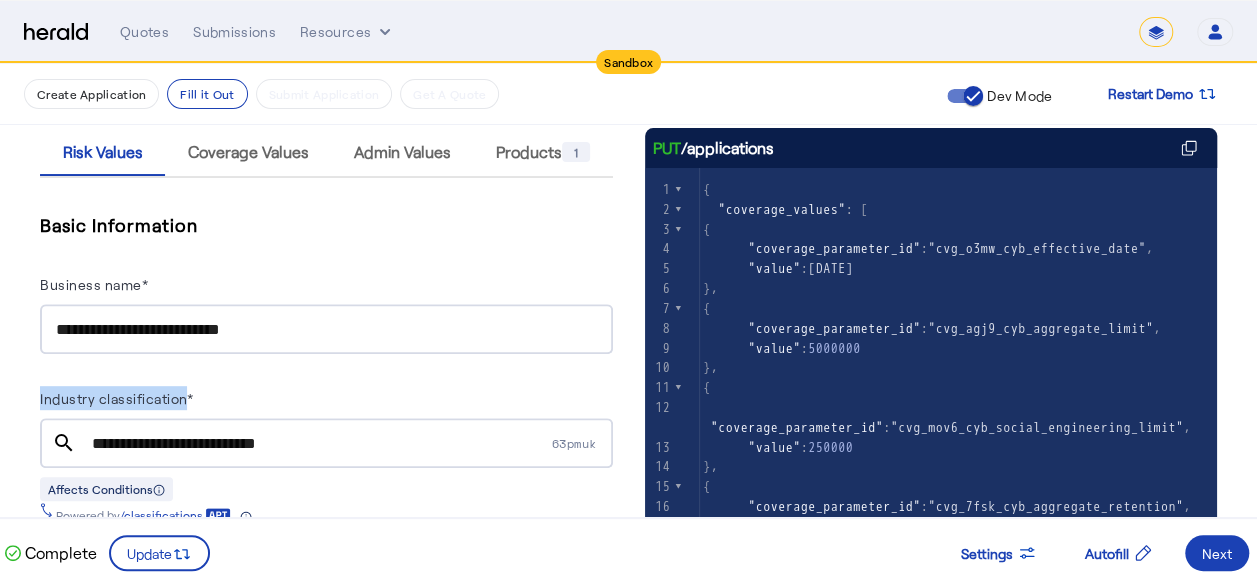drag, startPoint x: 186, startPoint y: 398, endPoint x: -4, endPoint y: 405, distance: 190.1289 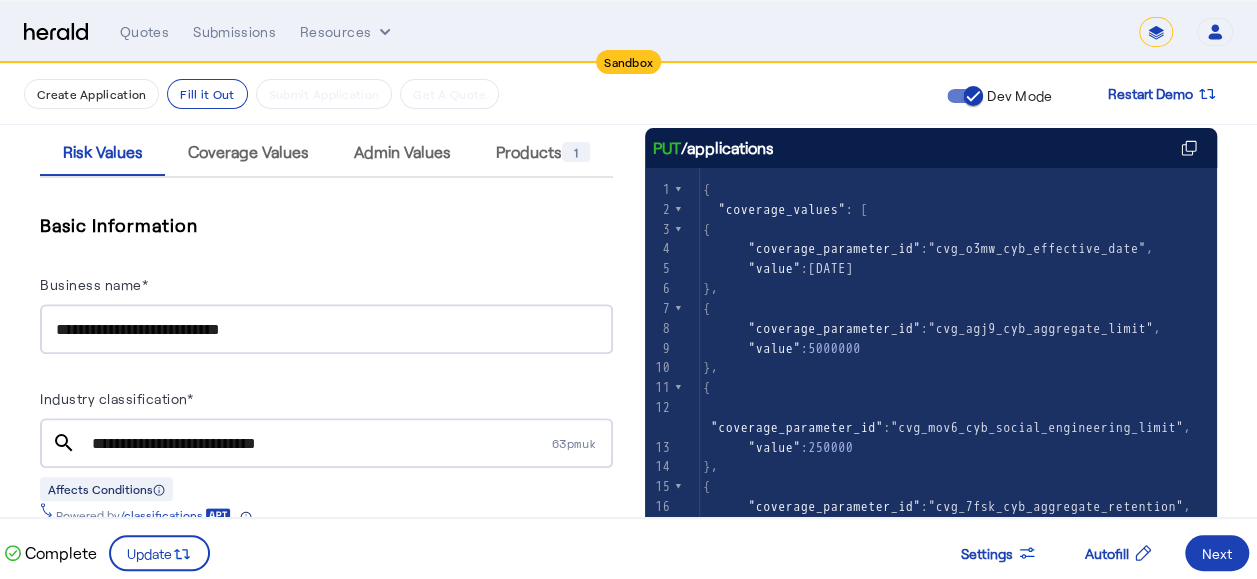 click on "Industry classification*" at bounding box center [116, 398] 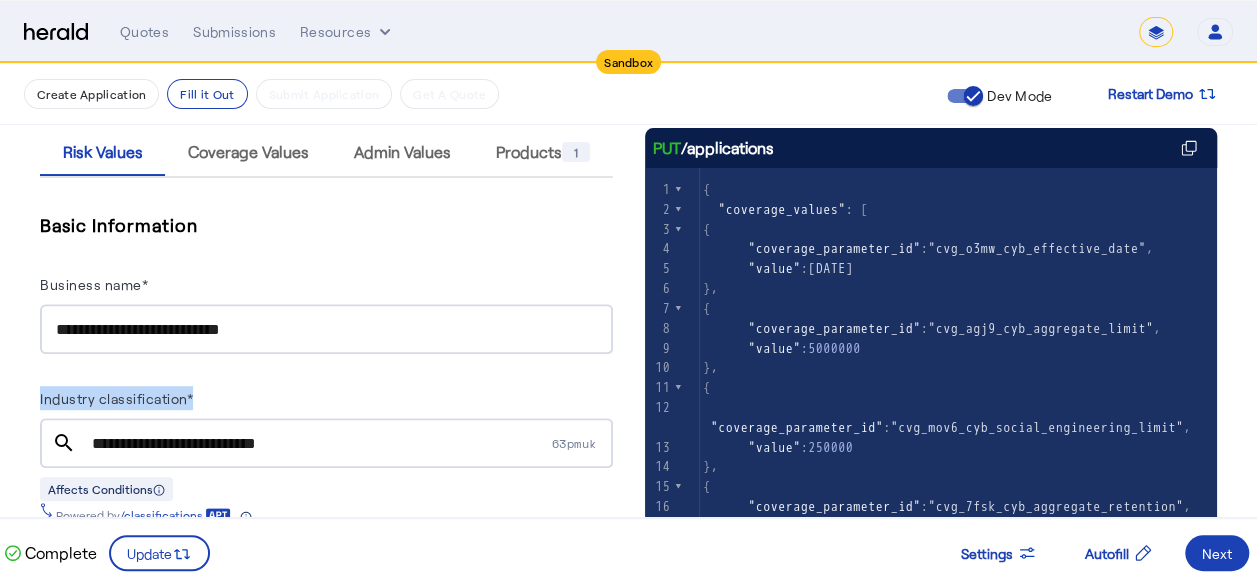 drag, startPoint x: 36, startPoint y: 394, endPoint x: 190, endPoint y: 391, distance: 154.02922 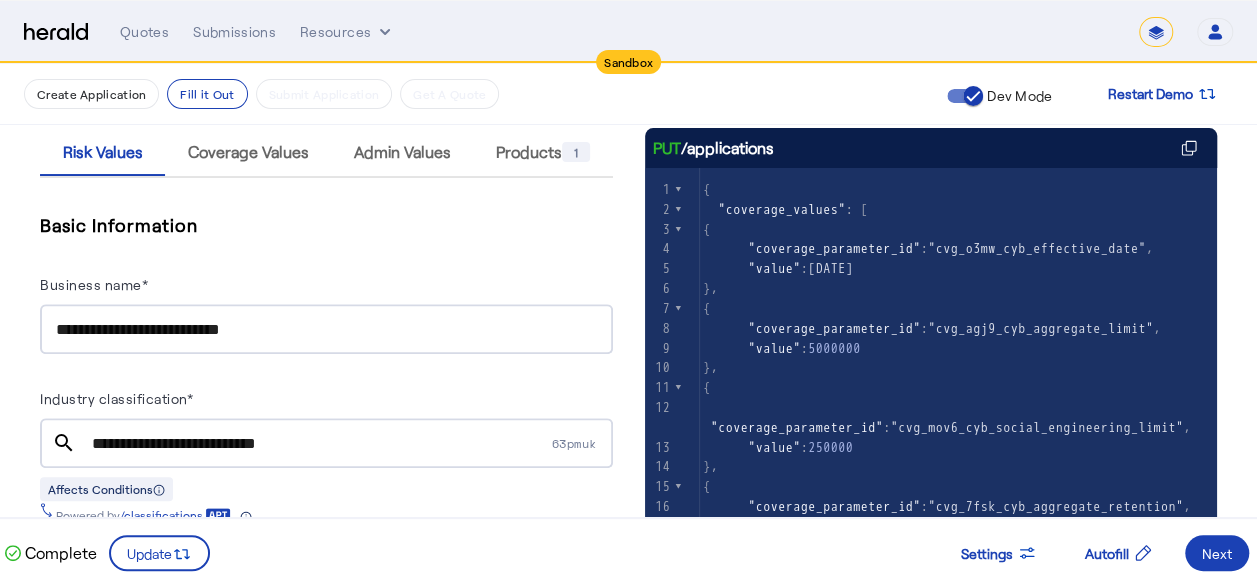 click on "Industry classification*" at bounding box center [116, 398] 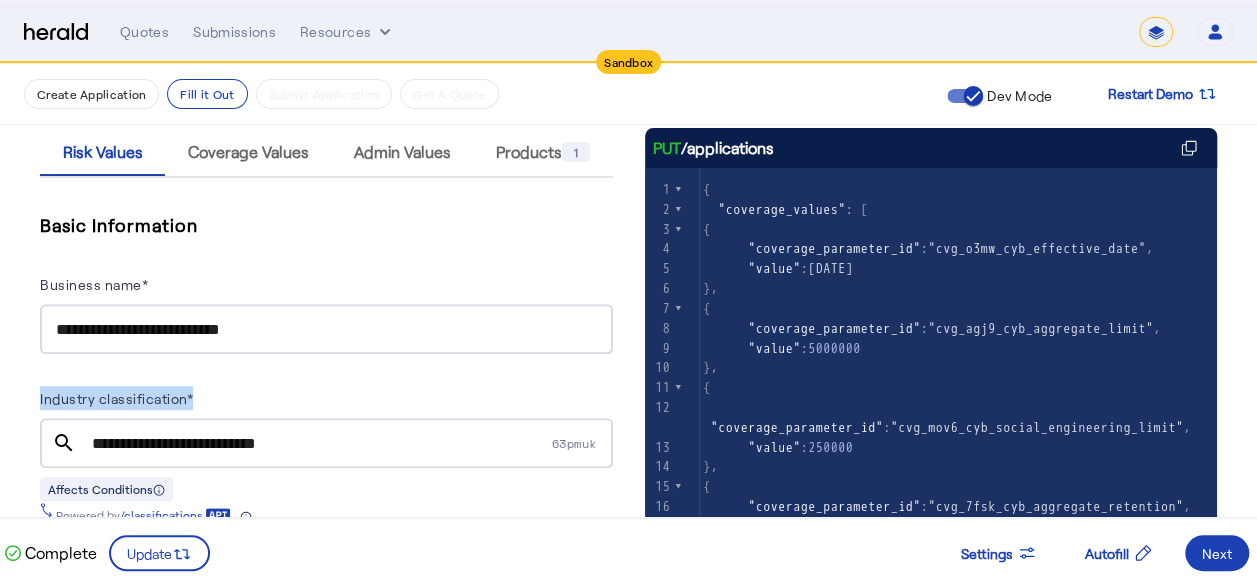 drag, startPoint x: 41, startPoint y: 401, endPoint x: 193, endPoint y: 398, distance: 152.0296 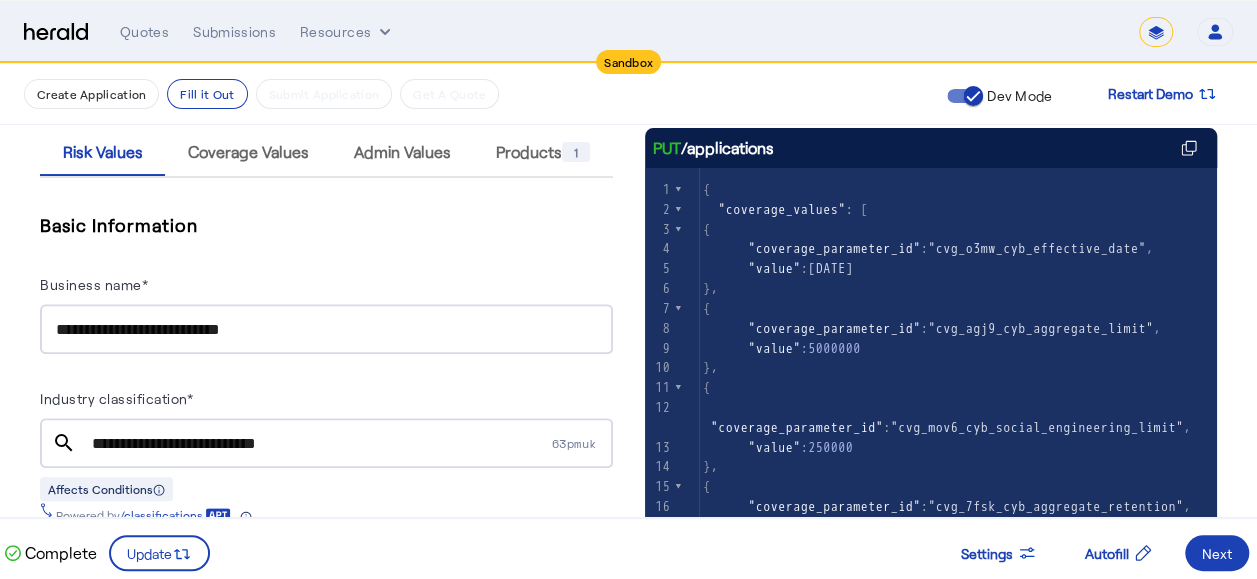 click on "Industry classification*" at bounding box center [116, 398] 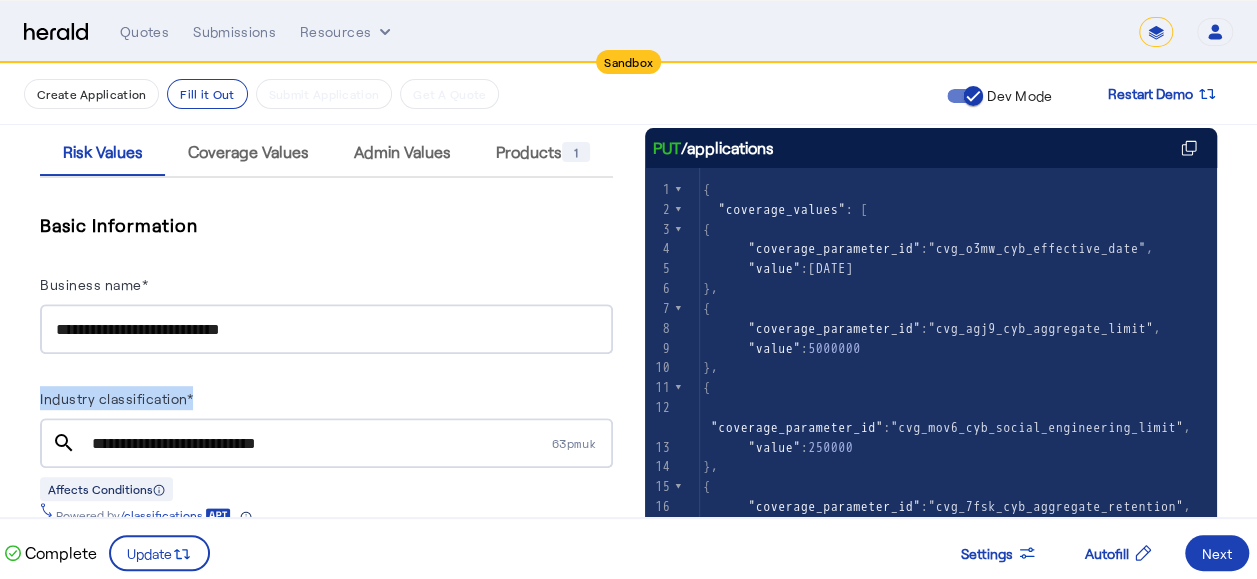 drag, startPoint x: 40, startPoint y: 396, endPoint x: 193, endPoint y: 392, distance: 153.05228 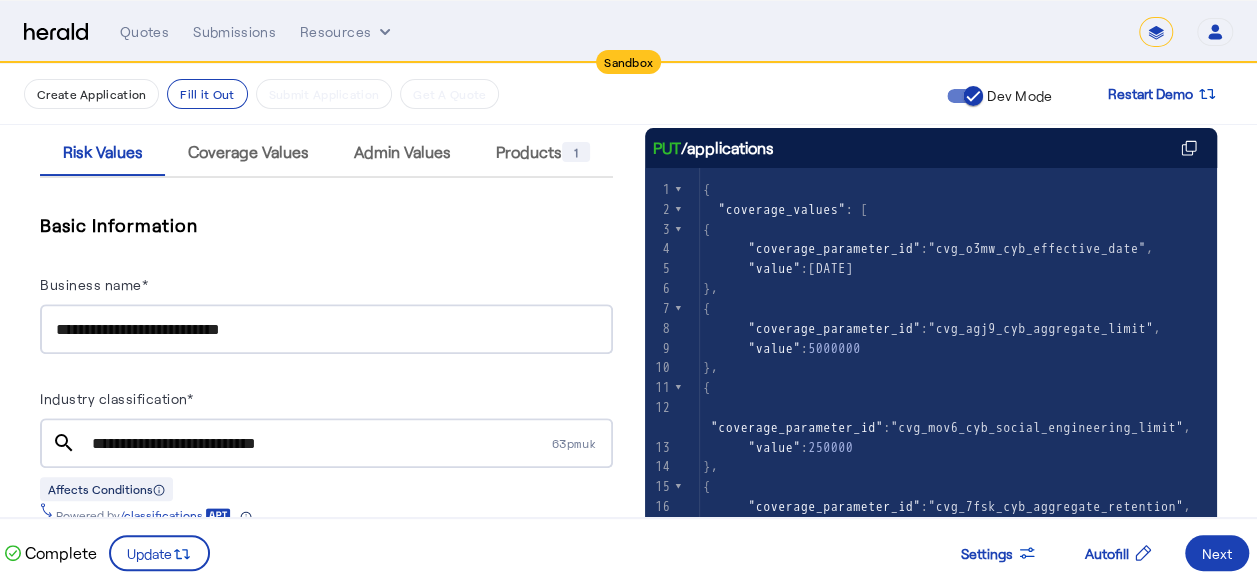 click on "**********" 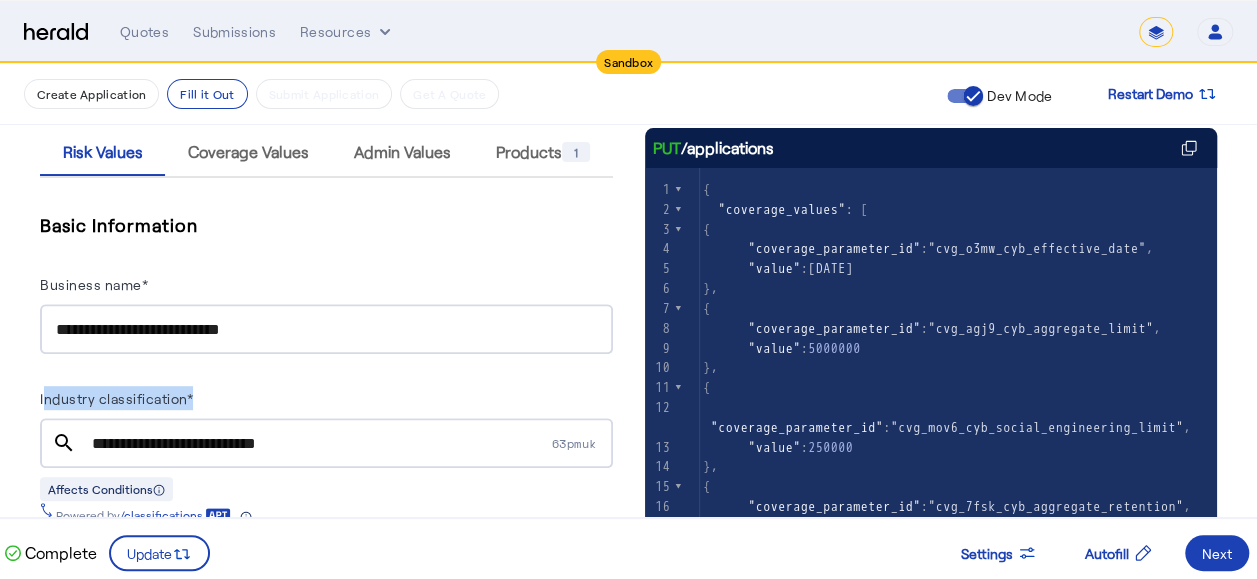 drag, startPoint x: 44, startPoint y: 398, endPoint x: 212, endPoint y: 396, distance: 168.0119 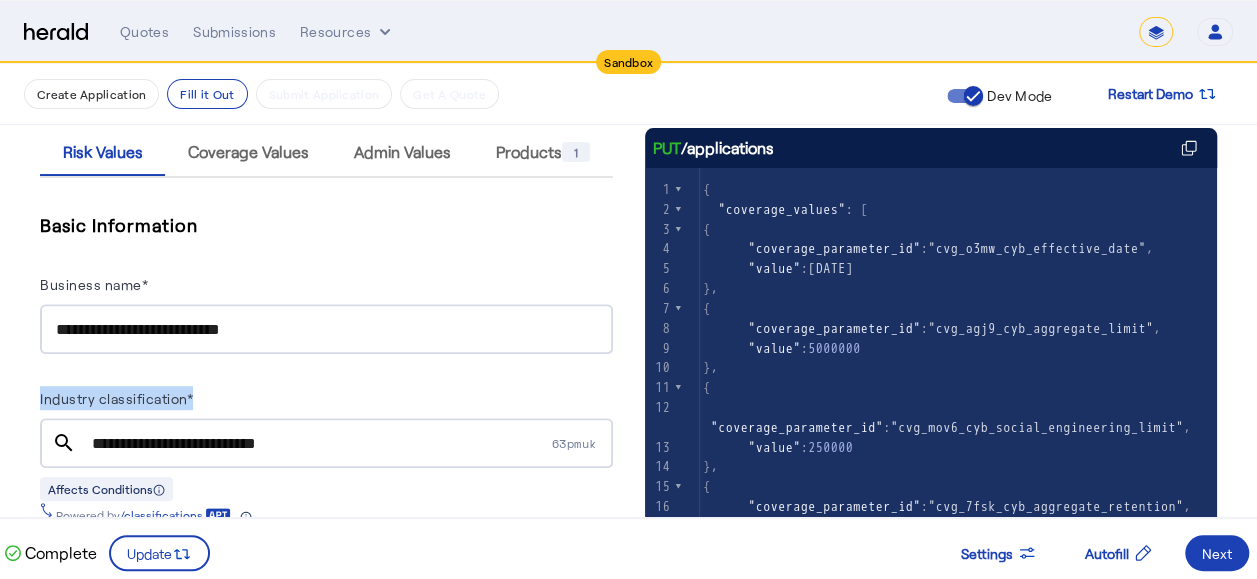 drag, startPoint x: 35, startPoint y: 398, endPoint x: 206, endPoint y: 394, distance: 171.04678 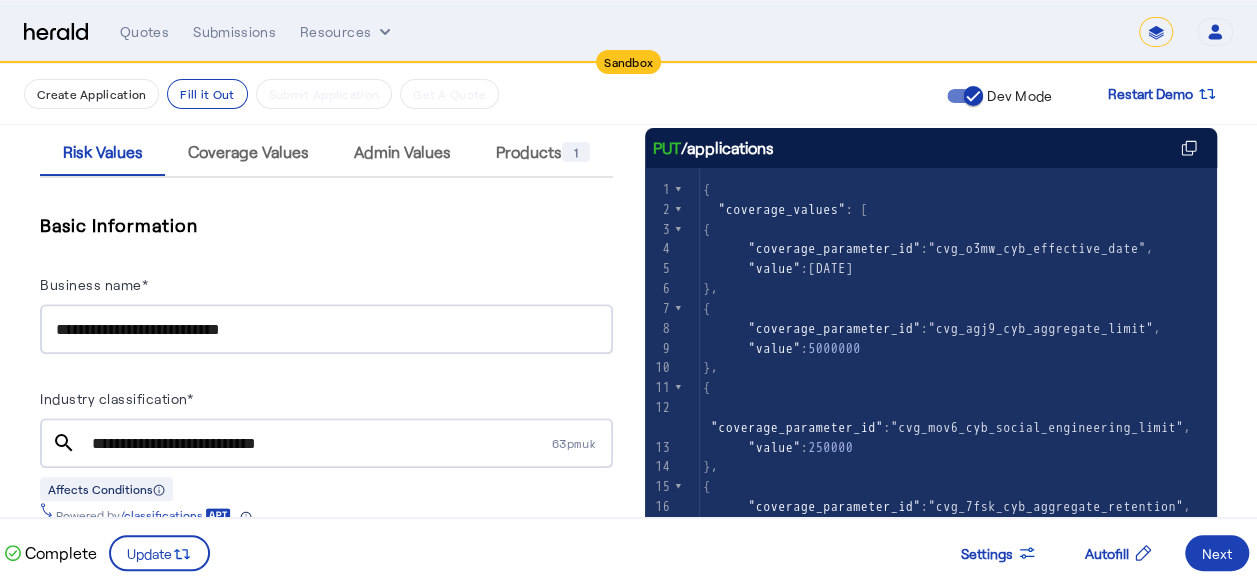 click on "Industry classification*" at bounding box center (116, 398) 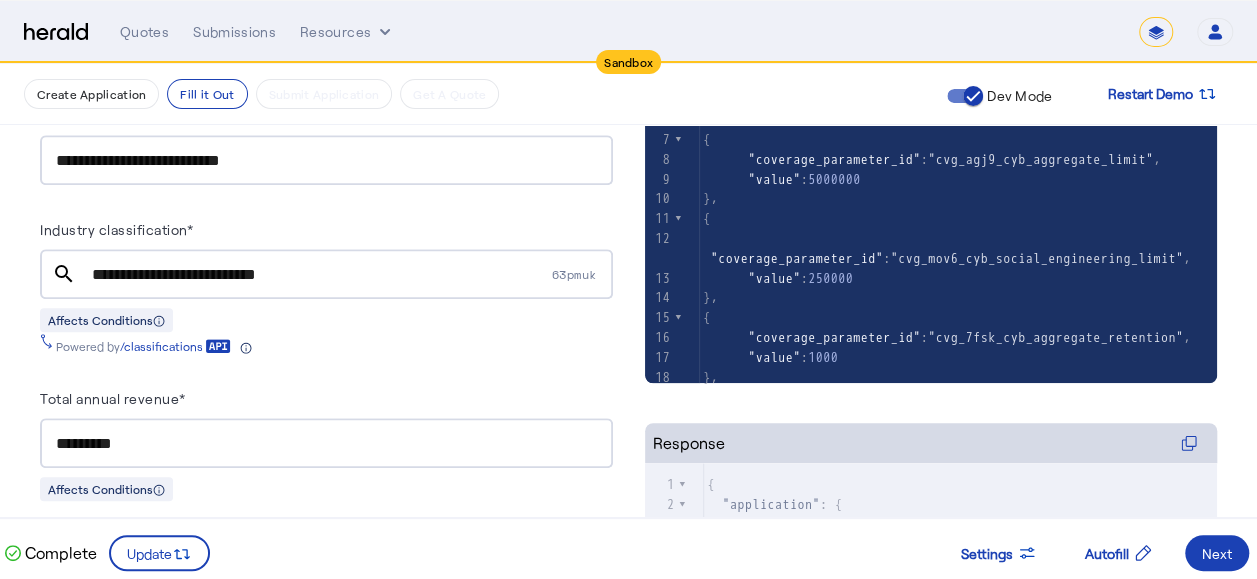 scroll, scrollTop: 500, scrollLeft: 0, axis: vertical 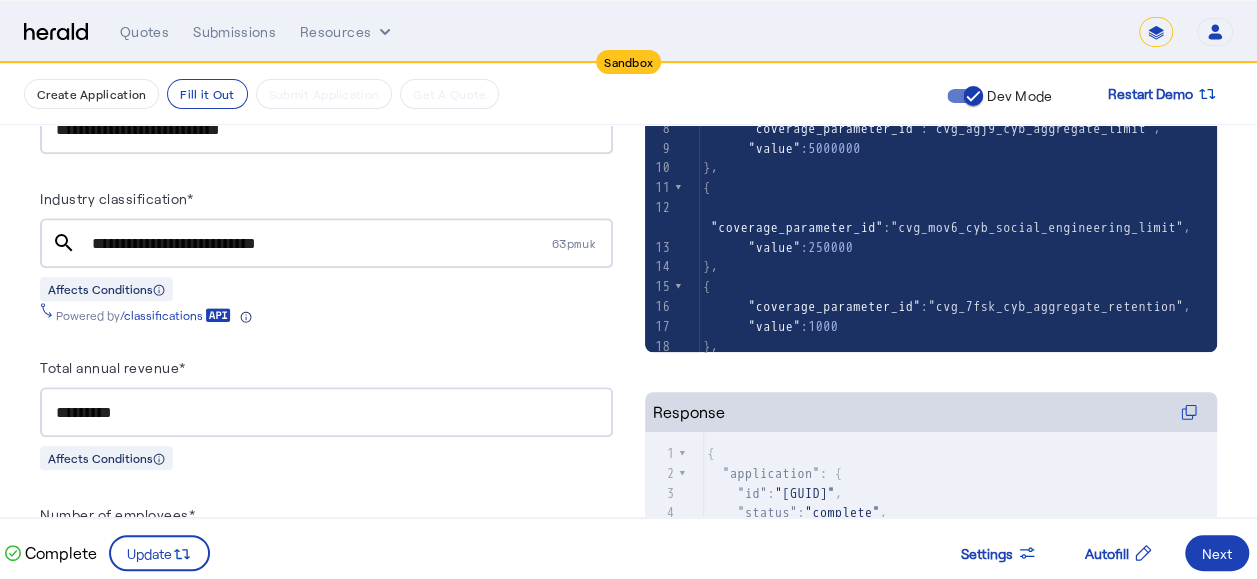 click on "**********" at bounding box center (326, 1043) 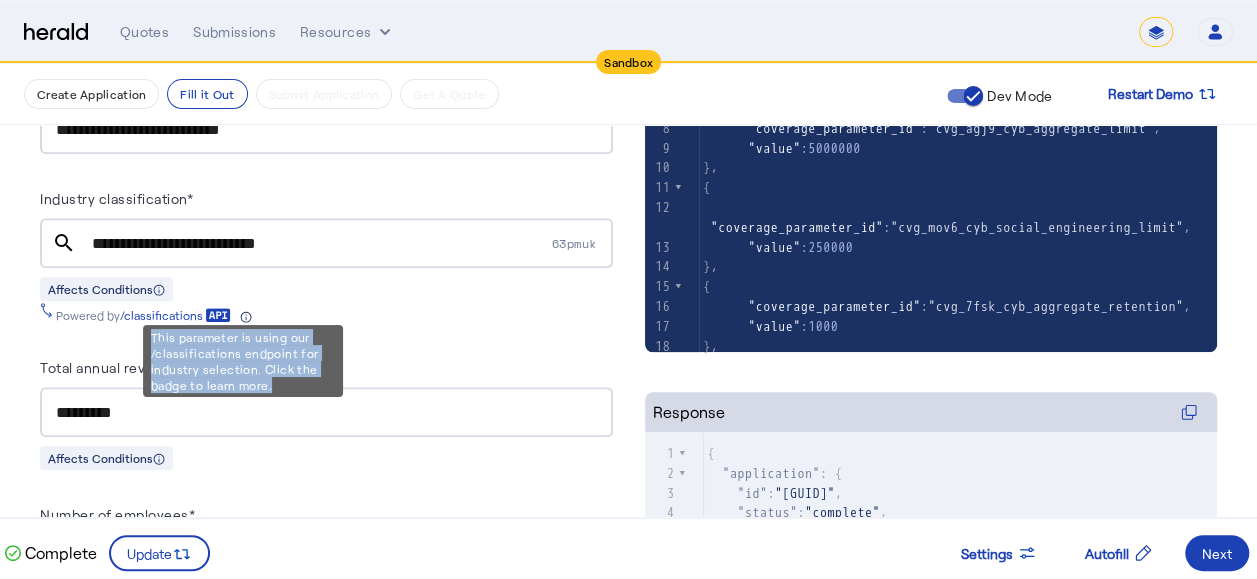 drag, startPoint x: 146, startPoint y: 336, endPoint x: 280, endPoint y: 392, distance: 145.23085 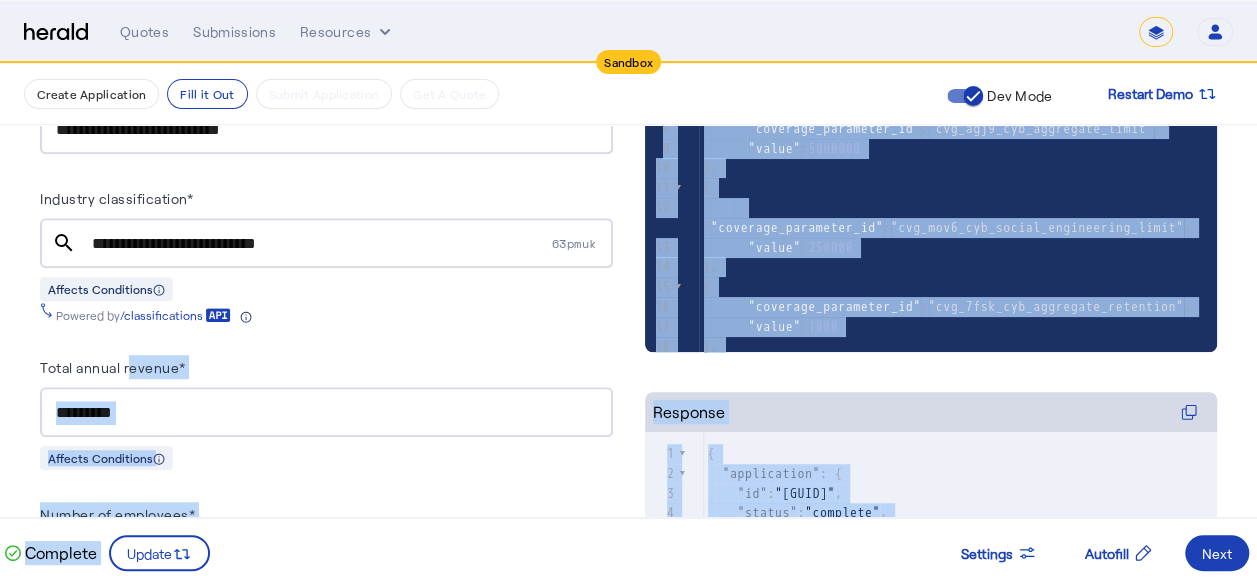 drag, startPoint x: 275, startPoint y: 382, endPoint x: 130, endPoint y: 339, distance: 151.24153 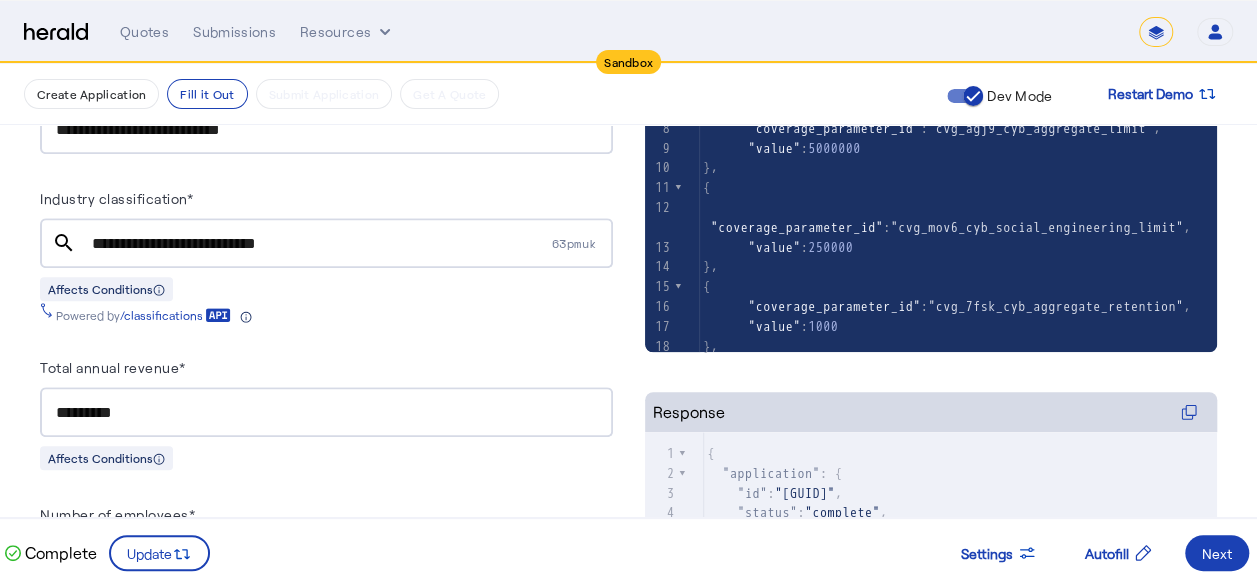 click on "**********" at bounding box center [326, 1043] 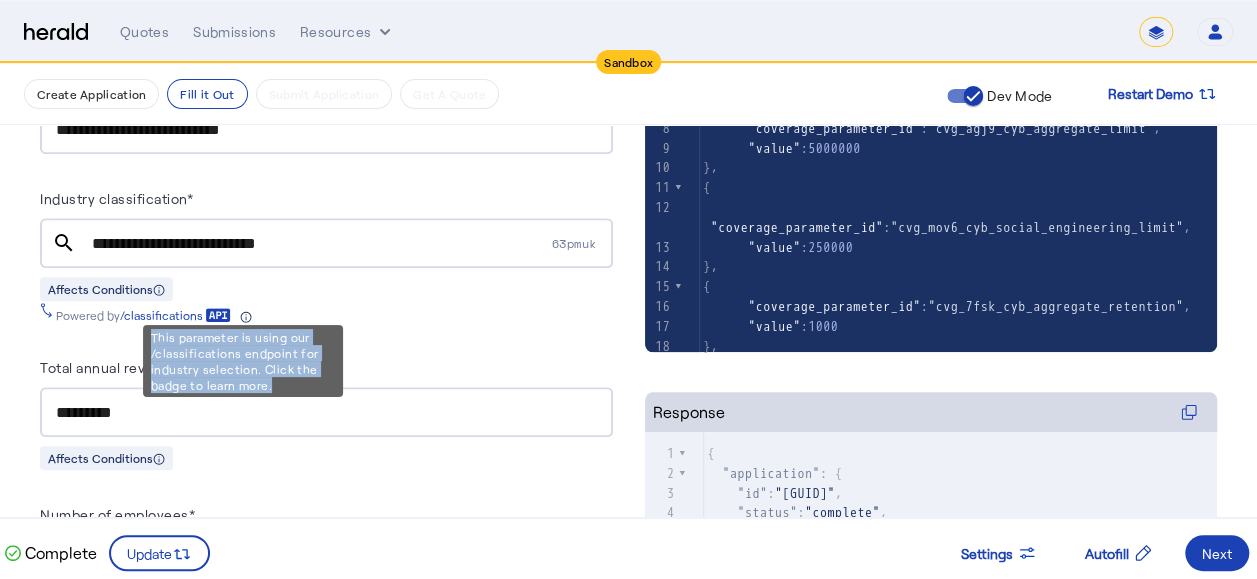 drag, startPoint x: 149, startPoint y: 340, endPoint x: 282, endPoint y: 384, distance: 140.08926 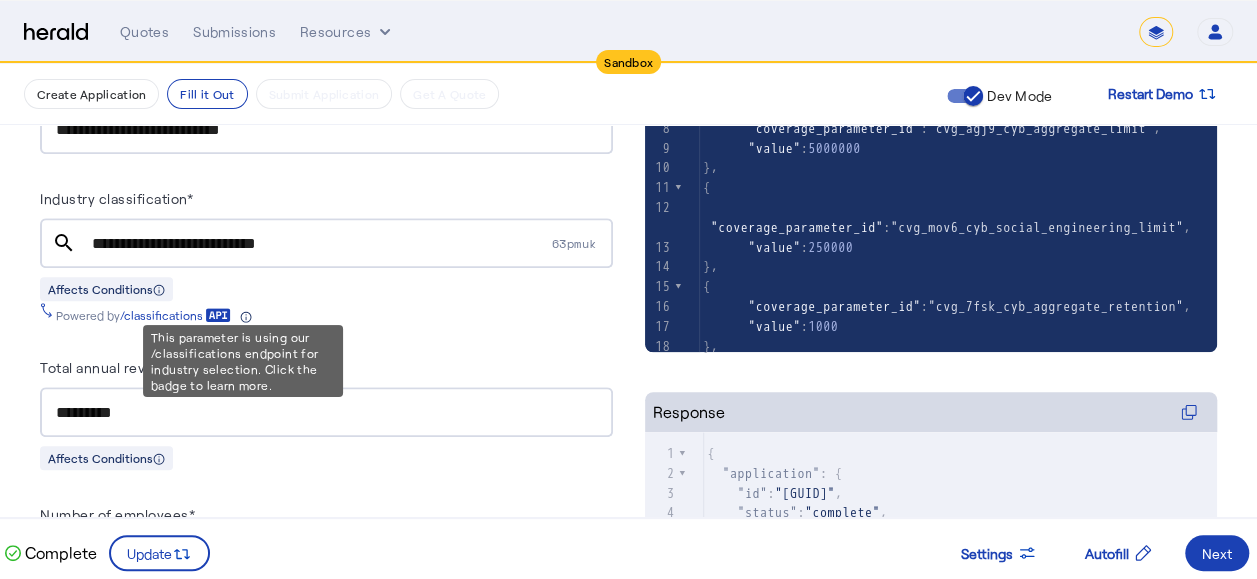 drag, startPoint x: 148, startPoint y: 341, endPoint x: 86, endPoint y: 337, distance: 62.1289 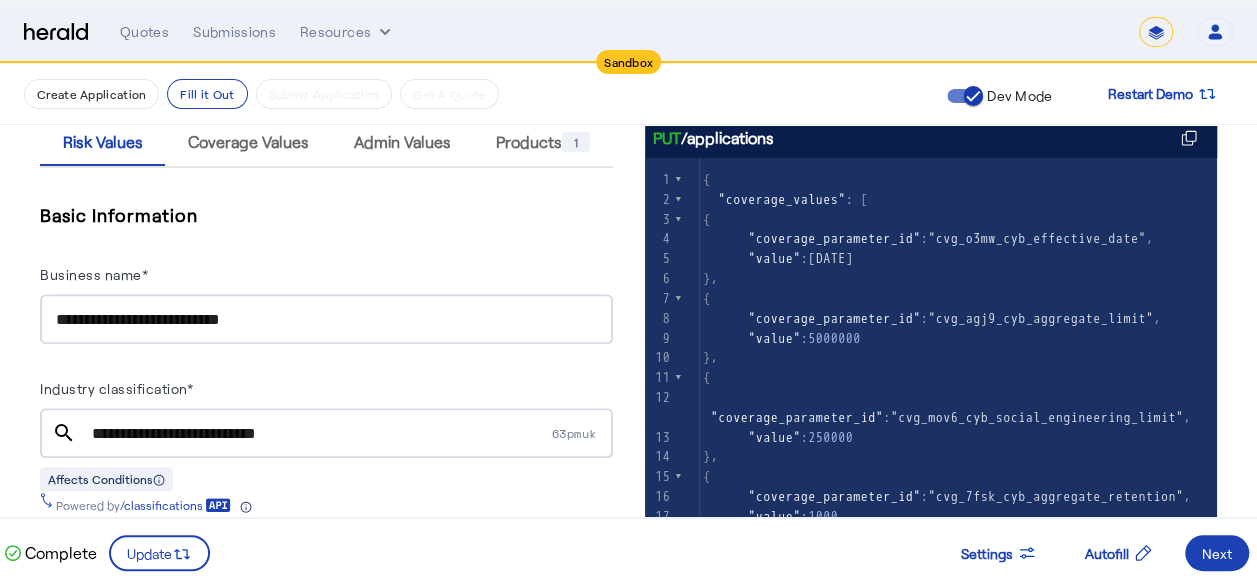 scroll, scrollTop: 100, scrollLeft: 0, axis: vertical 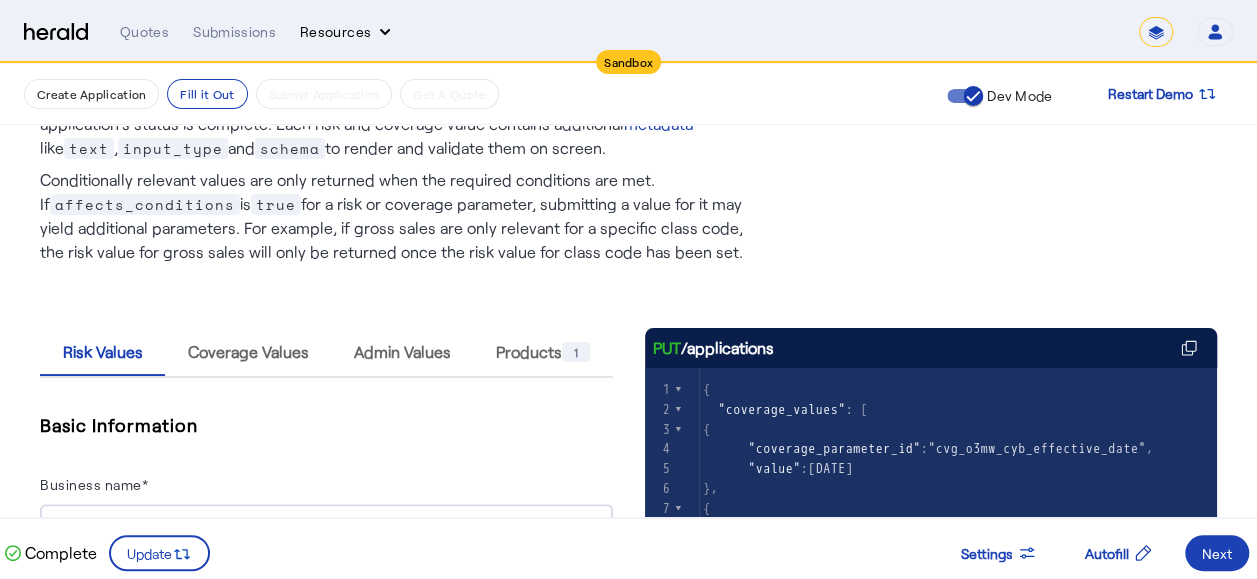 click on "Resources" at bounding box center [347, 32] 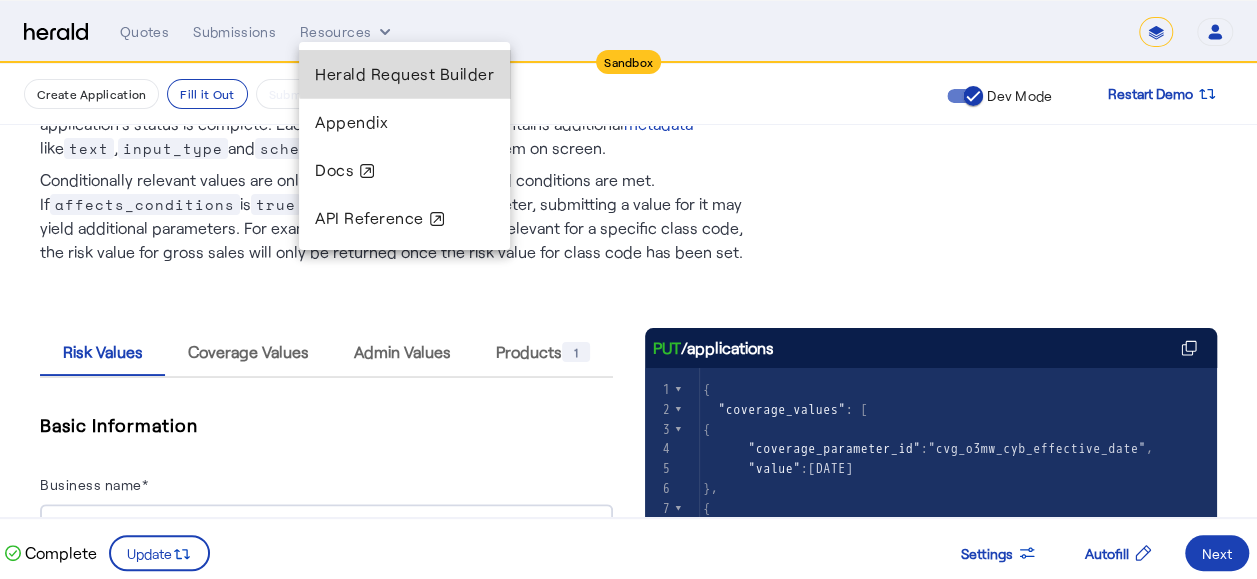 click on "Herald Request Builder" at bounding box center [404, 73] 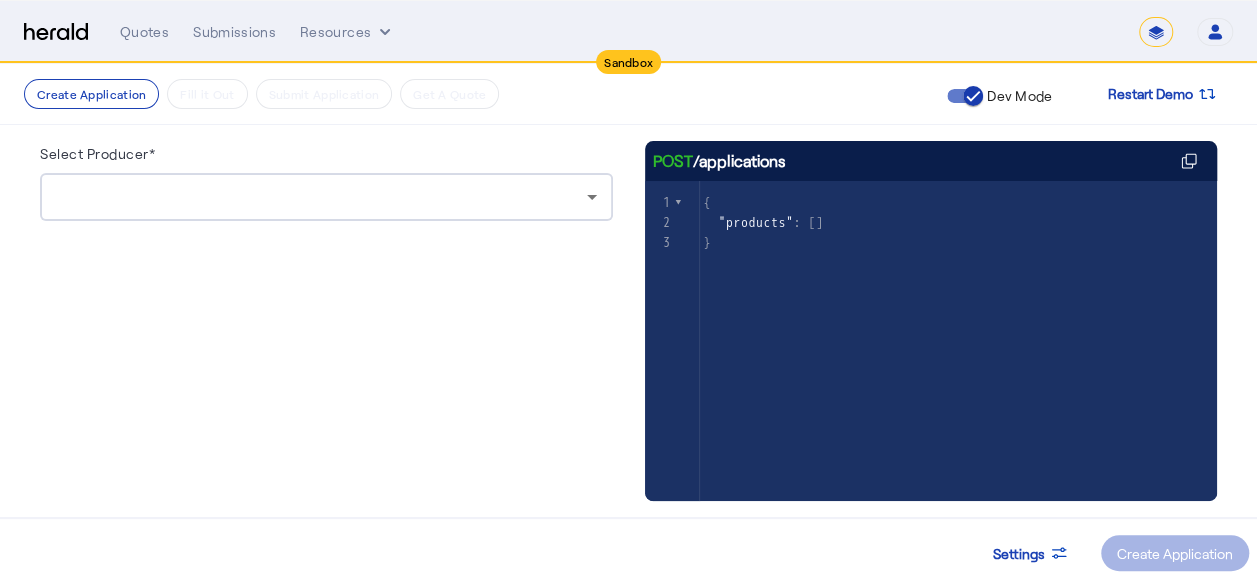scroll, scrollTop: 200, scrollLeft: 0, axis: vertical 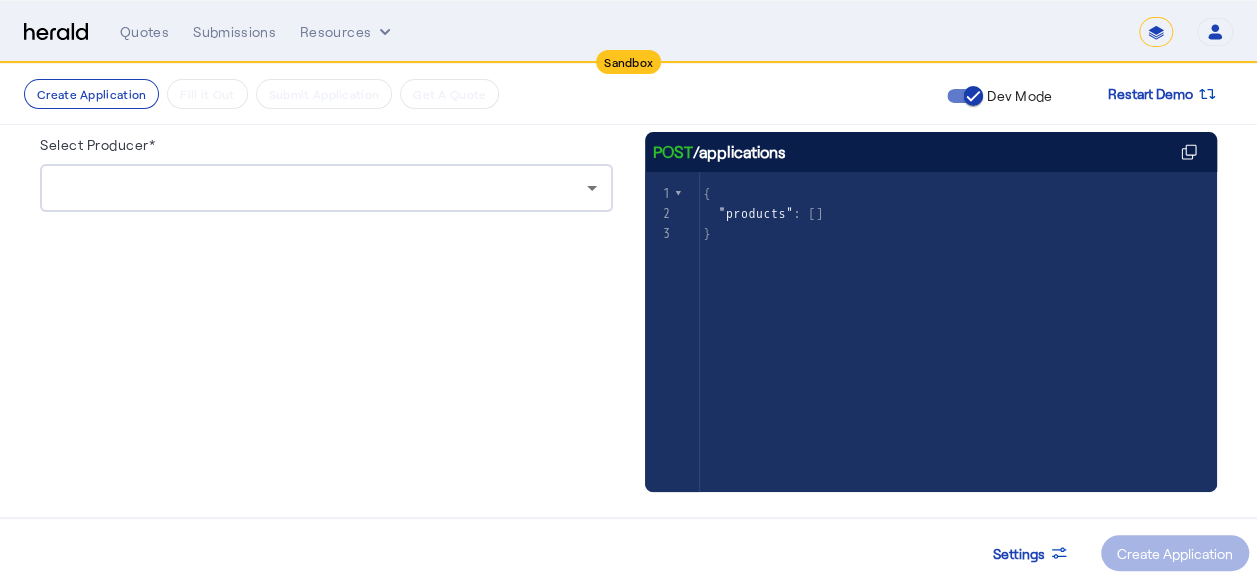 click 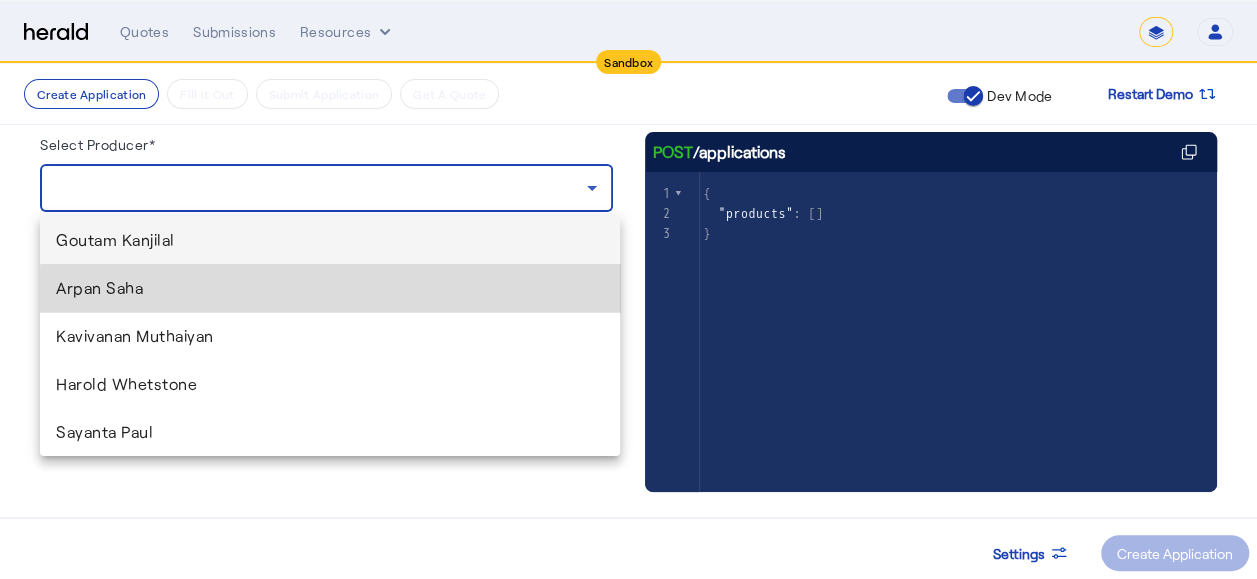 click on "Arpan Saha" at bounding box center [330, 288] 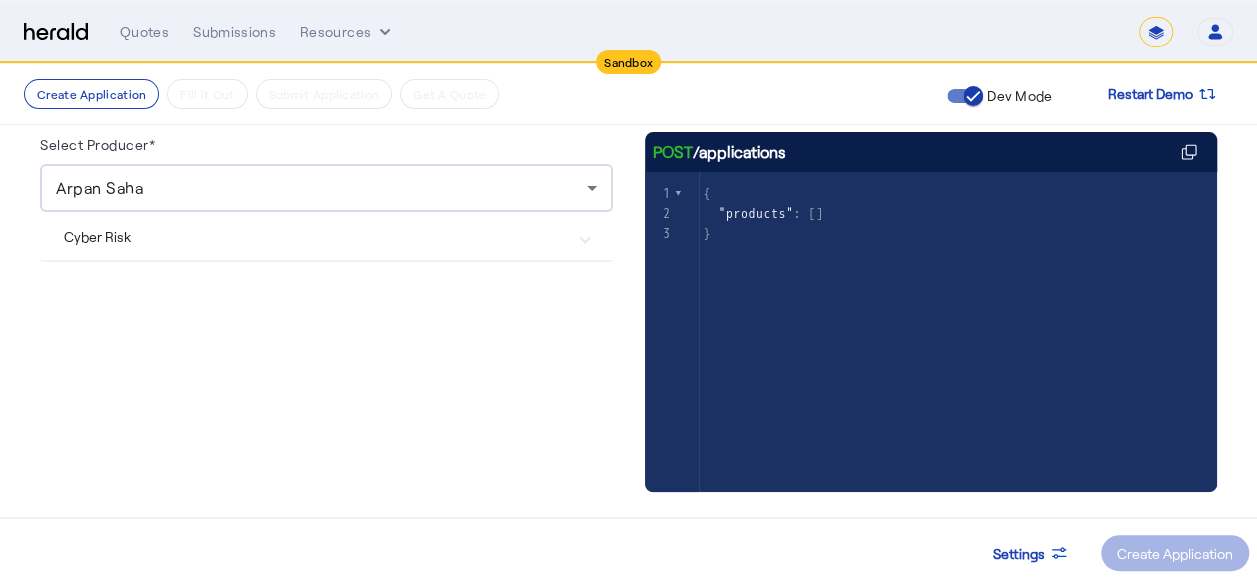 click on "Cyber Risk" at bounding box center [314, 236] 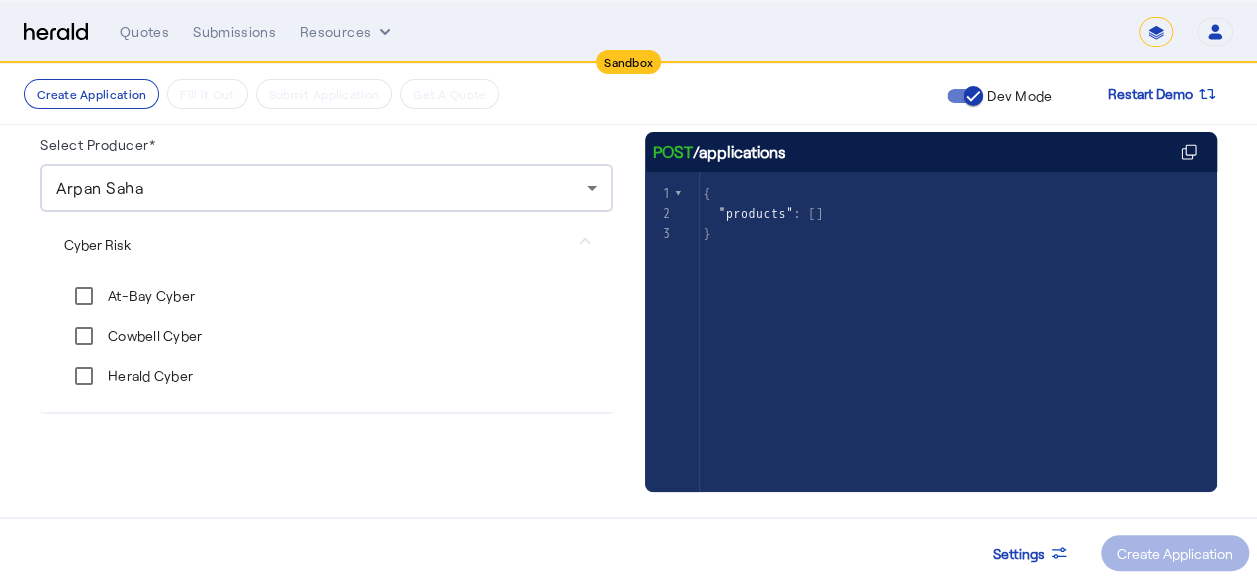 click on "At-Bay Cyber" at bounding box center (149, 296) 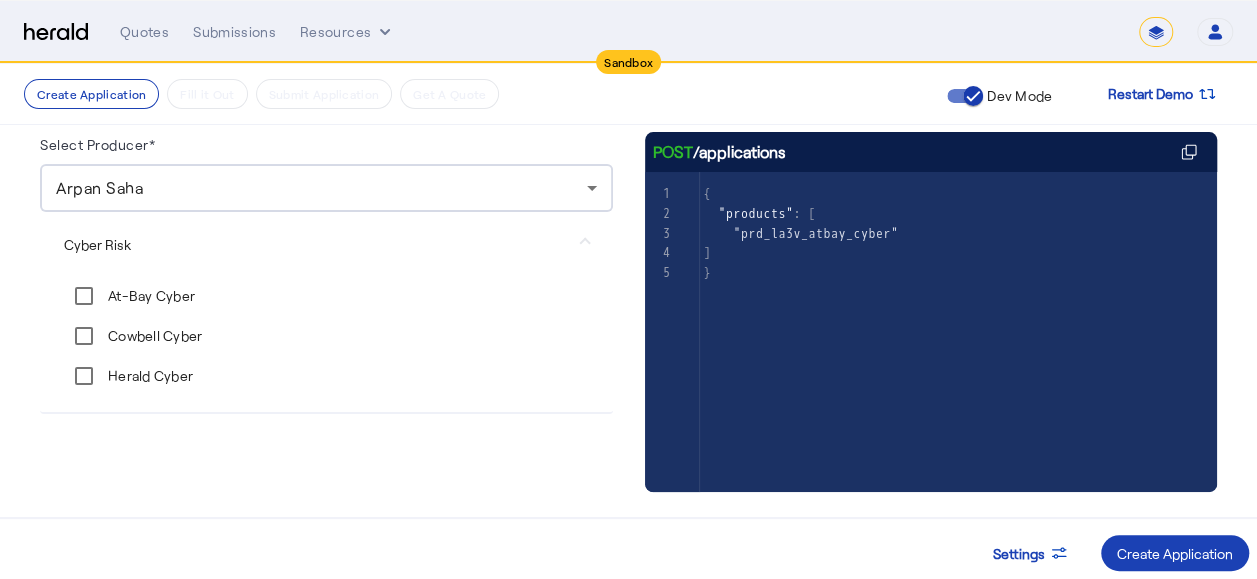 click on "Cowbell Cyber" at bounding box center (153, 336) 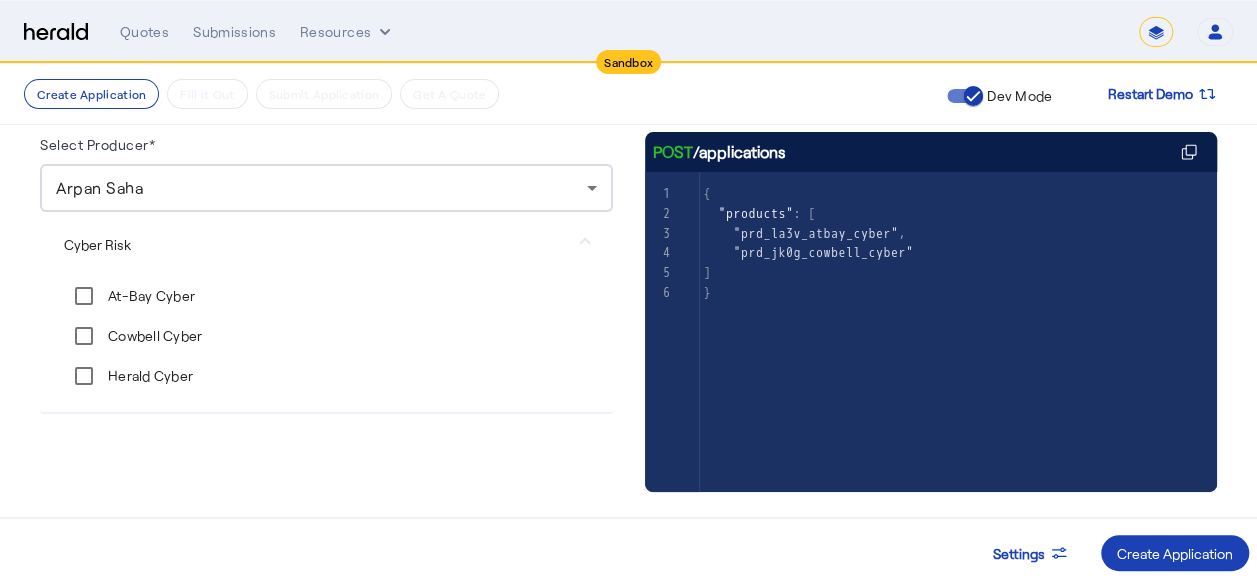 click on "Herald Cyber" at bounding box center (148, 376) 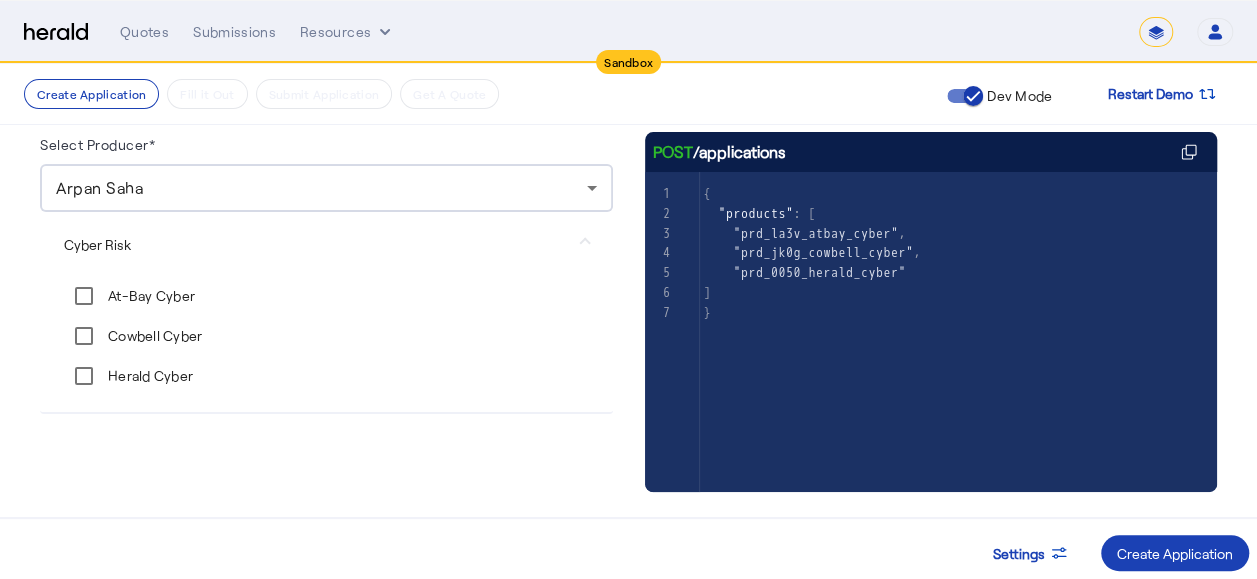 click on "Cowbell Cyber" at bounding box center [153, 336] 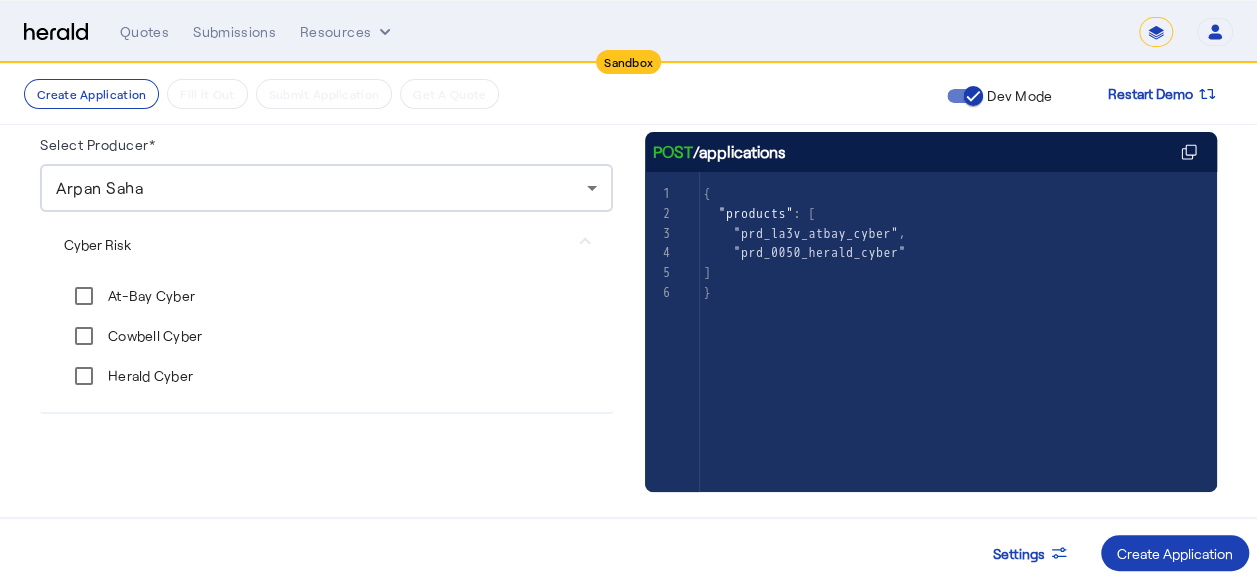 click on "At-Bay Cyber" at bounding box center (129, 296) 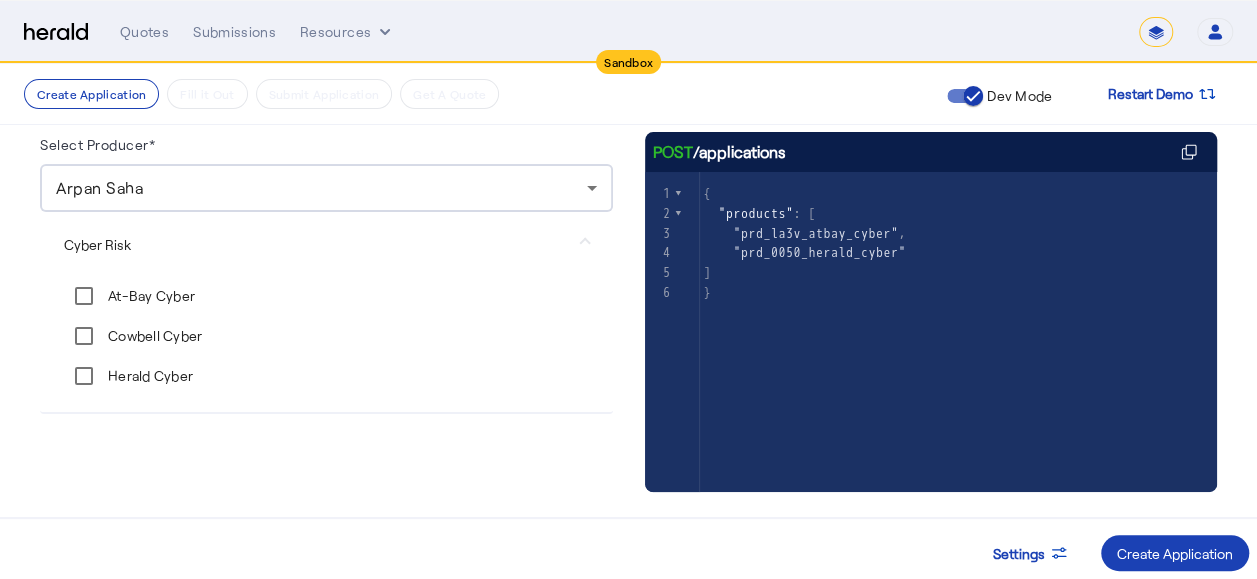 click on "At-Bay Cyber" at bounding box center (149, 296) 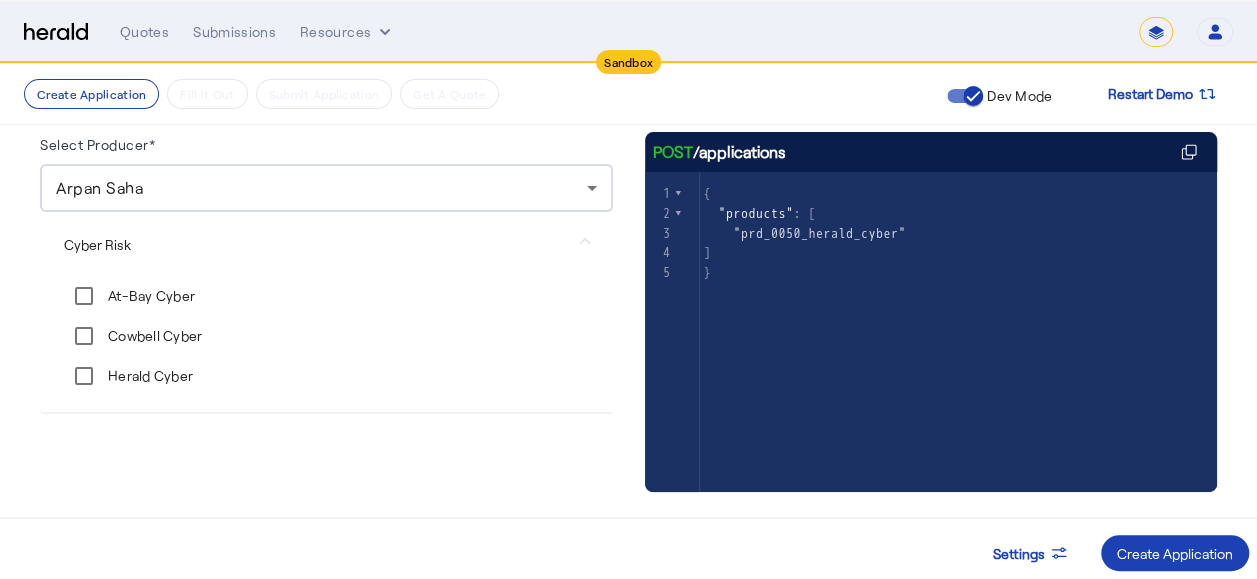 click on "Herald Cyber" at bounding box center (148, 376) 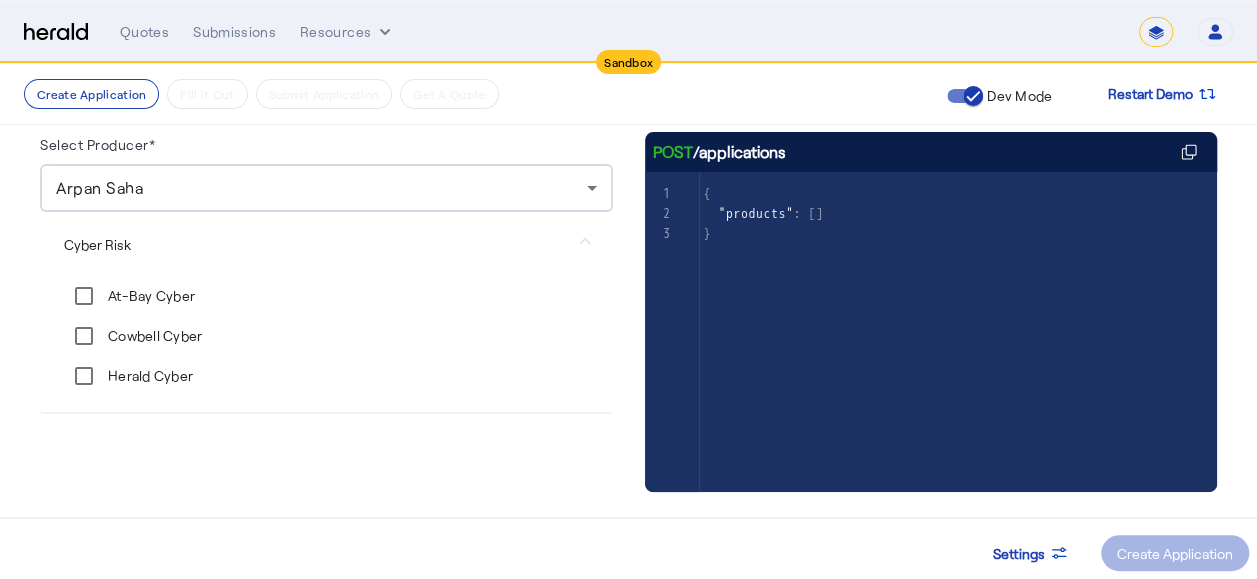 click 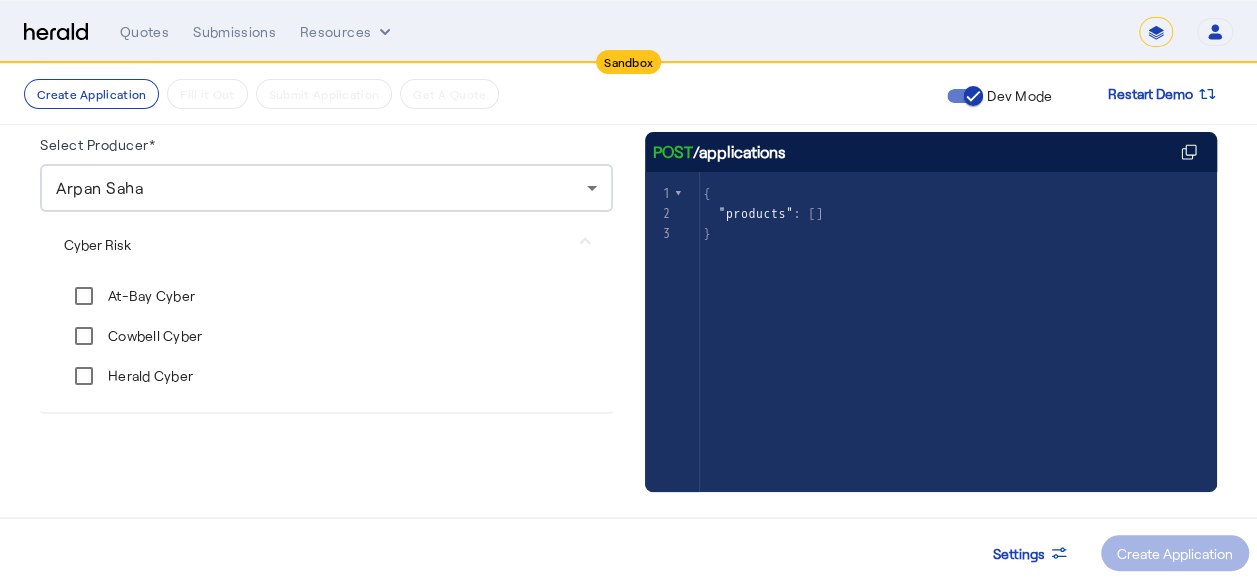 click on "Cyber Risk" at bounding box center [314, 244] 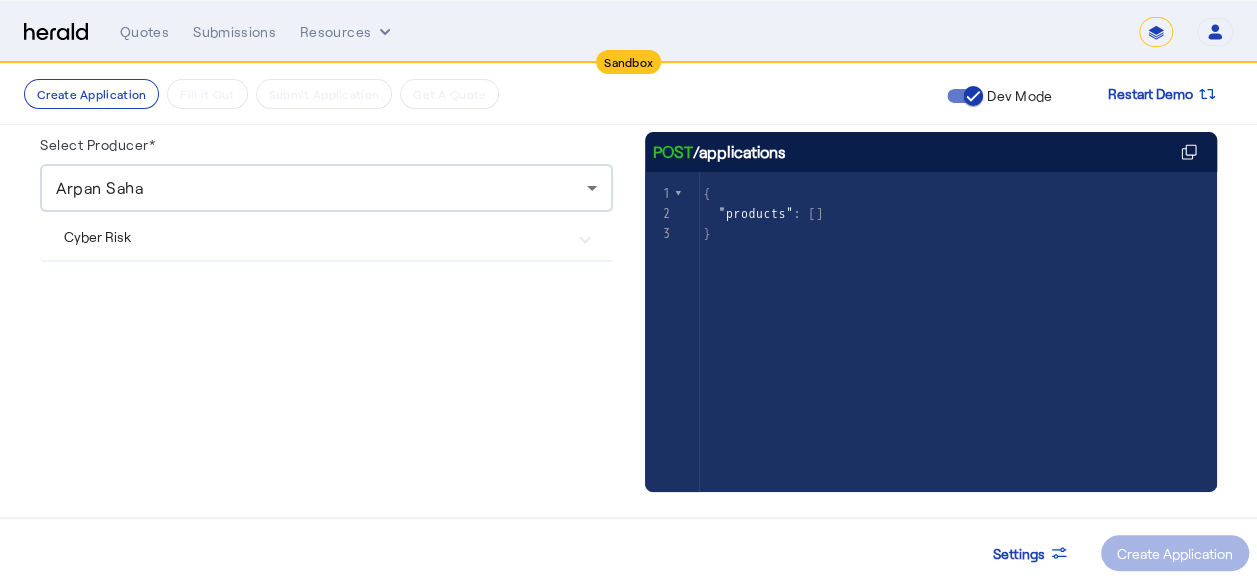 drag, startPoint x: 562, startPoint y: 367, endPoint x: 600, endPoint y: 221, distance: 150.86418 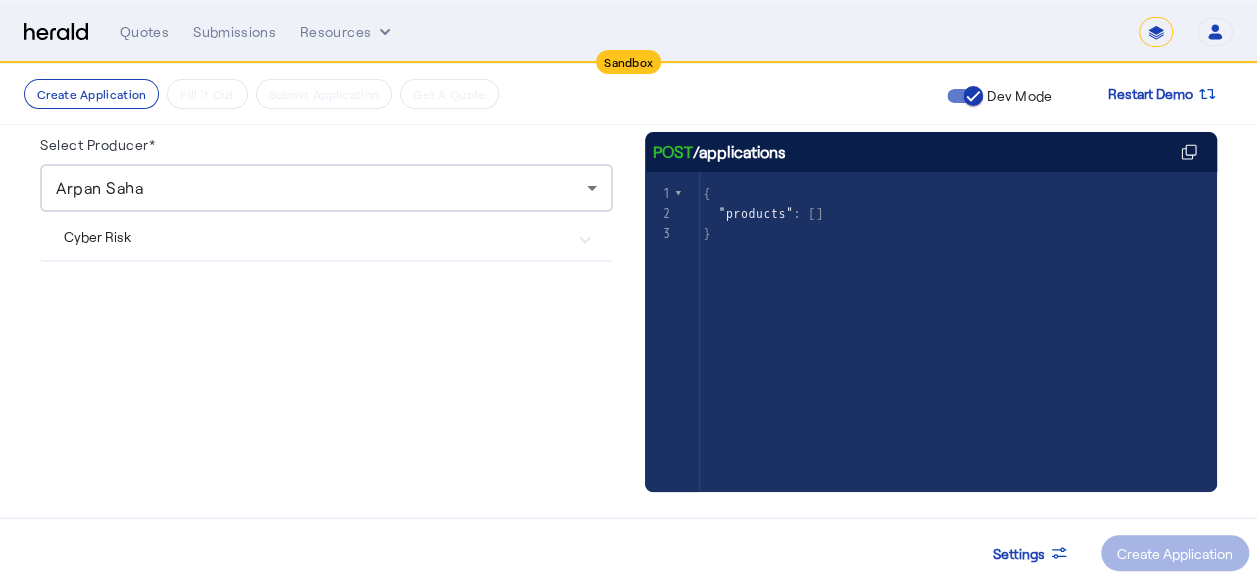 click on "Cyber Risk" at bounding box center (322, 236) 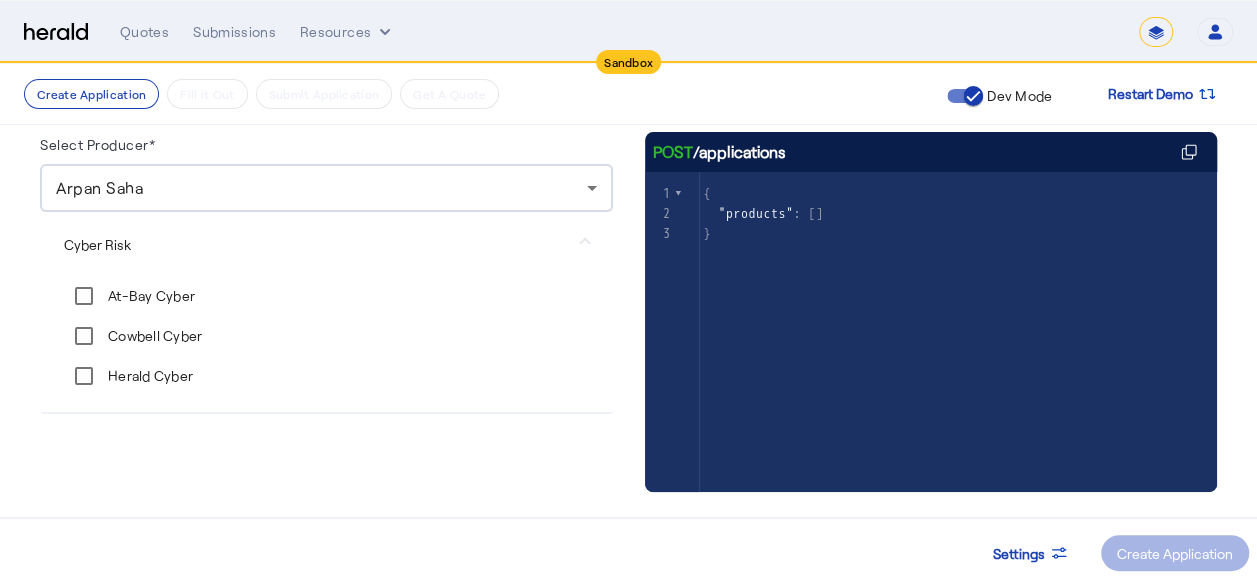 click on "Cyber Risk" at bounding box center [322, 244] 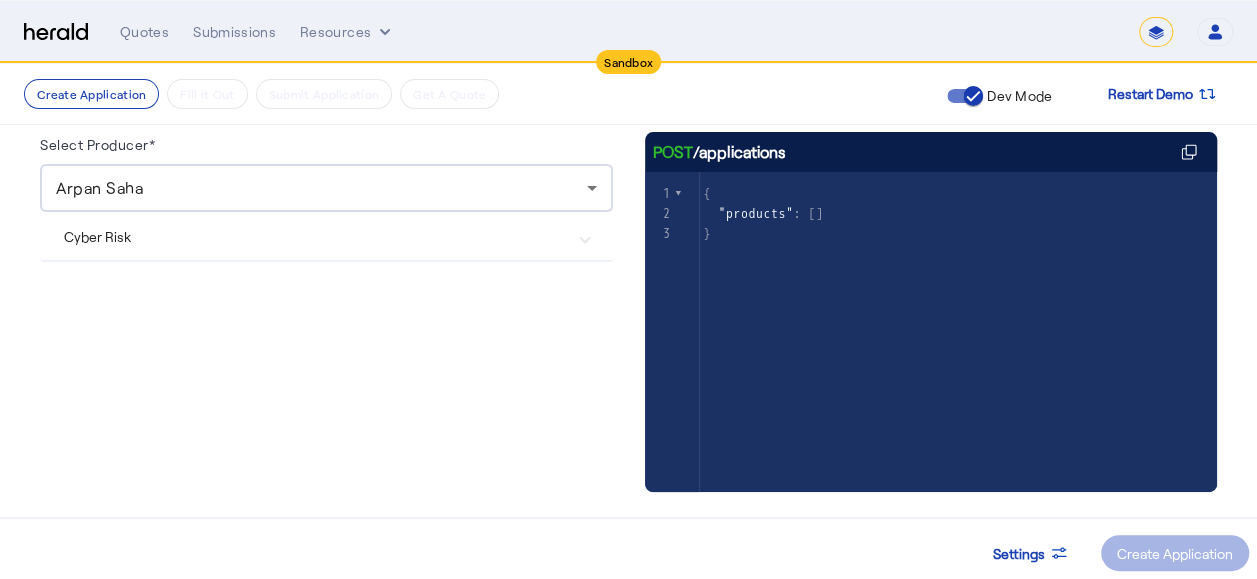 click on "Select Producer* Arpan Saha  Cyber Risk  At-Bay Cyber  Cowbell Cyber  Herald Cyber  POST  /applications
xxxxxxxxxx 3   1 { 2    "products" : [] 3 }" 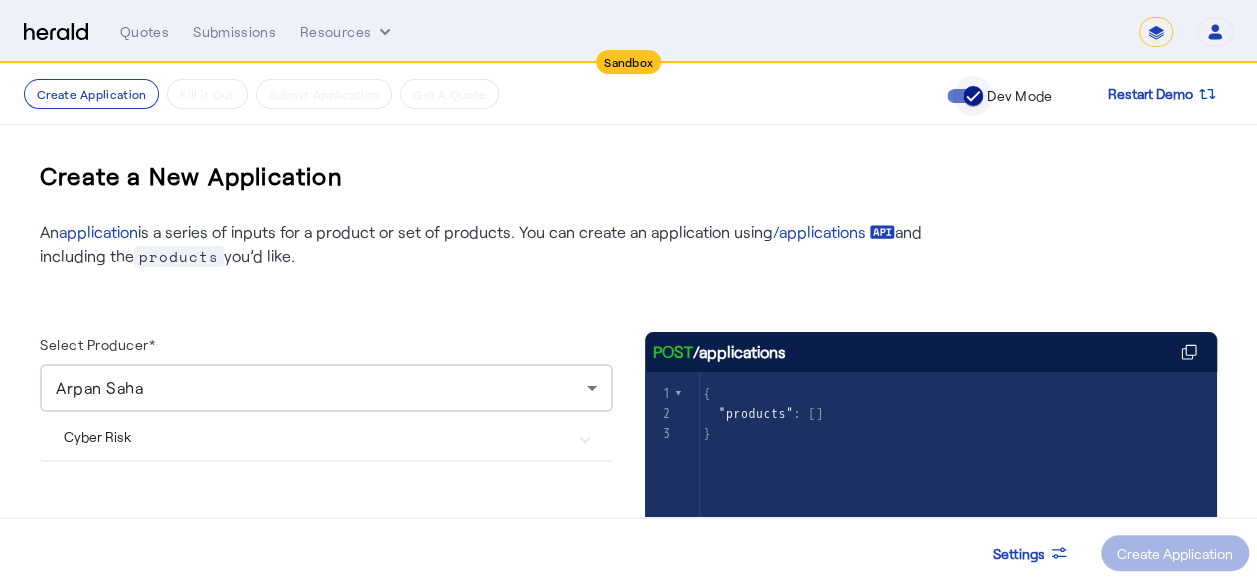 click 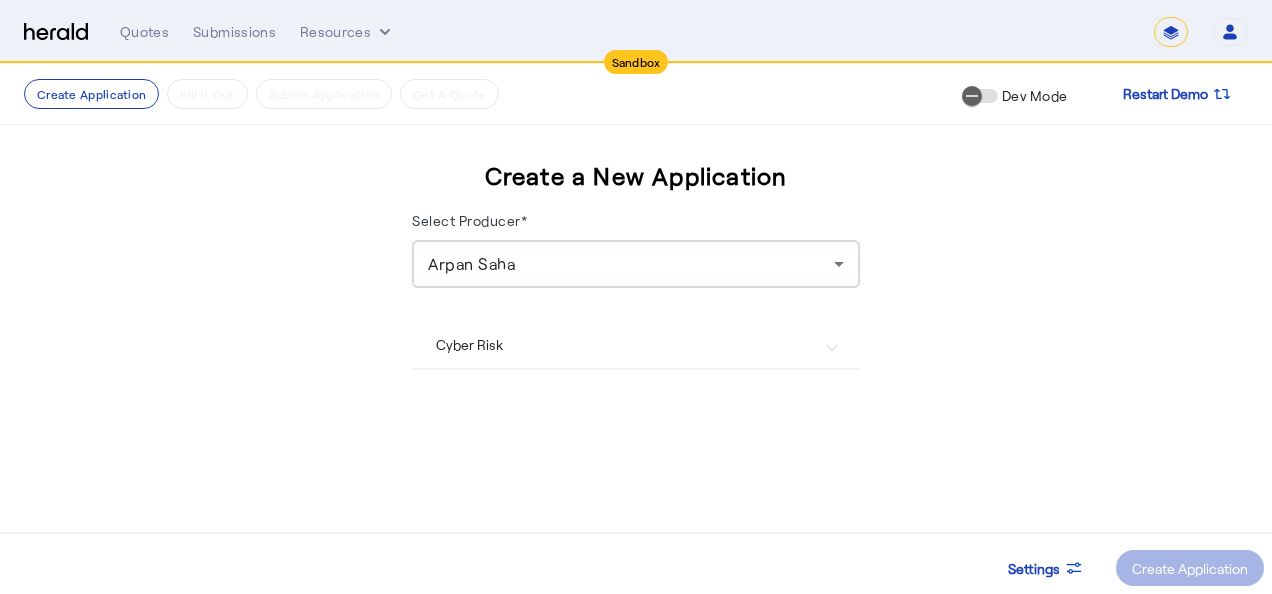 drag, startPoint x: 494, startPoint y: 178, endPoint x: 814, endPoint y: 162, distance: 320.39975 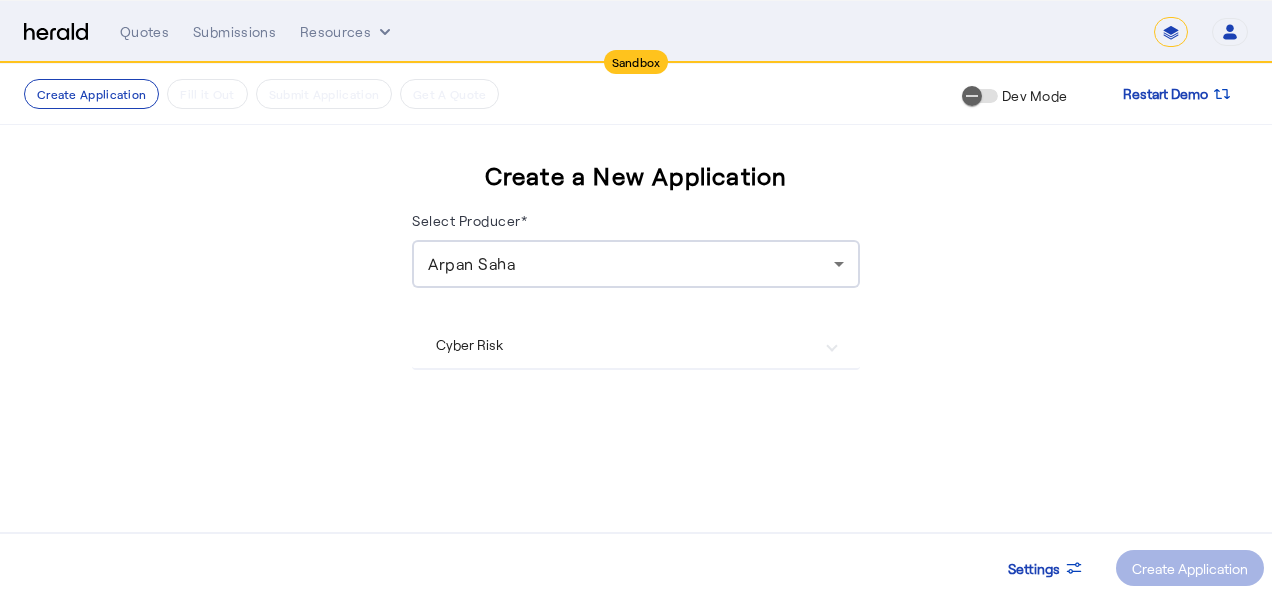 click on "Cyber Risk" at bounding box center (624, 344) 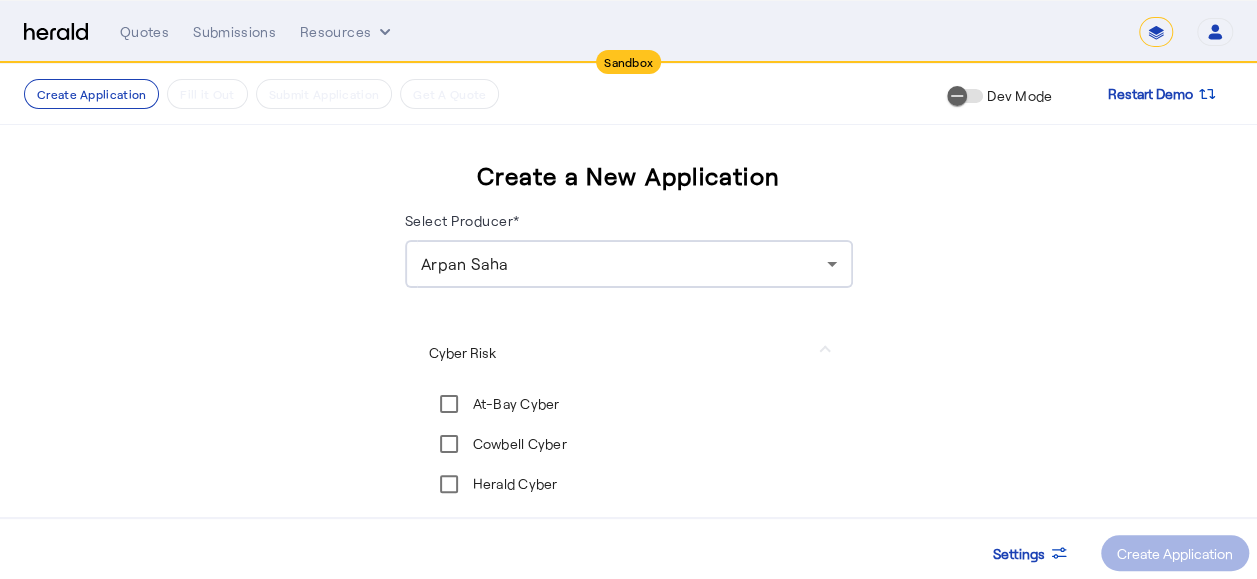 click on "At-Bay Cyber" at bounding box center [514, 404] 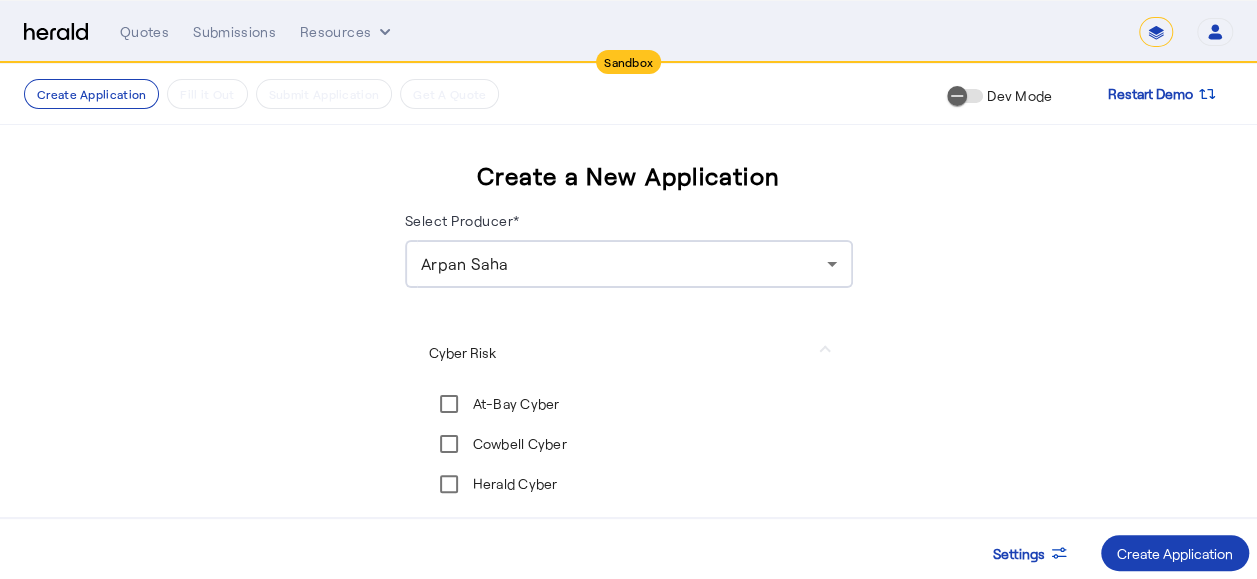 click on "At-Bay Cyber" at bounding box center [514, 404] 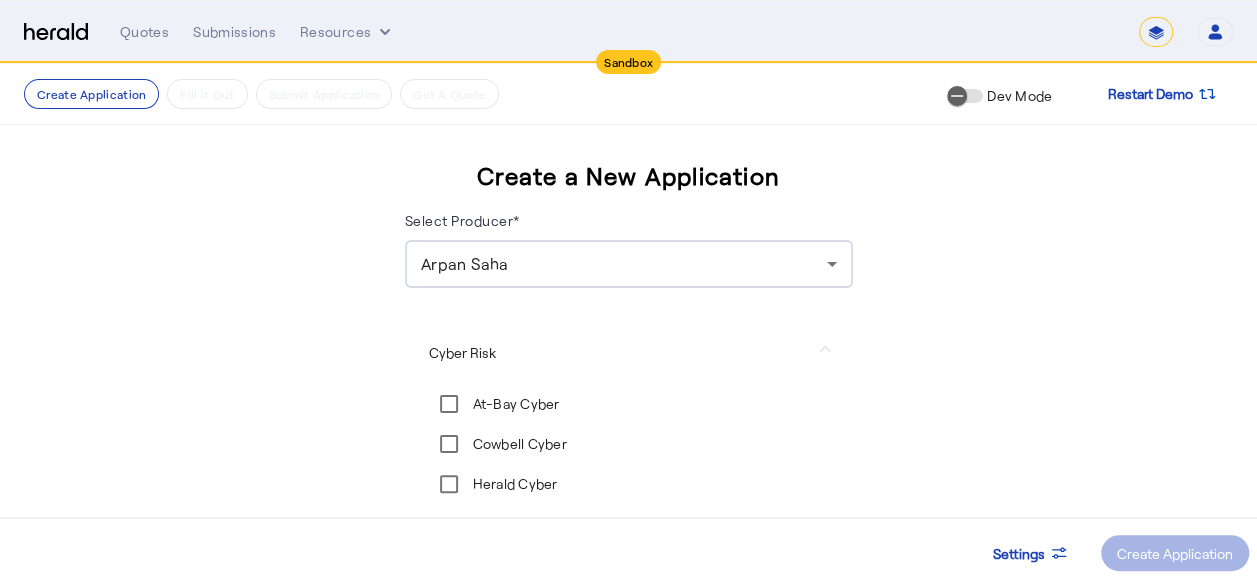 click on "Herald Cyber" at bounding box center (513, 484) 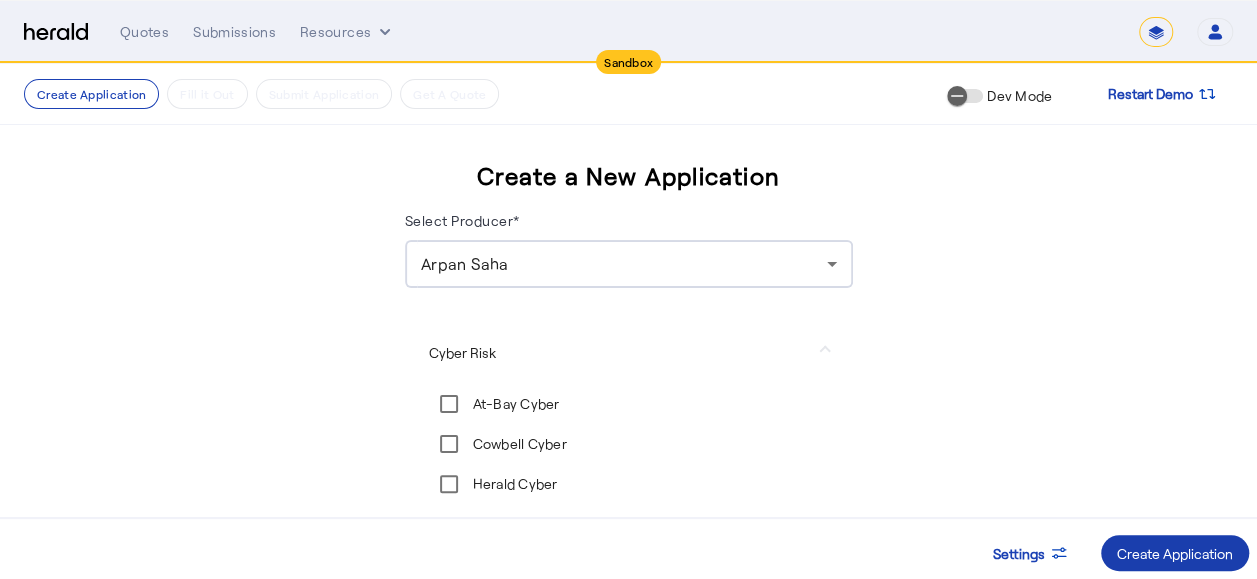 click on "Create Application" at bounding box center (1175, 553) 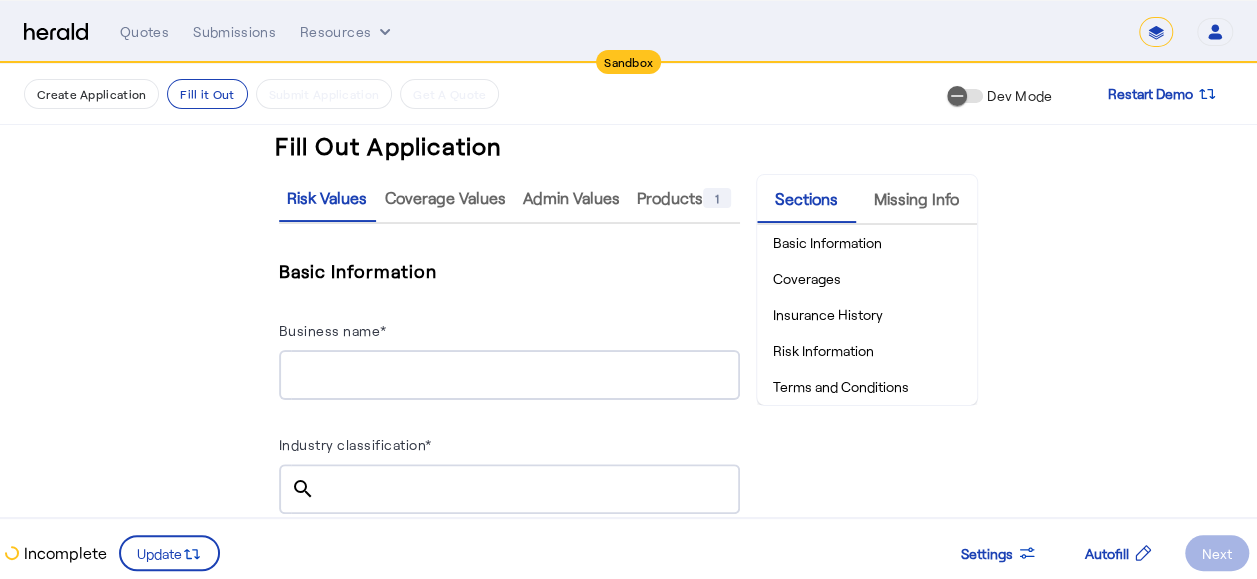 scroll, scrollTop: 0, scrollLeft: 0, axis: both 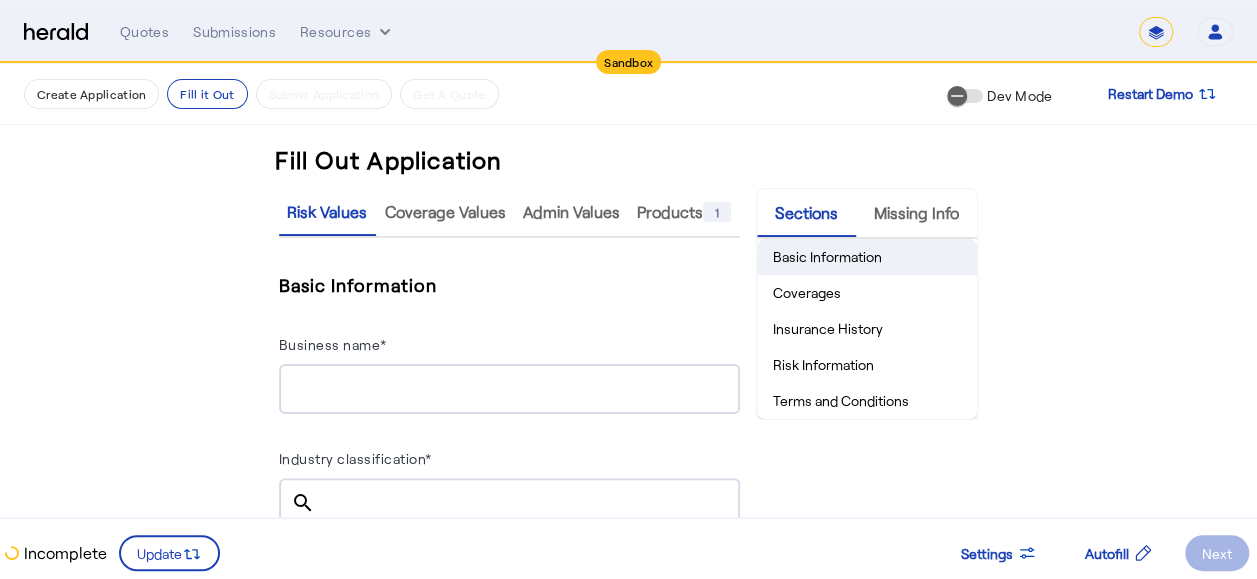 click on "Basic Information" at bounding box center [867, 257] 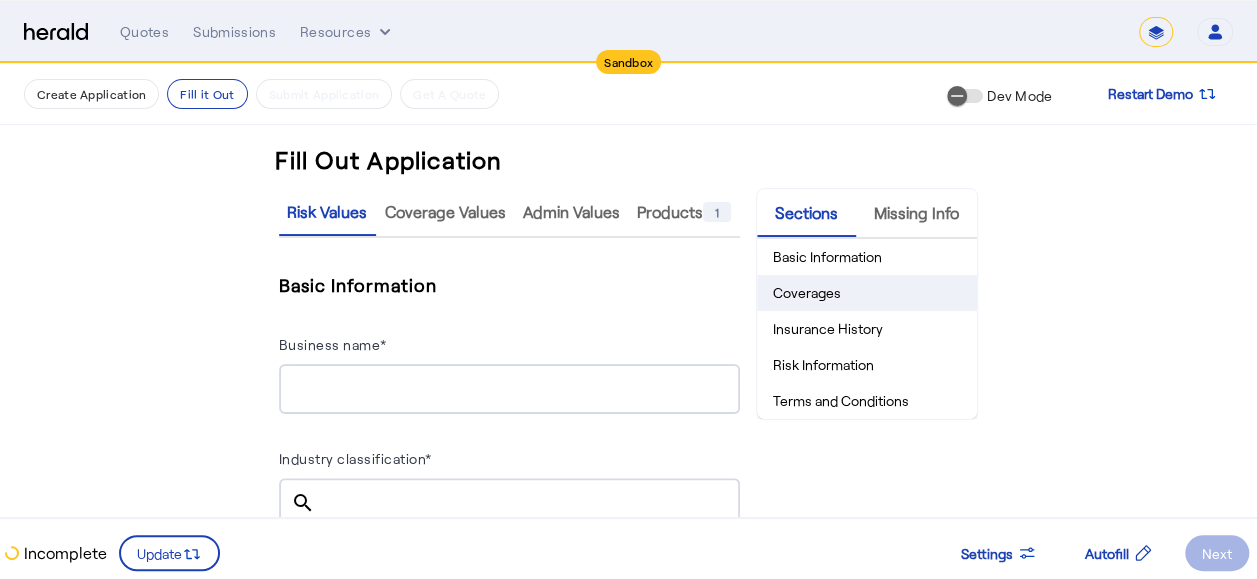 click on "Coverages" at bounding box center [867, 293] 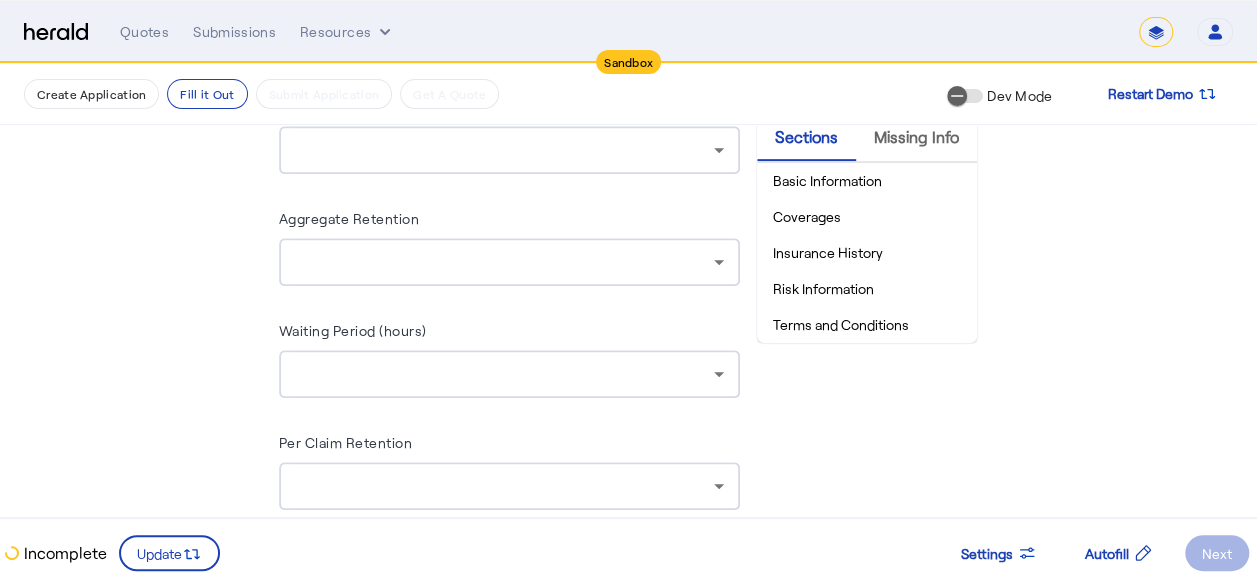 scroll, scrollTop: 588, scrollLeft: 0, axis: vertical 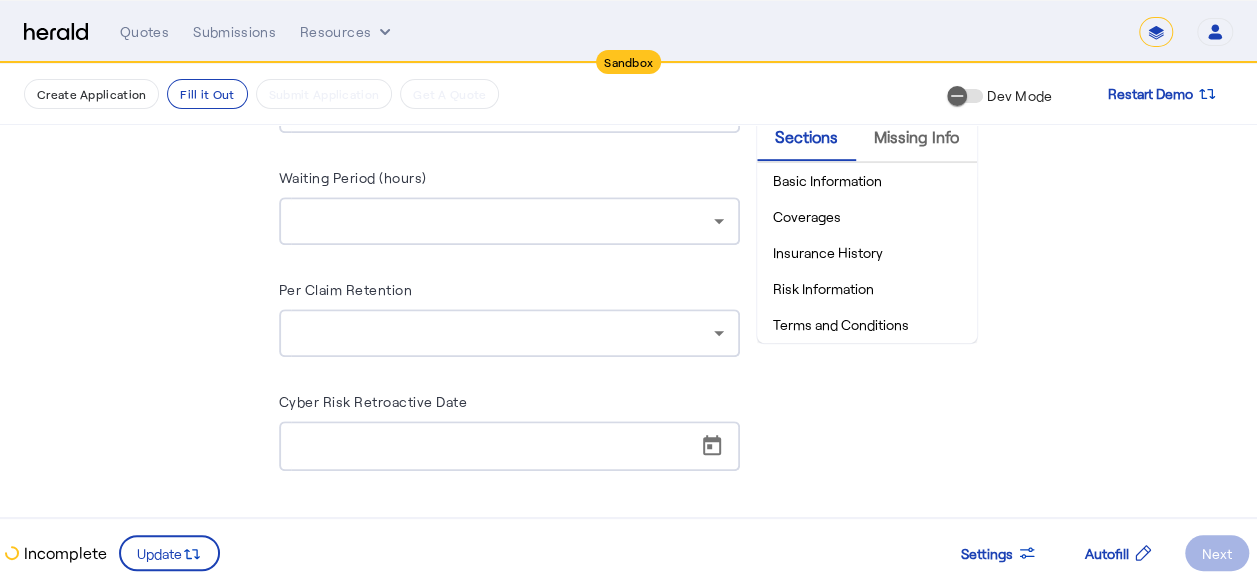 click at bounding box center [504, 221] 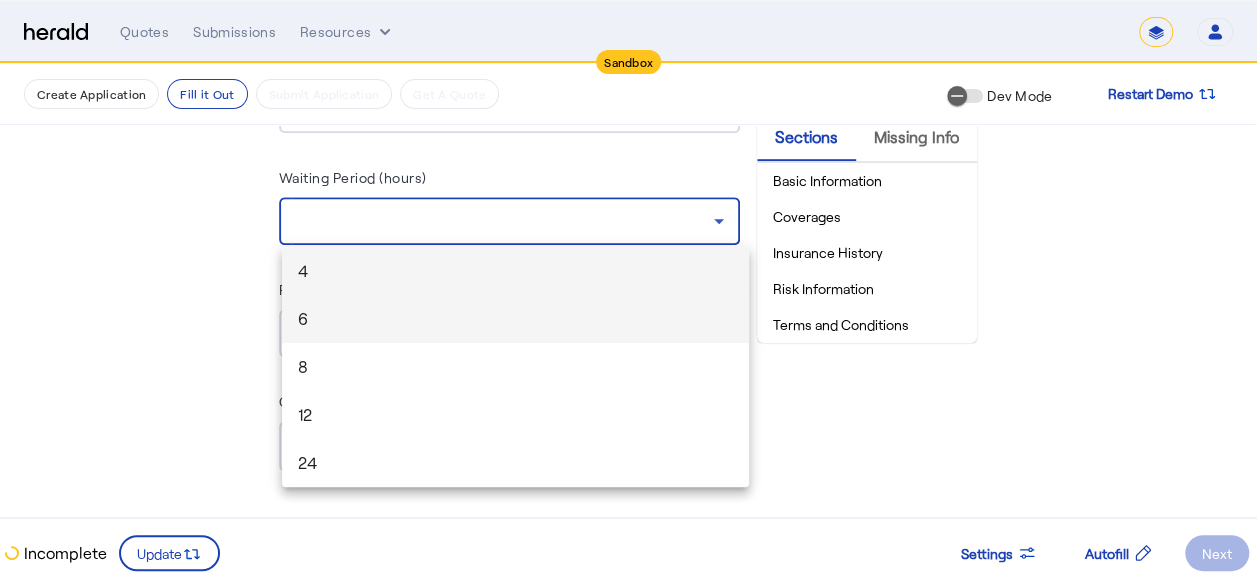 click on "6" at bounding box center [515, 319] 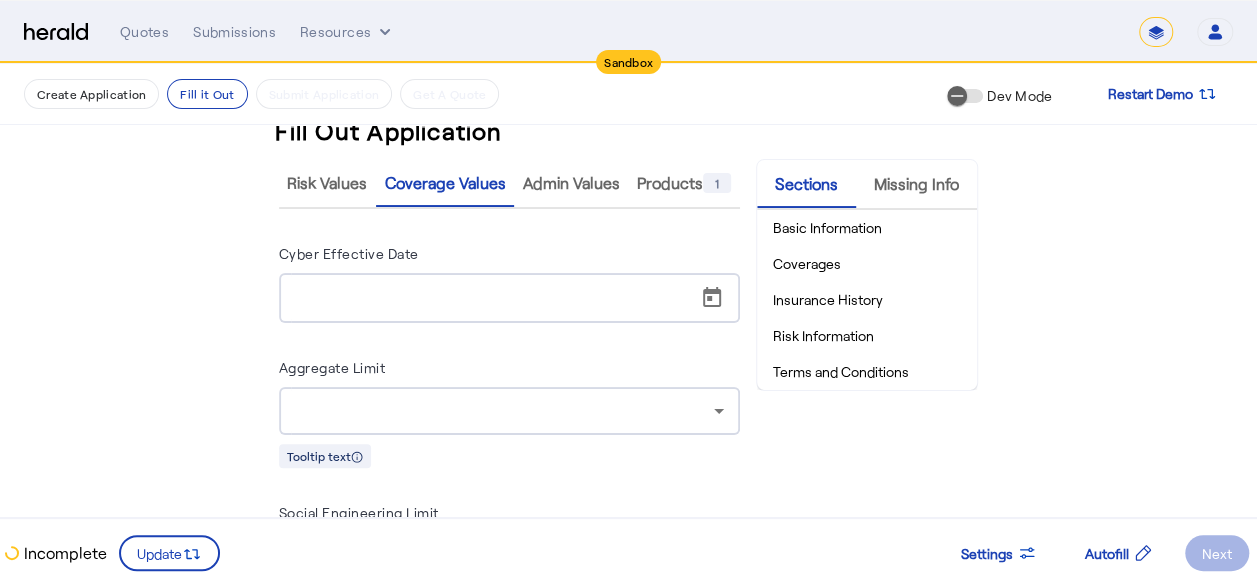 scroll, scrollTop: 0, scrollLeft: 0, axis: both 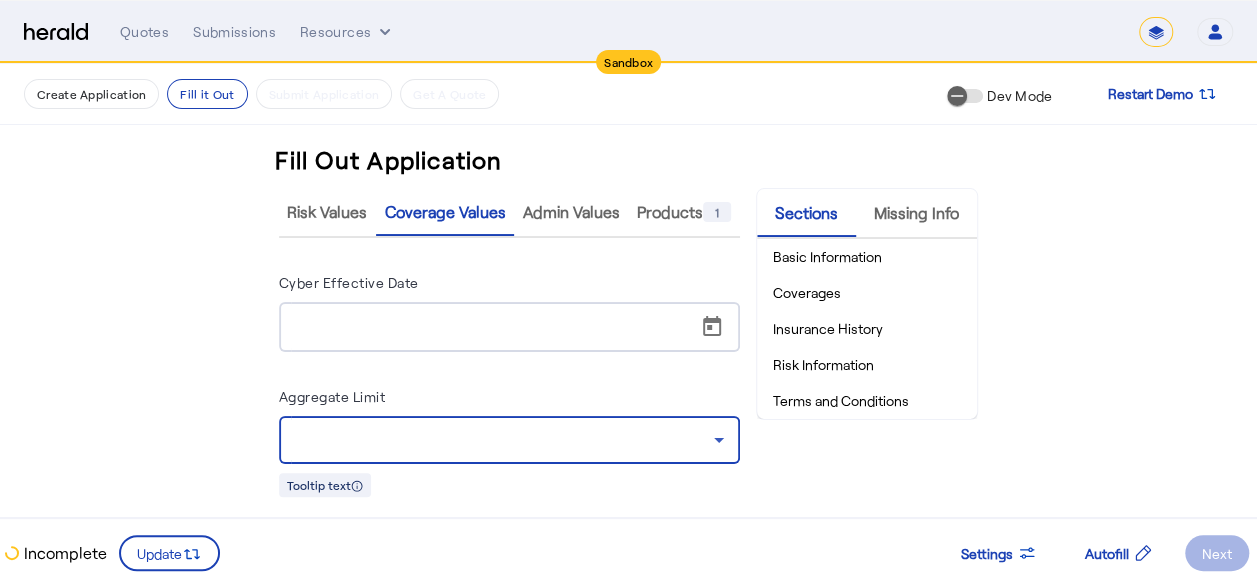 click at bounding box center (504, 440) 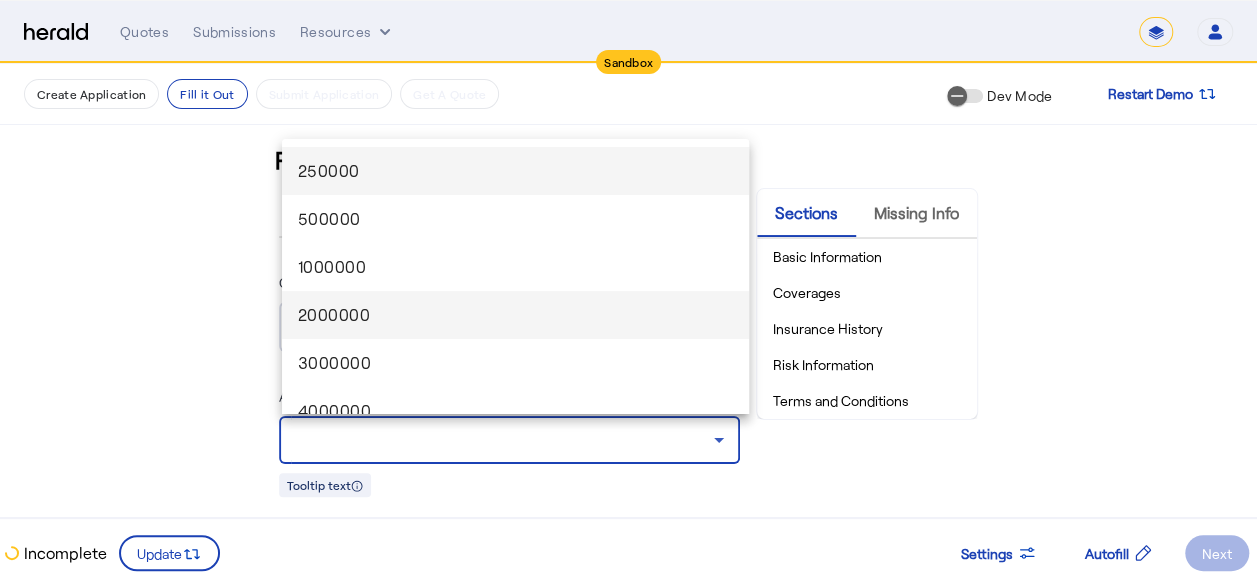 click on "2000000" at bounding box center (515, 315) 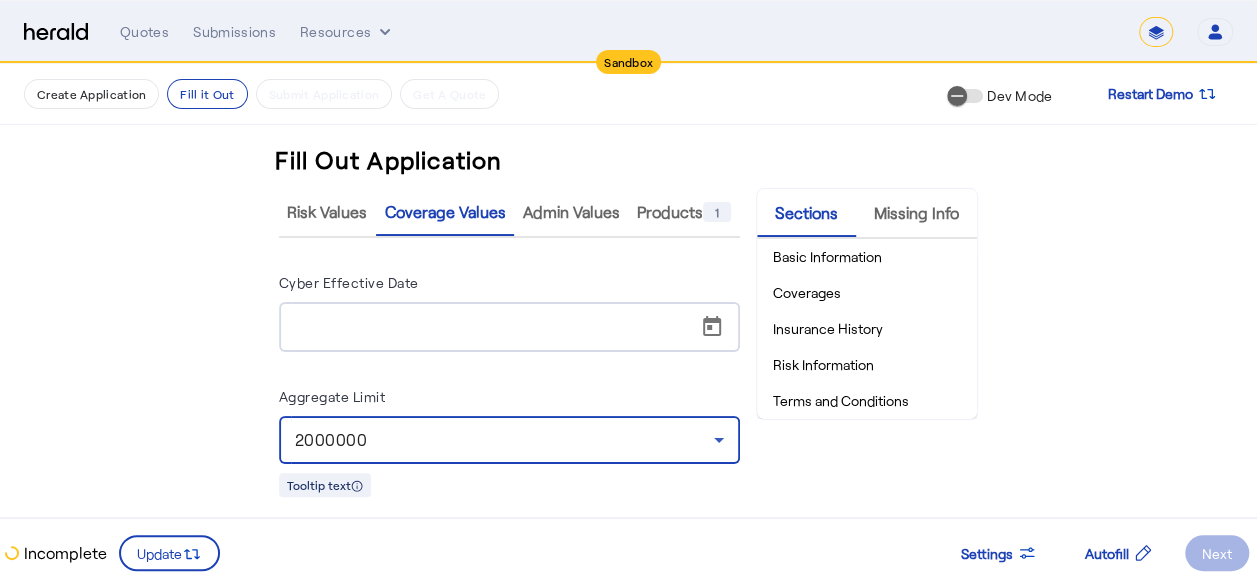 scroll, scrollTop: 400, scrollLeft: 0, axis: vertical 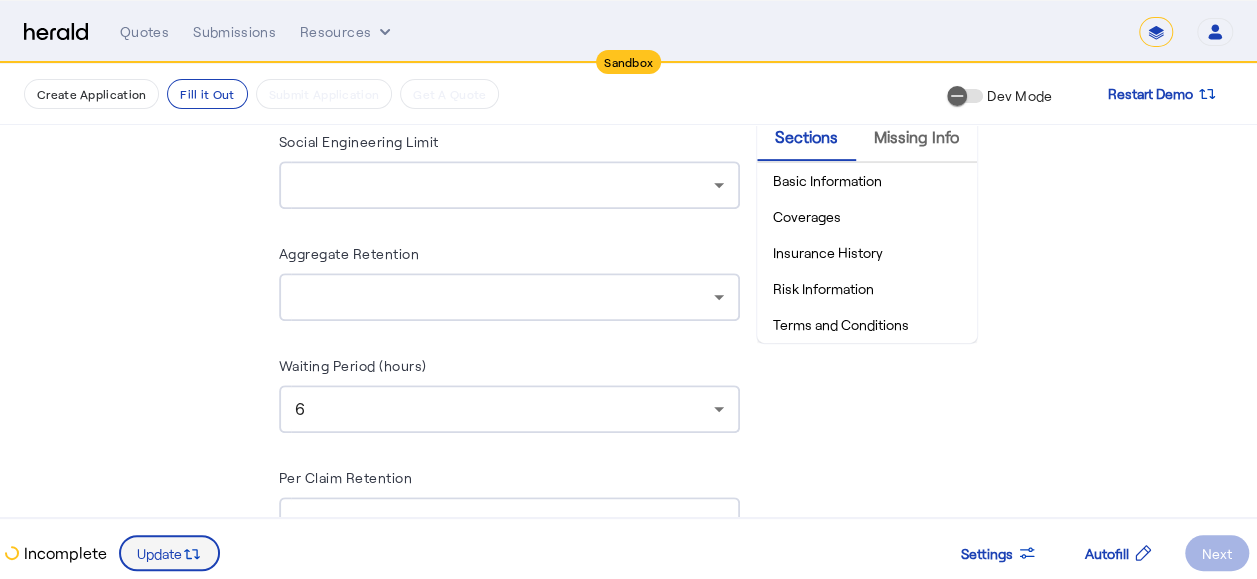 click at bounding box center (169, 553) 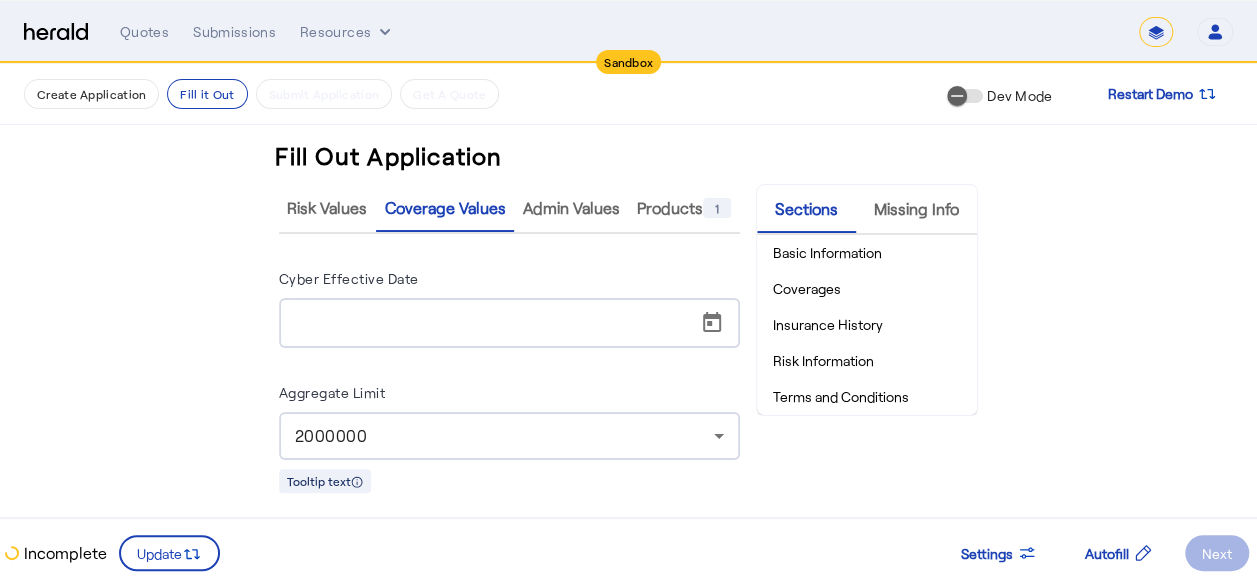 scroll, scrollTop: 0, scrollLeft: 0, axis: both 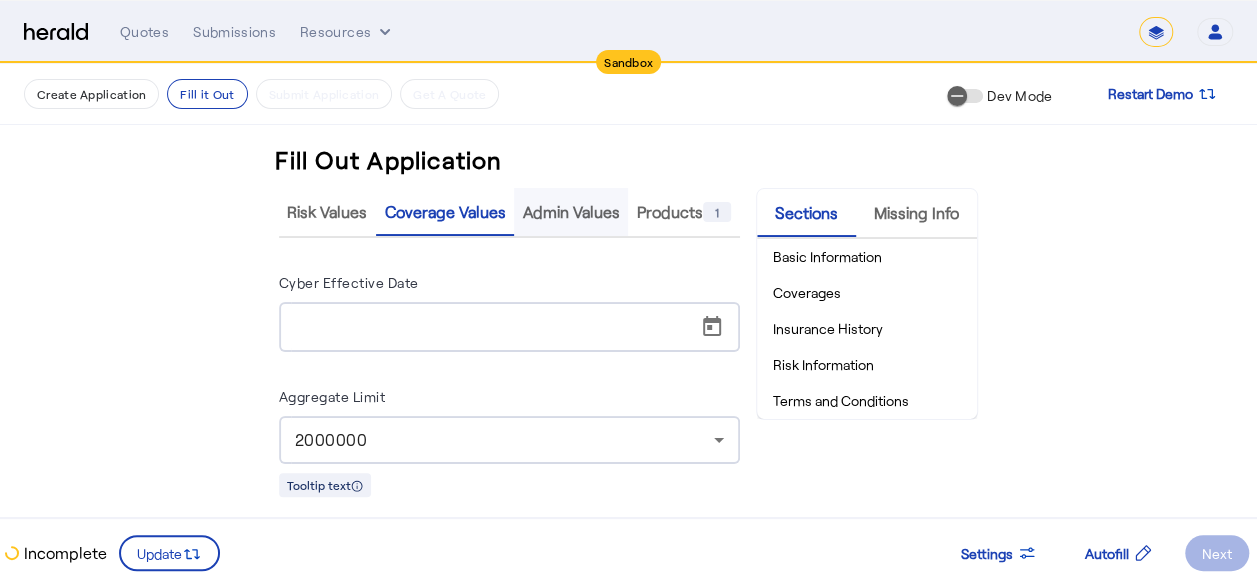 click on "Admin Values" at bounding box center (571, 212) 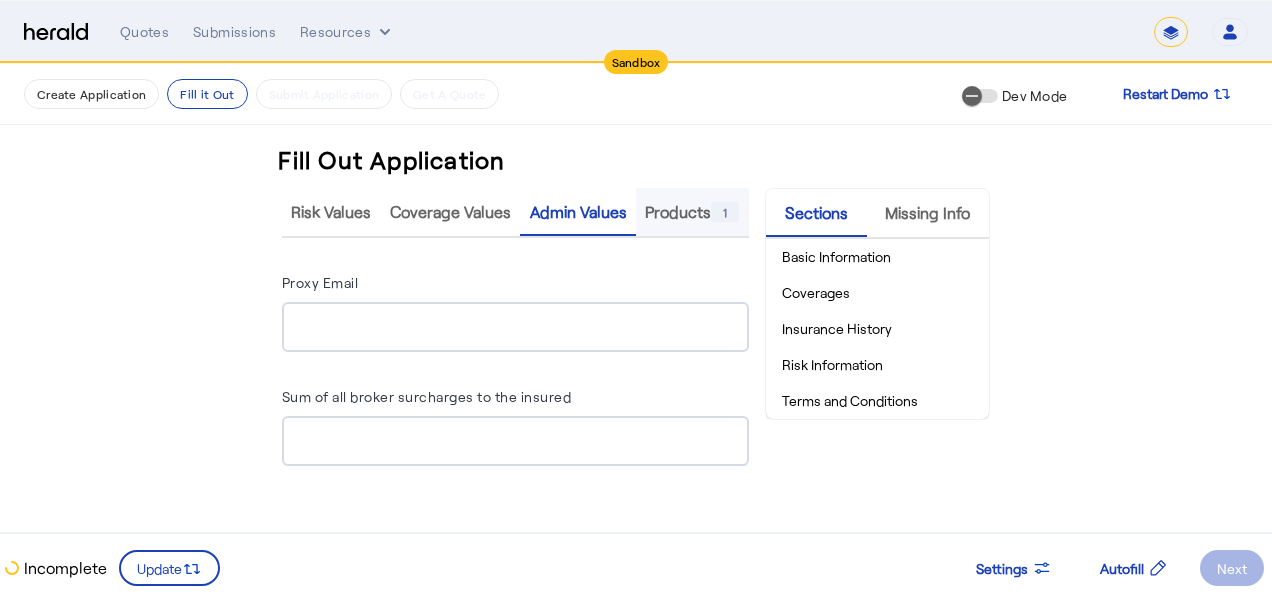 click on "Products       1" at bounding box center (692, 212) 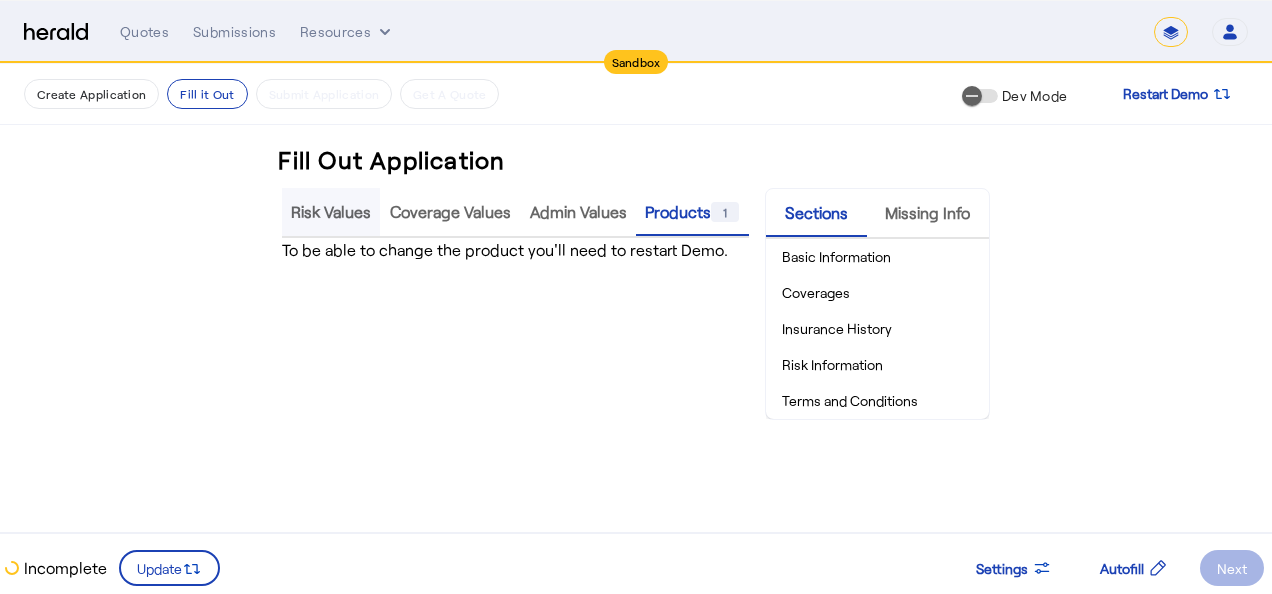 click on "Risk Values" at bounding box center [331, 212] 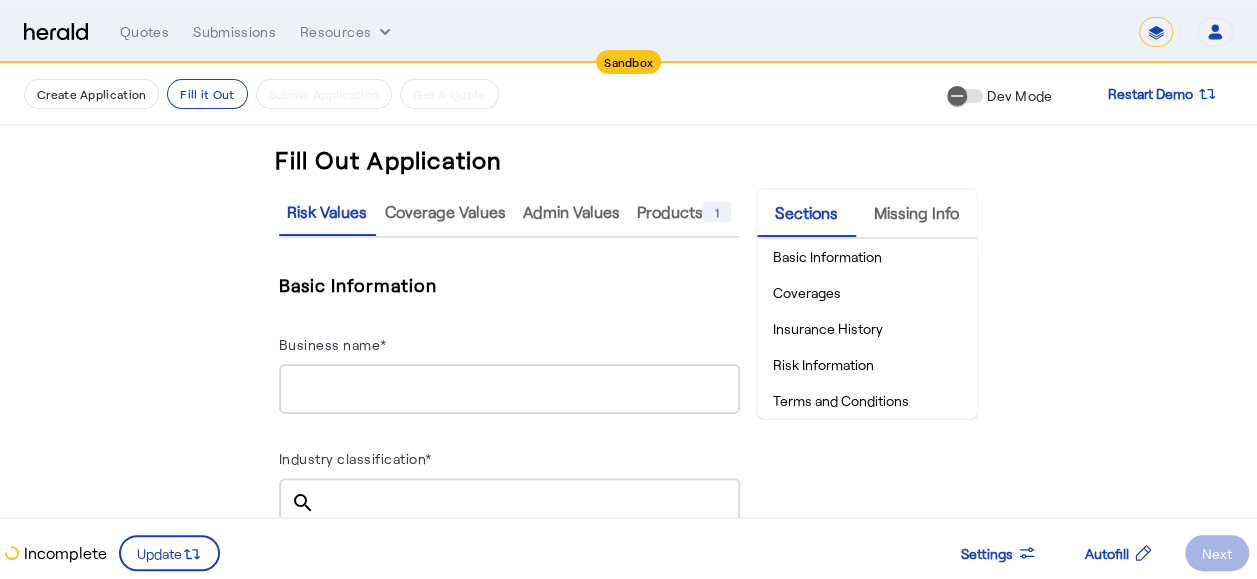 click on "Business name*" at bounding box center (509, 390) 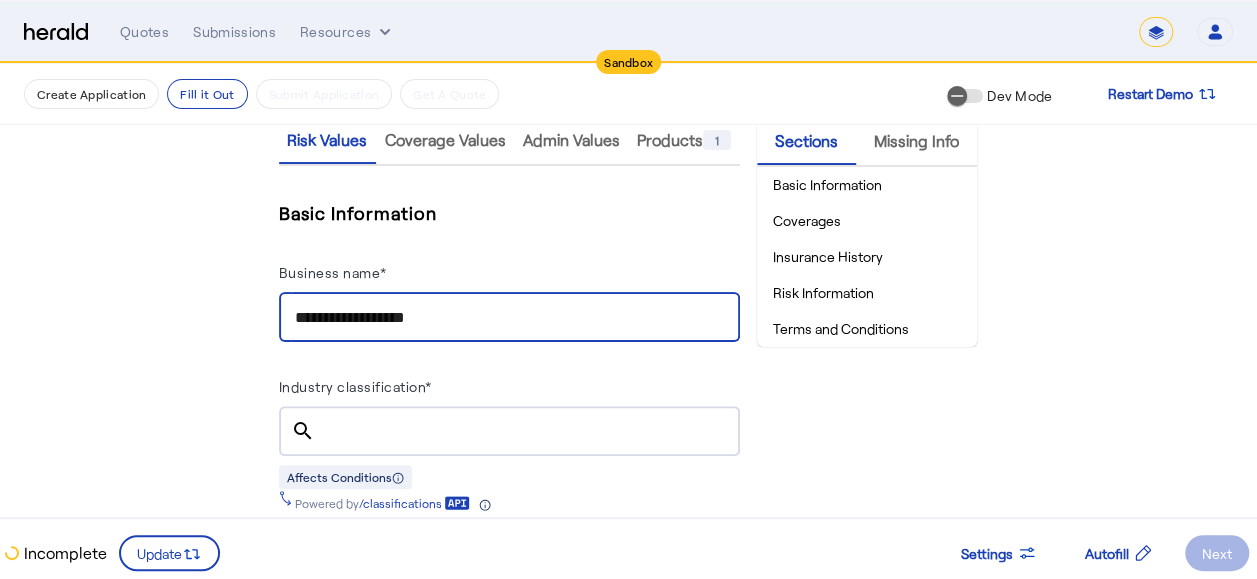 scroll, scrollTop: 200, scrollLeft: 0, axis: vertical 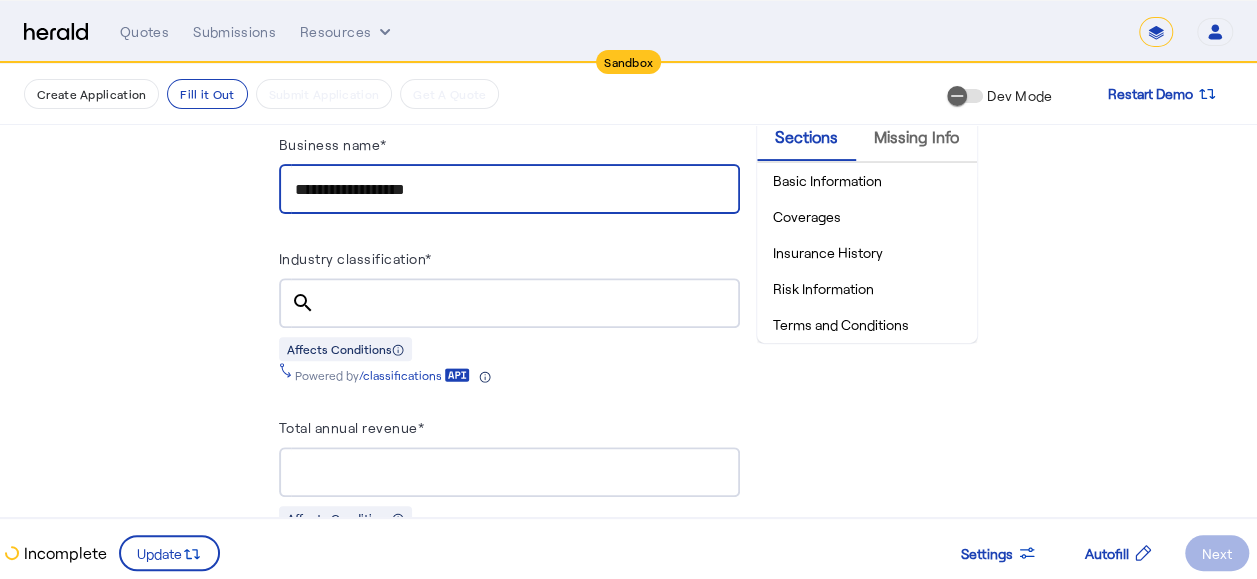 type on "**********" 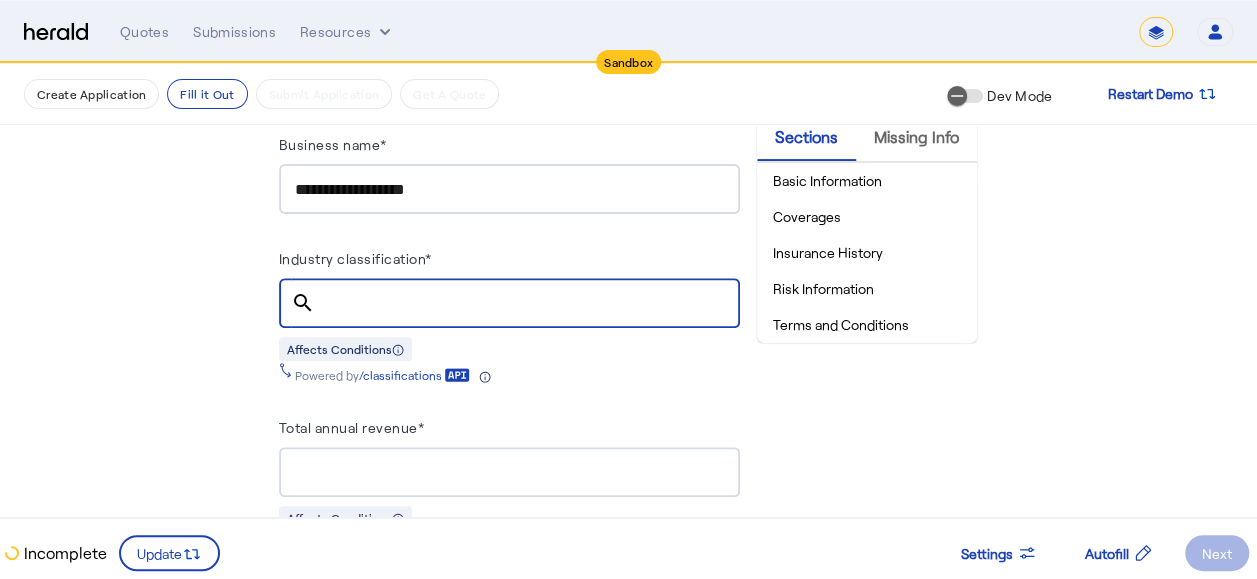 click on "Industry classification*" at bounding box center [527, 304] 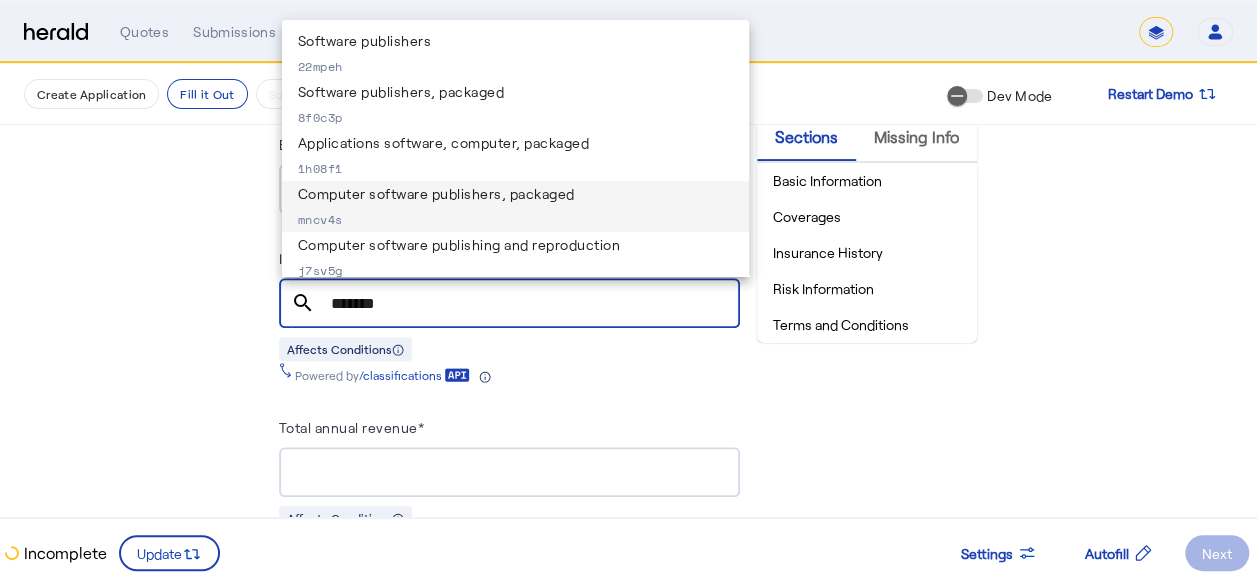 type on "*******" 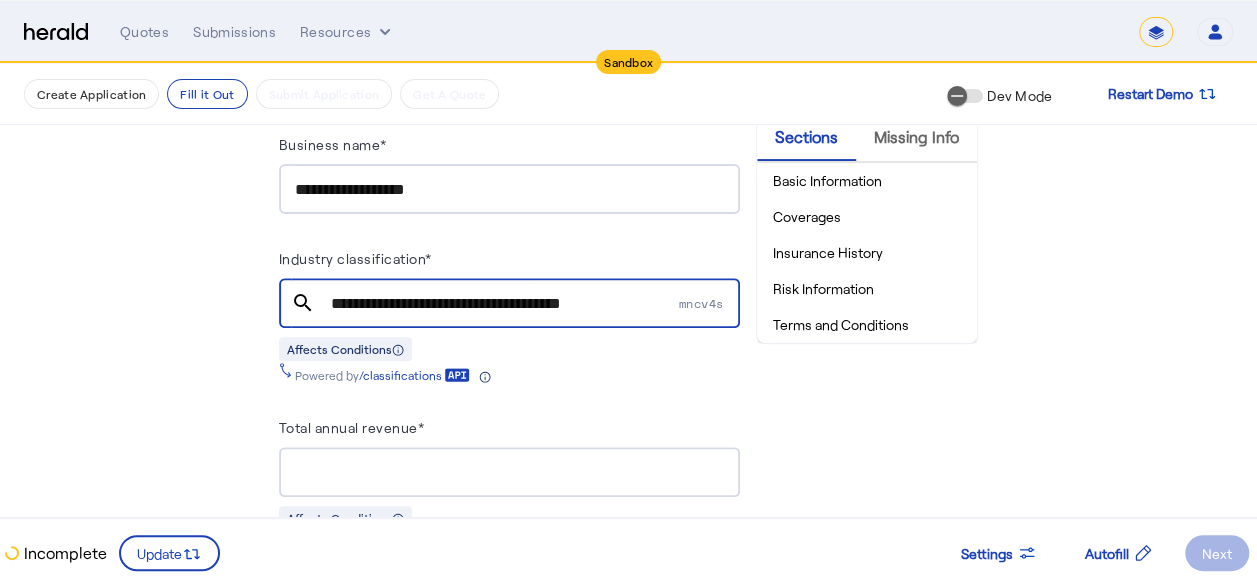 click on "Total annual revenue*" at bounding box center [509, 431] 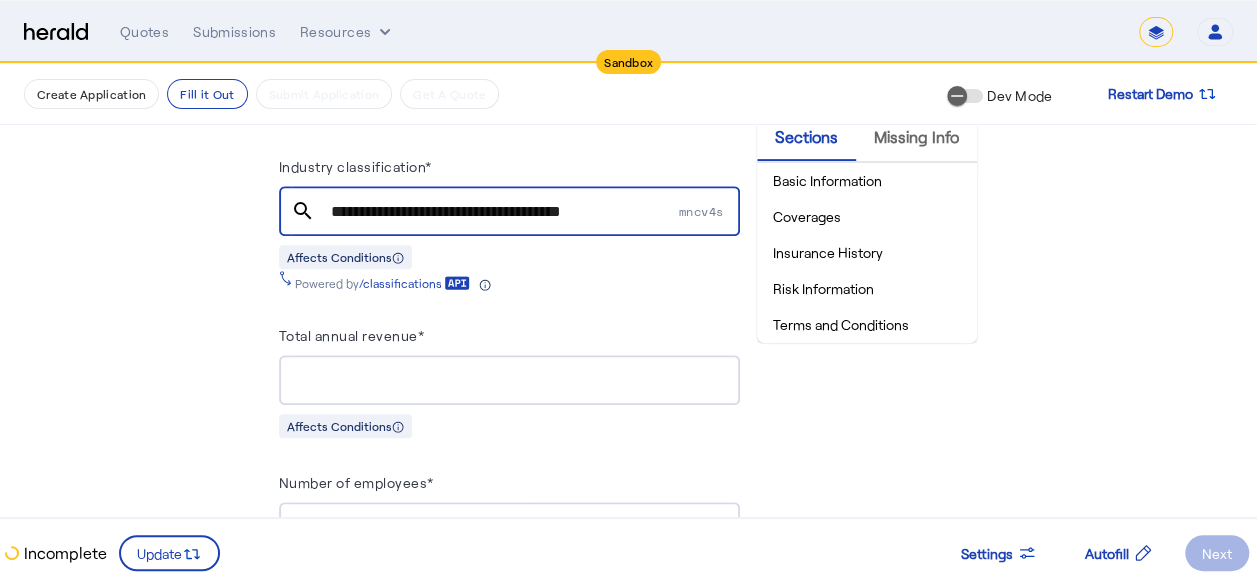 scroll, scrollTop: 500, scrollLeft: 0, axis: vertical 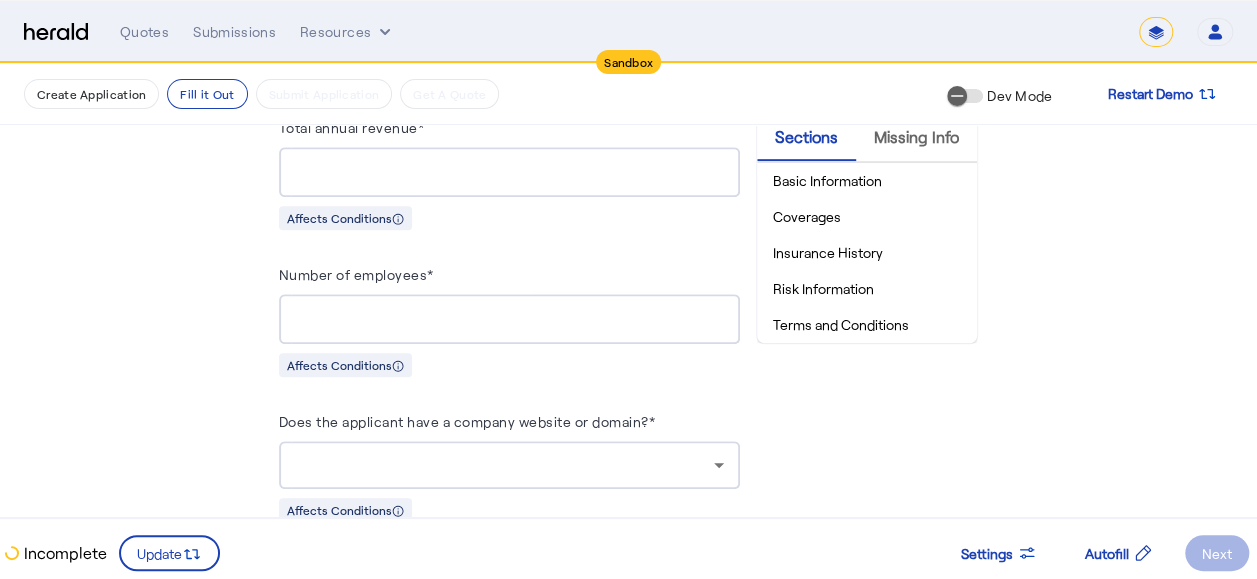 click on "Total annual revenue*" at bounding box center [509, 173] 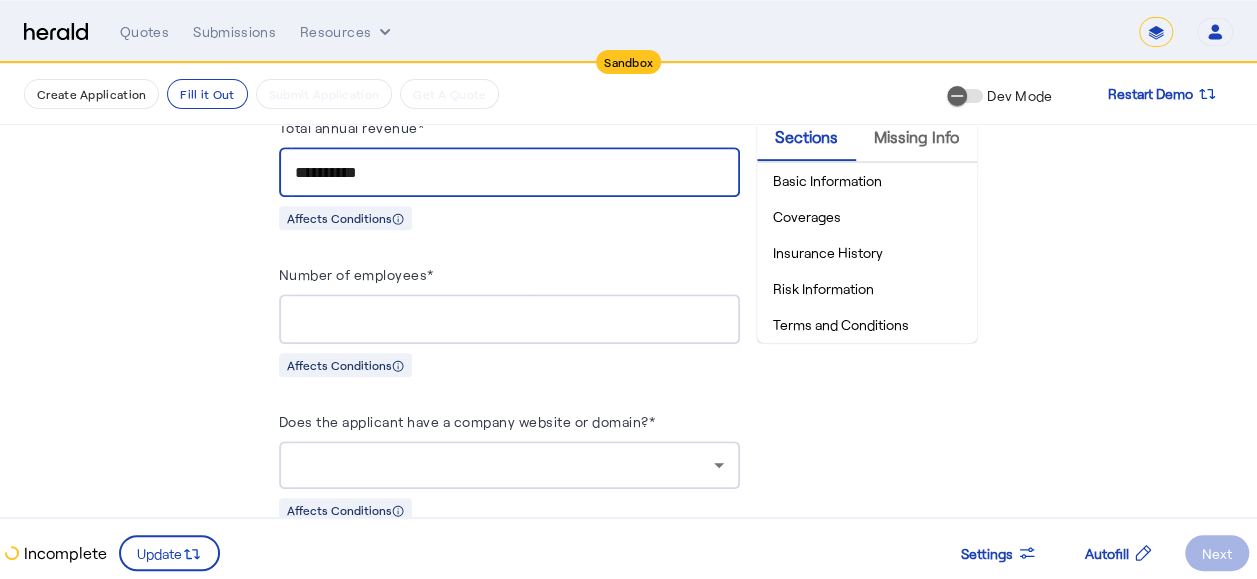 type on "**********" 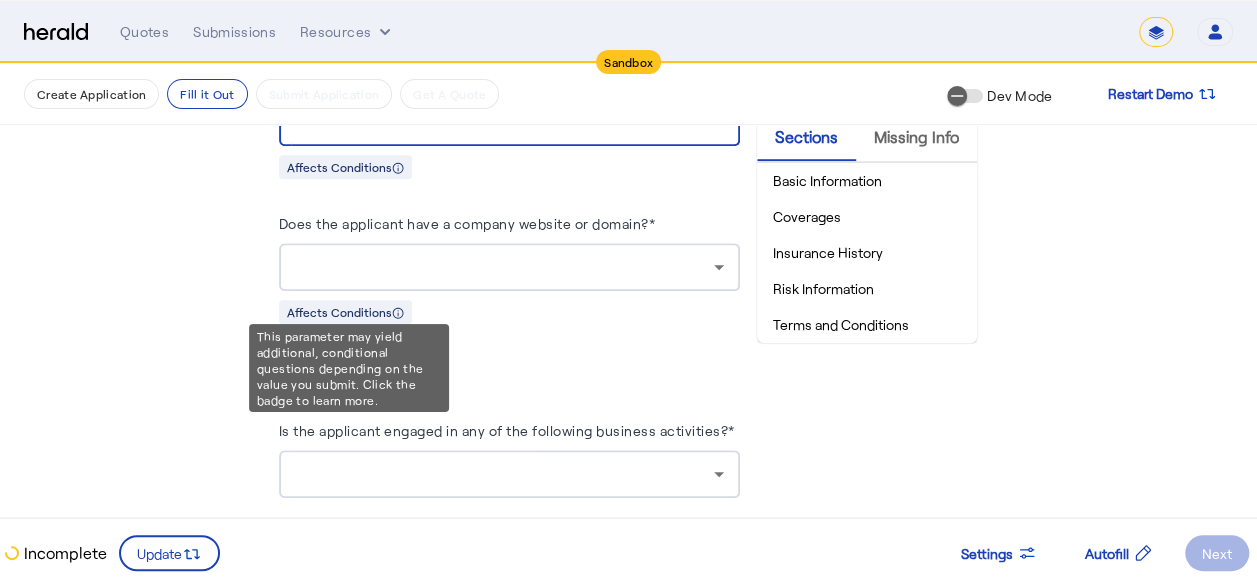 scroll, scrollTop: 700, scrollLeft: 0, axis: vertical 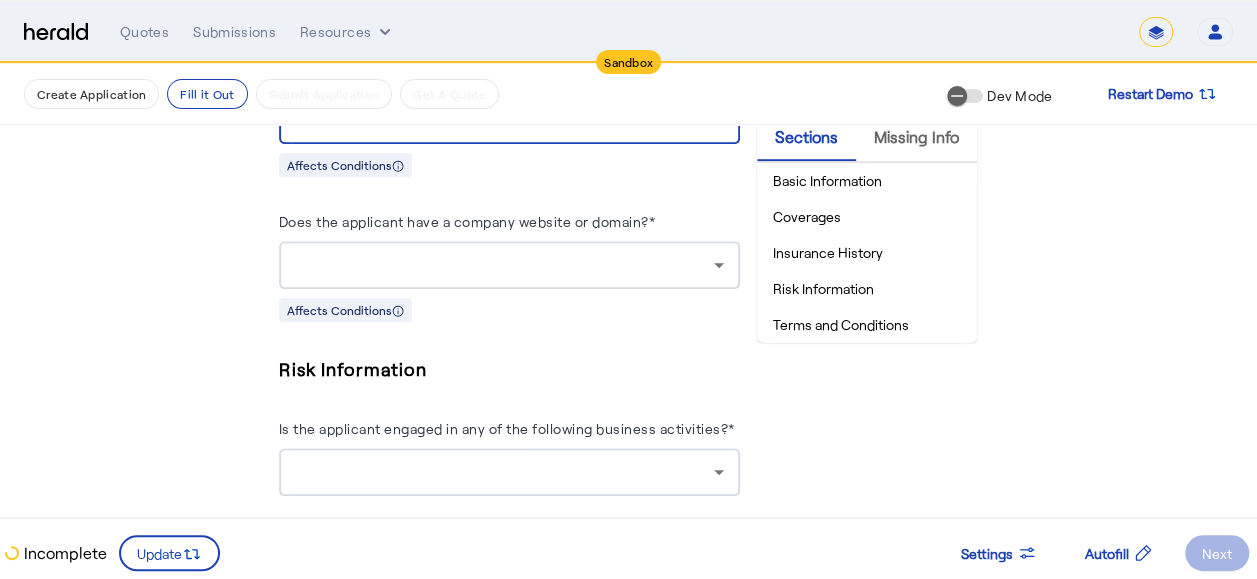 type on "**" 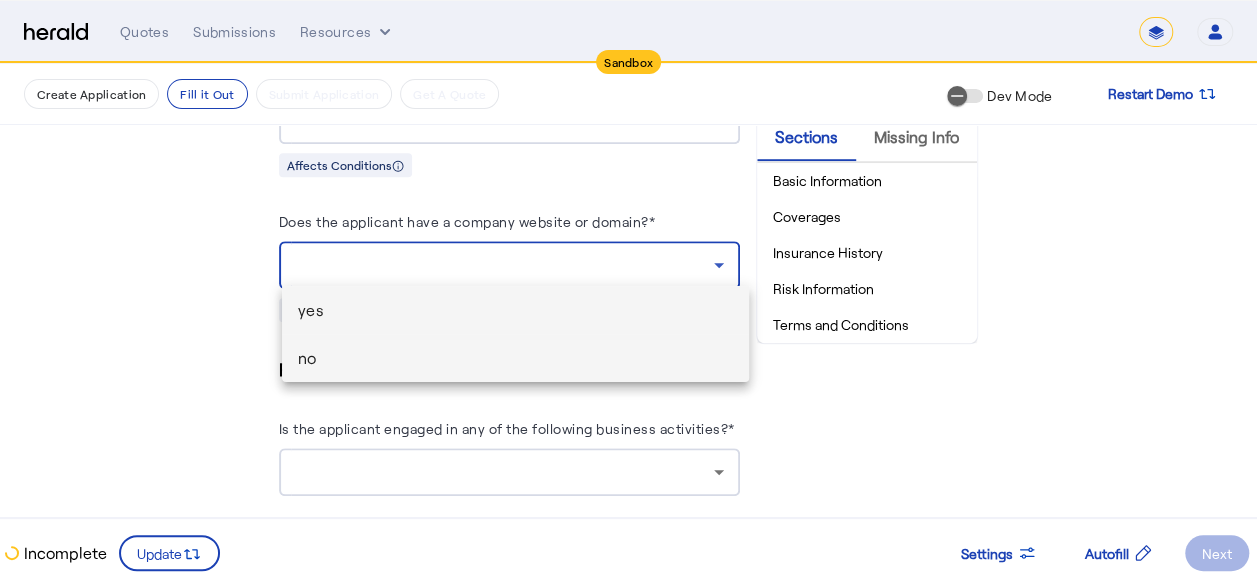 click on "no" at bounding box center [515, 358] 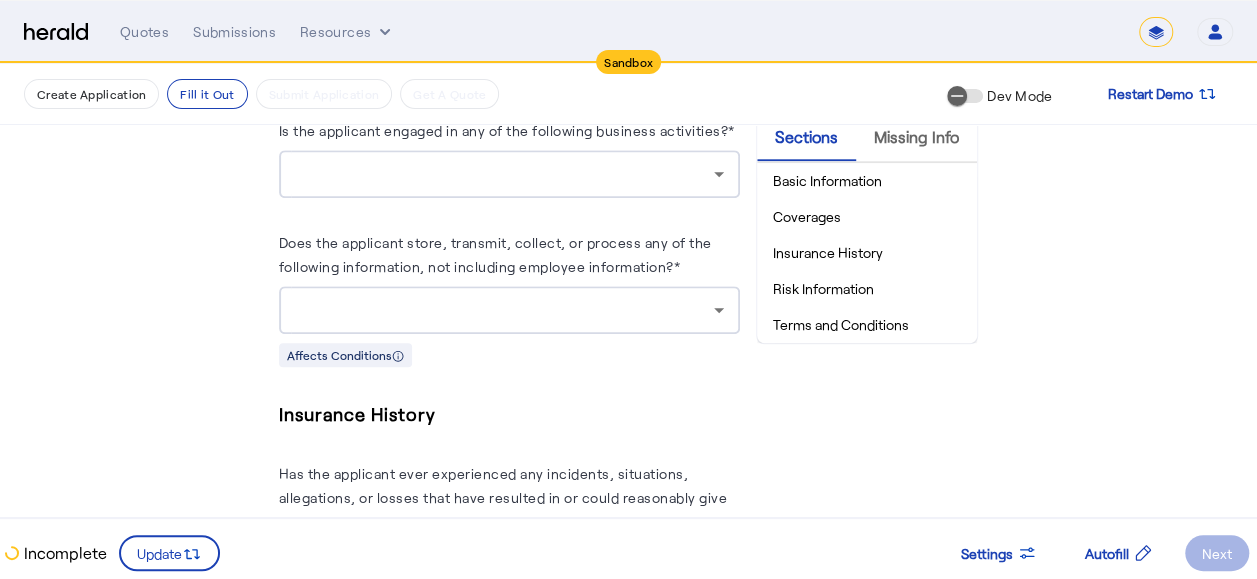 scroll, scrollTop: 1000, scrollLeft: 0, axis: vertical 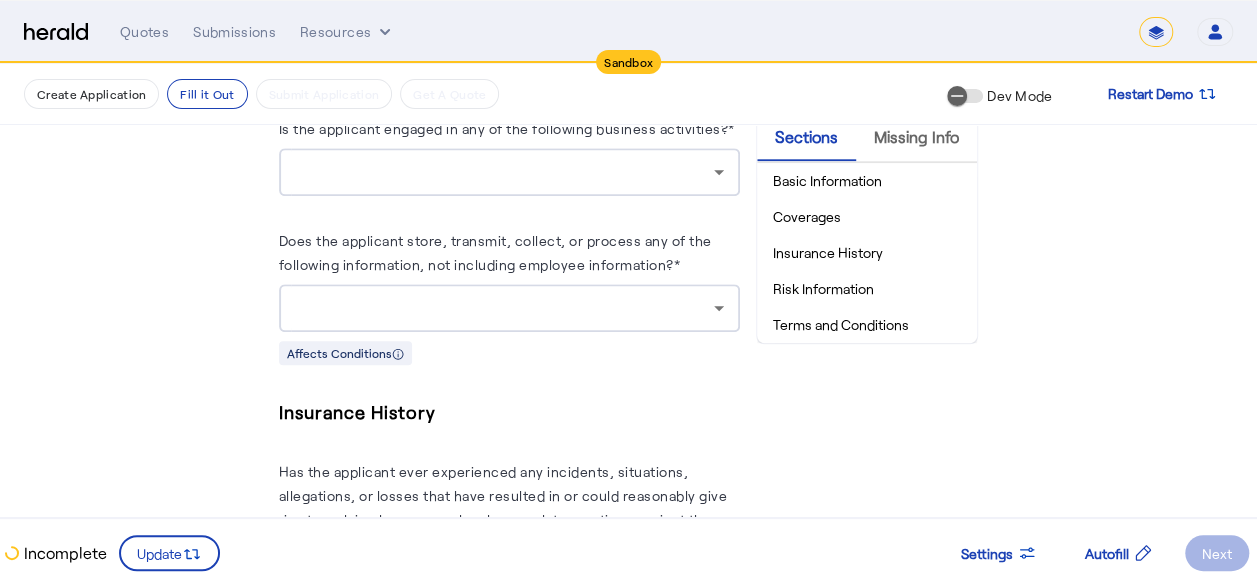 click at bounding box center [504, 172] 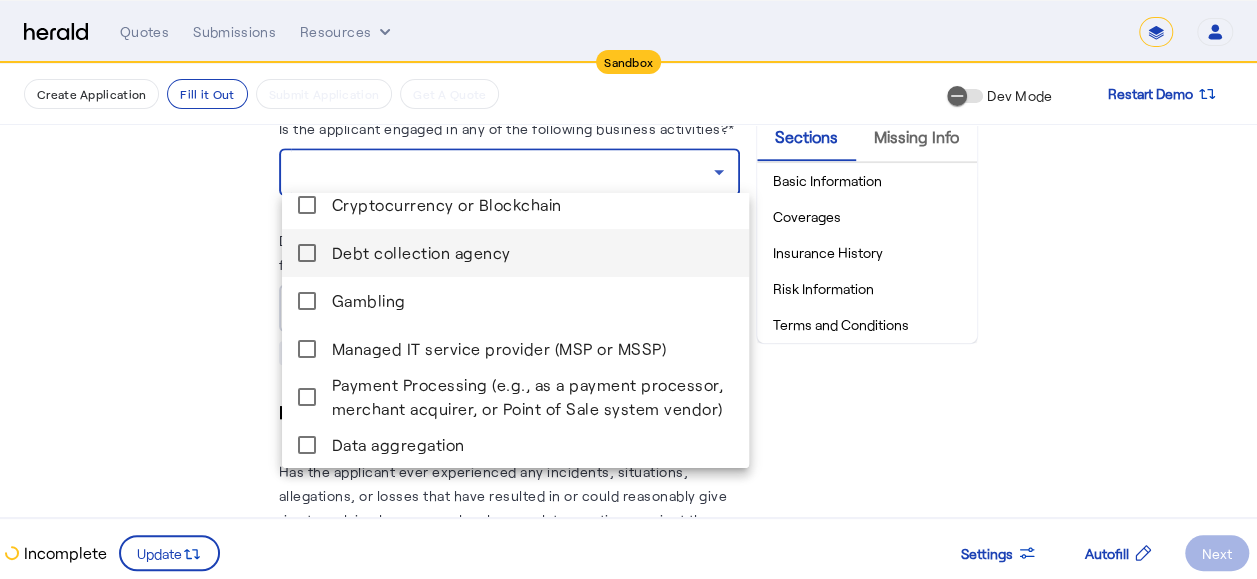 scroll, scrollTop: 204, scrollLeft: 0, axis: vertical 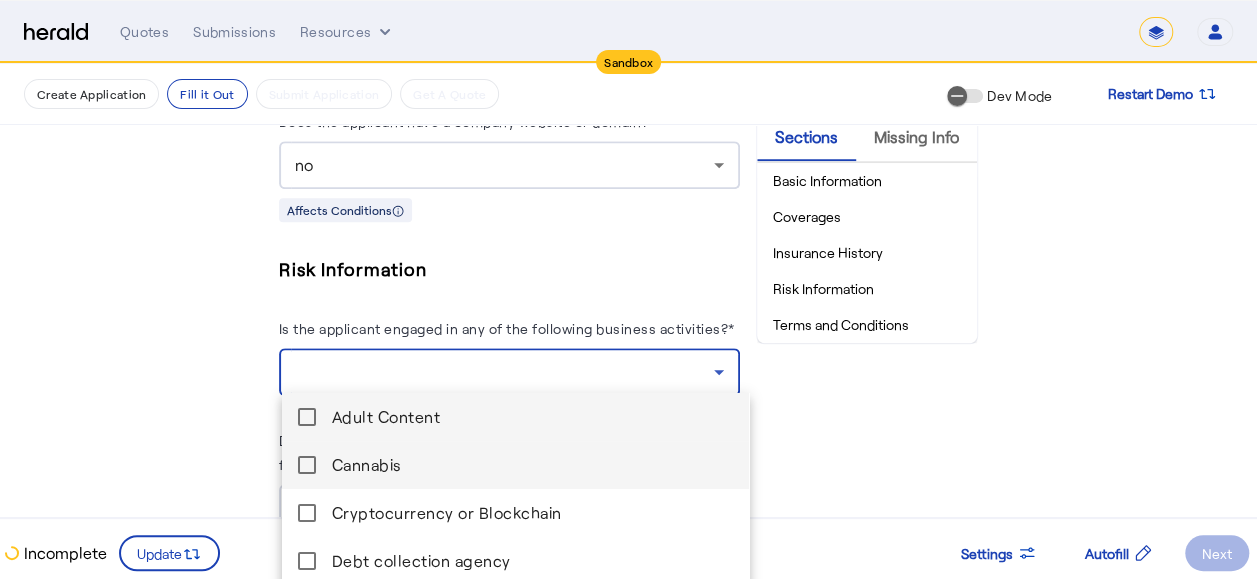 click on "Cannabis" at bounding box center (532, 465) 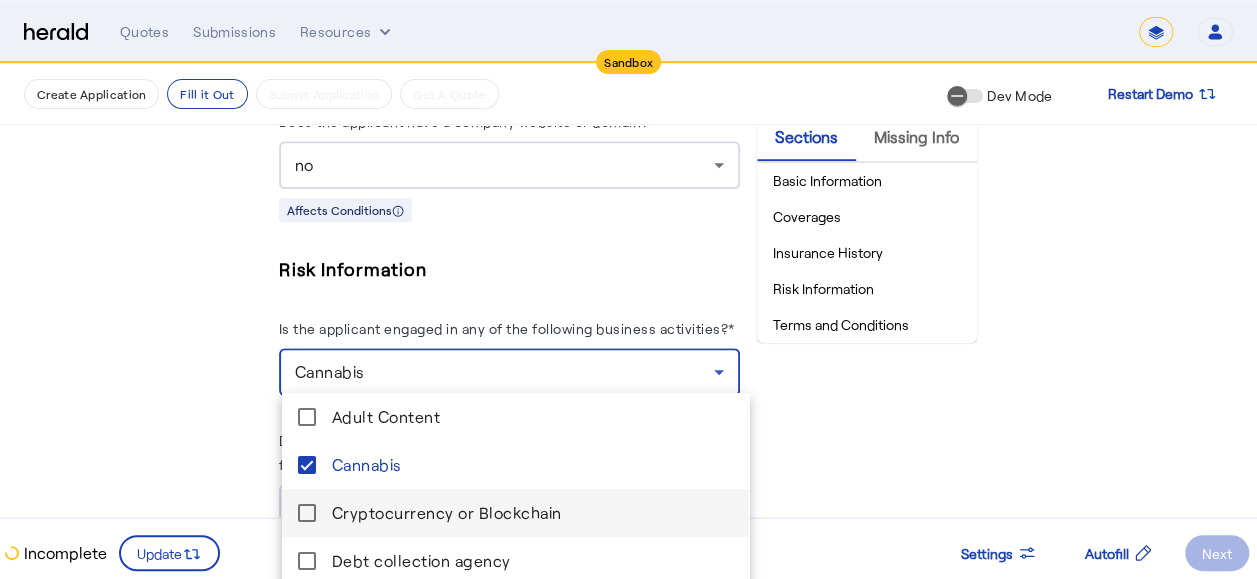 click on "Cryptocurrency or Blockchain" at bounding box center (532, 513) 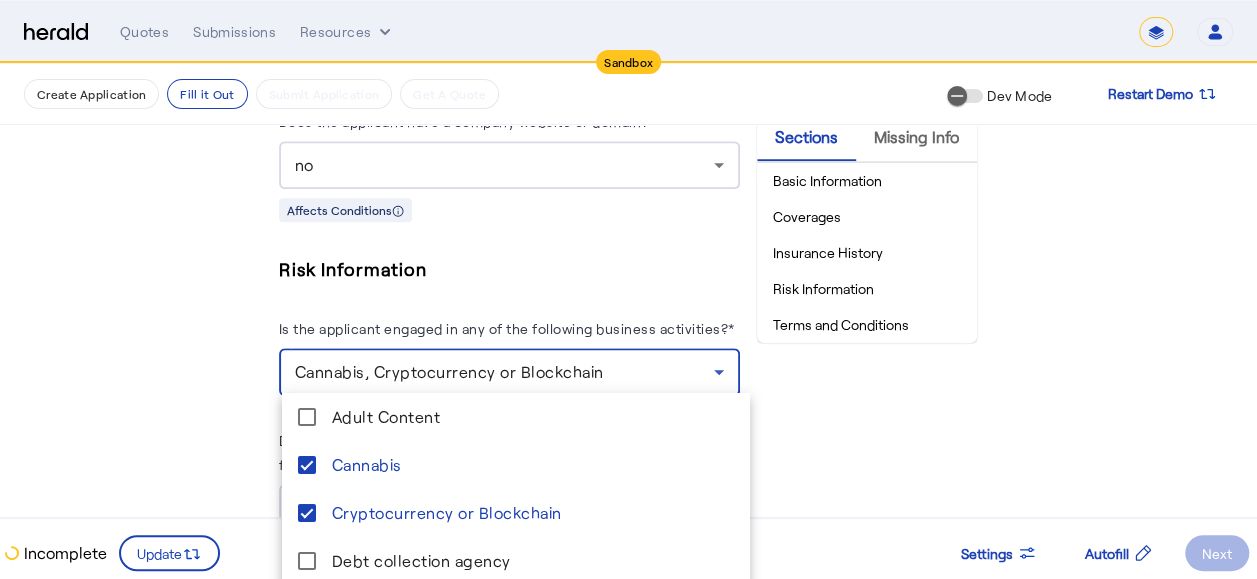 click at bounding box center [628, 289] 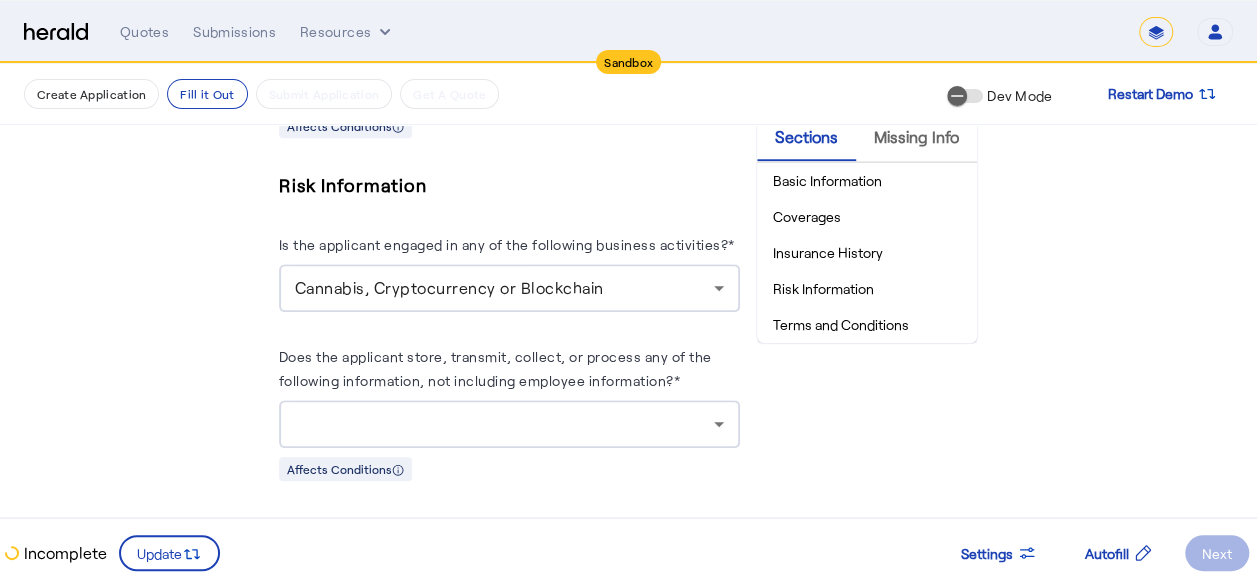 scroll, scrollTop: 1000, scrollLeft: 0, axis: vertical 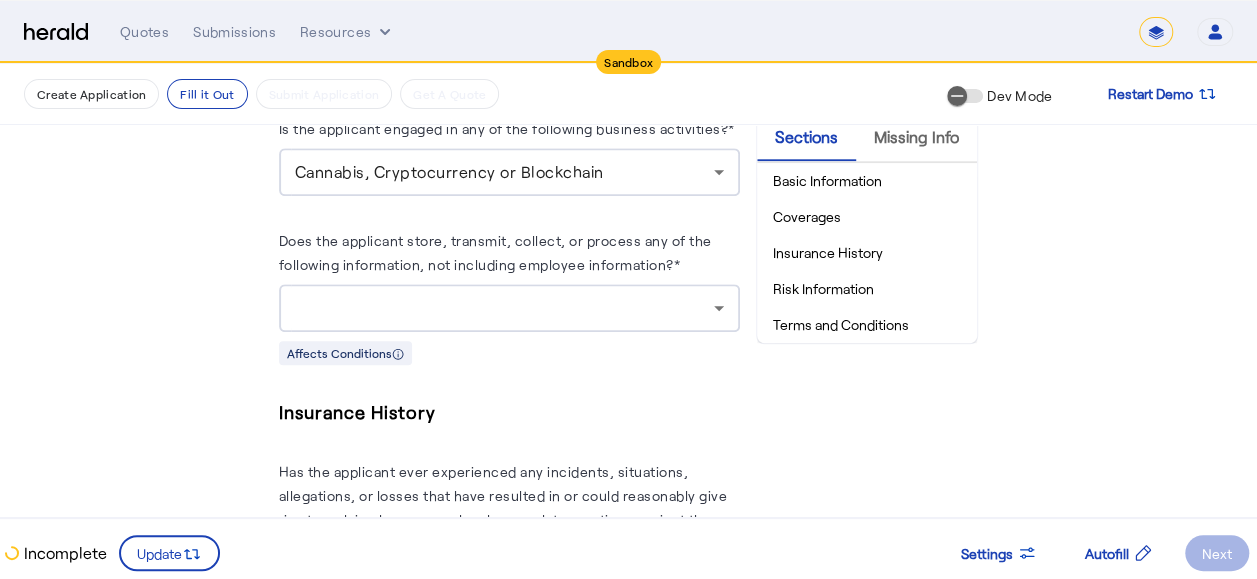 click at bounding box center (504, 308) 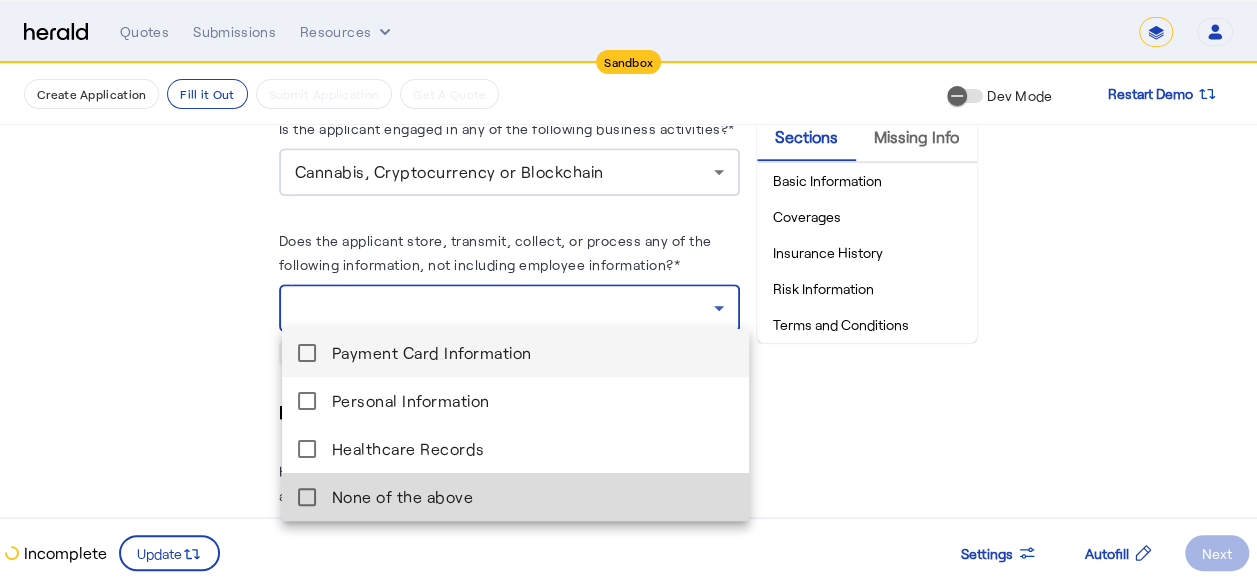 click on "None of the above" at bounding box center (532, 497) 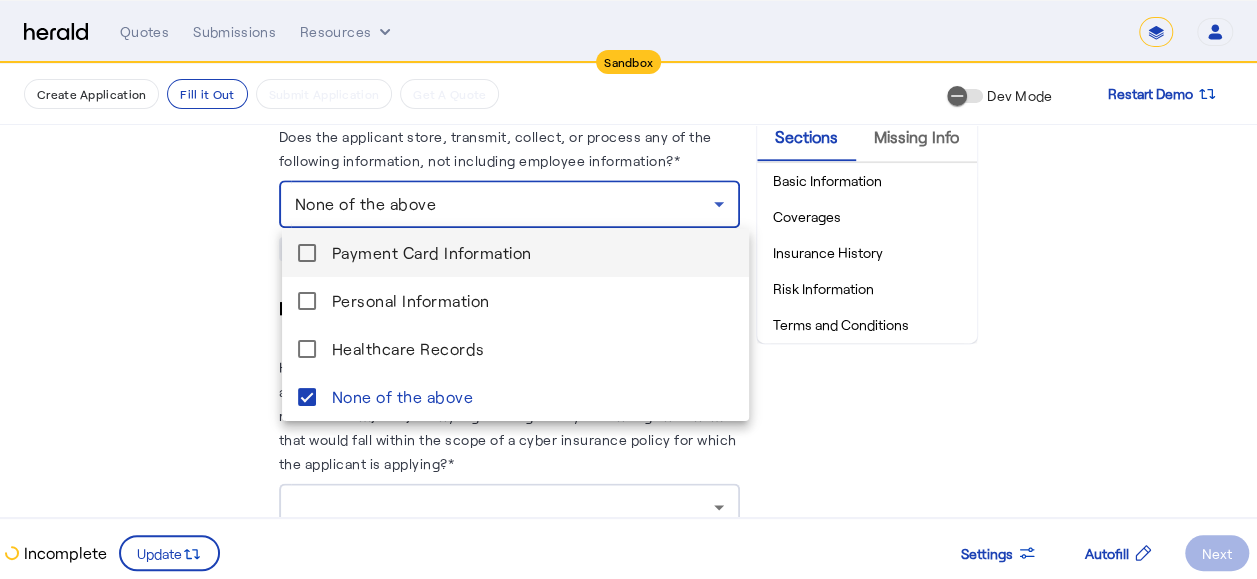 scroll, scrollTop: 1100, scrollLeft: 0, axis: vertical 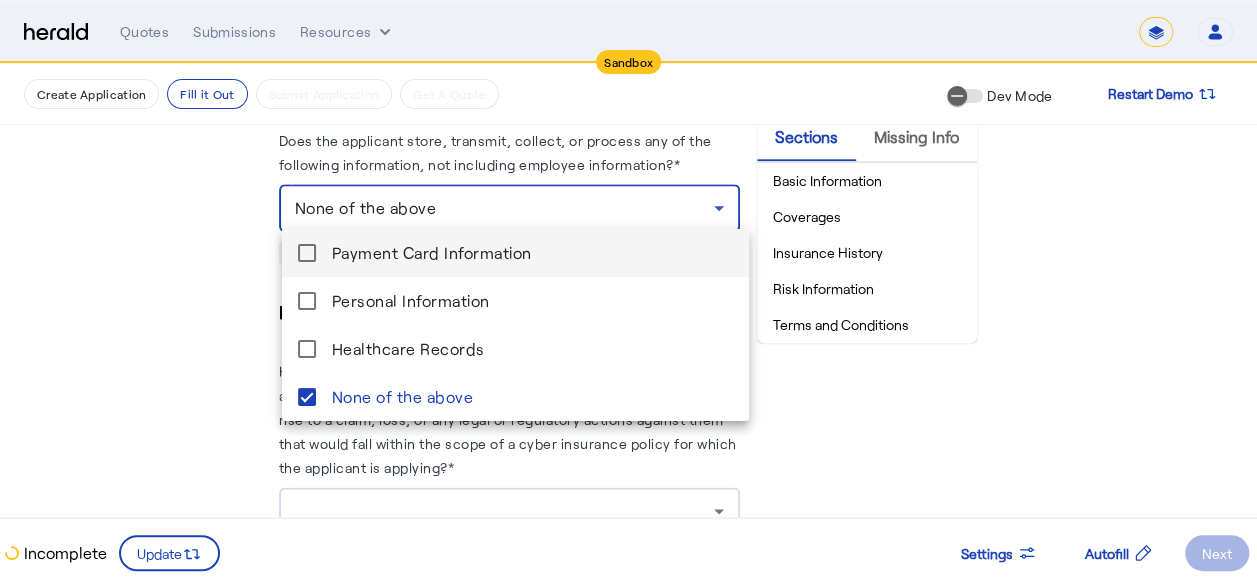 click on "Payment Card Information" at bounding box center [532, 253] 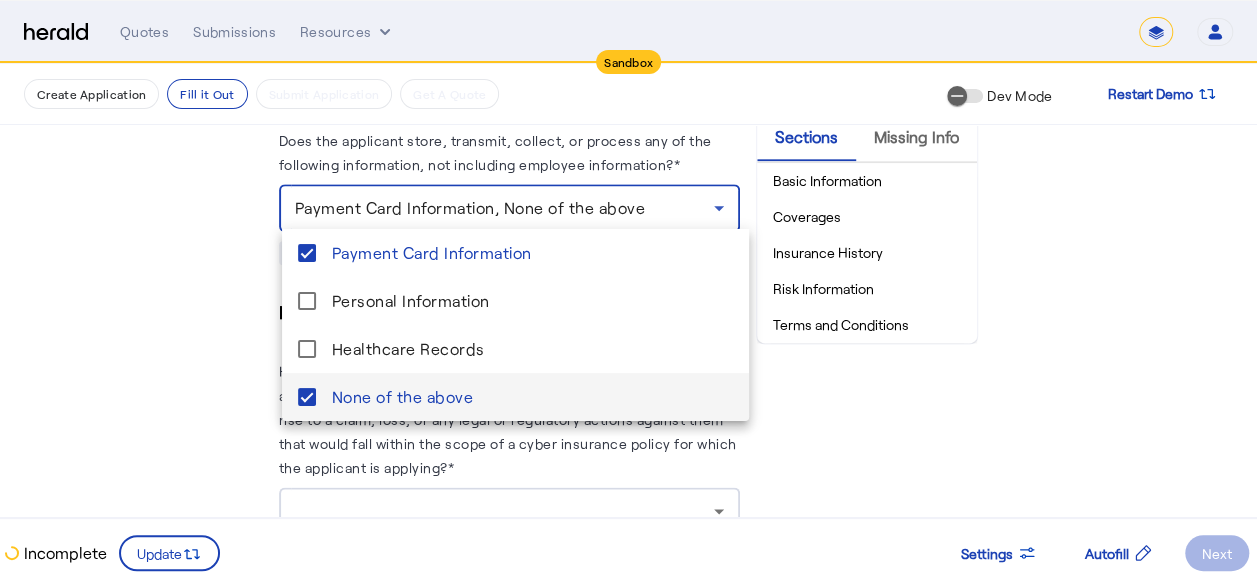 click on "None of the above" at bounding box center [532, 397] 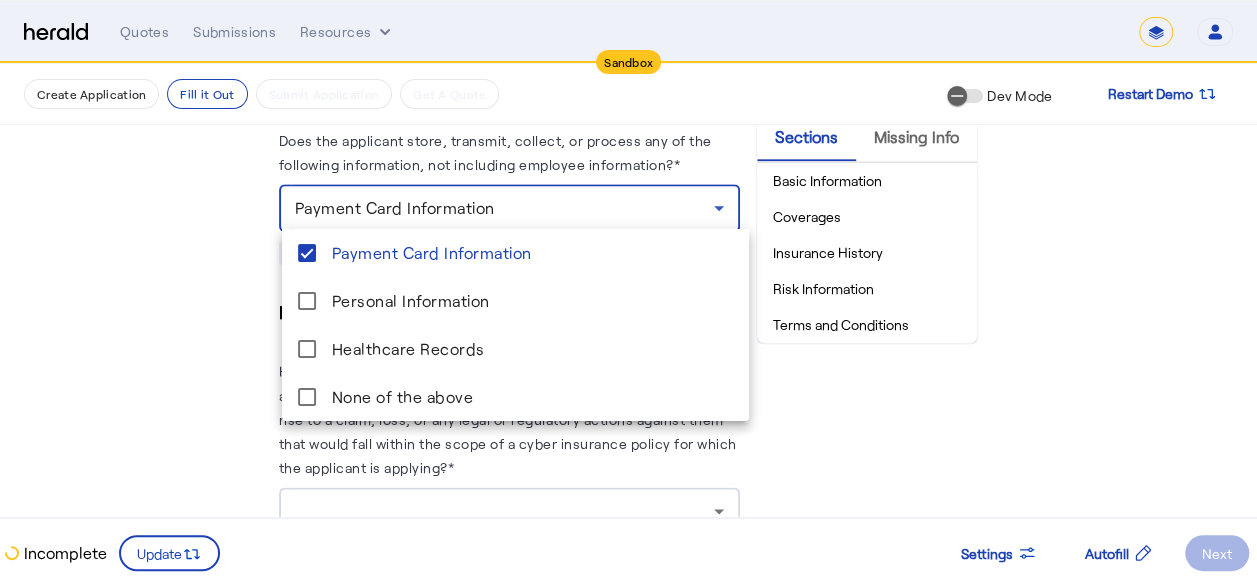 click at bounding box center (628, 289) 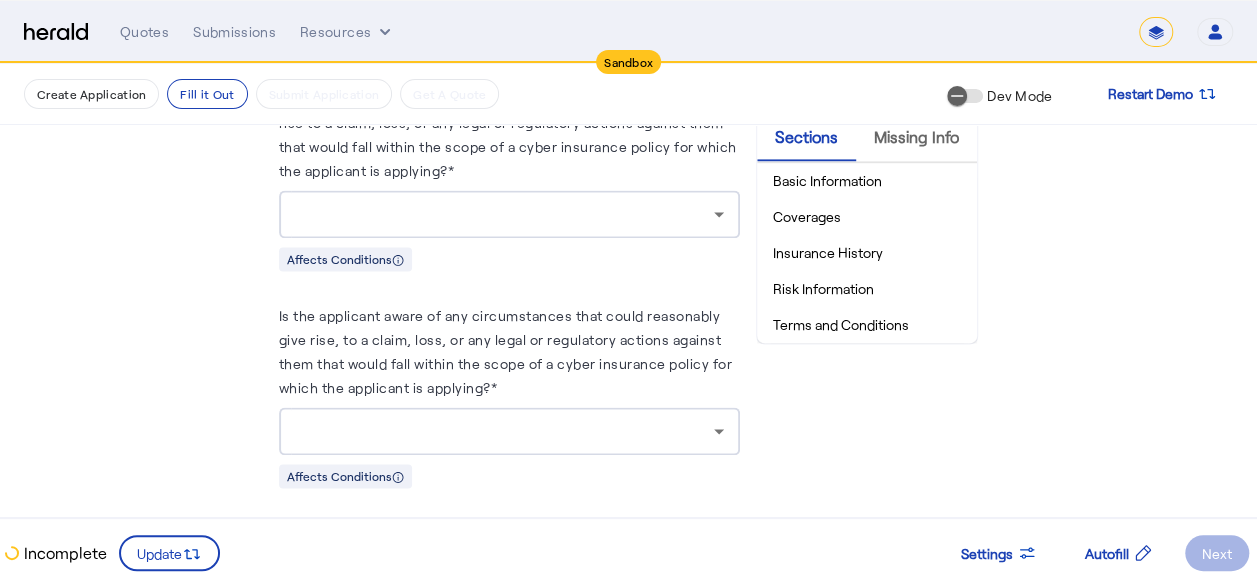 scroll, scrollTop: 1400, scrollLeft: 0, axis: vertical 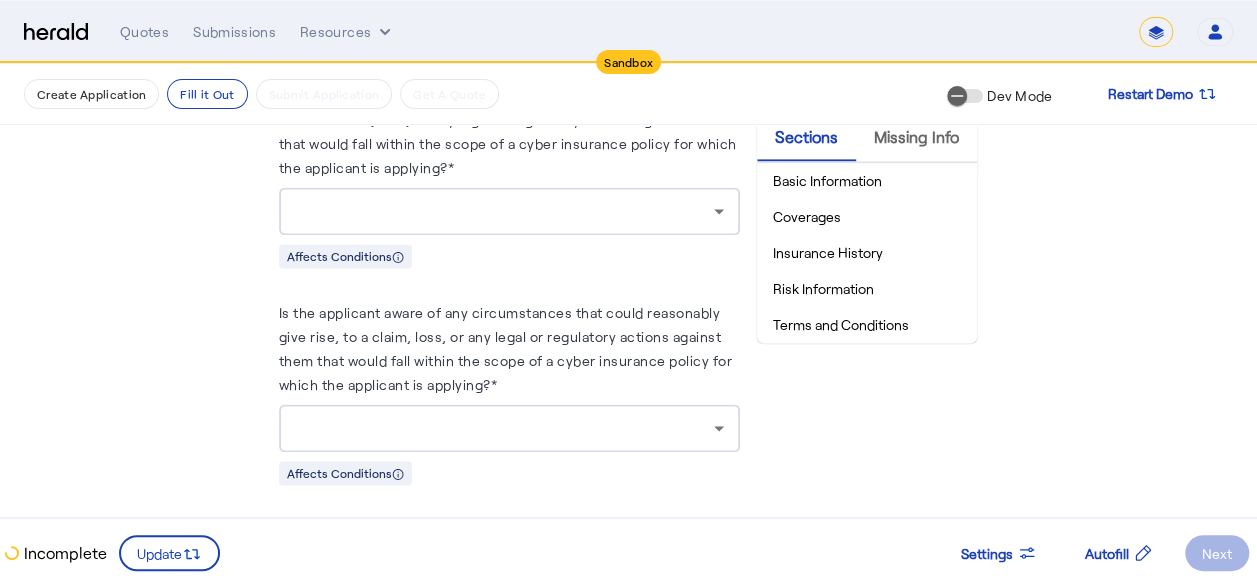 click at bounding box center (504, 211) 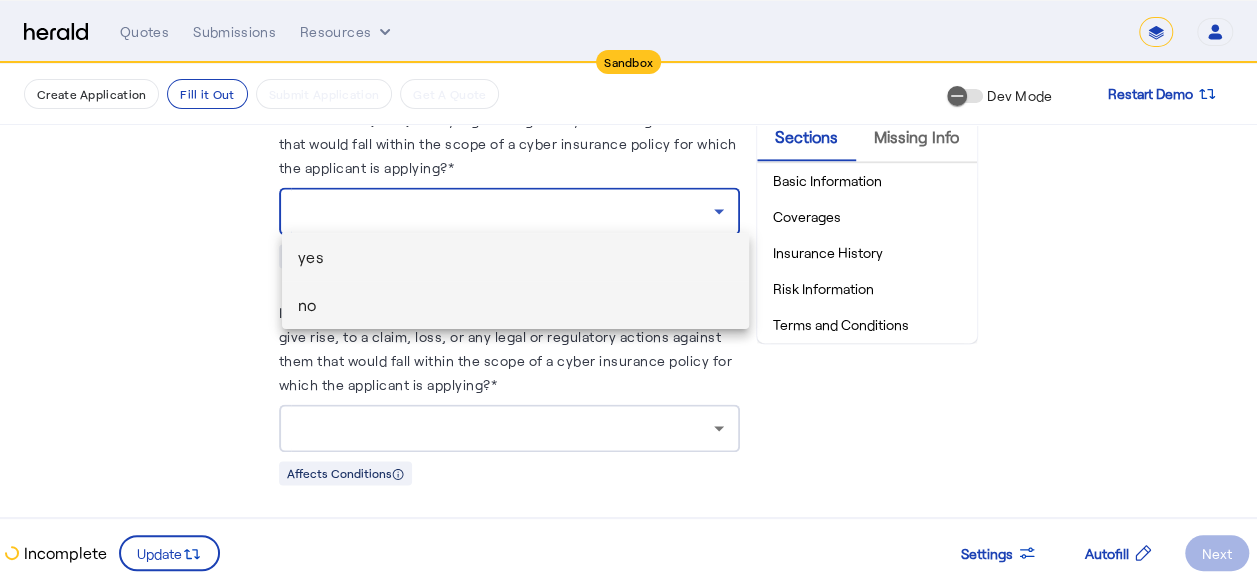 click on "no" at bounding box center (515, 305) 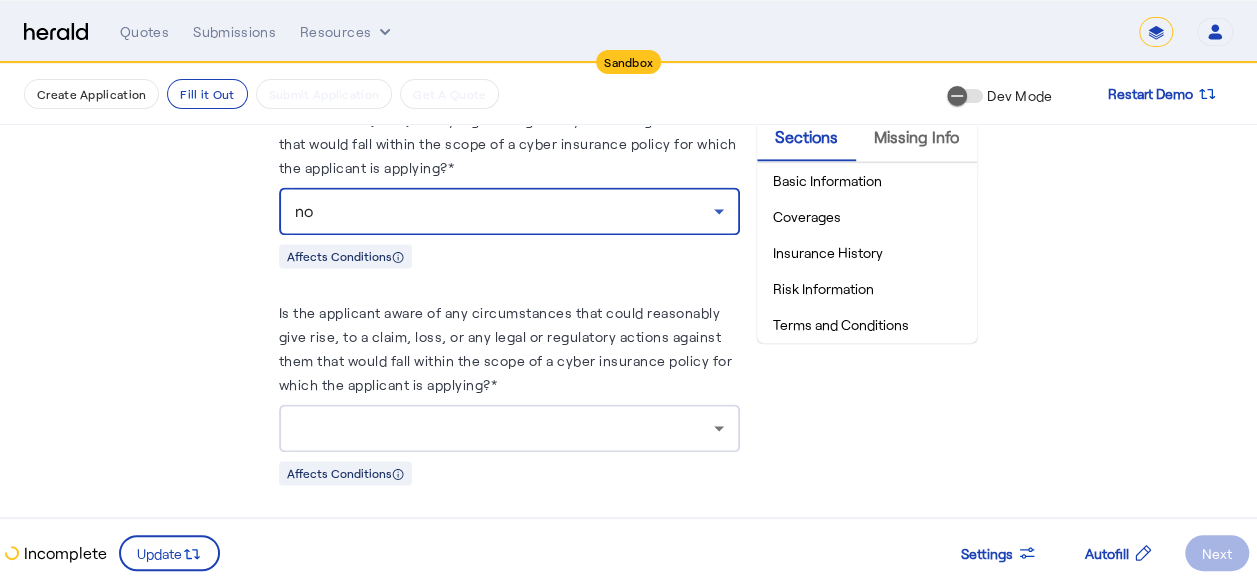 click at bounding box center [509, 428] 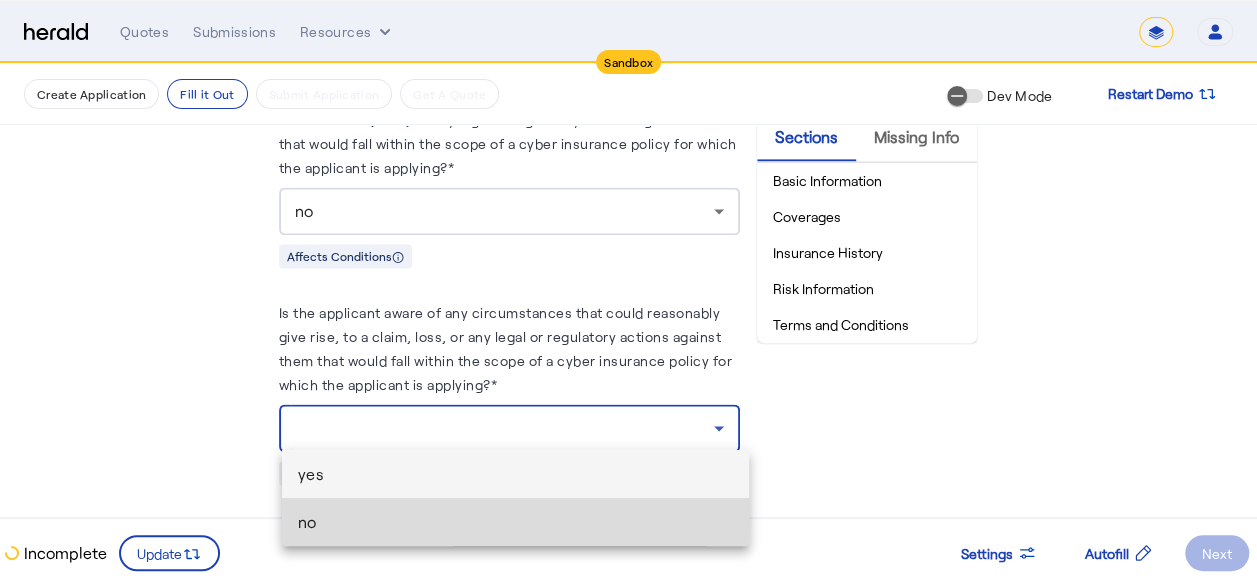 click on "no" at bounding box center [515, 522] 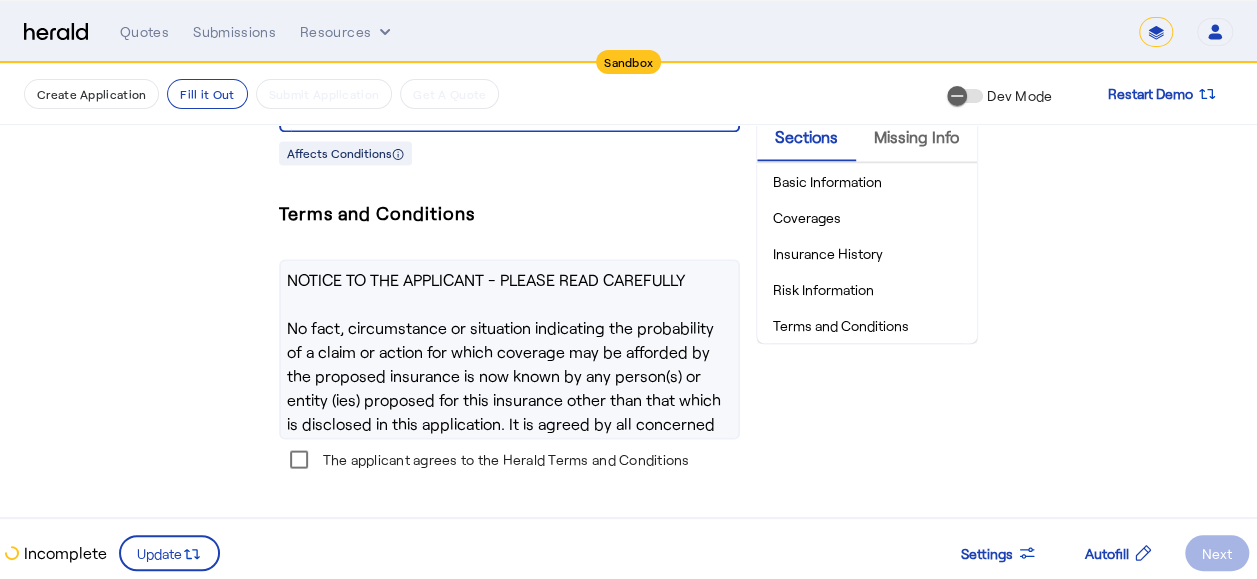 scroll, scrollTop: 1734, scrollLeft: 0, axis: vertical 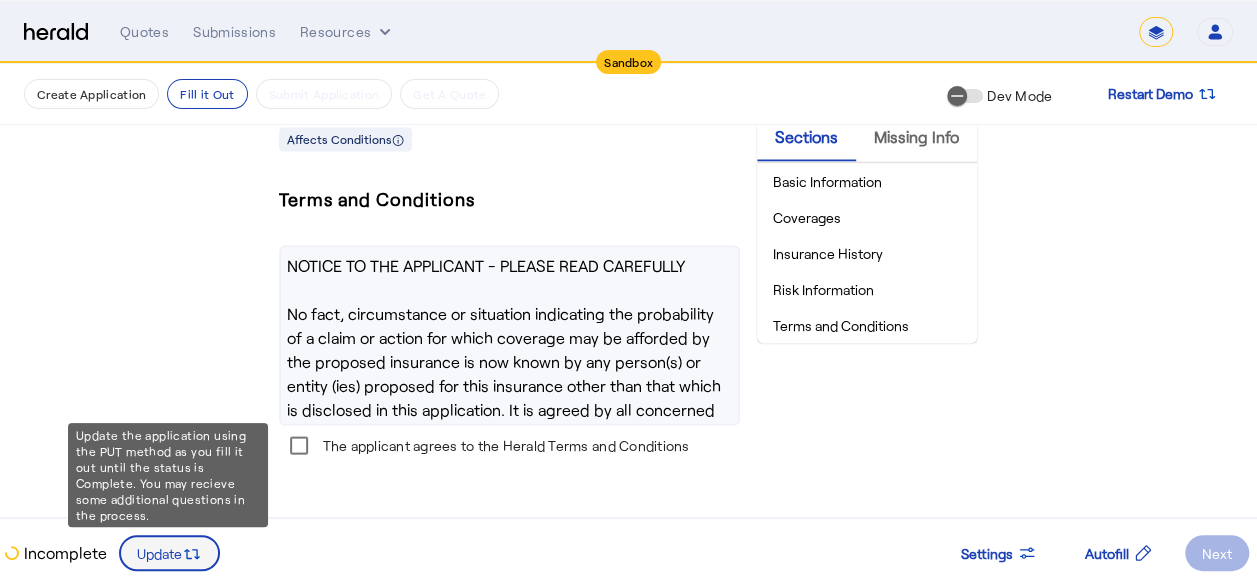 click on "Update the application using the PUT method as you fill it out
until the status is Complete. You may recieve some additional questions in
the process." at bounding box center (168, 475) 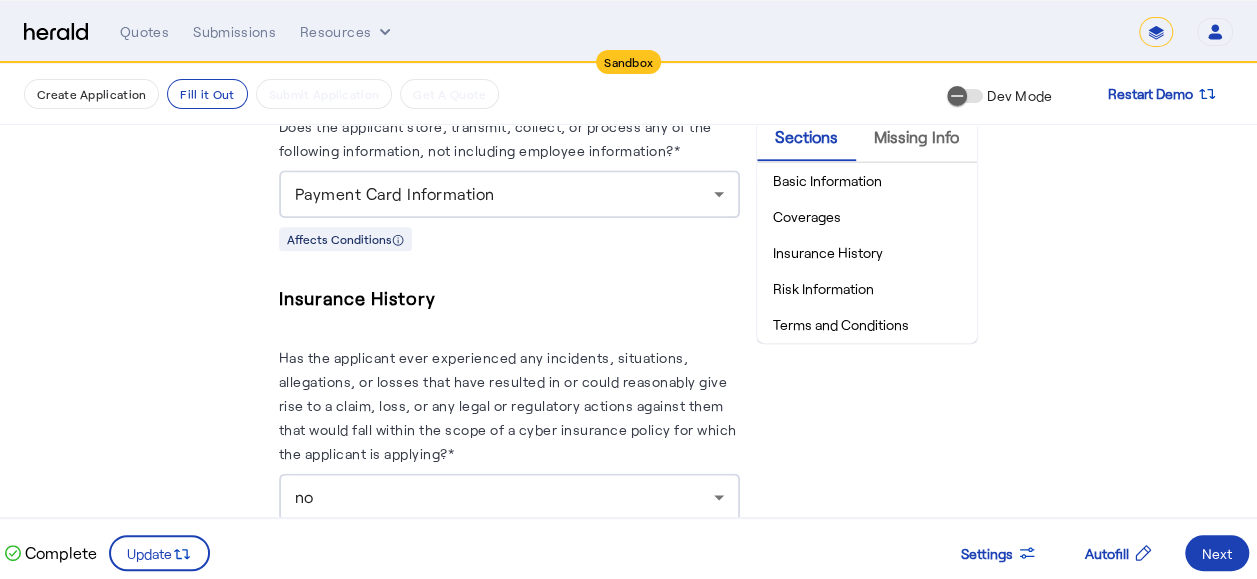 scroll, scrollTop: 1334, scrollLeft: 0, axis: vertical 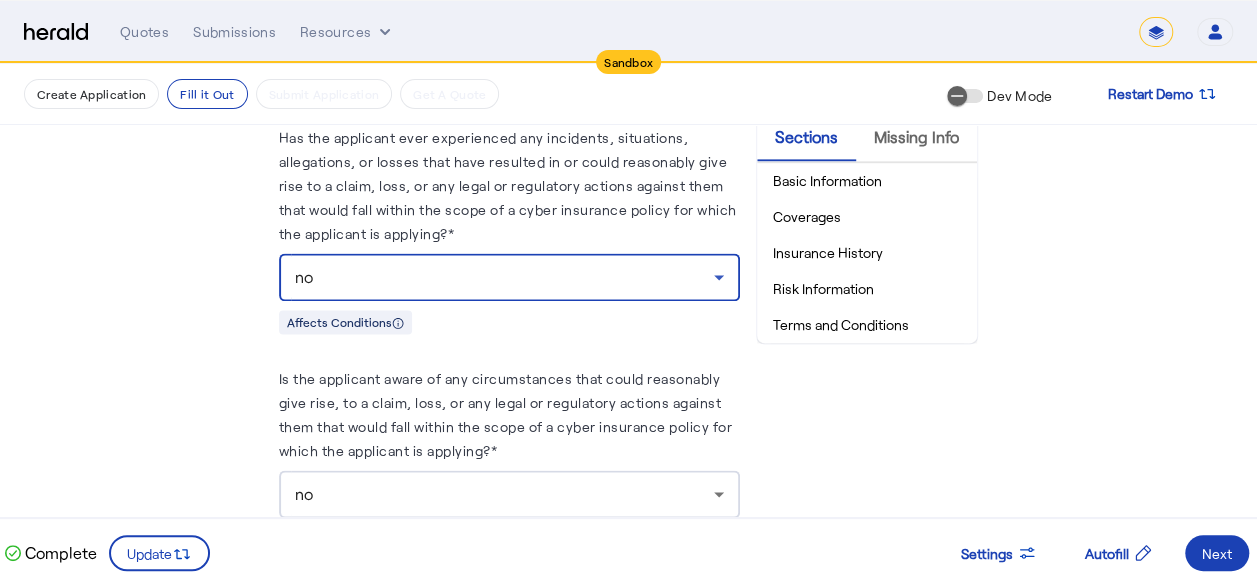 click on "no" at bounding box center (504, 277) 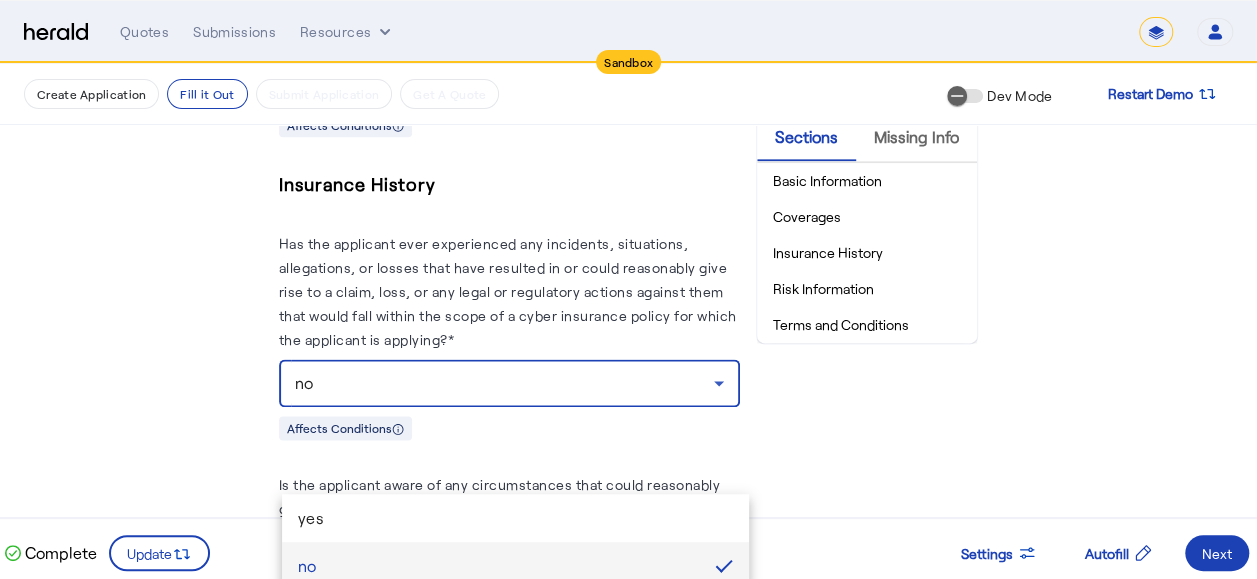 scroll, scrollTop: 1134, scrollLeft: 0, axis: vertical 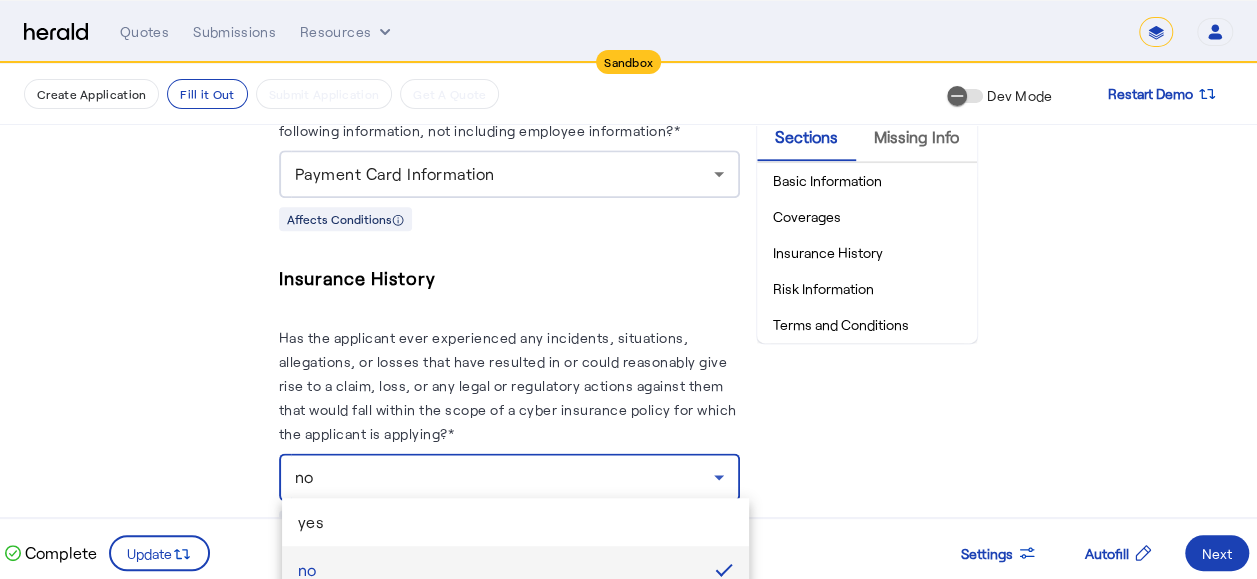 click at bounding box center [628, 289] 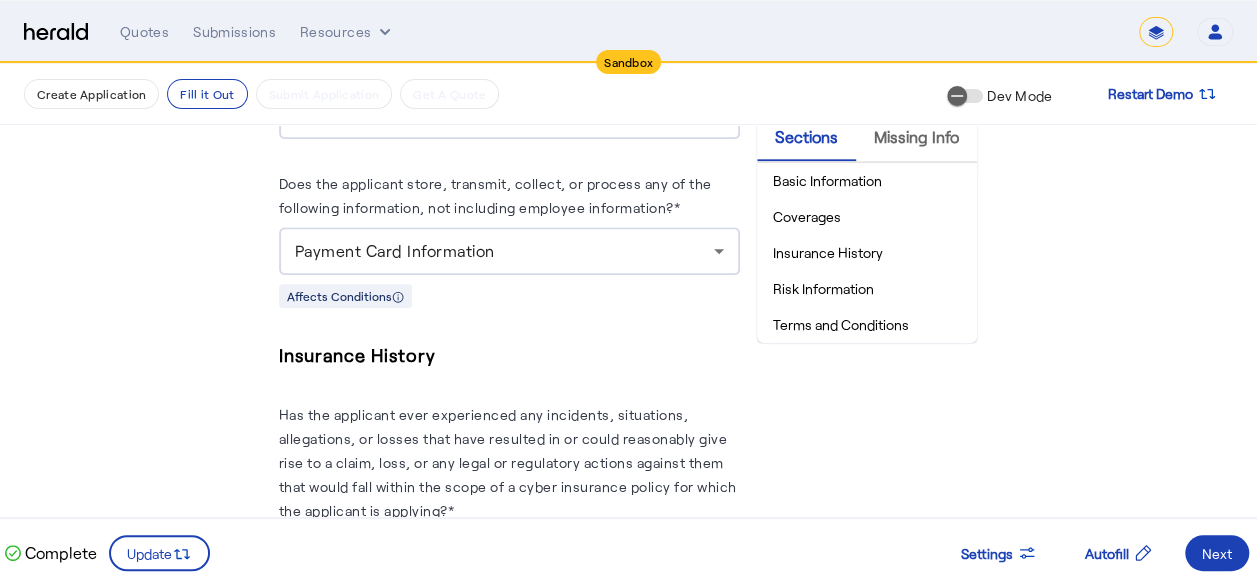 scroll, scrollTop: 934, scrollLeft: 0, axis: vertical 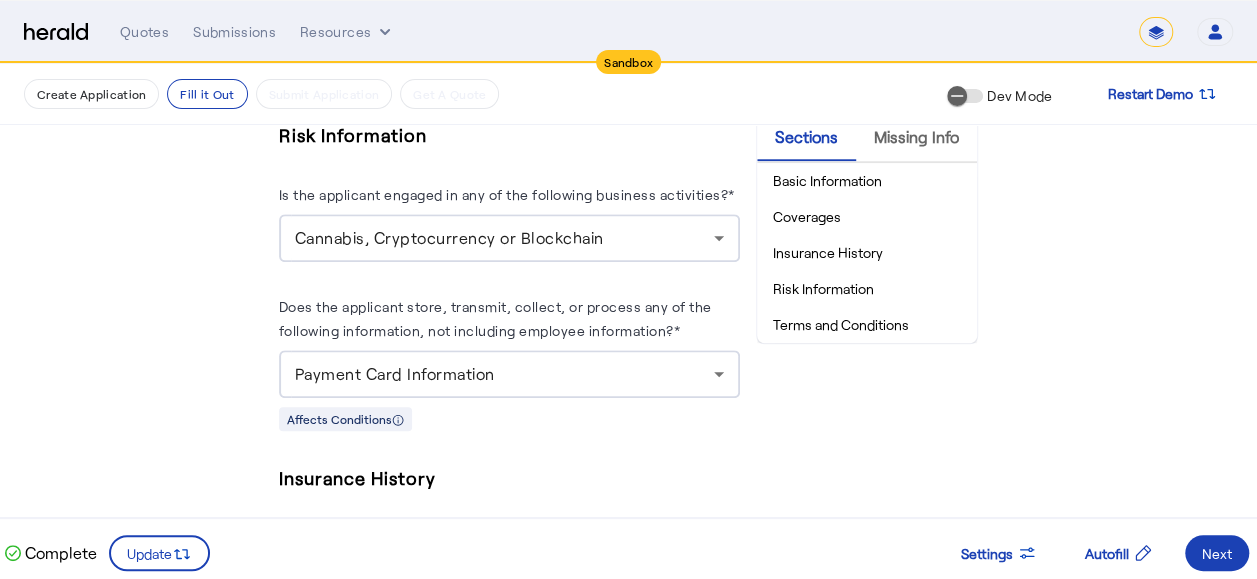 click on "Payment Card Information" at bounding box center (395, 373) 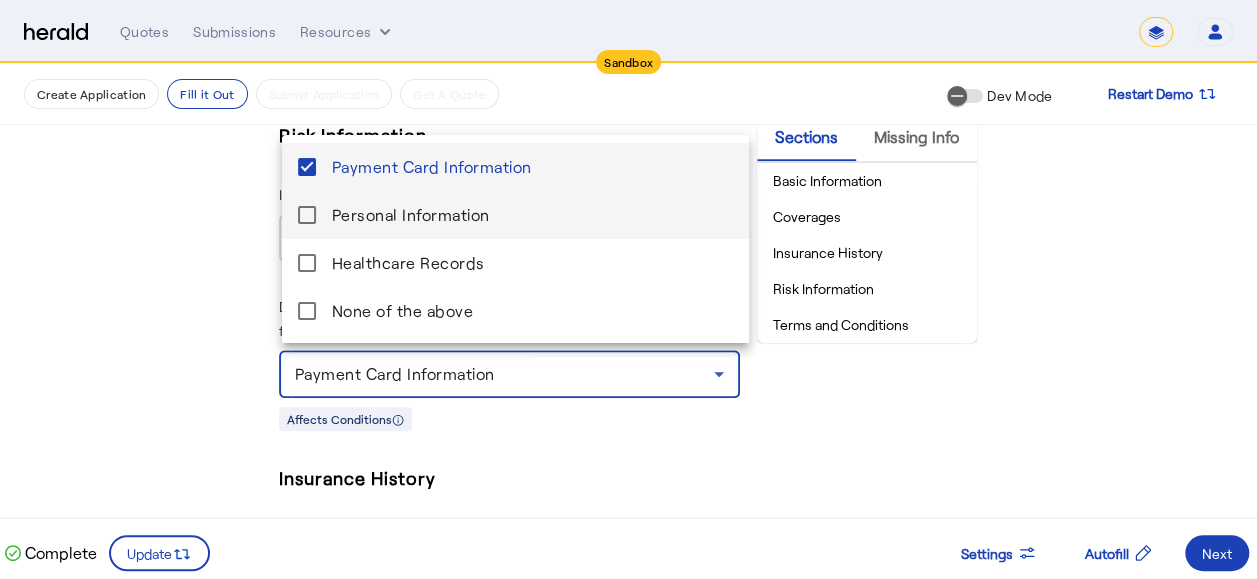 click on "Personal Information" at bounding box center [532, 215] 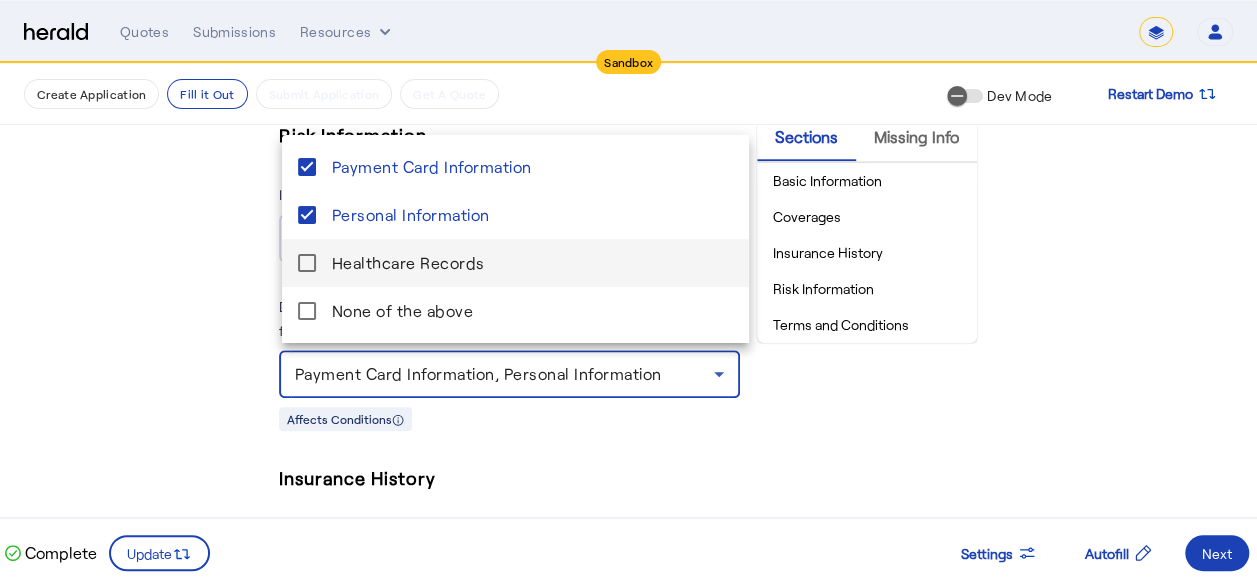 click on "Healthcare Records" at bounding box center (532, 263) 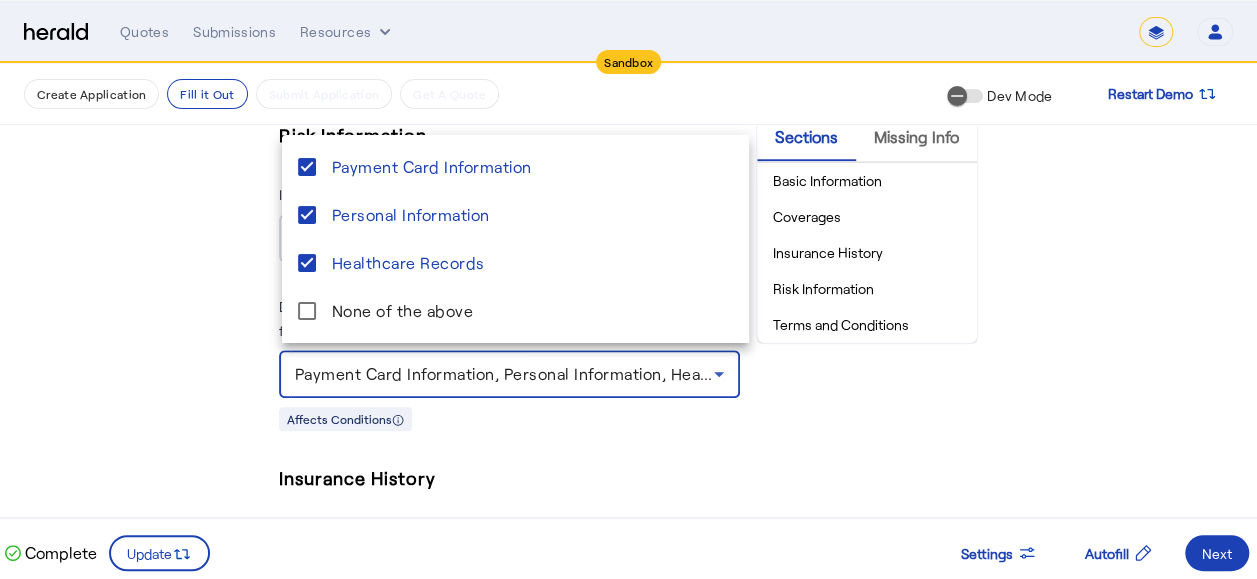click at bounding box center [628, 289] 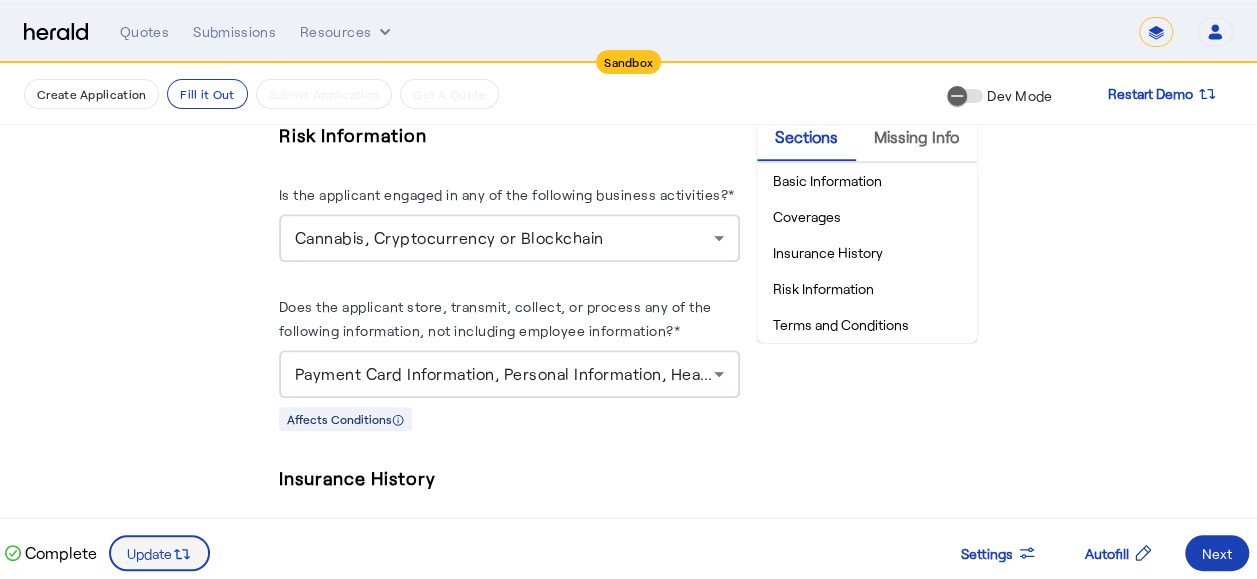 click on "Update" at bounding box center [149, 553] 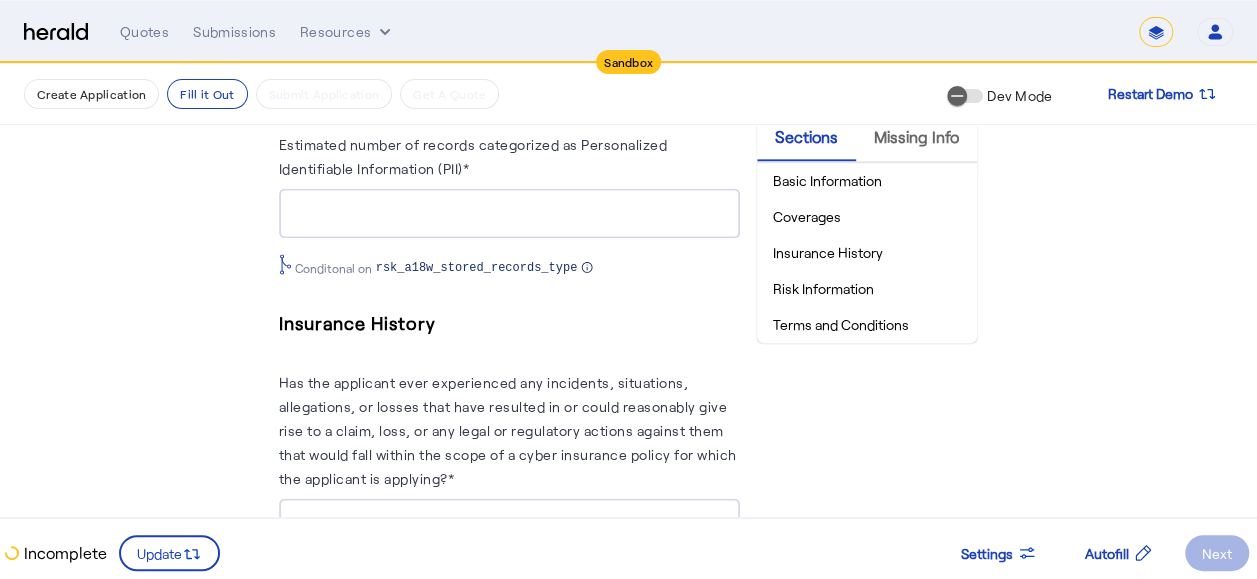 scroll, scrollTop: 1234, scrollLeft: 0, axis: vertical 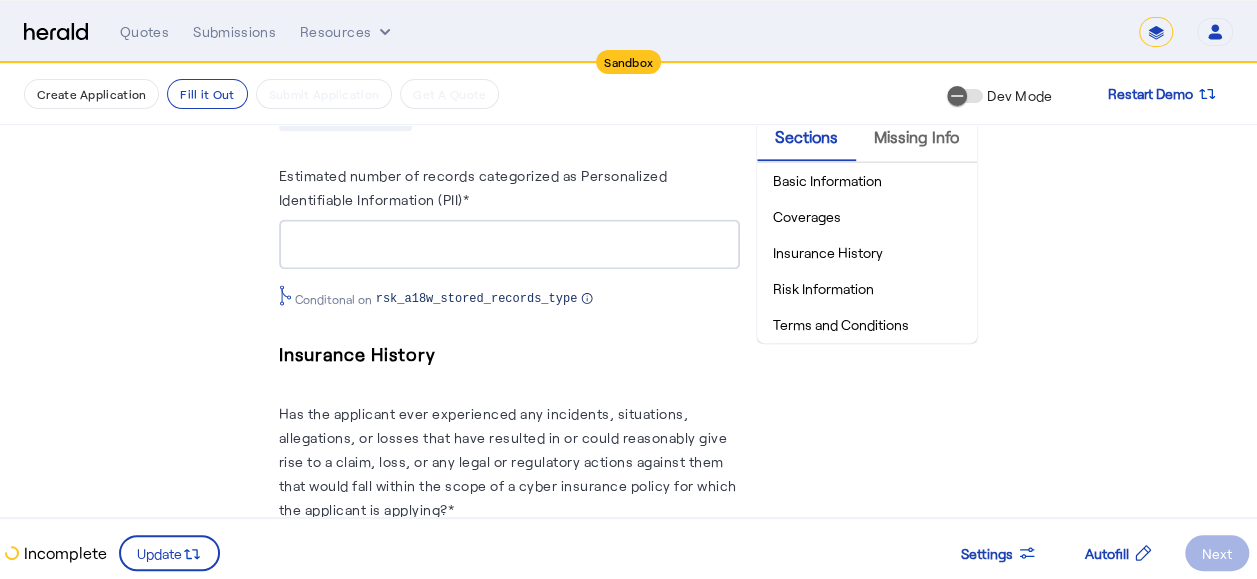 click on "Estimated number of records categorized as Personalized Identifiable Information (PII)*" at bounding box center [509, 245] 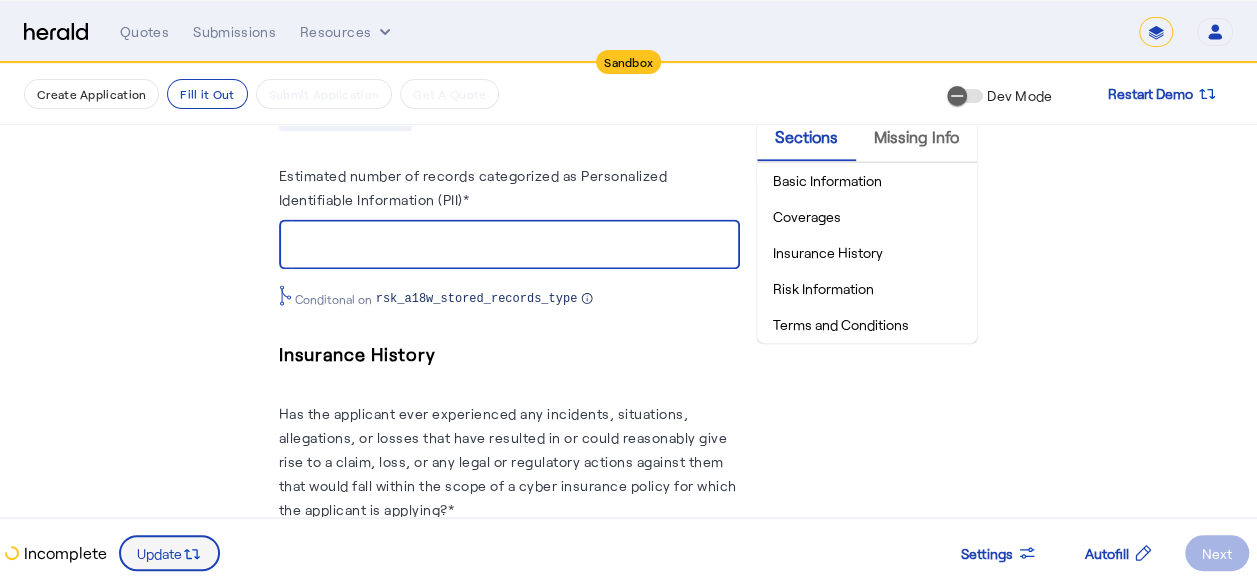 type on "***" 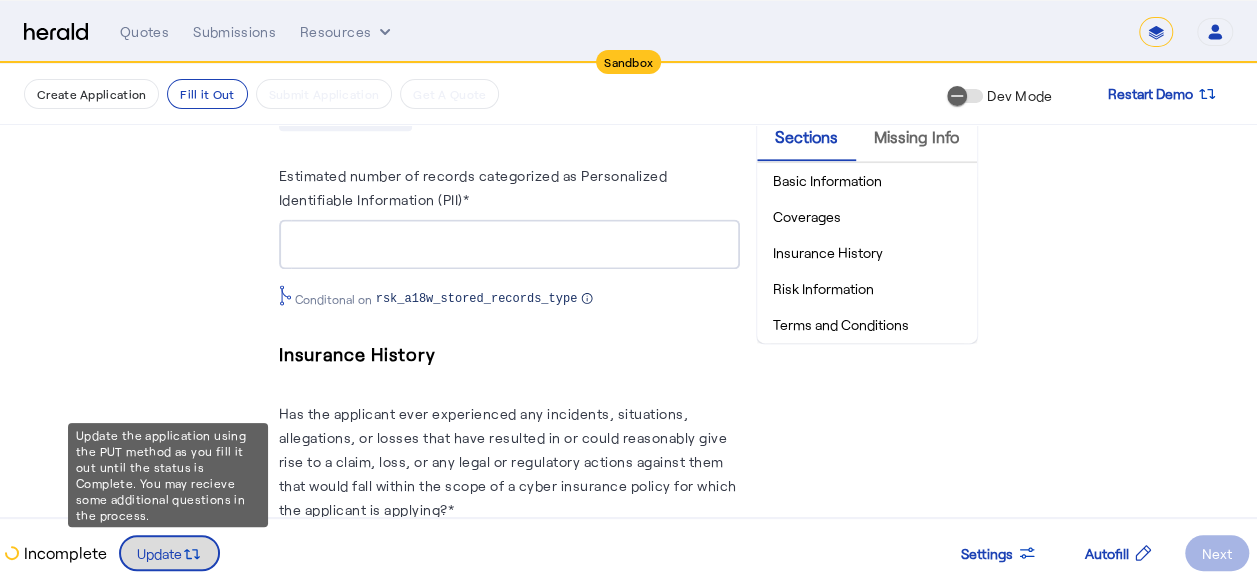 click on "Update" at bounding box center (159, 553) 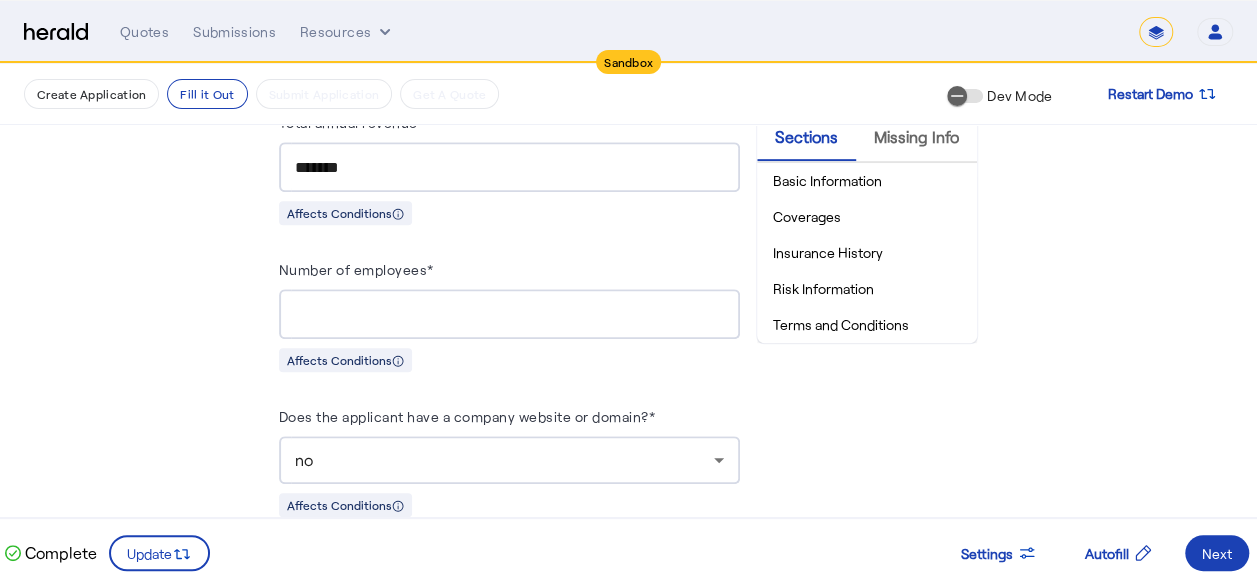 scroll, scrollTop: 234, scrollLeft: 0, axis: vertical 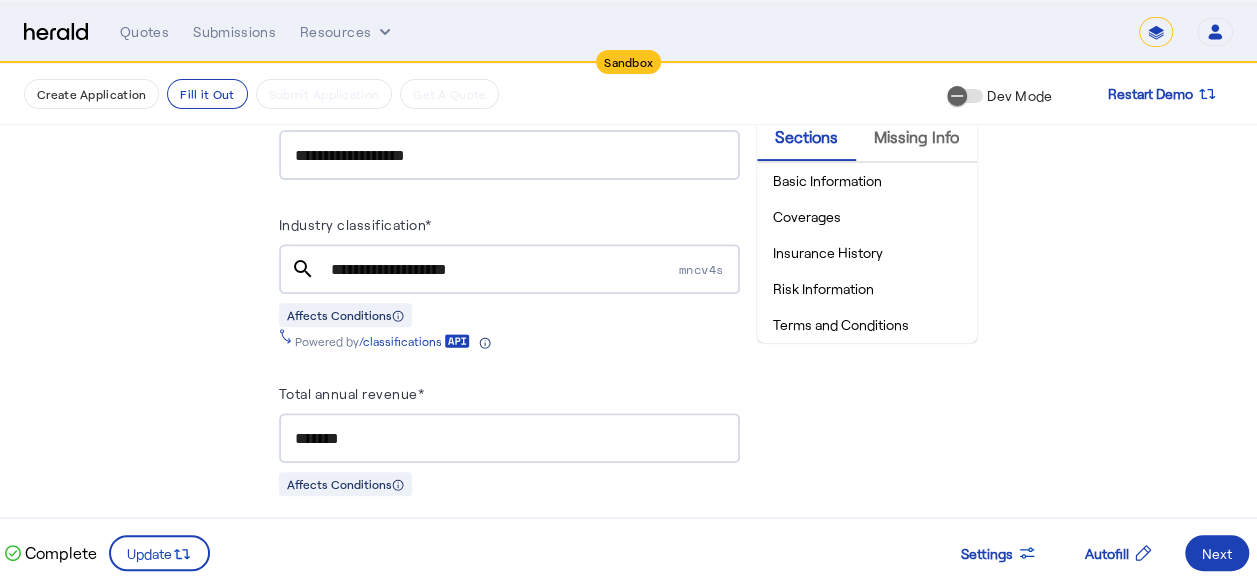 click on "**********" at bounding box center [503, 270] 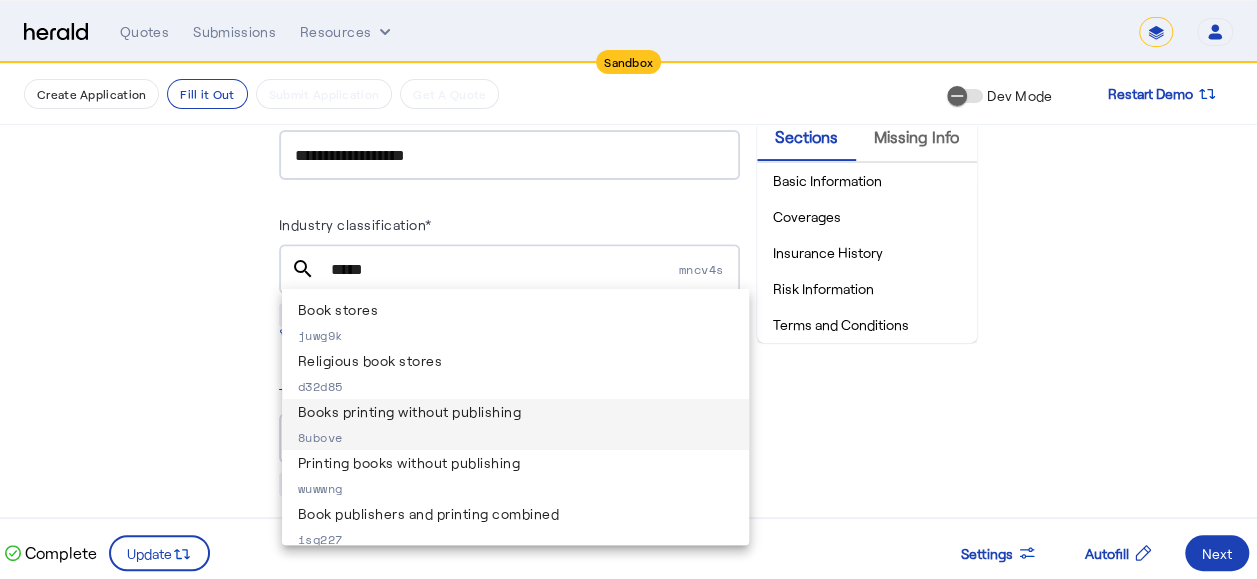 click on "Books printing without publishing 8ubove" at bounding box center [515, 424] 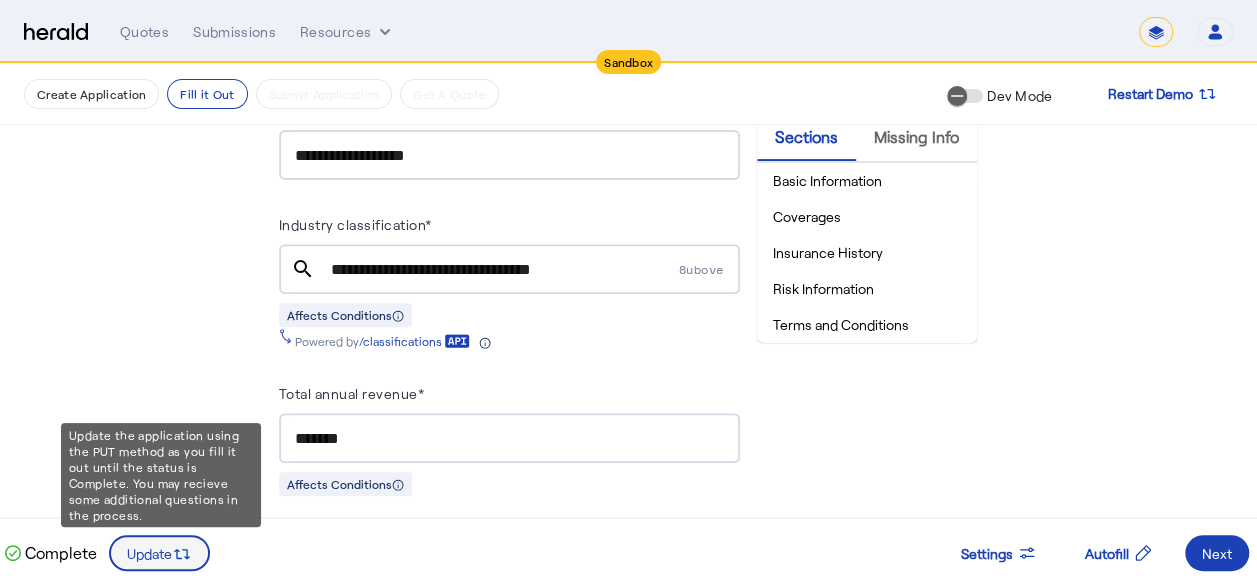 click at bounding box center [159, 553] 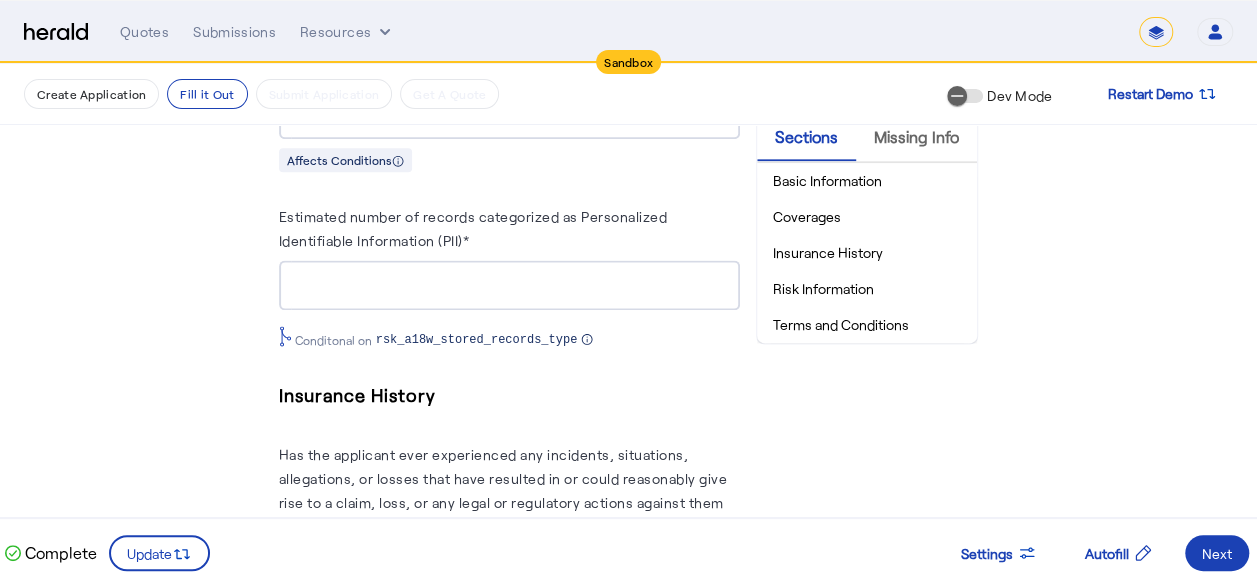 scroll, scrollTop: 1034, scrollLeft: 0, axis: vertical 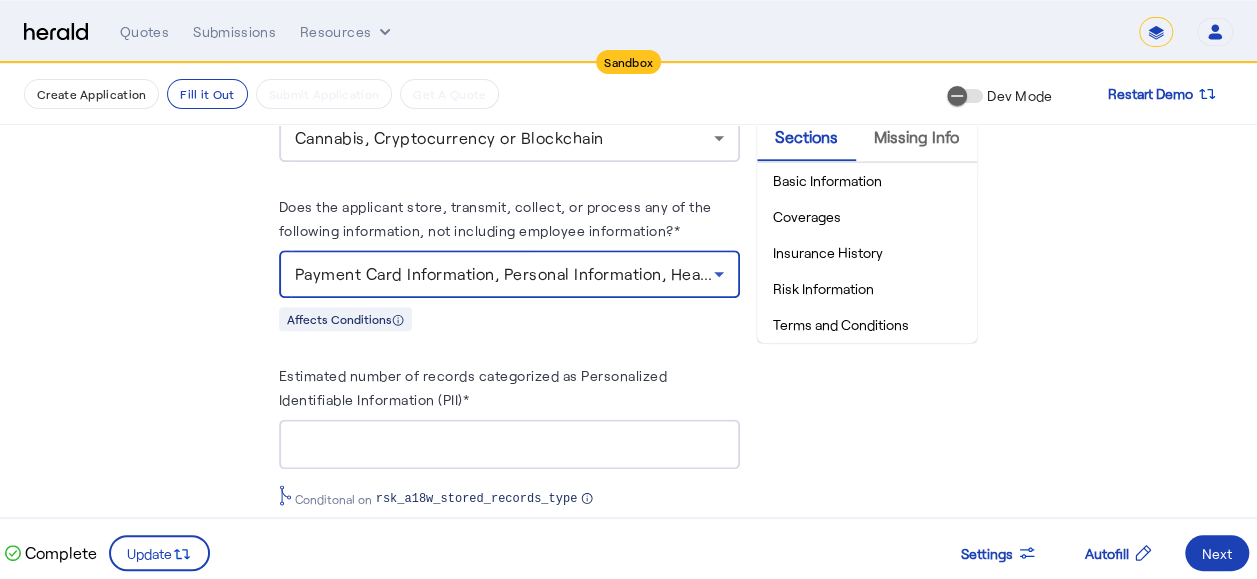 click on "Payment Card Information, Personal Information, Healthcare Records" at bounding box center [504, 274] 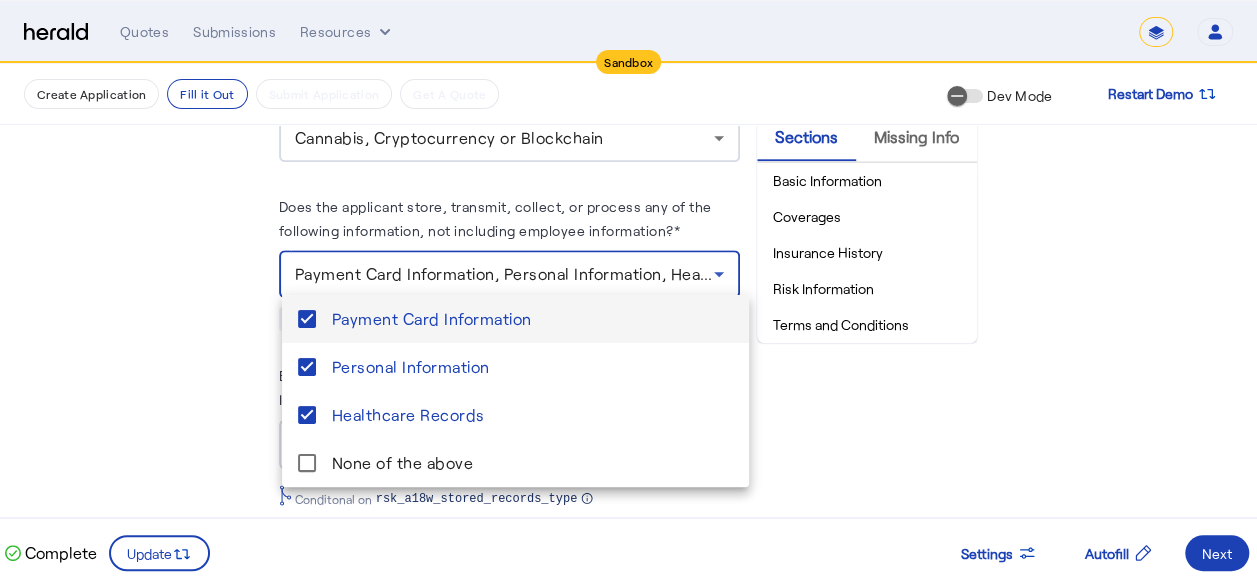 click at bounding box center [628, 289] 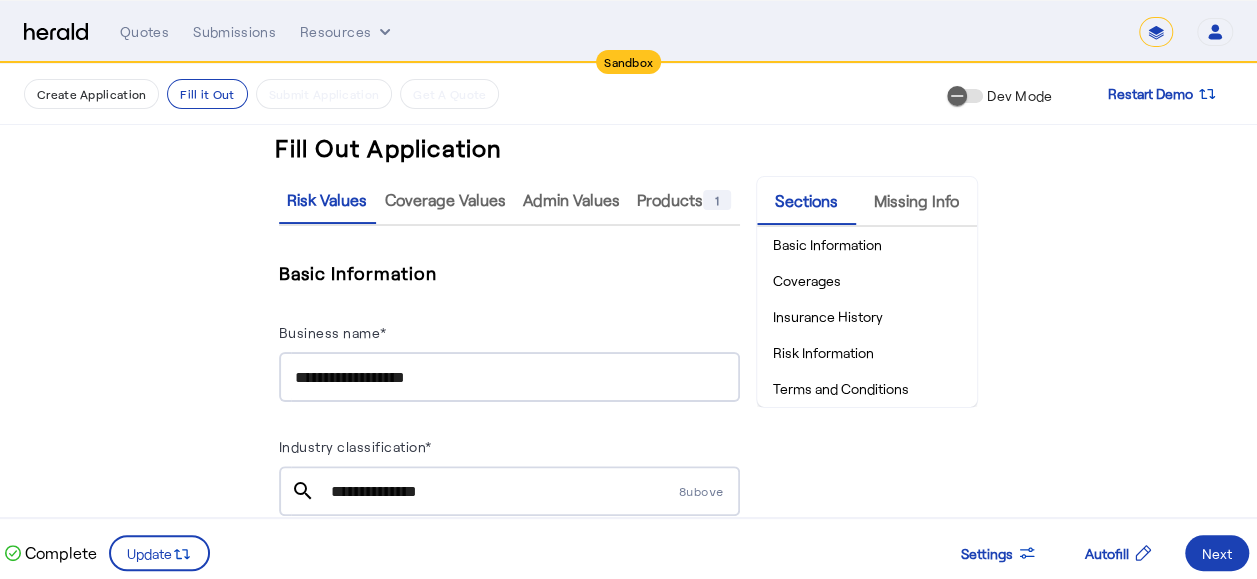 scroll, scrollTop: 0, scrollLeft: 0, axis: both 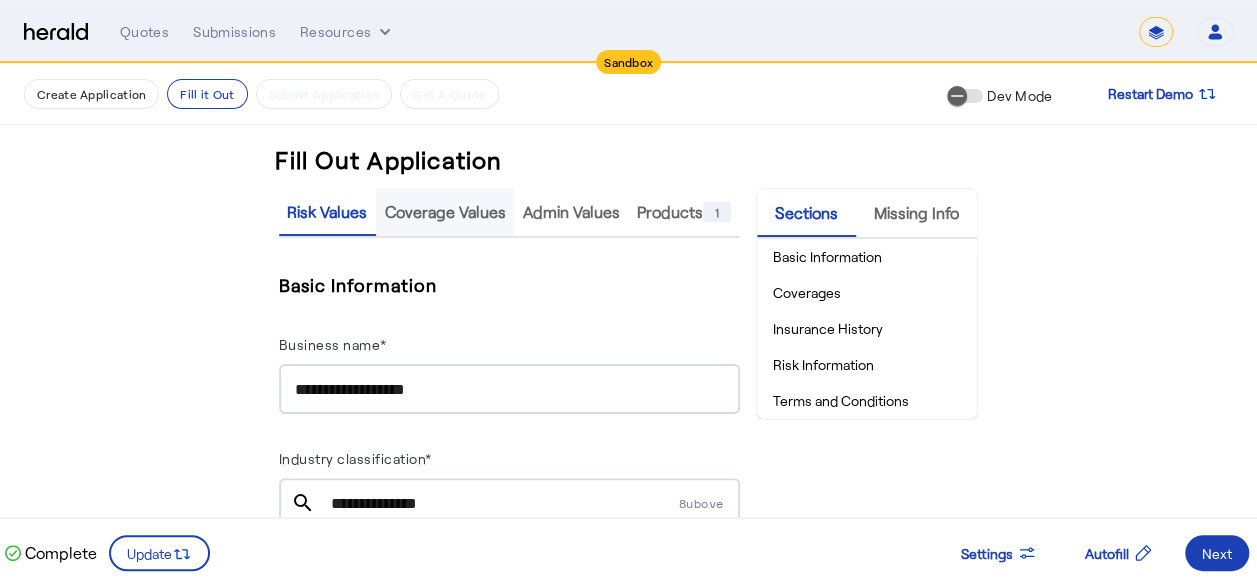 click on "Coverage Values" at bounding box center (445, 212) 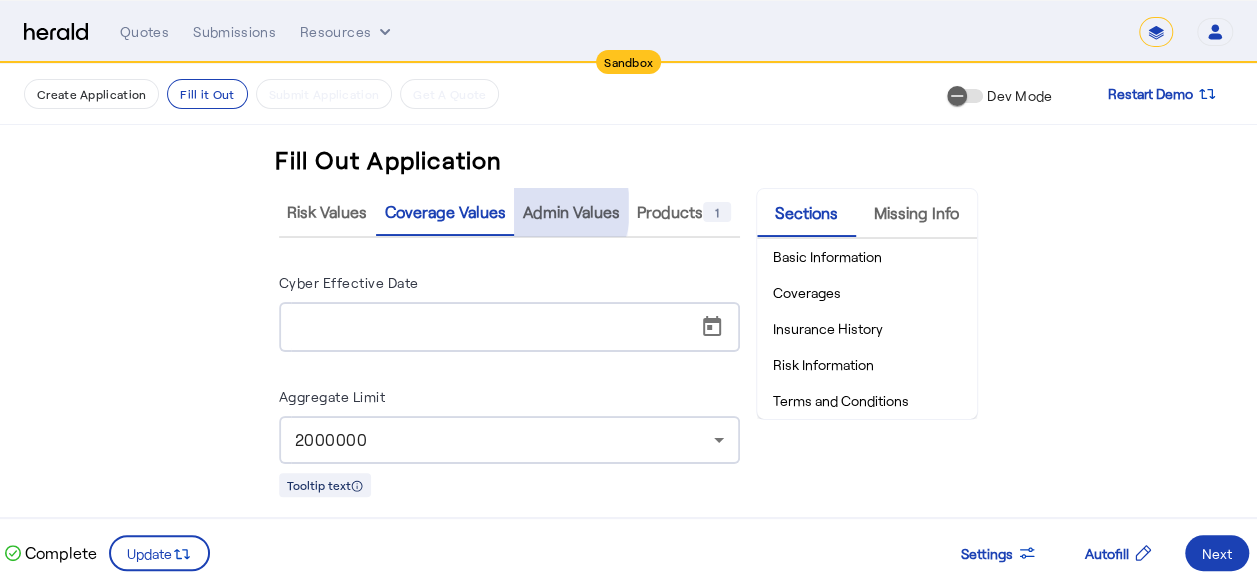 click on "Admin Values" at bounding box center [571, 212] 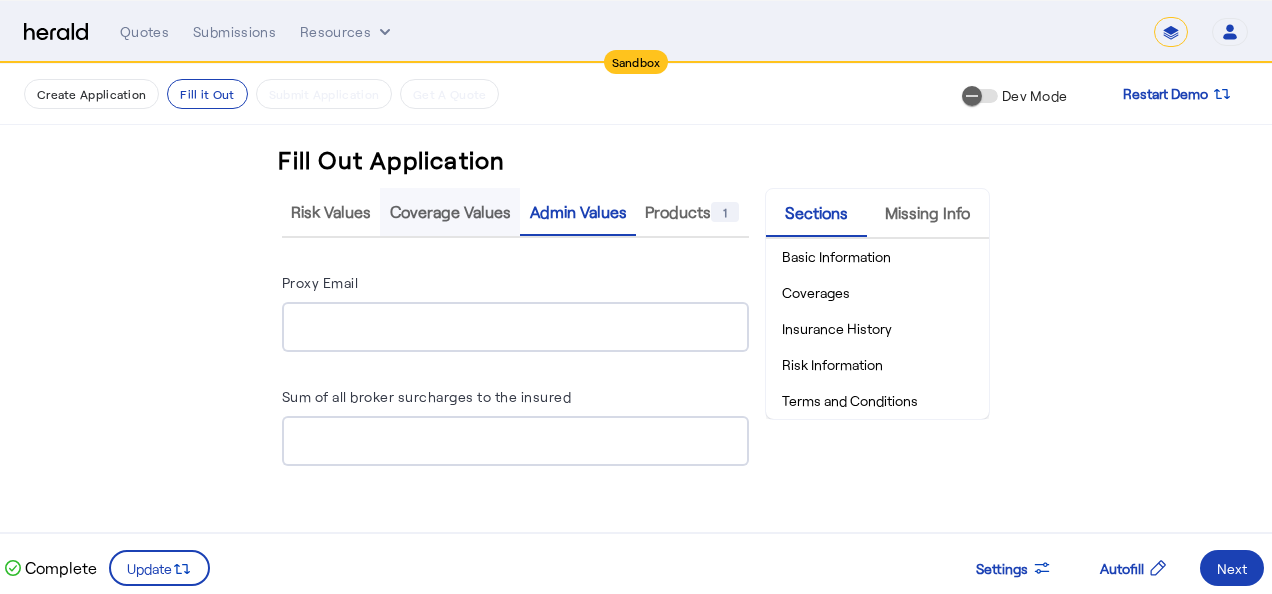 click on "Coverage Values" at bounding box center (450, 212) 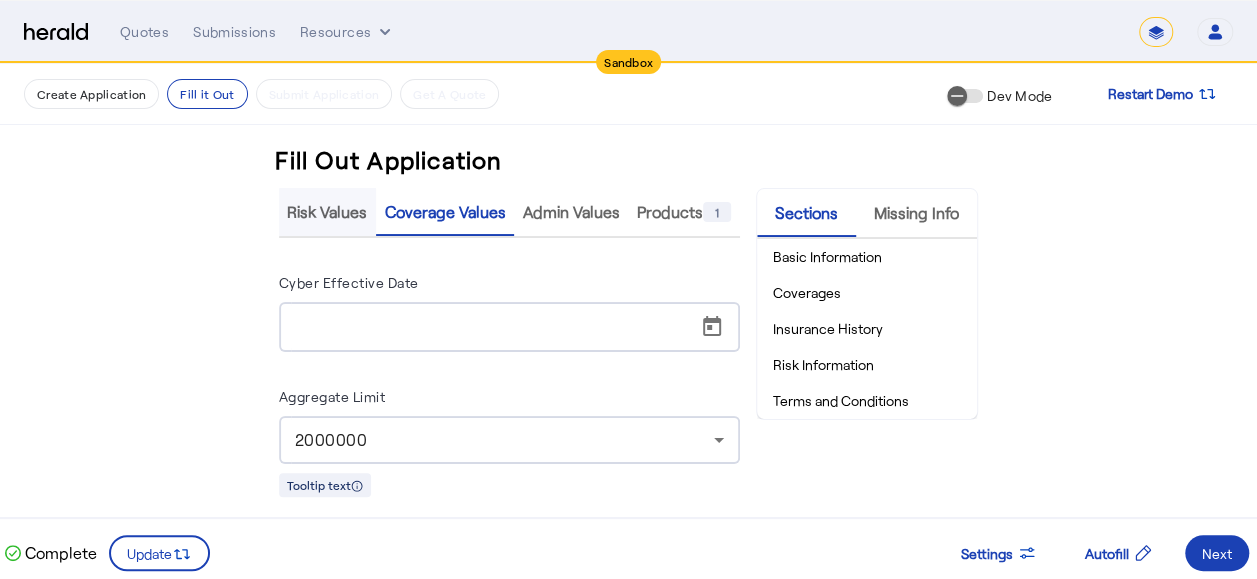 click on "Risk Values" at bounding box center [327, 212] 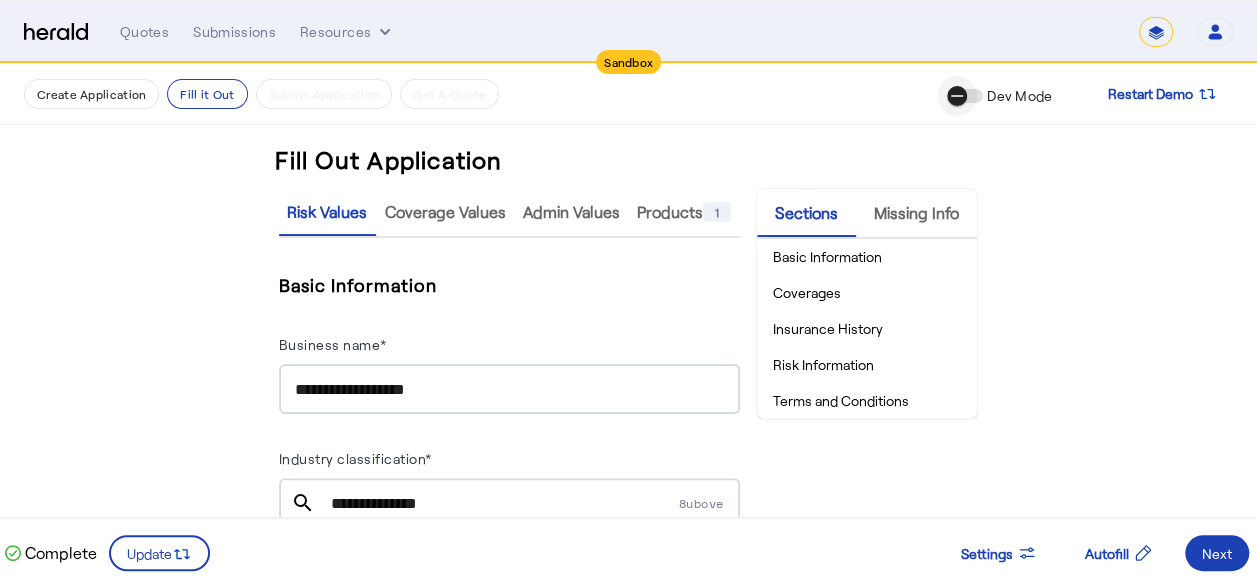 click at bounding box center (957, 96) 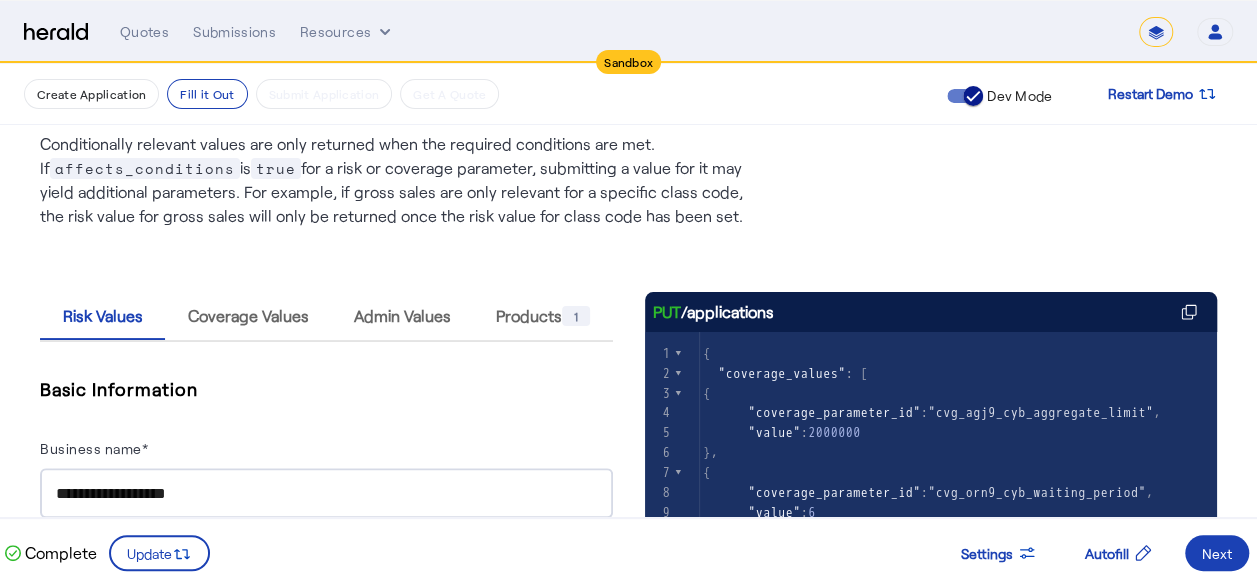scroll, scrollTop: 300, scrollLeft: 0, axis: vertical 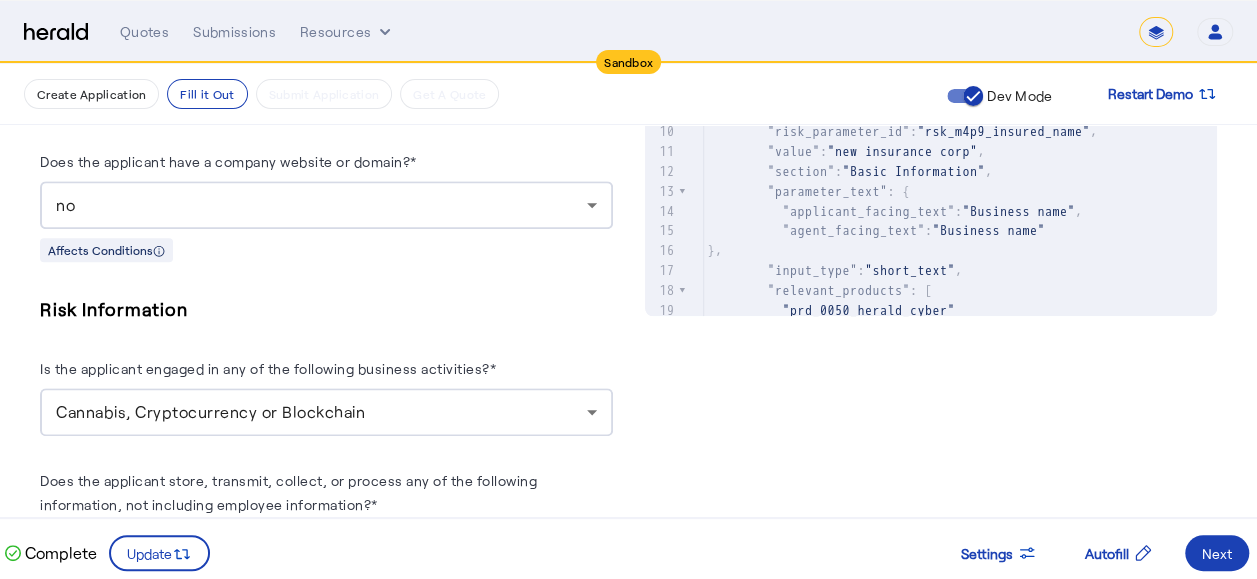 click on "Cannabis, Cryptocurrency or Blockchain" at bounding box center (321, 412) 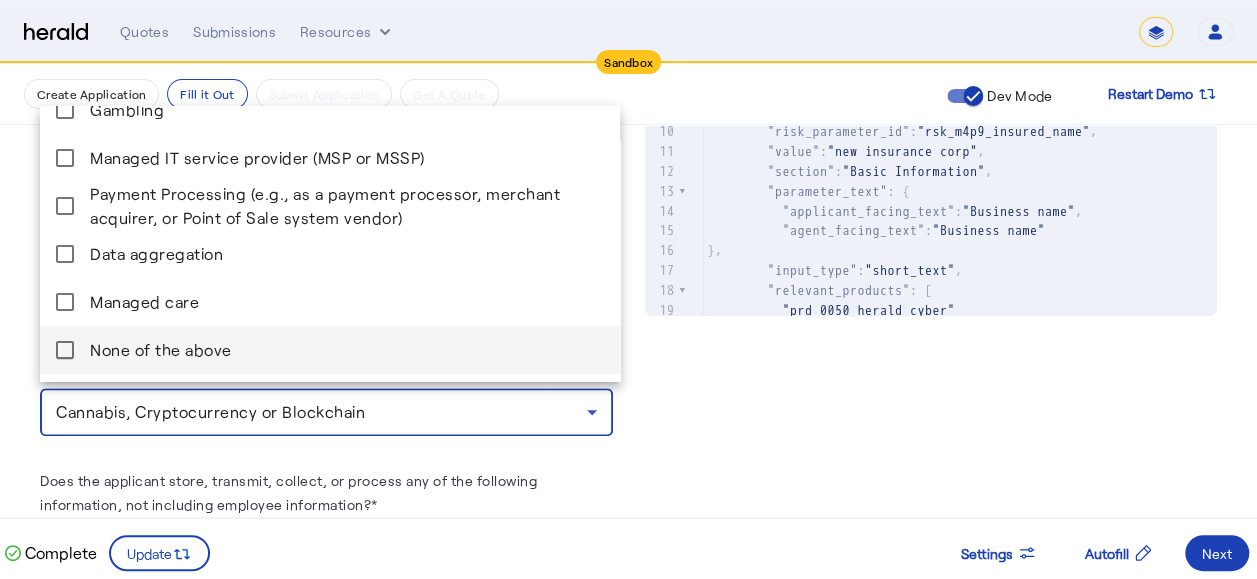 click on "None of the above" at bounding box center [347, 350] 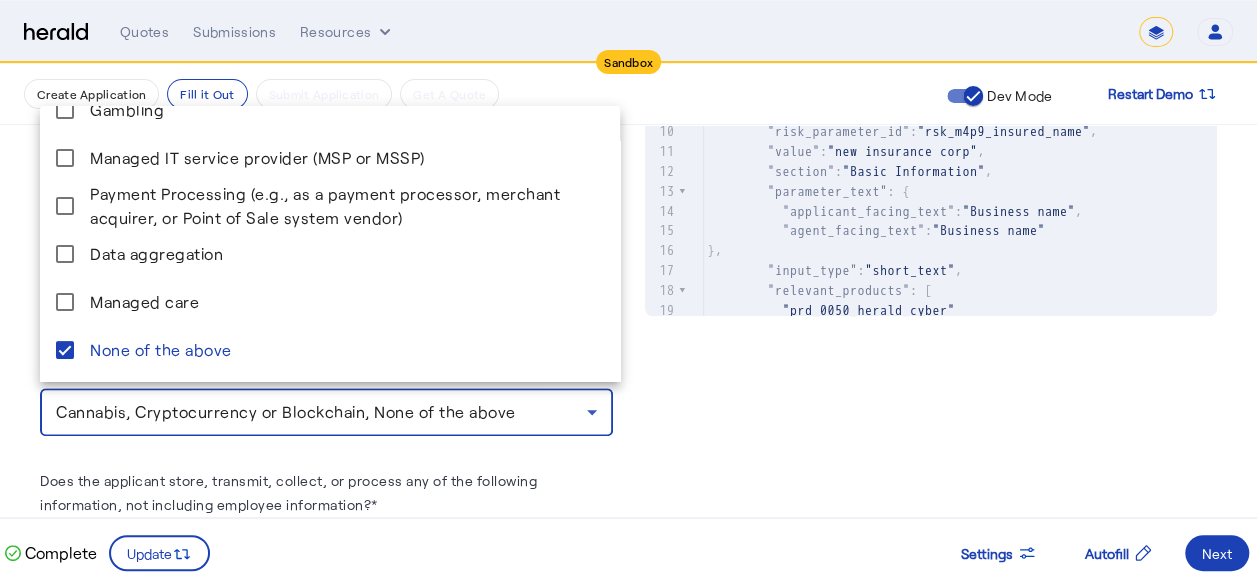 click at bounding box center [628, 289] 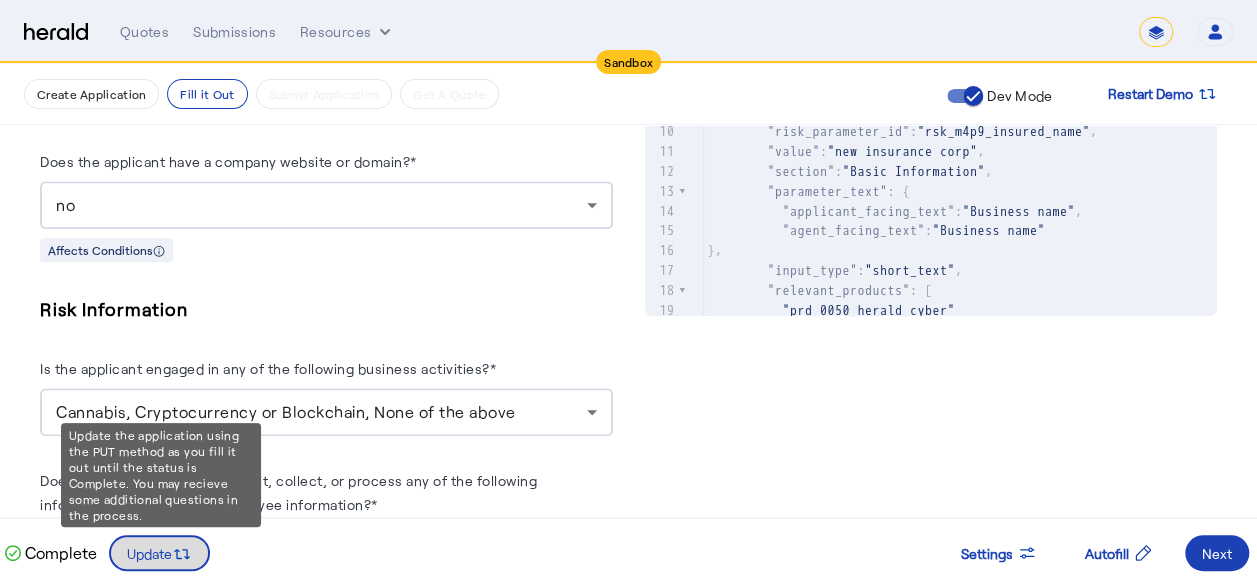 click on "Update" at bounding box center (149, 553) 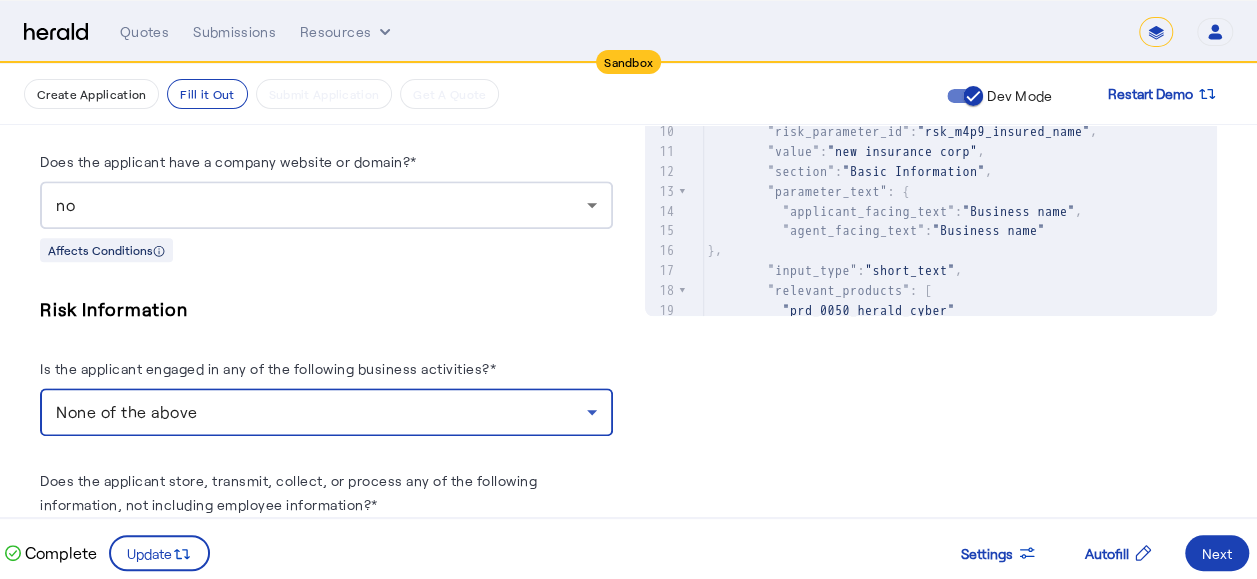 click on "None of the above" at bounding box center [321, 412] 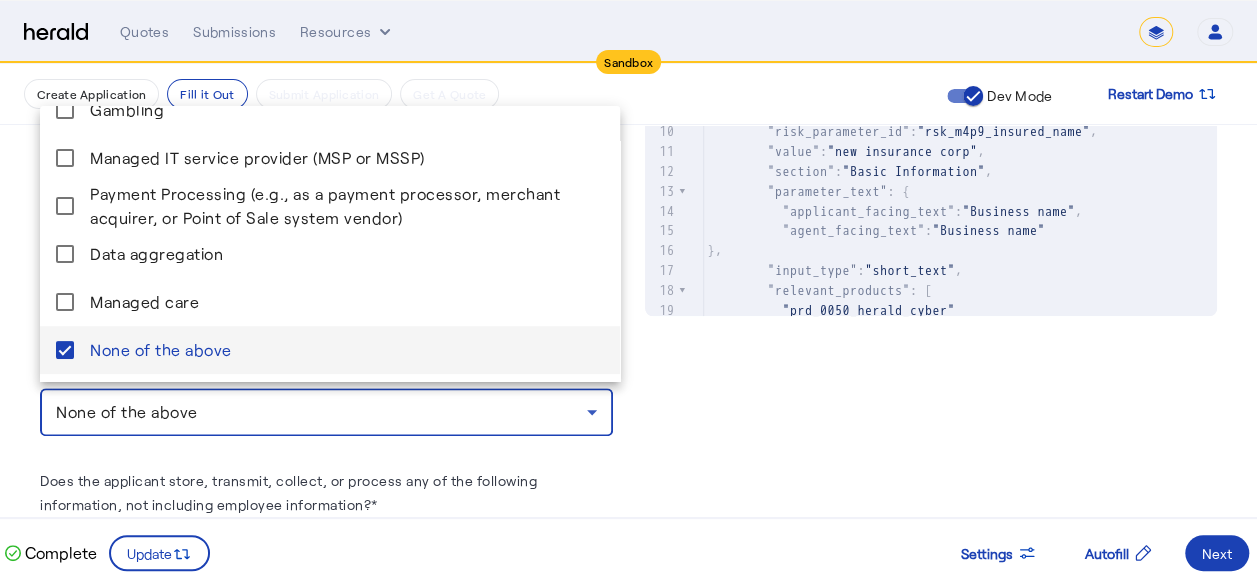 click on "None of the above" at bounding box center (347, 350) 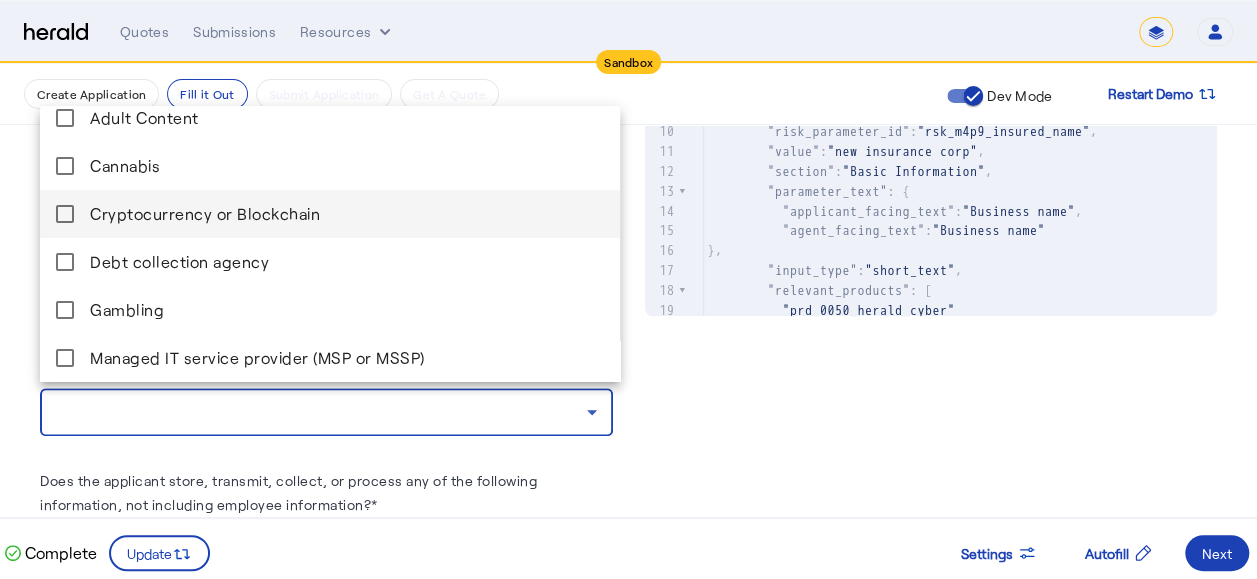 click on "Cryptocurrency or Blockchain" at bounding box center [347, 214] 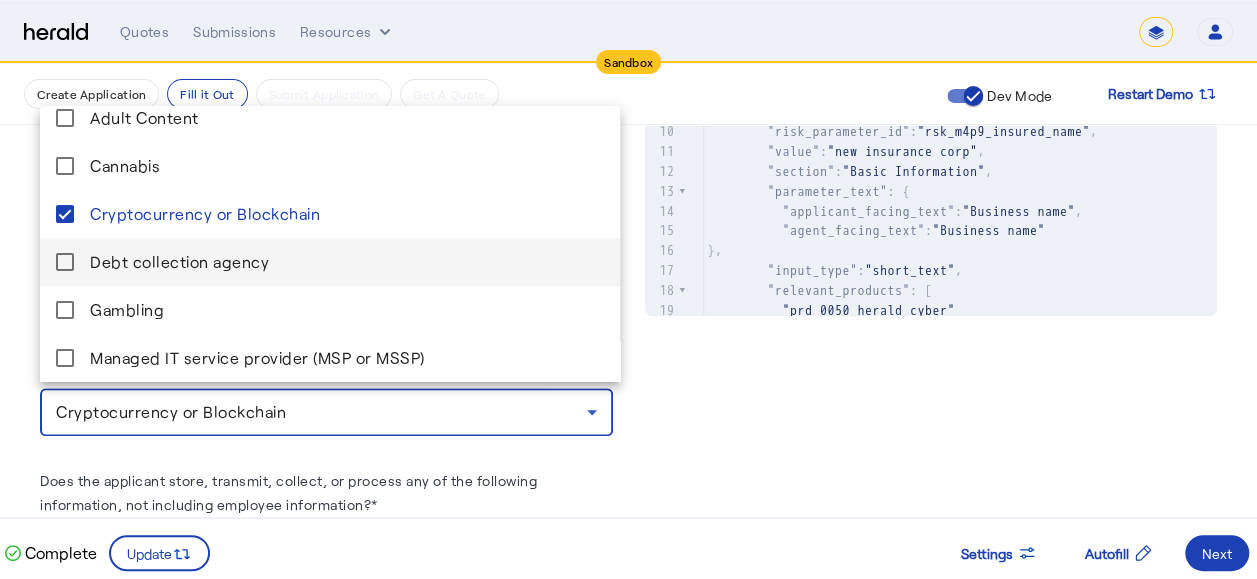 click on "Debt collection agency" at bounding box center (330, 262) 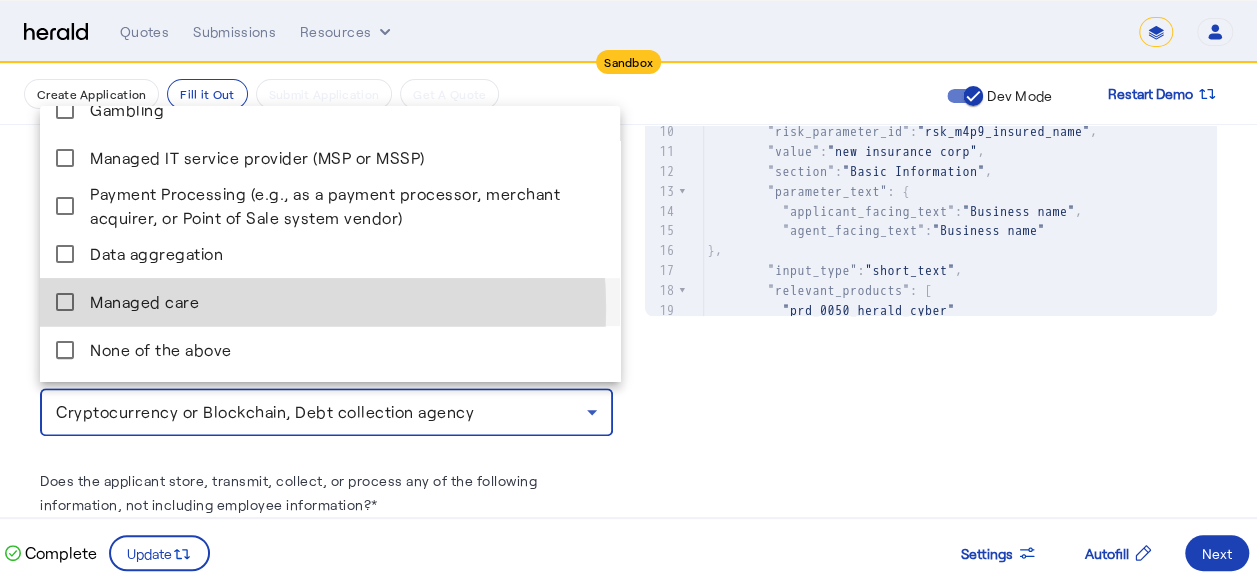 click on "Managed care" at bounding box center (347, 302) 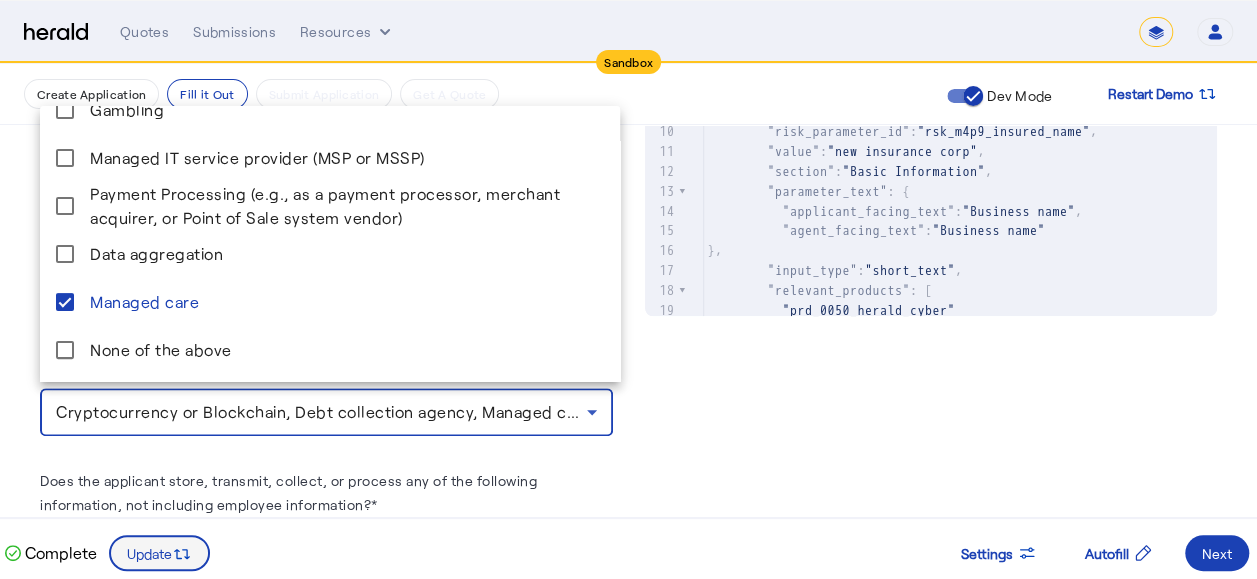 click at bounding box center [628, 289] 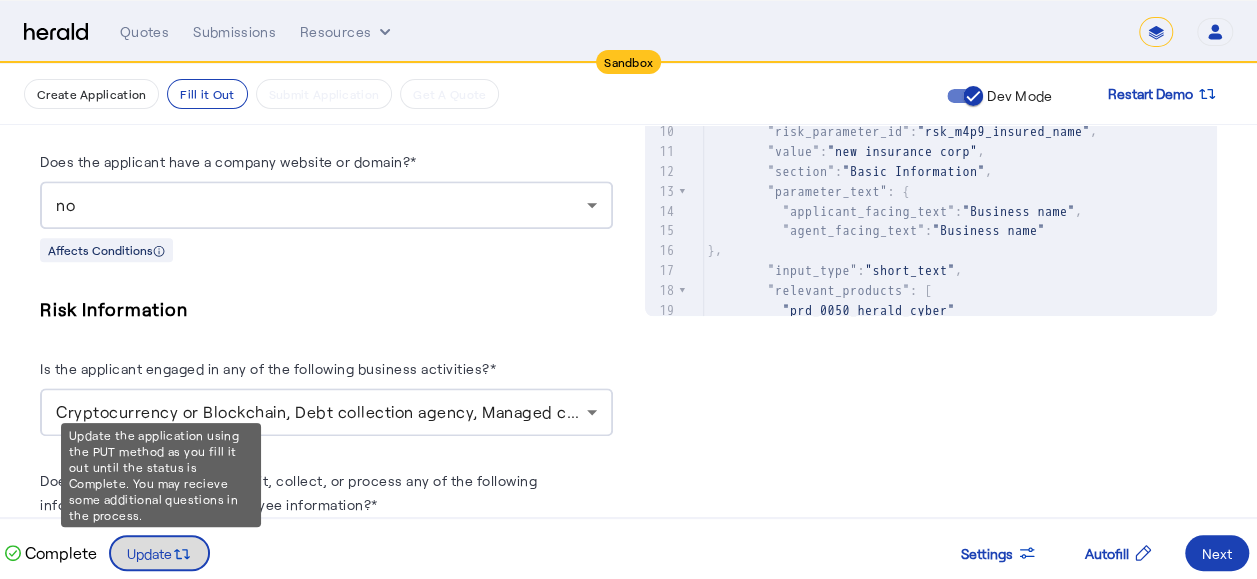 click 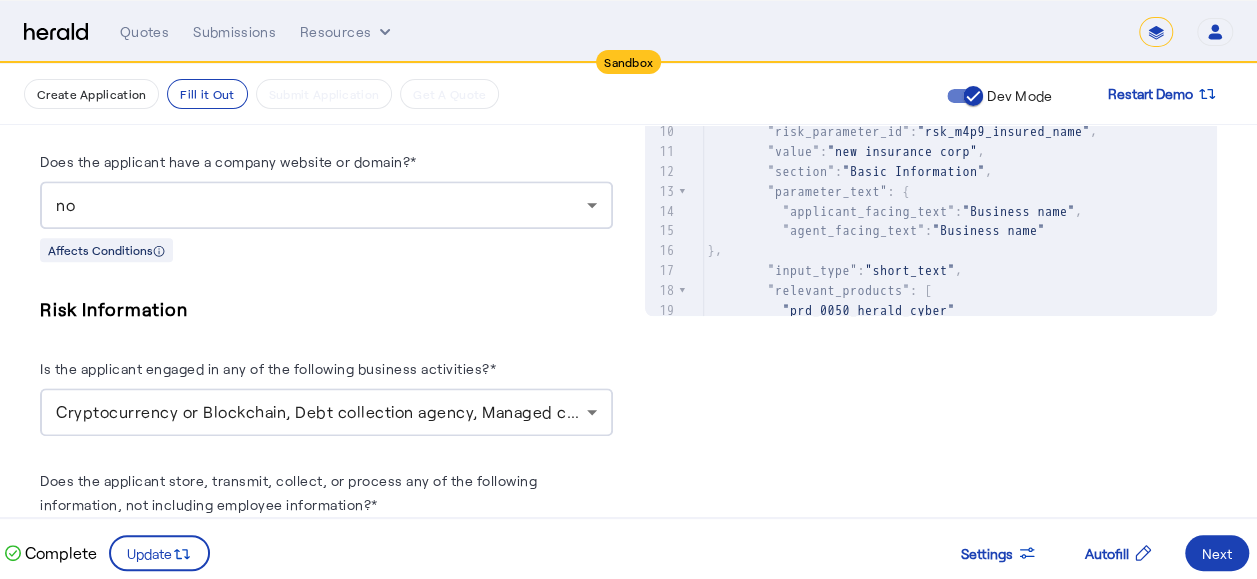 click on "Cryptocurrency or Blockchain, Debt collection agency, Managed care" at bounding box center (321, 412) 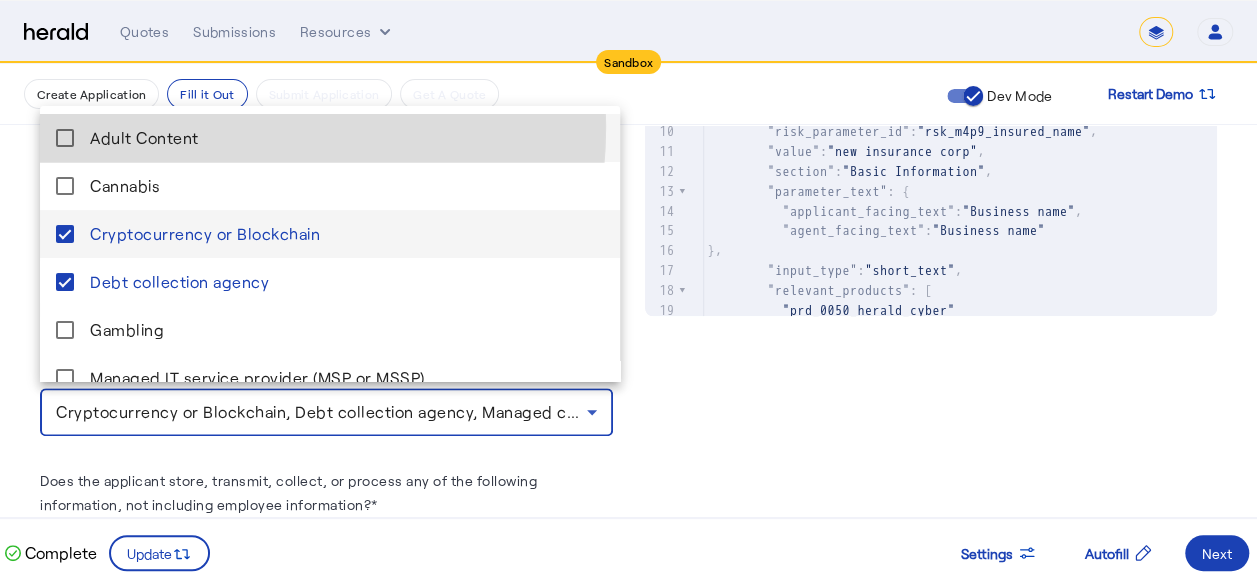 click on "Adult Content" at bounding box center [347, 138] 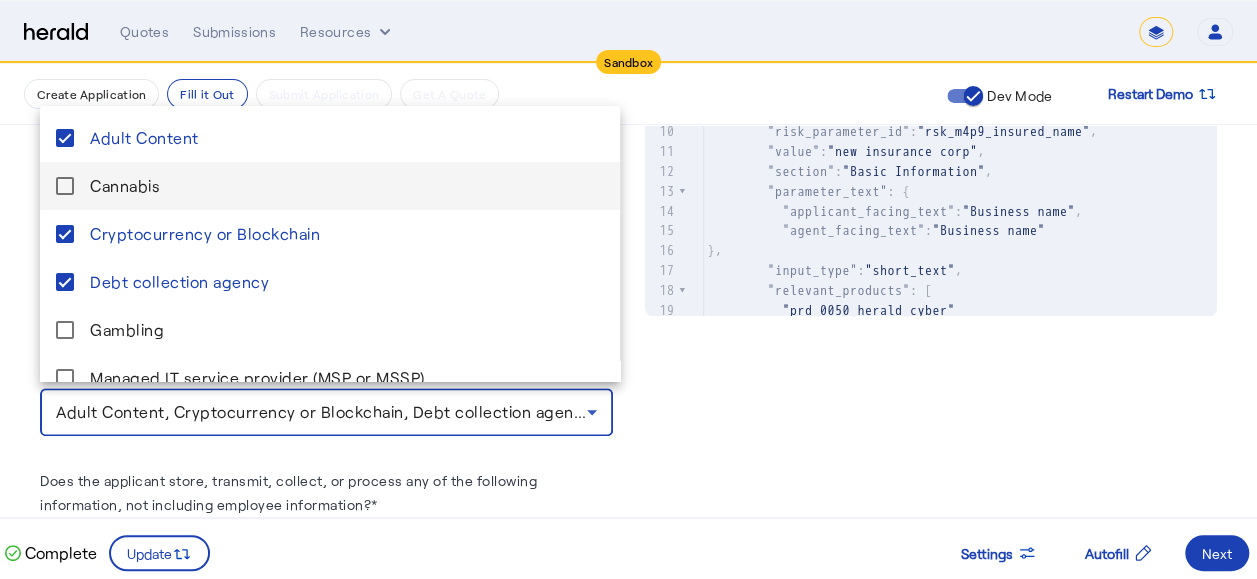 click on "Cannabis" at bounding box center (330, 186) 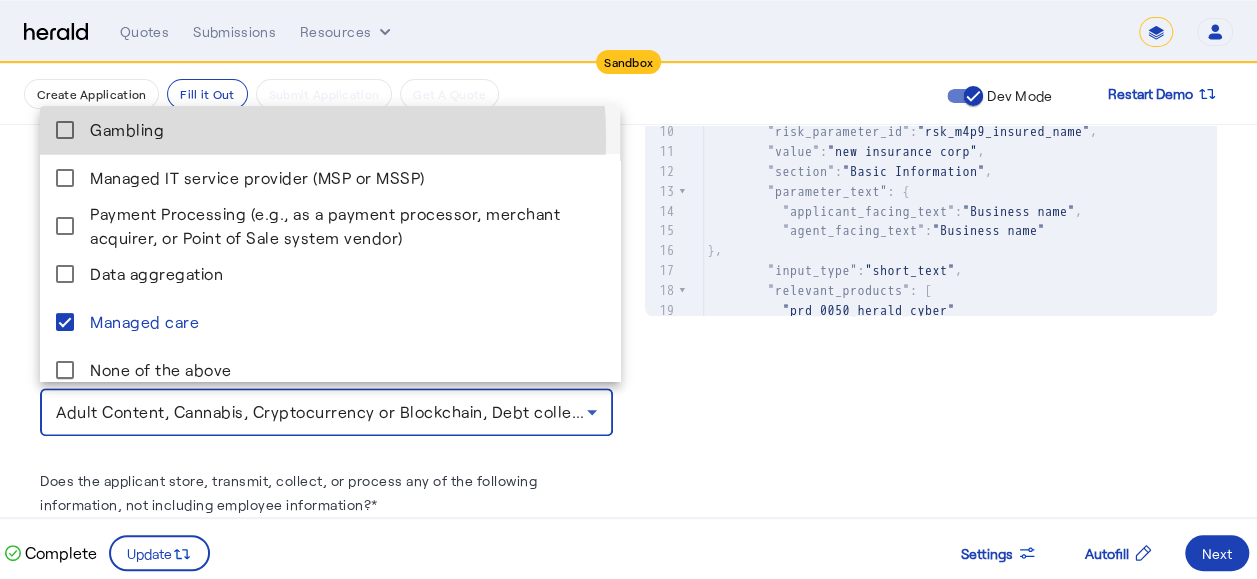 click on "Gambling" at bounding box center [347, 130] 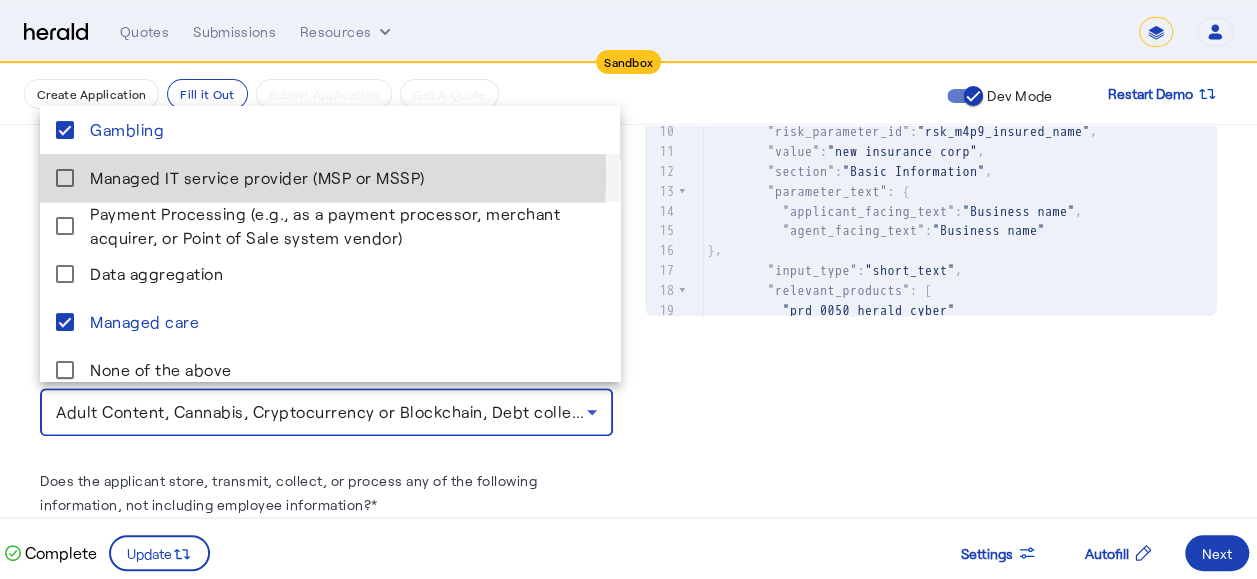click on "Managed IT service provider (MSP or MSSP)" at bounding box center (347, 178) 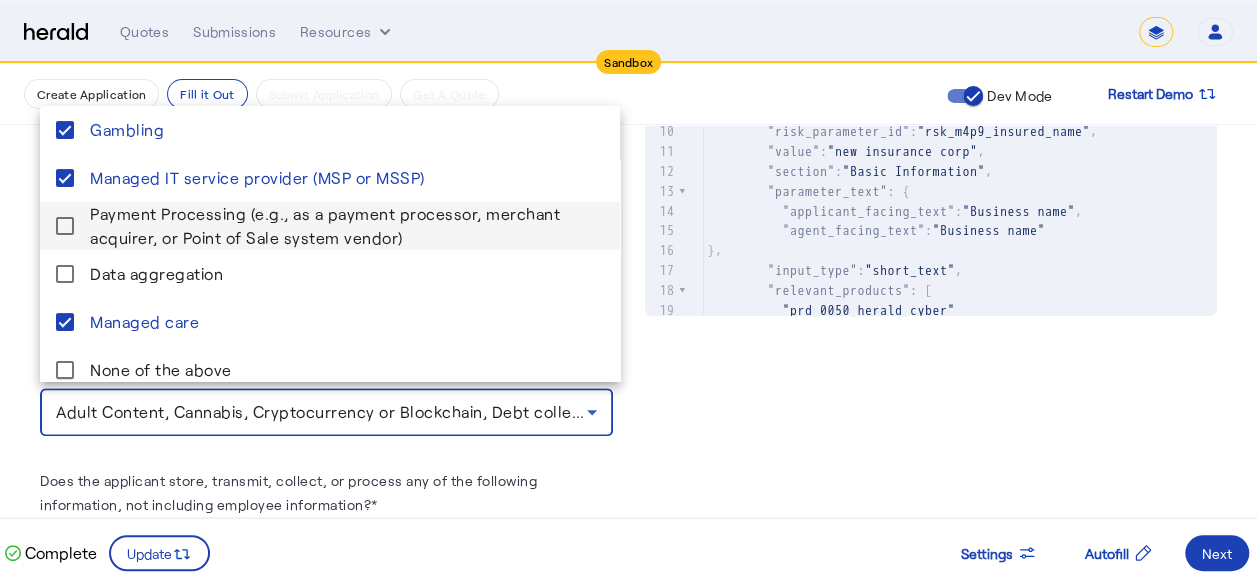 click on "Payment Processing (e.g., as a payment processor, merchant acquirer, or Point of Sale system vendor)" at bounding box center (347, 226) 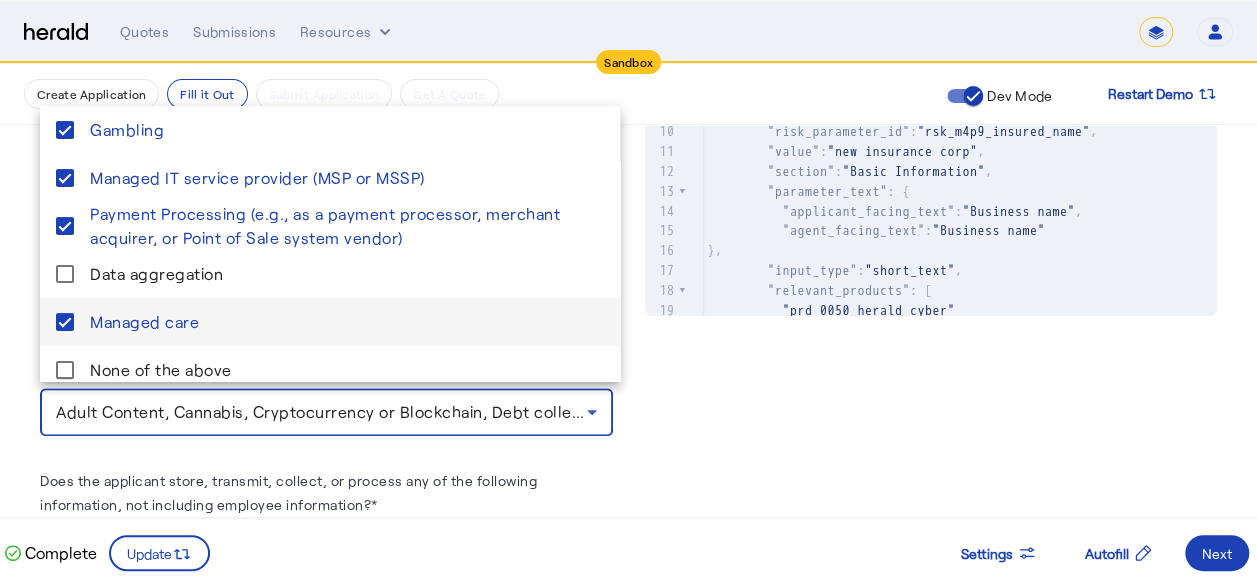 click on "Managed care" at bounding box center (330, 322) 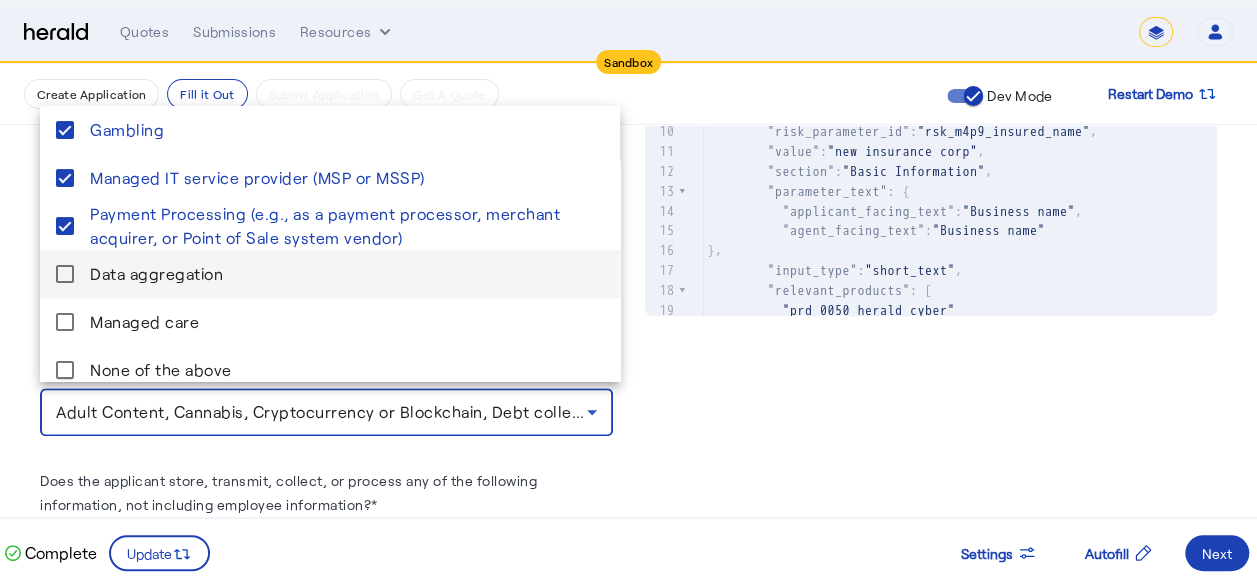 click on "Data aggregation" at bounding box center (347, 274) 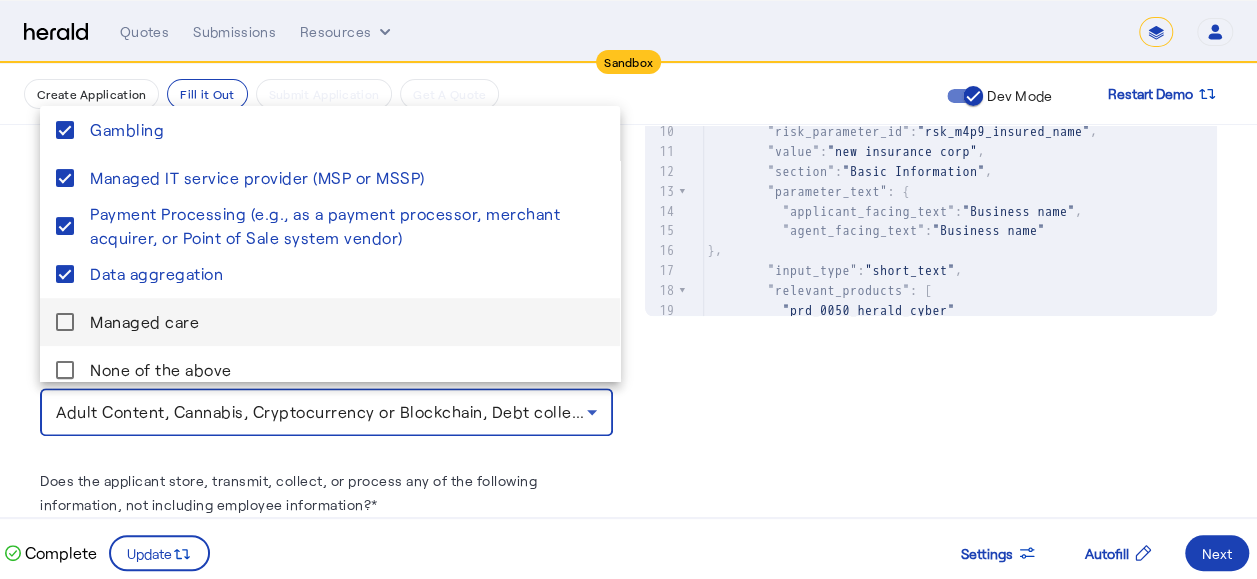 click on "Managed care" at bounding box center (347, 322) 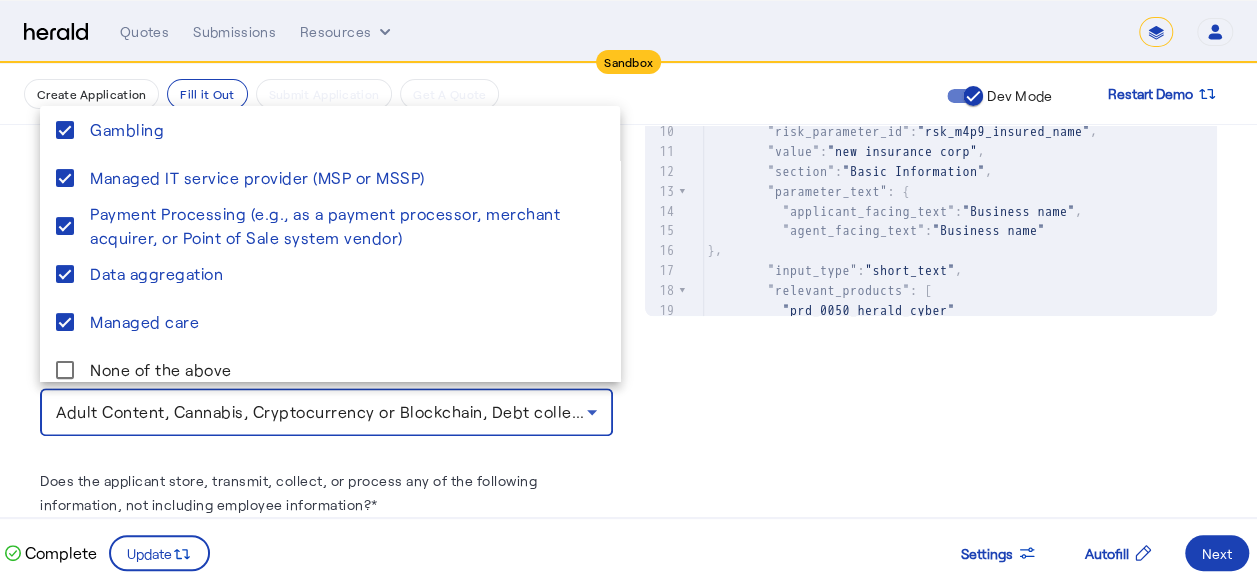 click at bounding box center [628, 289] 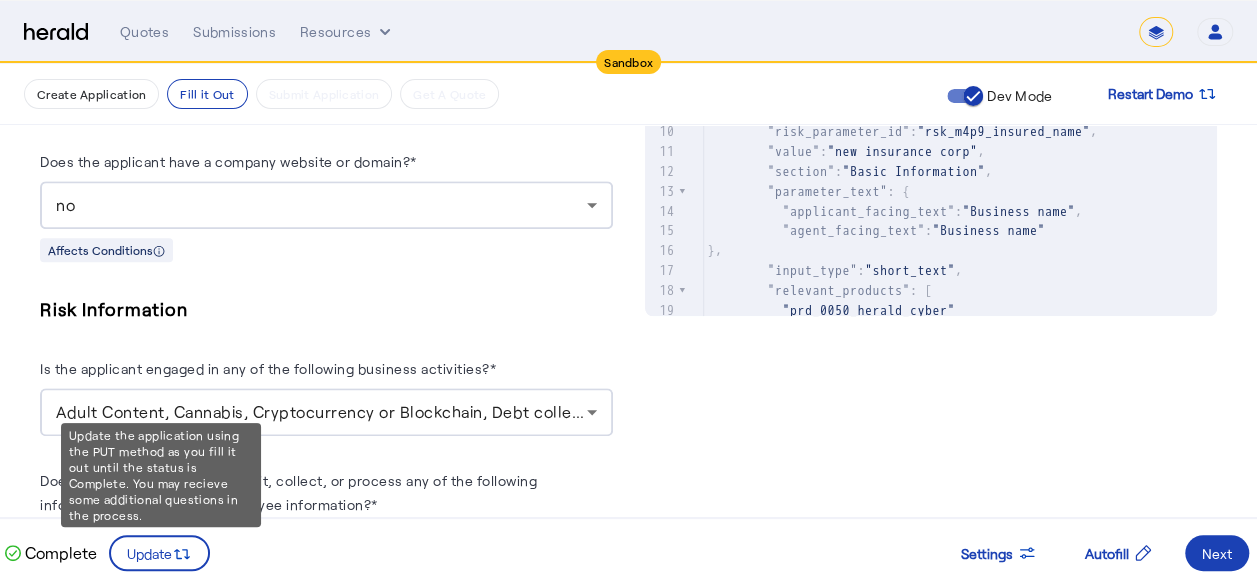 click on "Update" at bounding box center (149, 553) 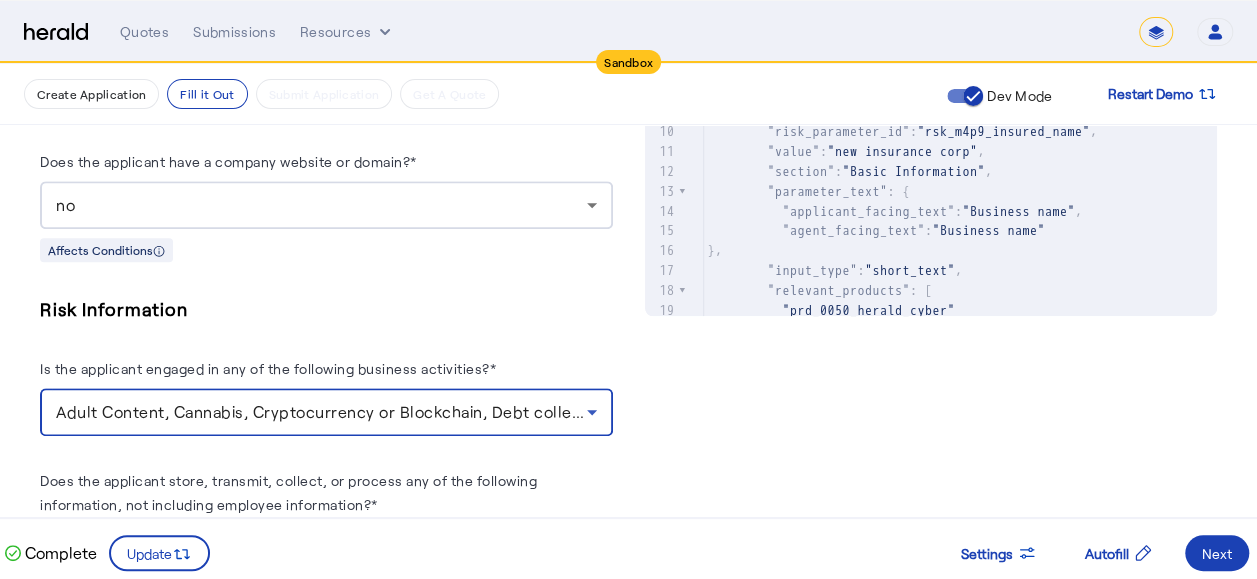 click on "Adult Content, Cannabis, Cryptocurrency or Blockchain, Debt collection agency, Gambling, Managed IT service provider (MSP or MSSP), Payment Processing (e.g., as a payment processor, merchant acquirer, or Point of Sale system vendor), Data aggregation, Managed care" at bounding box center [1104, 411] 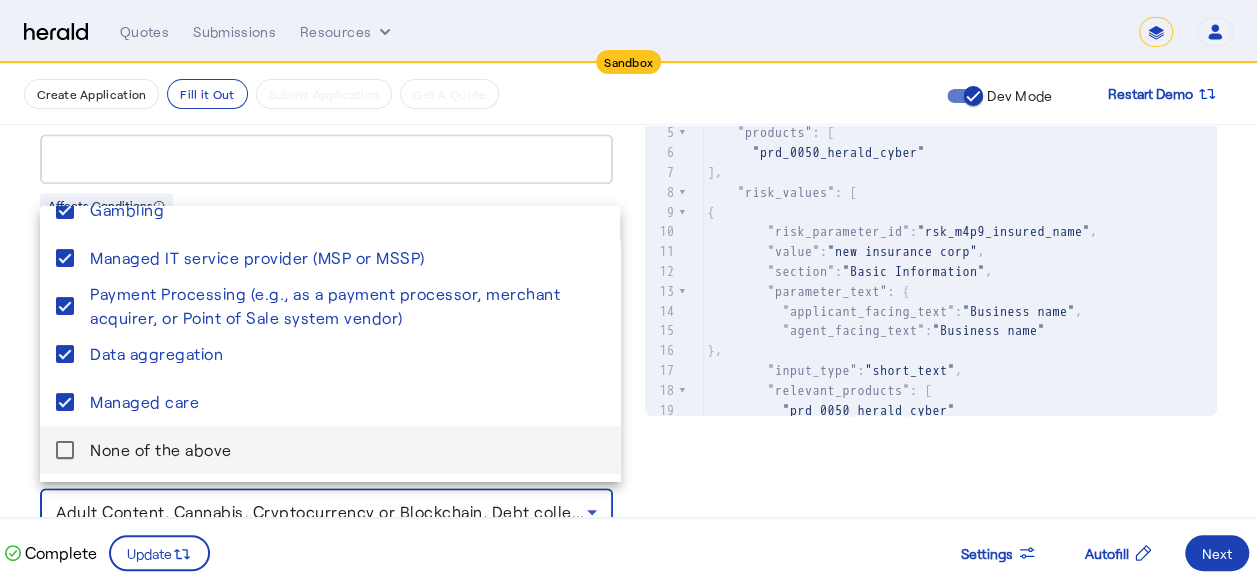 click on "None of the above" at bounding box center (347, 450) 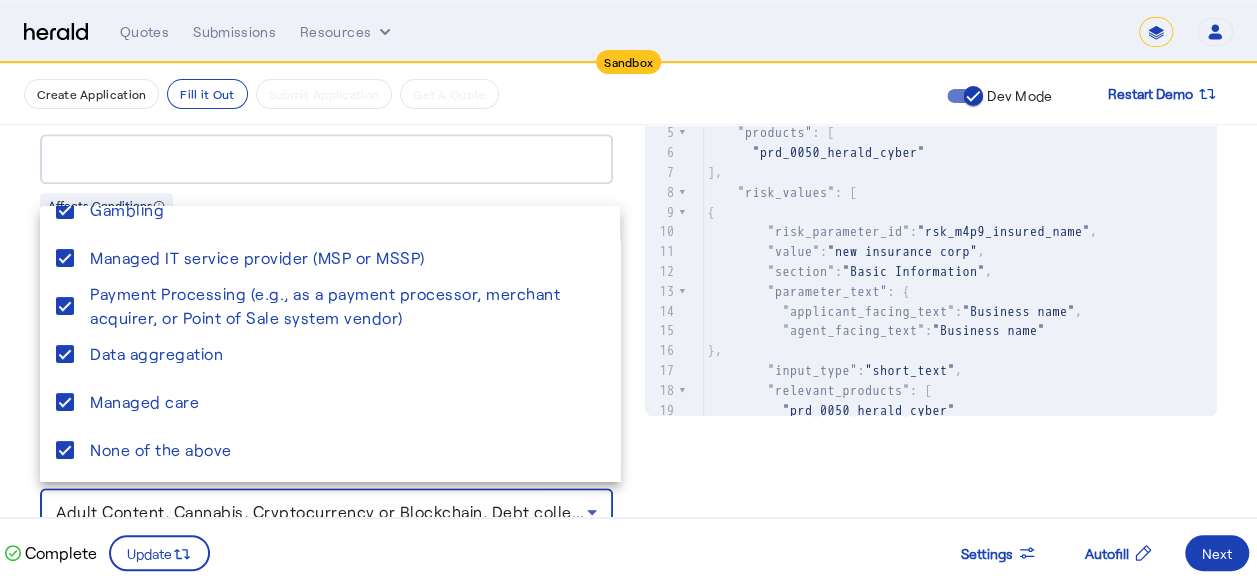 click at bounding box center (628, 289) 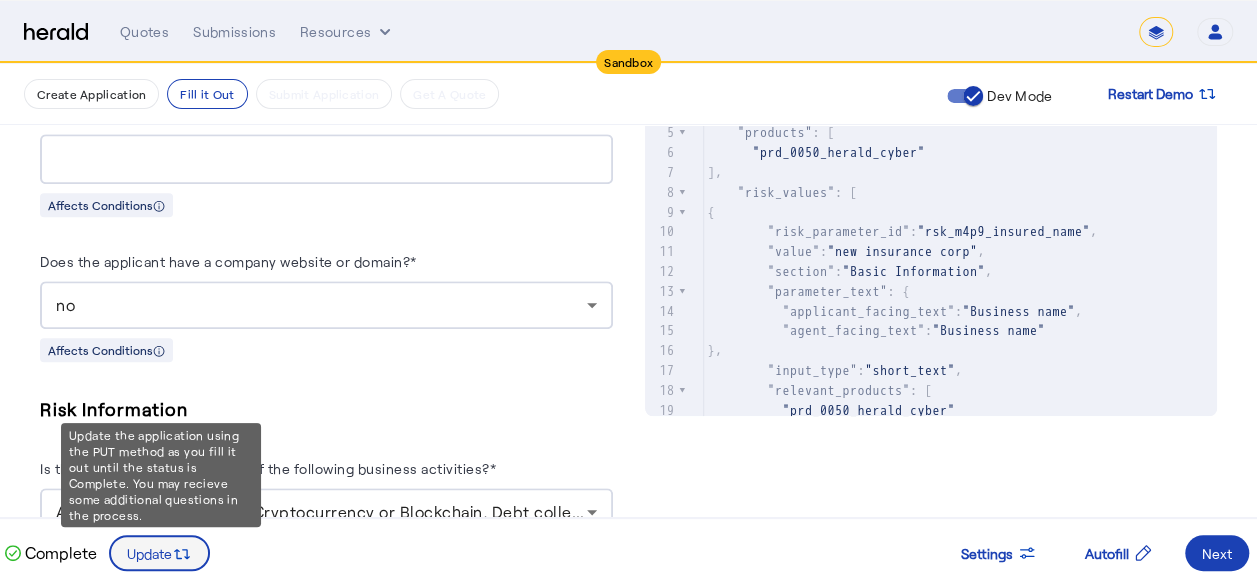 click at bounding box center [159, 553] 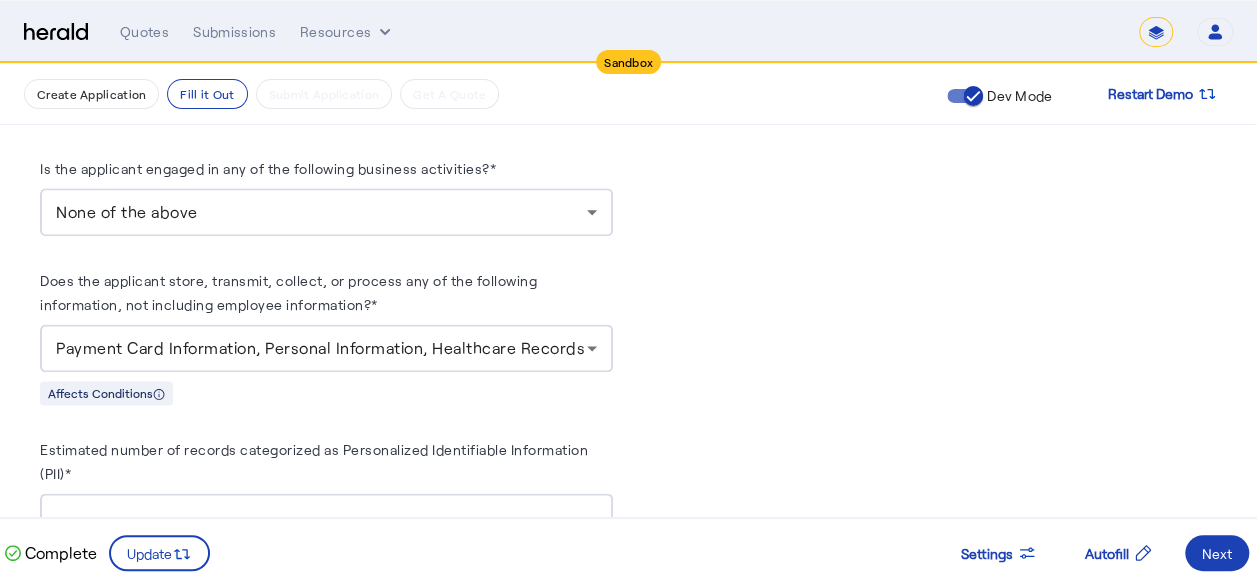 click on "Payment Card Information, Personal Information, Healthcare Records" at bounding box center [320, 347] 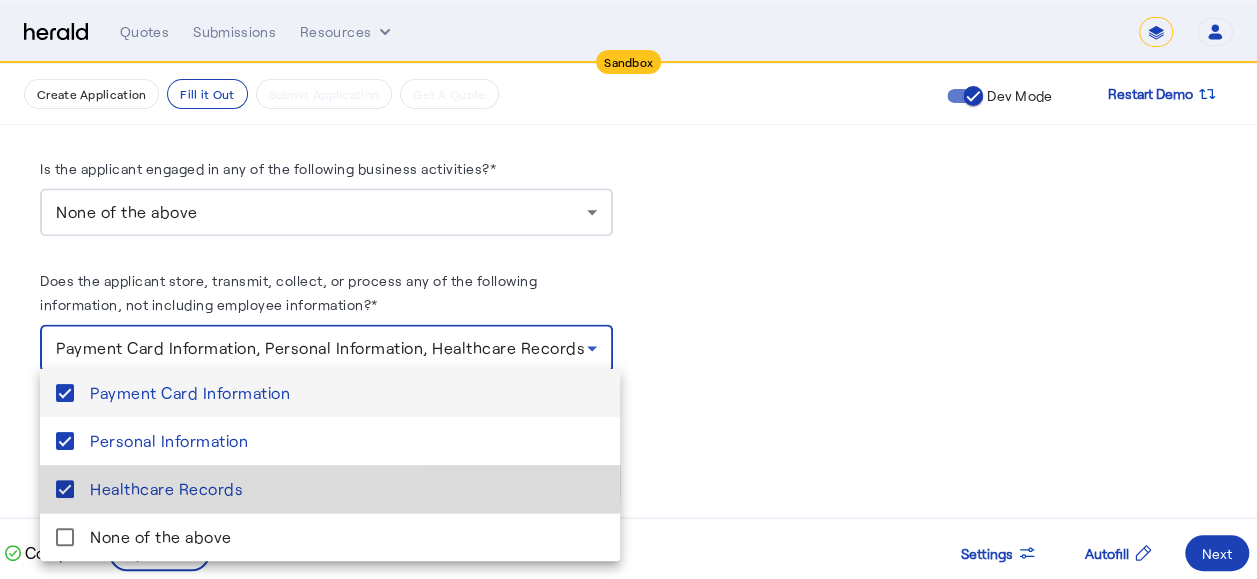 click on "Healthcare Records" at bounding box center [347, 489] 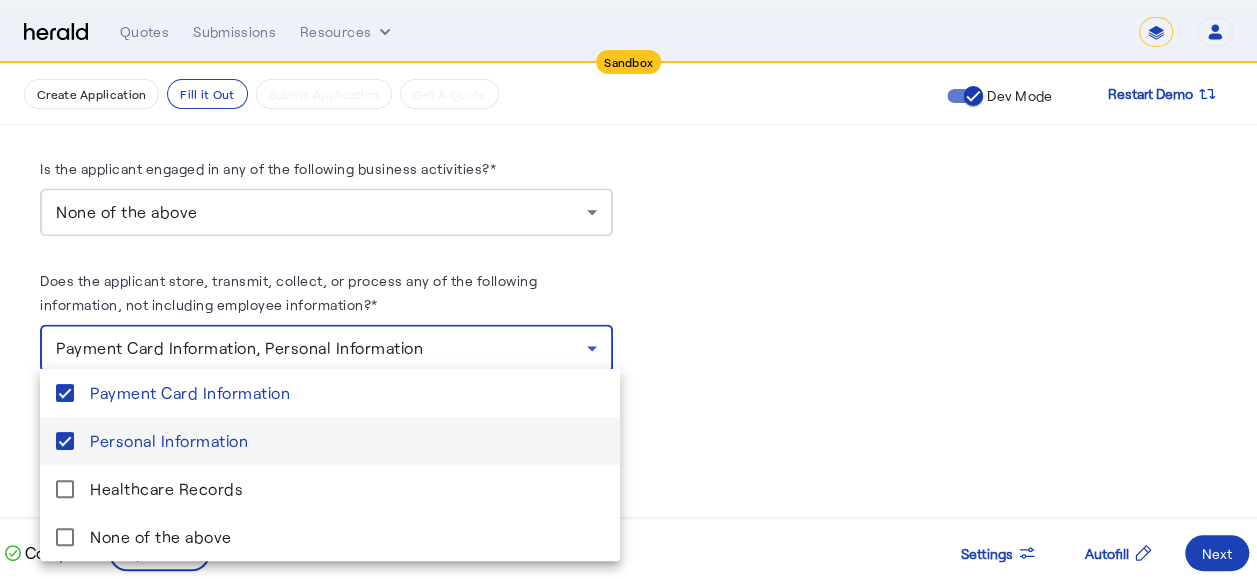 click on "Personal Information" at bounding box center (347, 441) 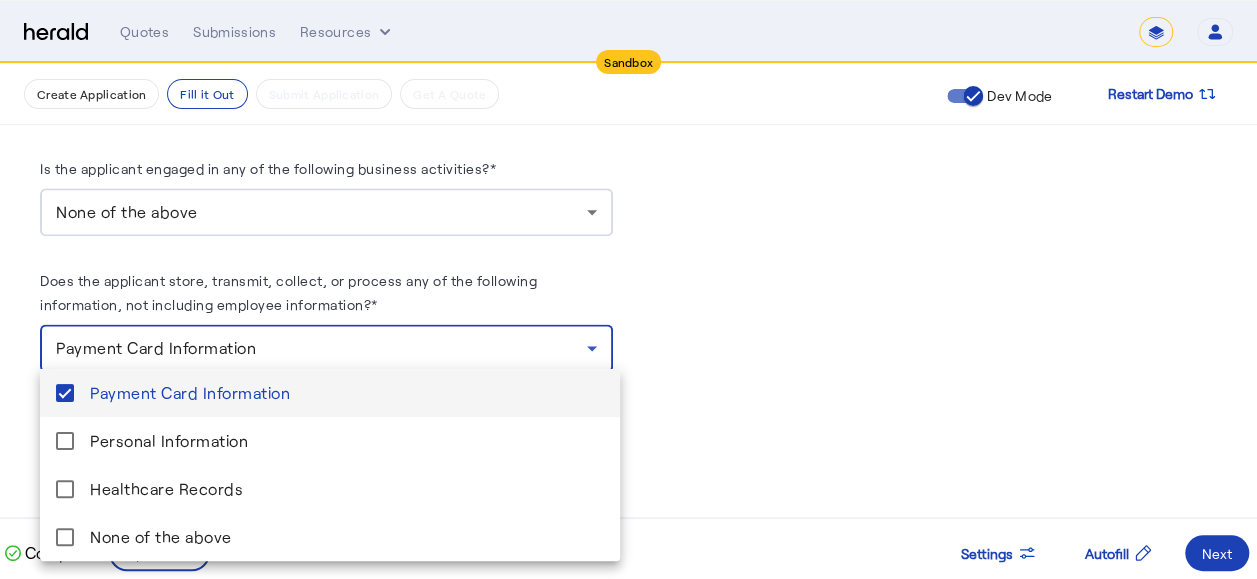 click on "Payment Card Information" at bounding box center [347, 393] 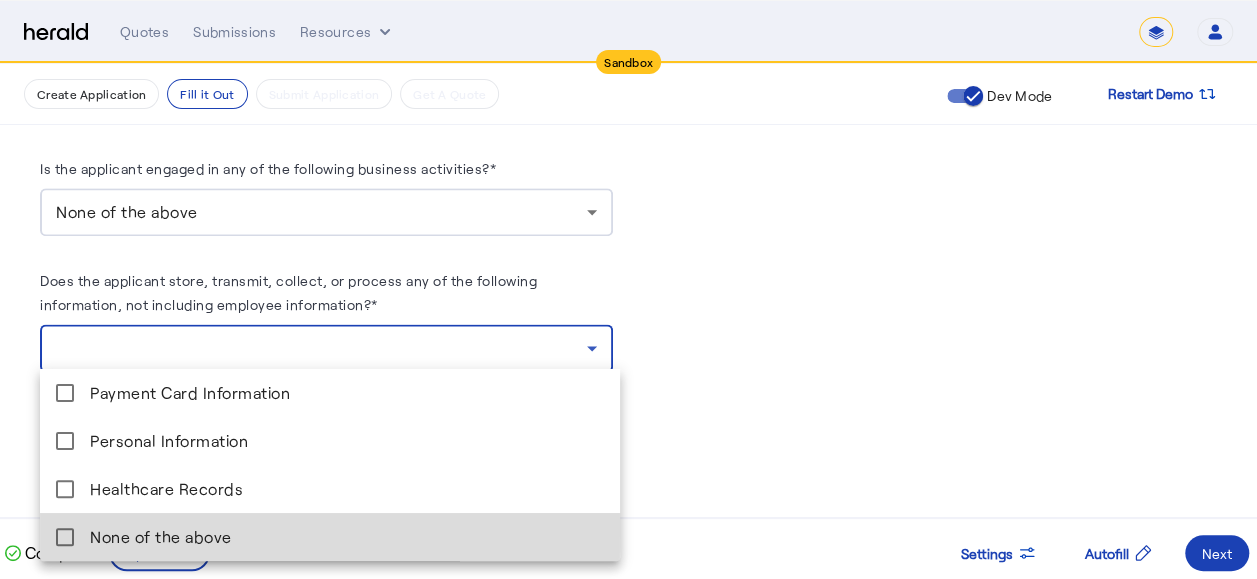 click on "None of the above" at bounding box center (347, 537) 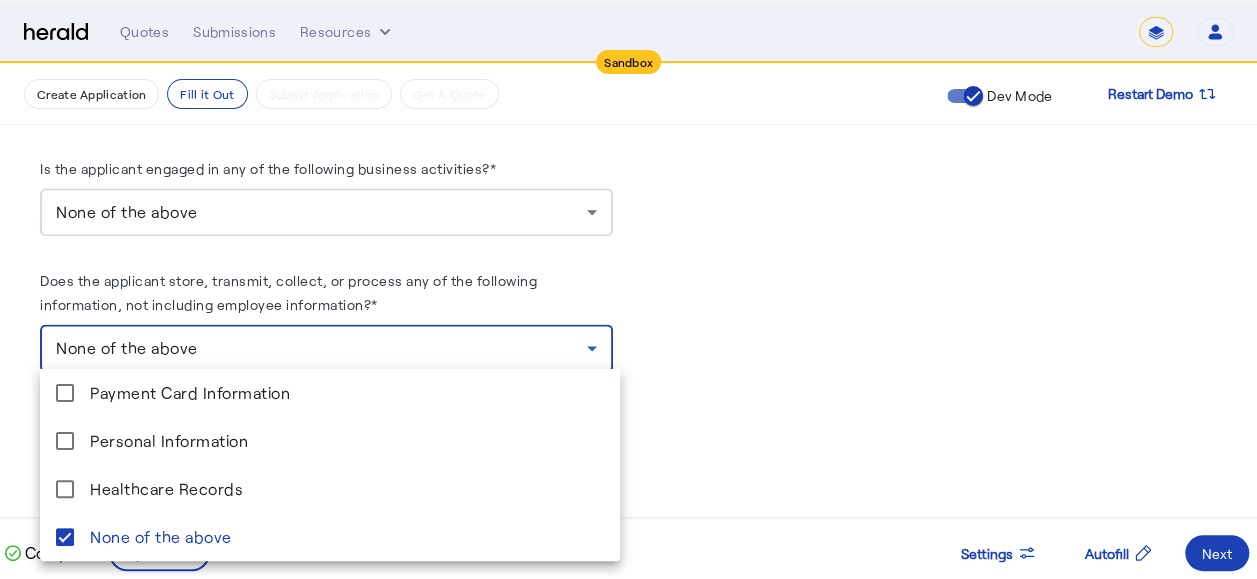 drag, startPoint x: 696, startPoint y: 374, endPoint x: 424, endPoint y: 462, distance: 285.8811 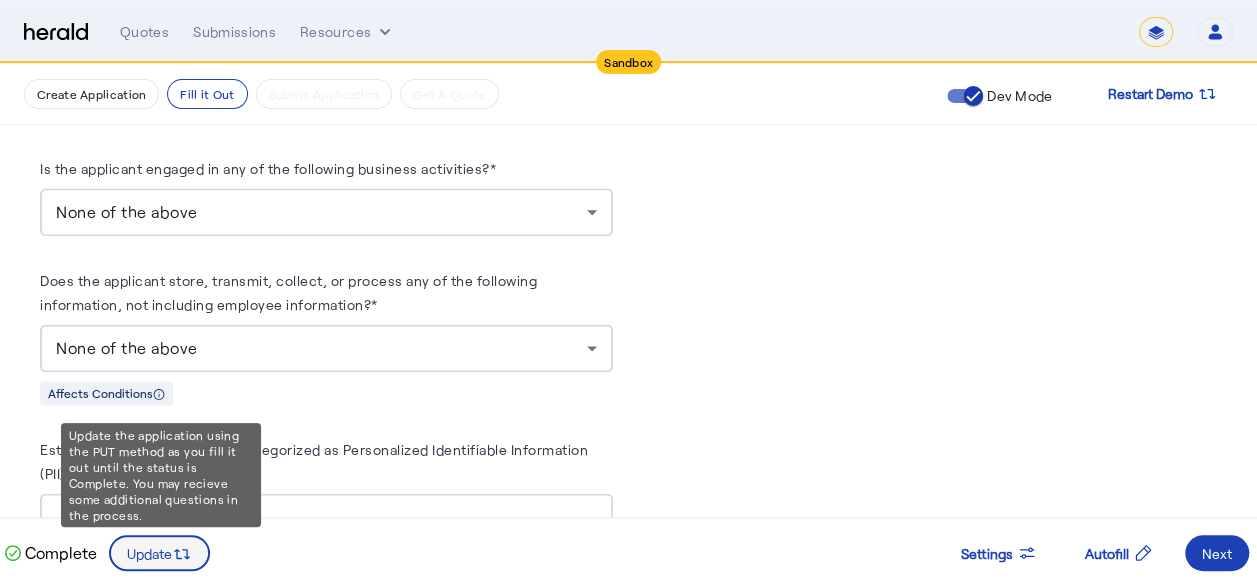 click at bounding box center (159, 553) 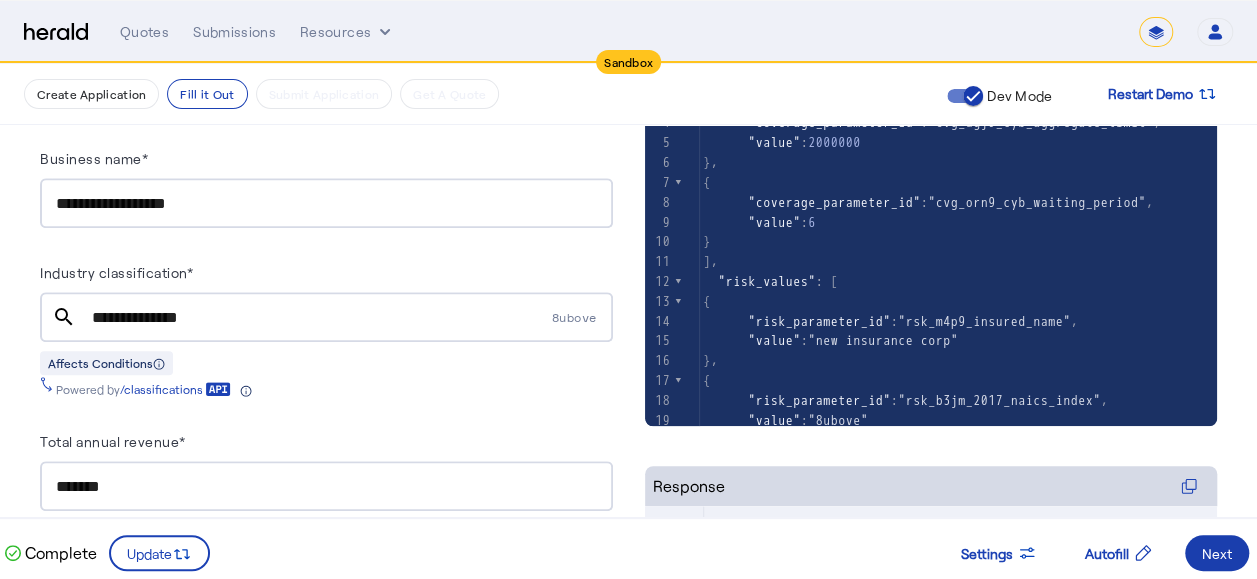 click on "Next" at bounding box center (1217, 553) 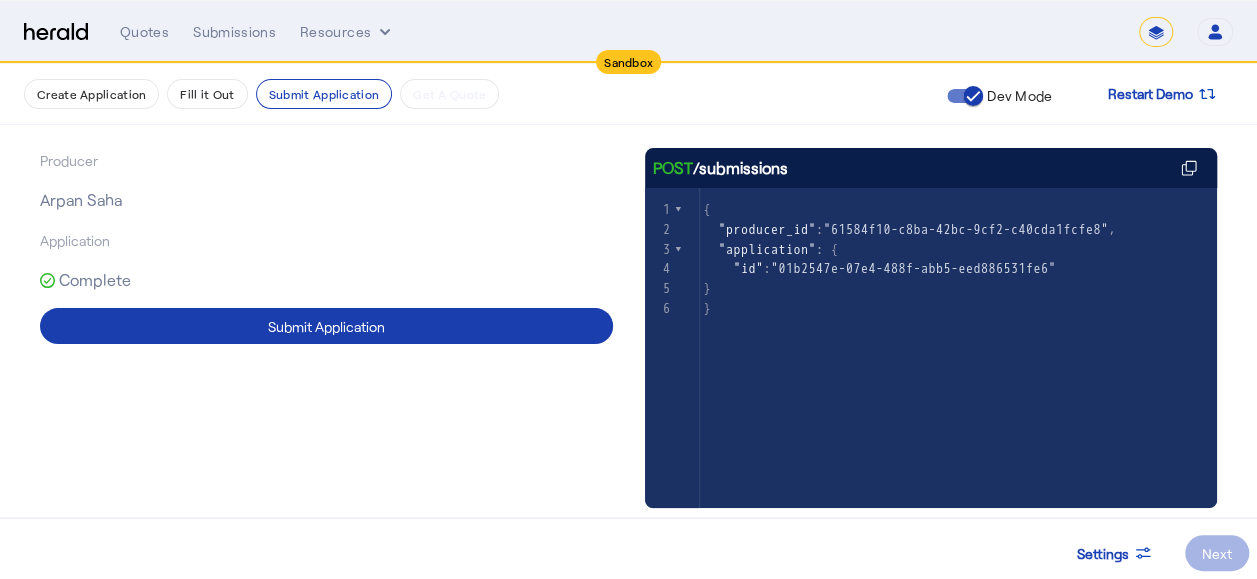 click at bounding box center (326, 326) 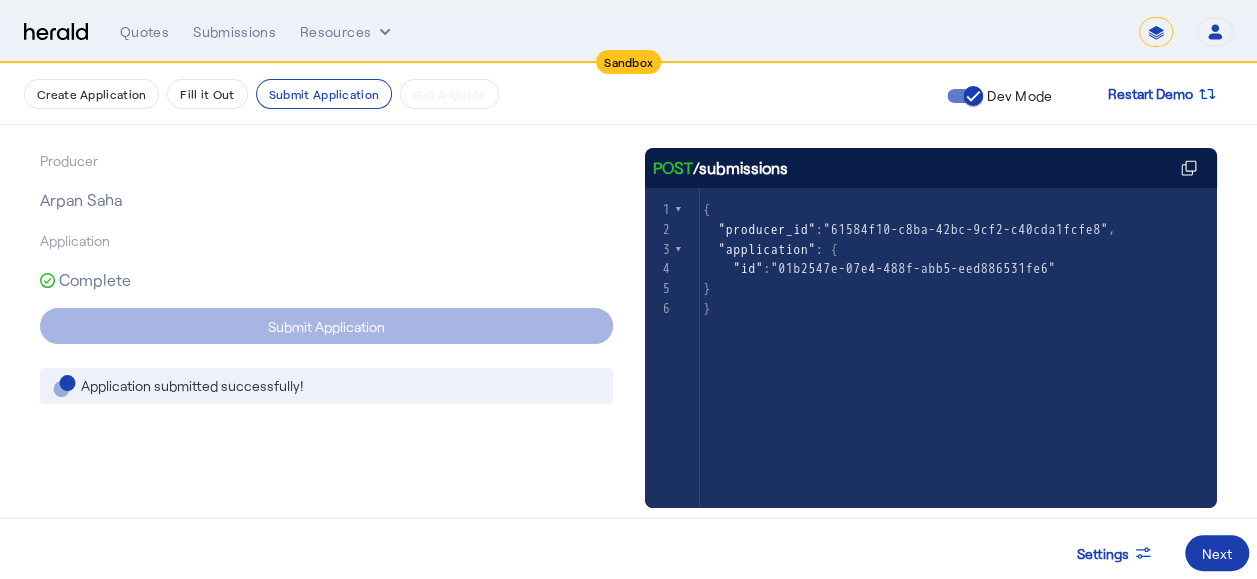 click at bounding box center [1217, 553] 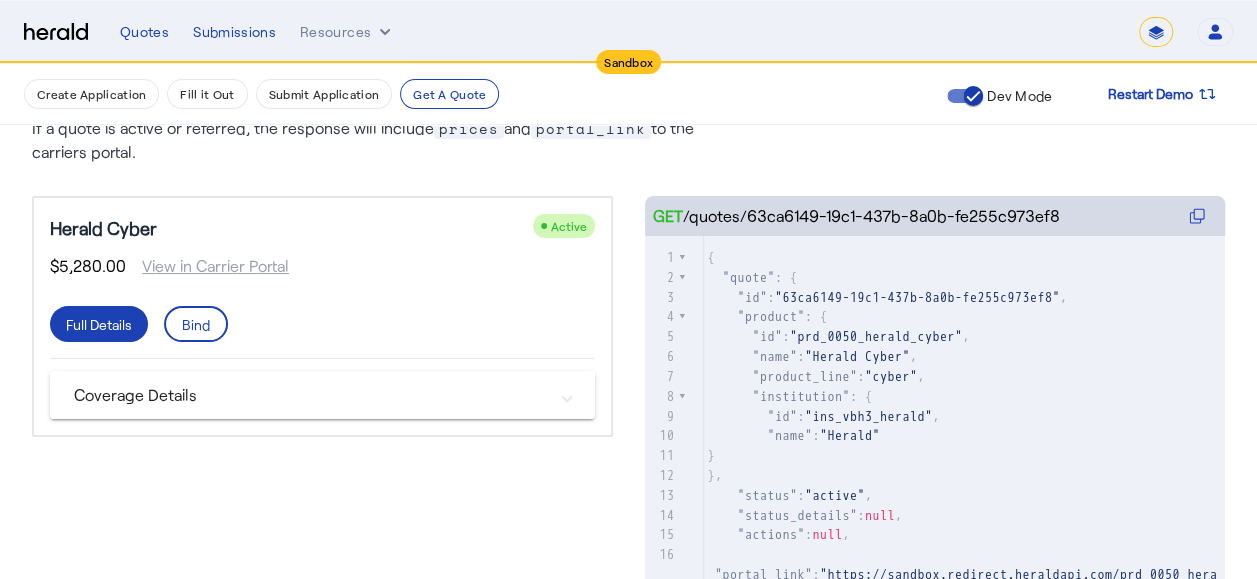 click on "Coverage Details" at bounding box center [322, 395] 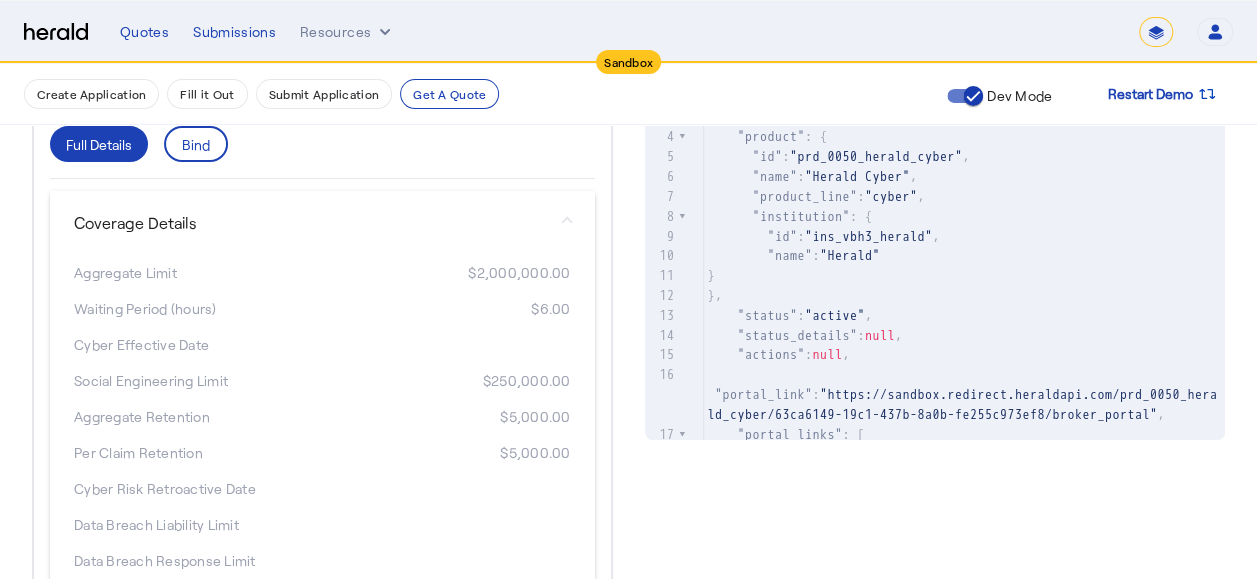 scroll, scrollTop: 500, scrollLeft: 0, axis: vertical 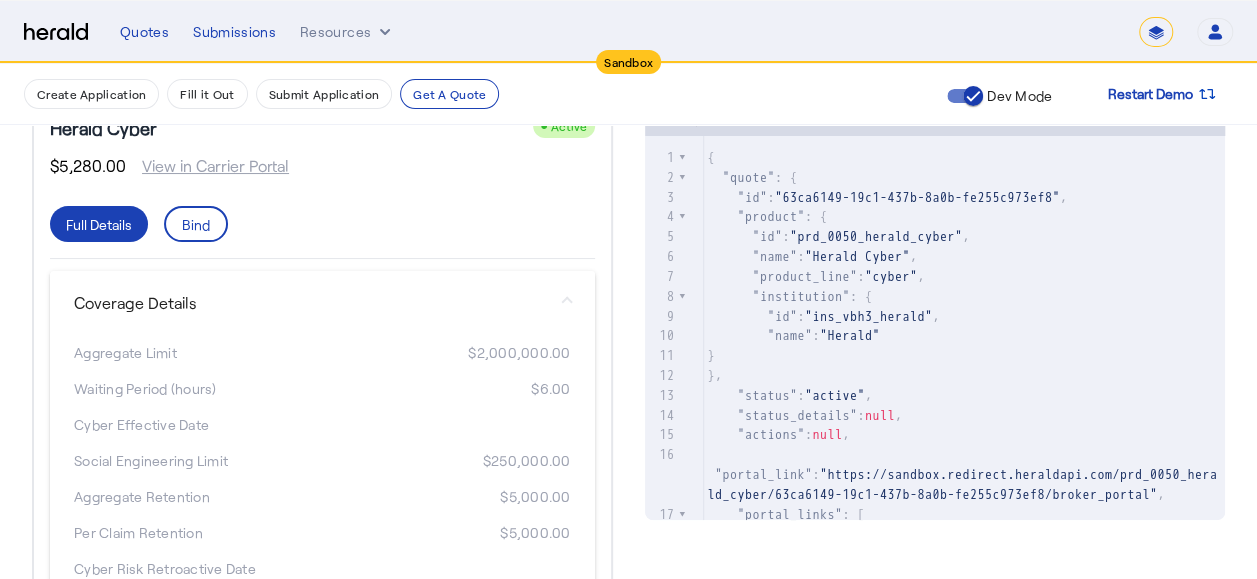 click on "Coverage Details" at bounding box center [318, 303] 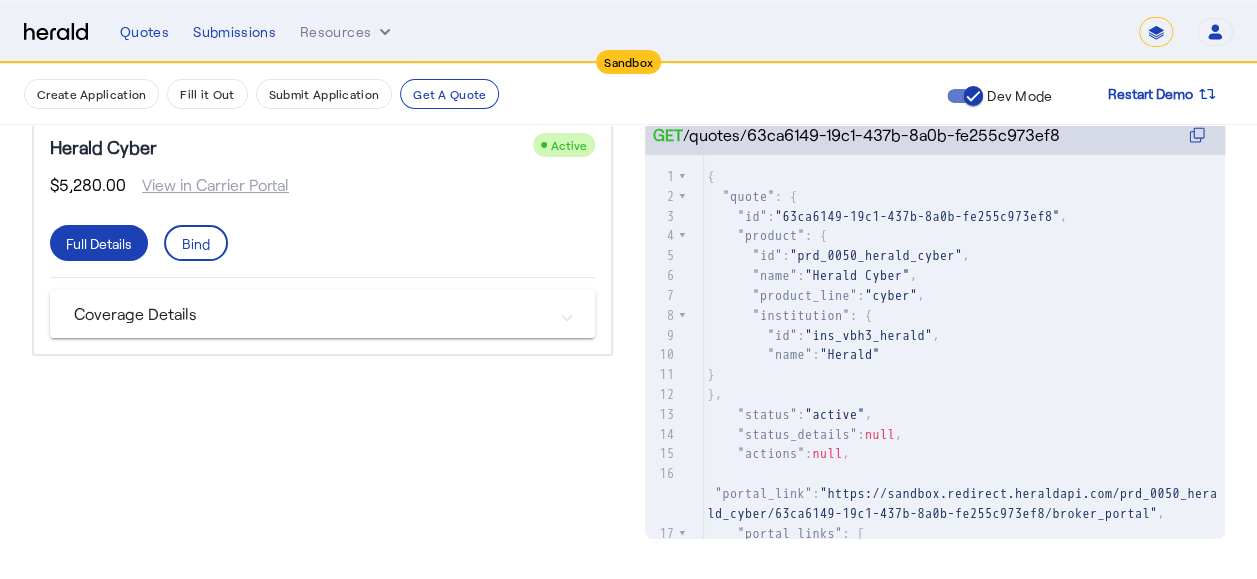 click on "Coverage Details" at bounding box center [322, 314] 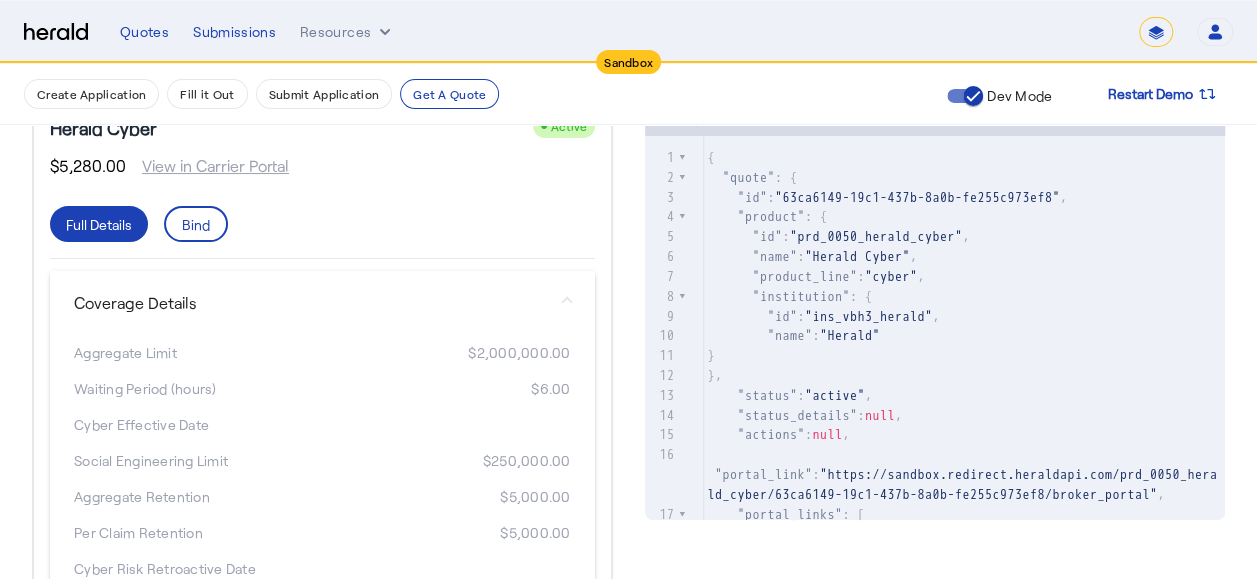 click on "Coverage Details" at bounding box center (322, 303) 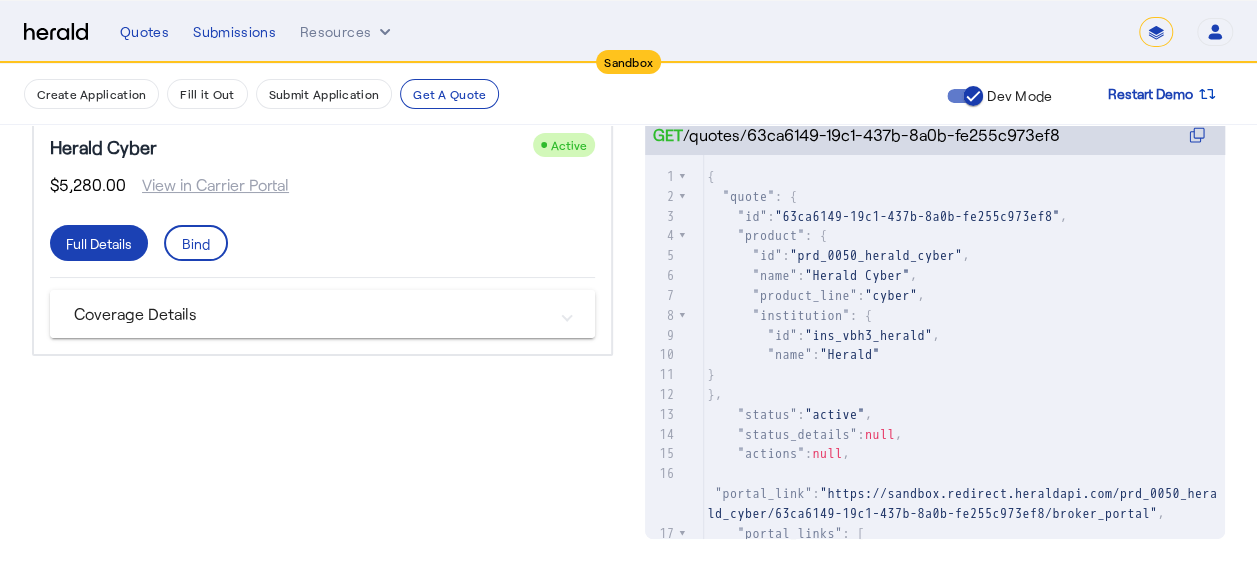 scroll, scrollTop: 281, scrollLeft: 0, axis: vertical 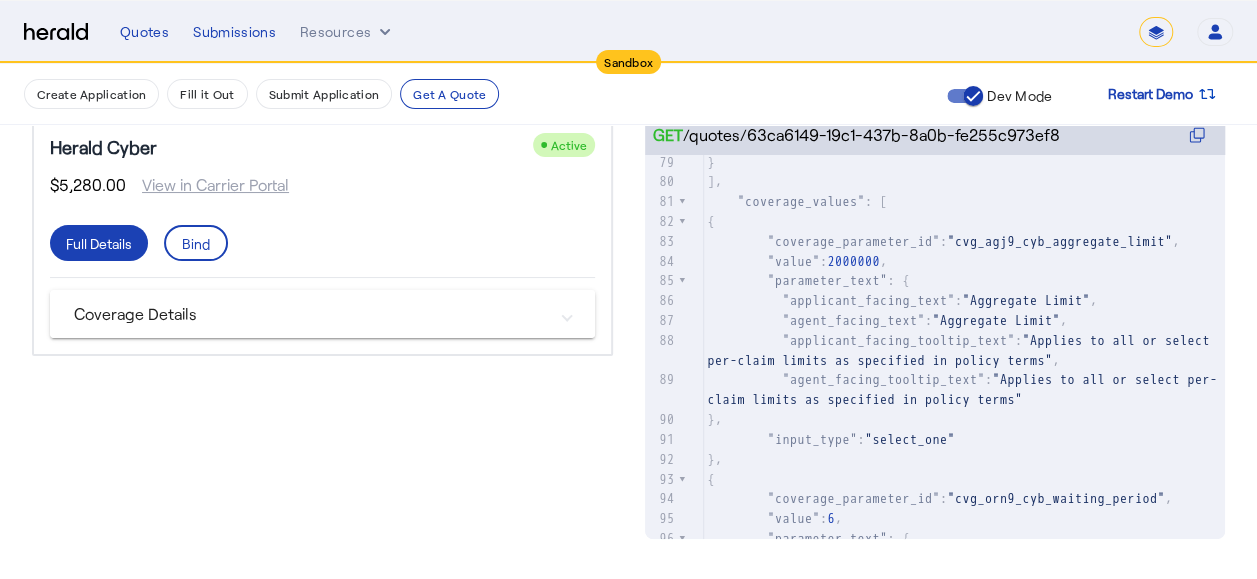 click on "Coverage Details" at bounding box center (310, 314) 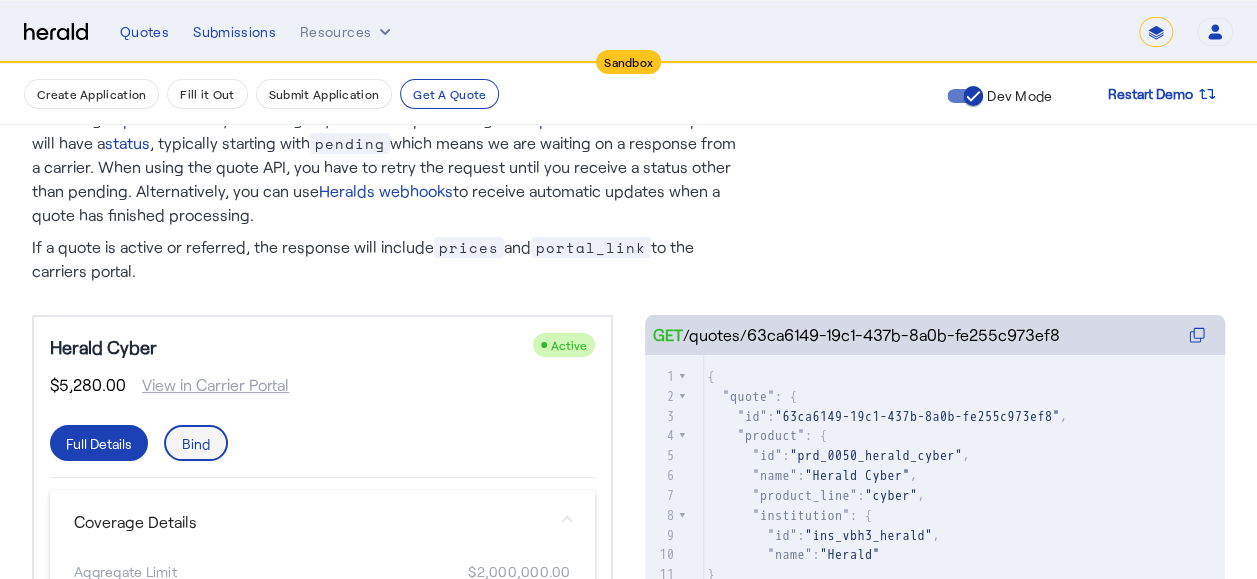 click on "Bind" 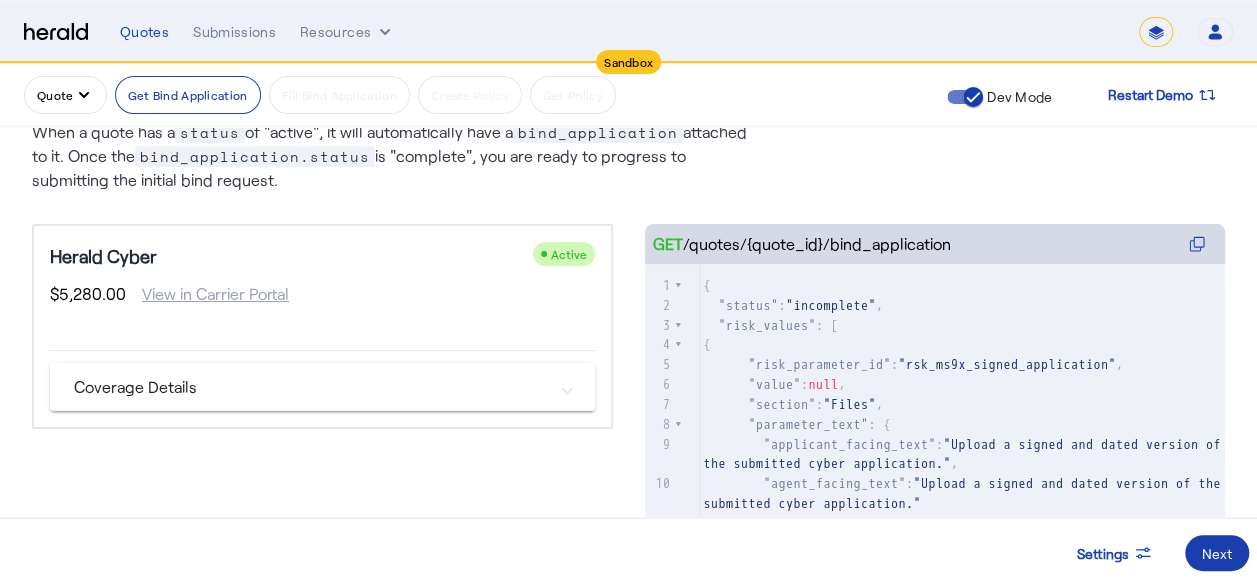 click on "Next" at bounding box center (1217, 553) 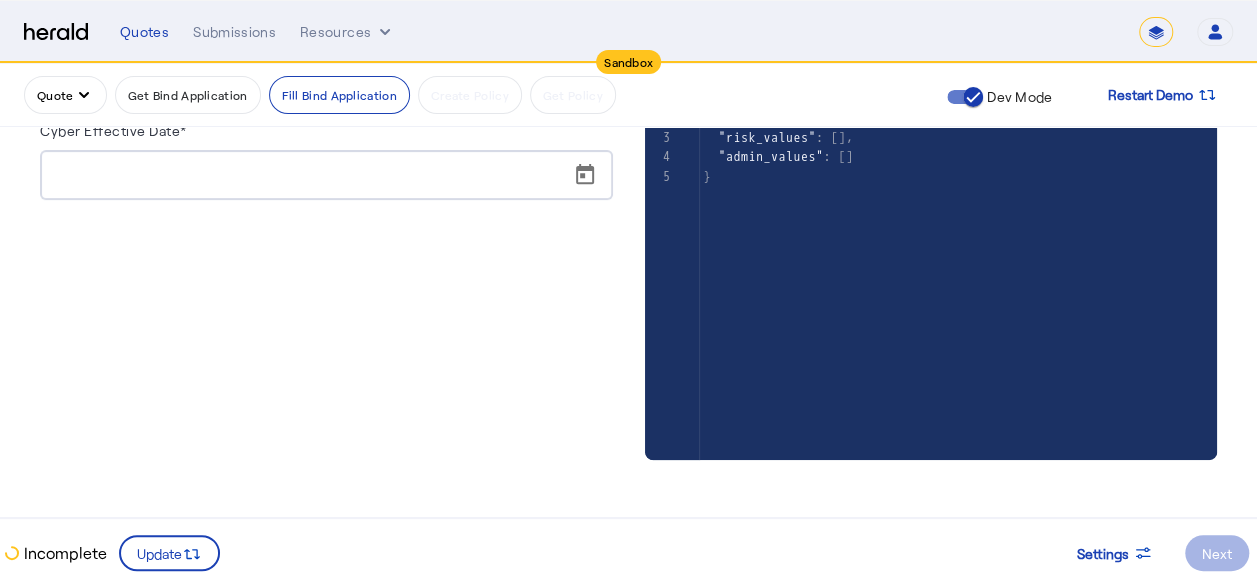 click on "Cyber Effective Date*" at bounding box center (332, 176) 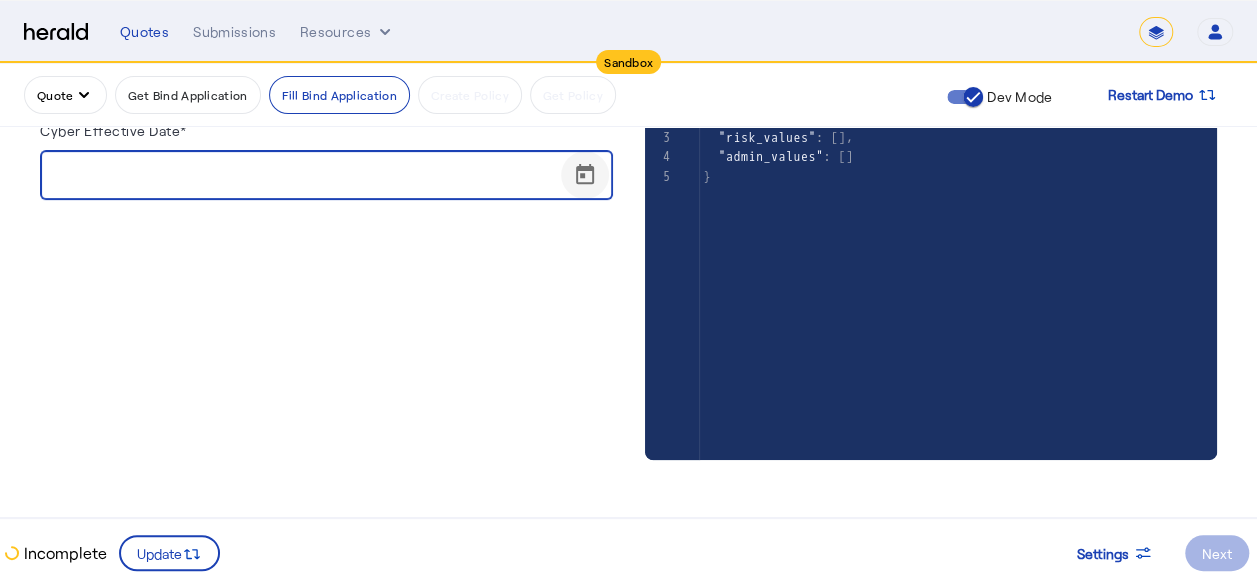 click 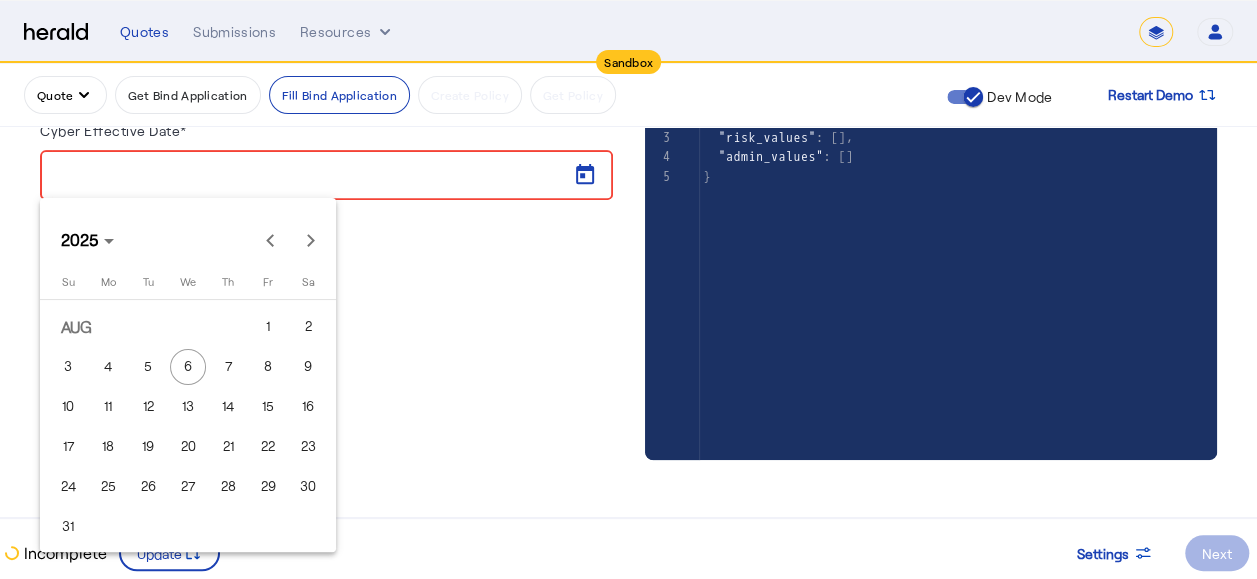 click on "30" at bounding box center [308, 487] 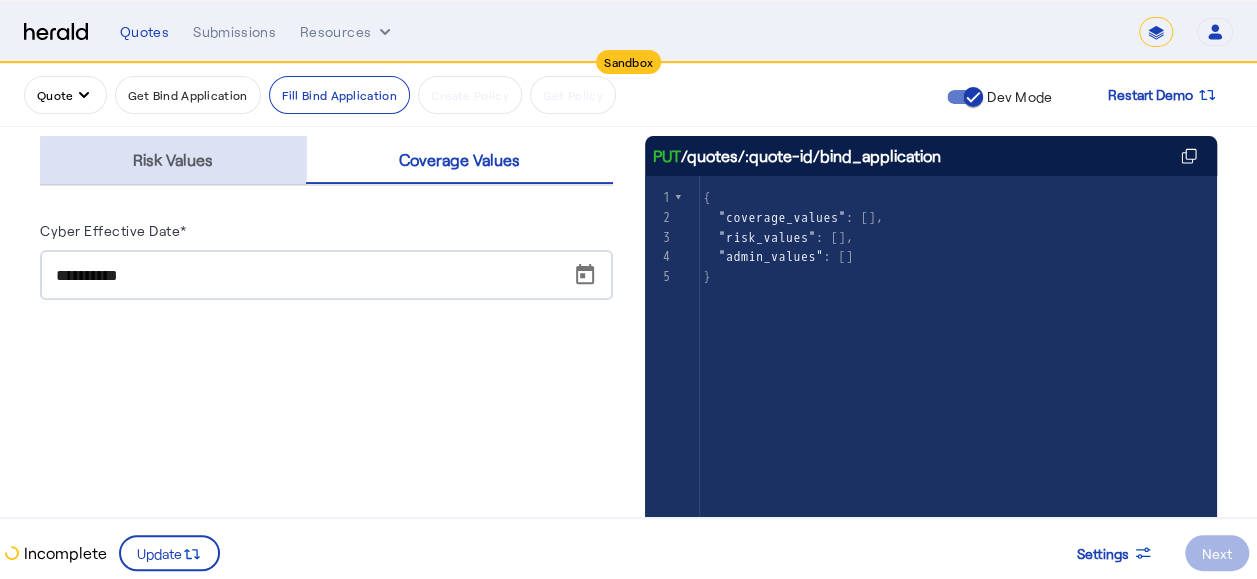click on "Risk Values" at bounding box center (173, 160) 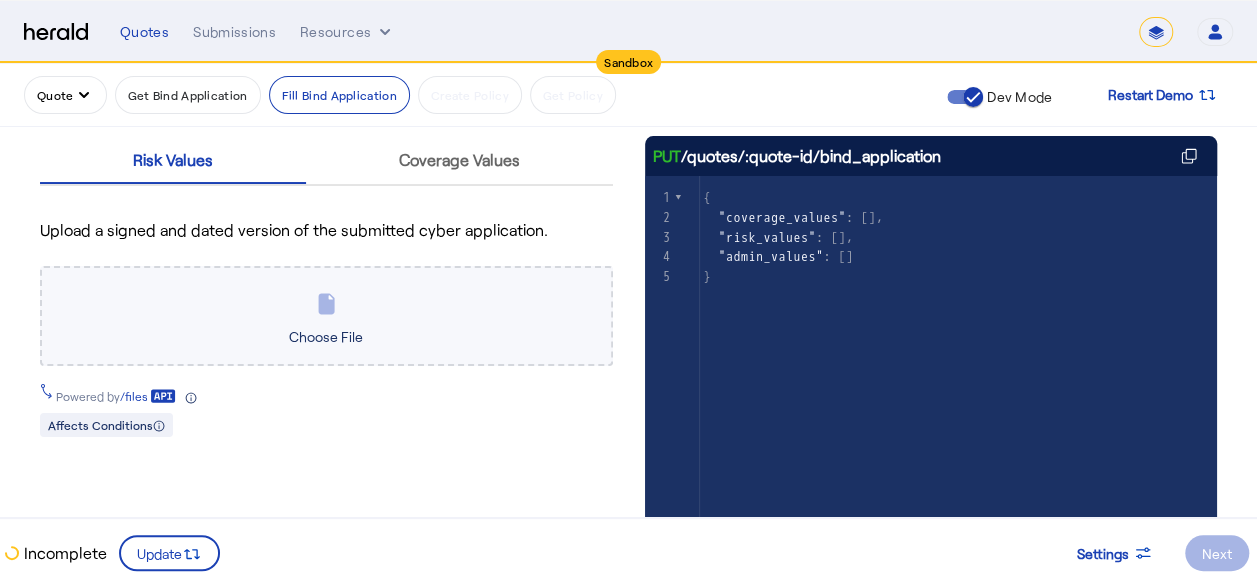click on "Choose File" 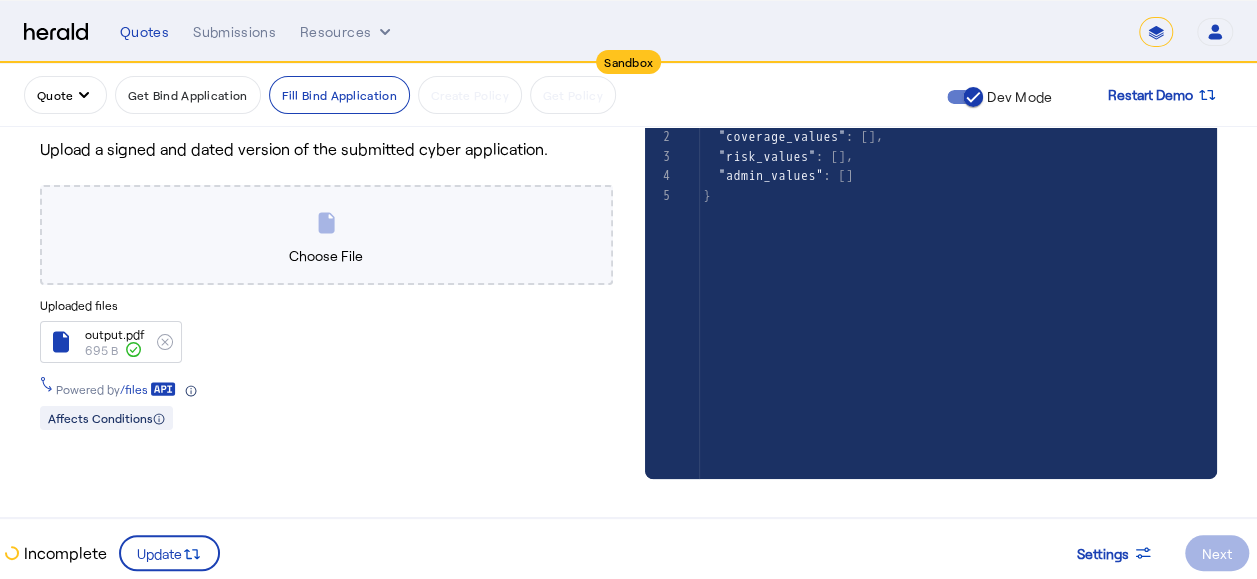 click 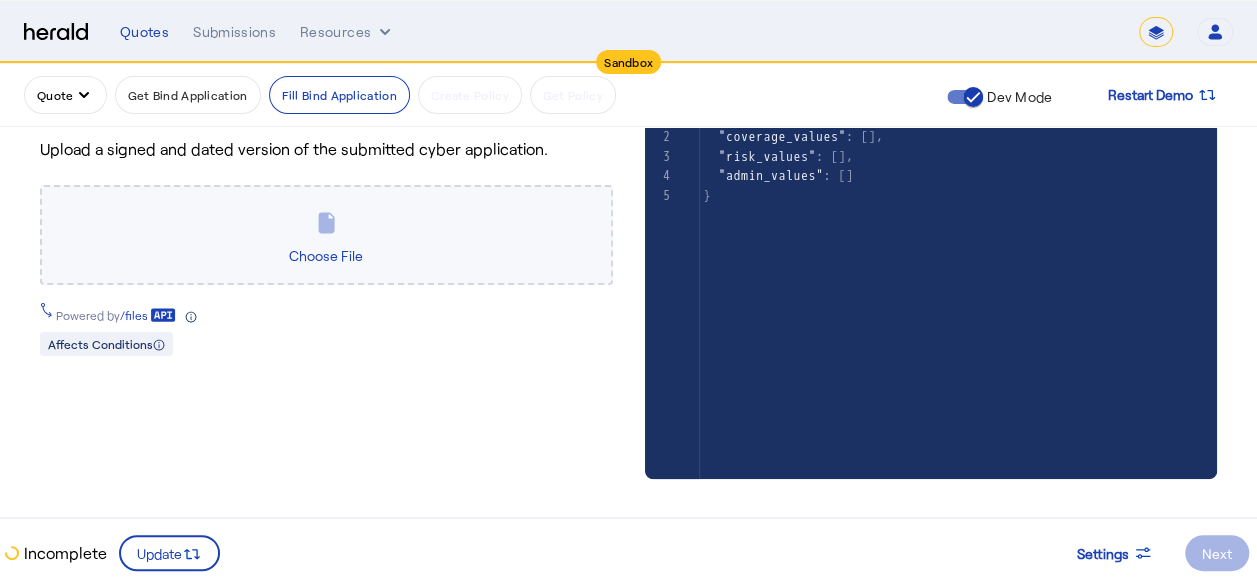 click 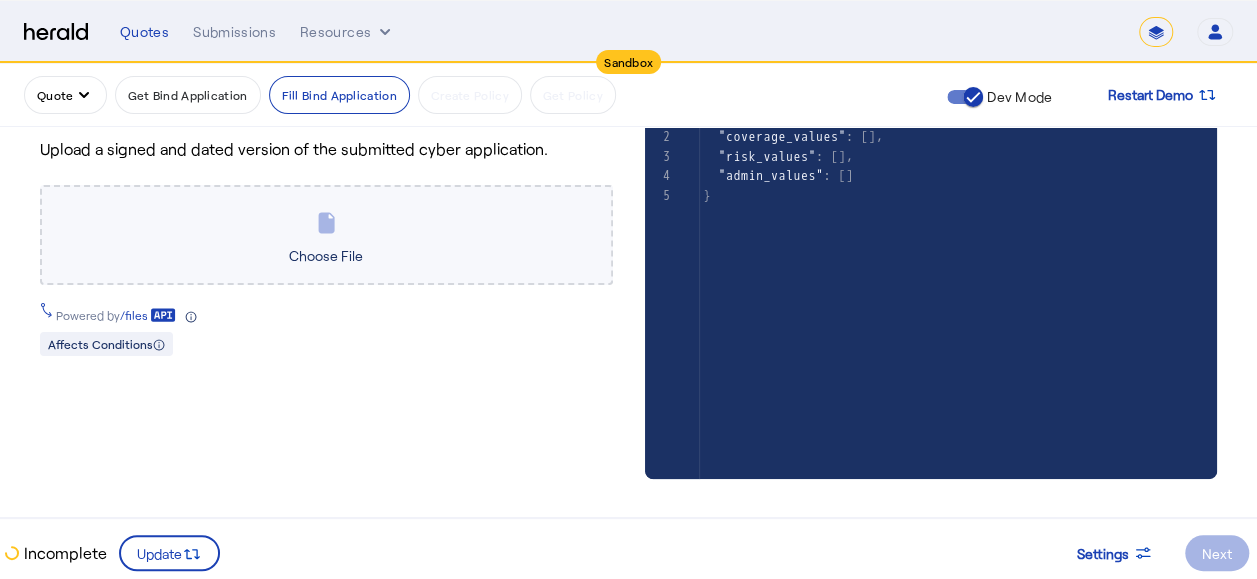 click on "Choose File" 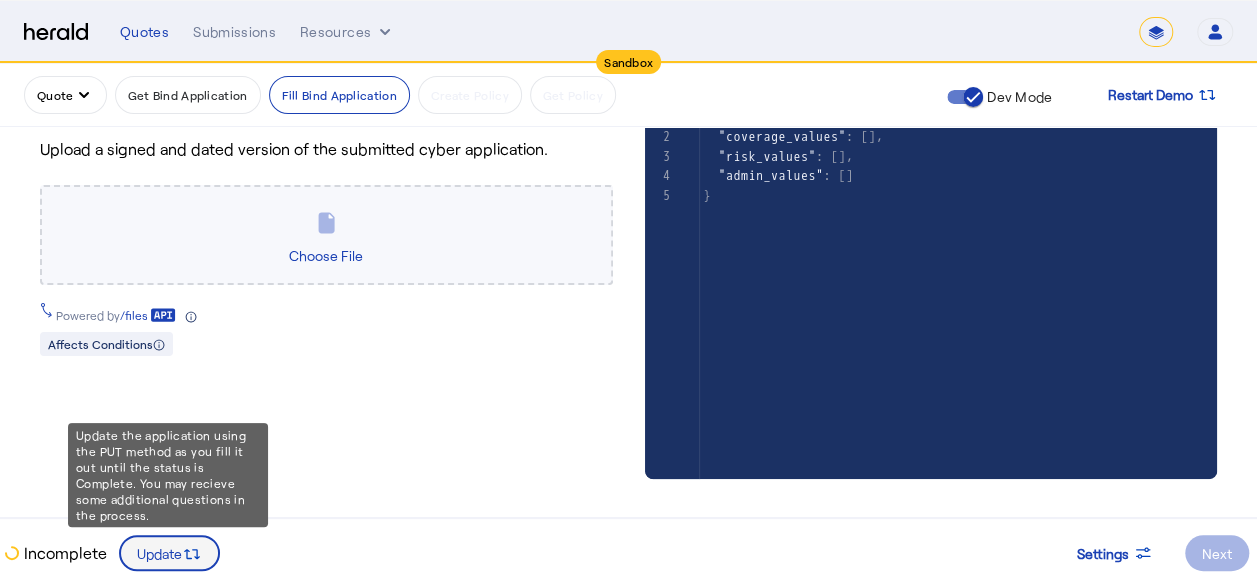 click 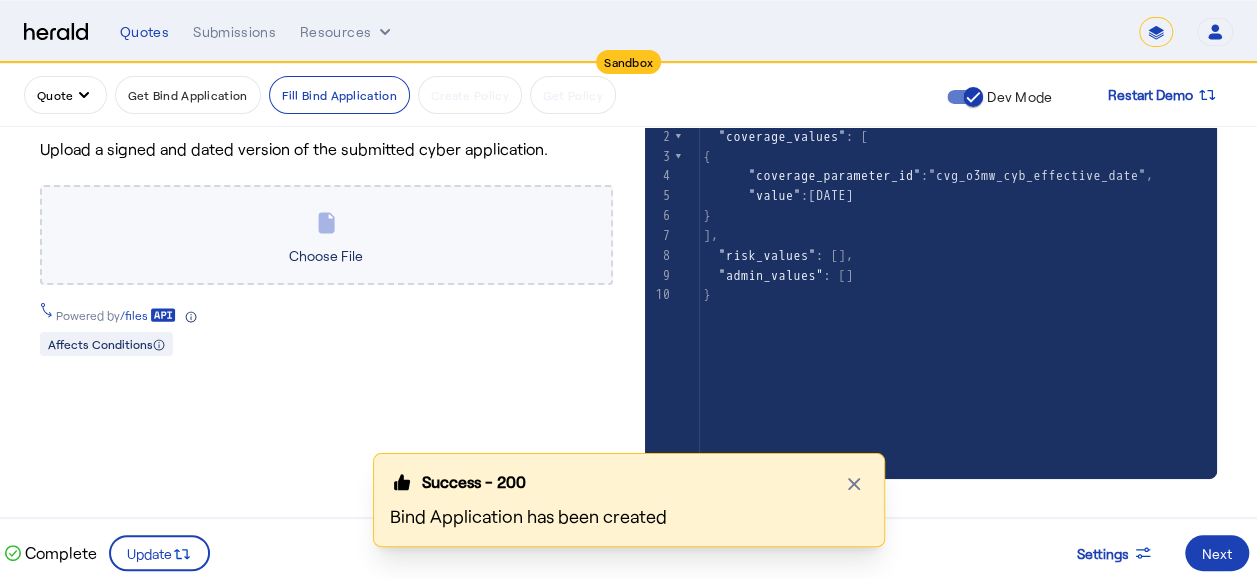 click on "Choose File" 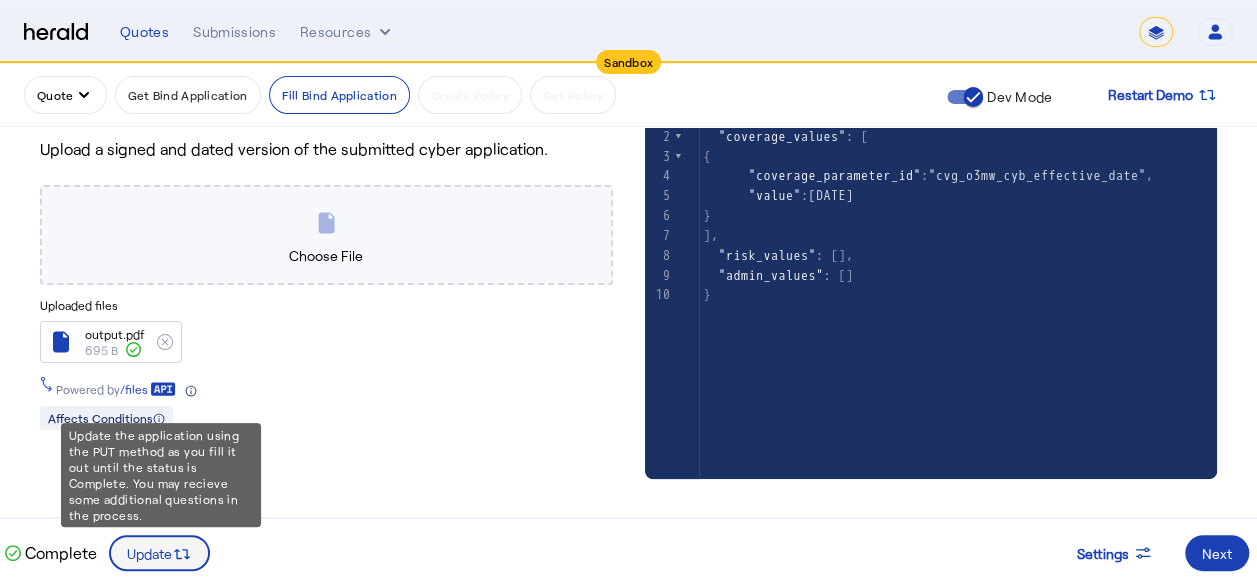 click 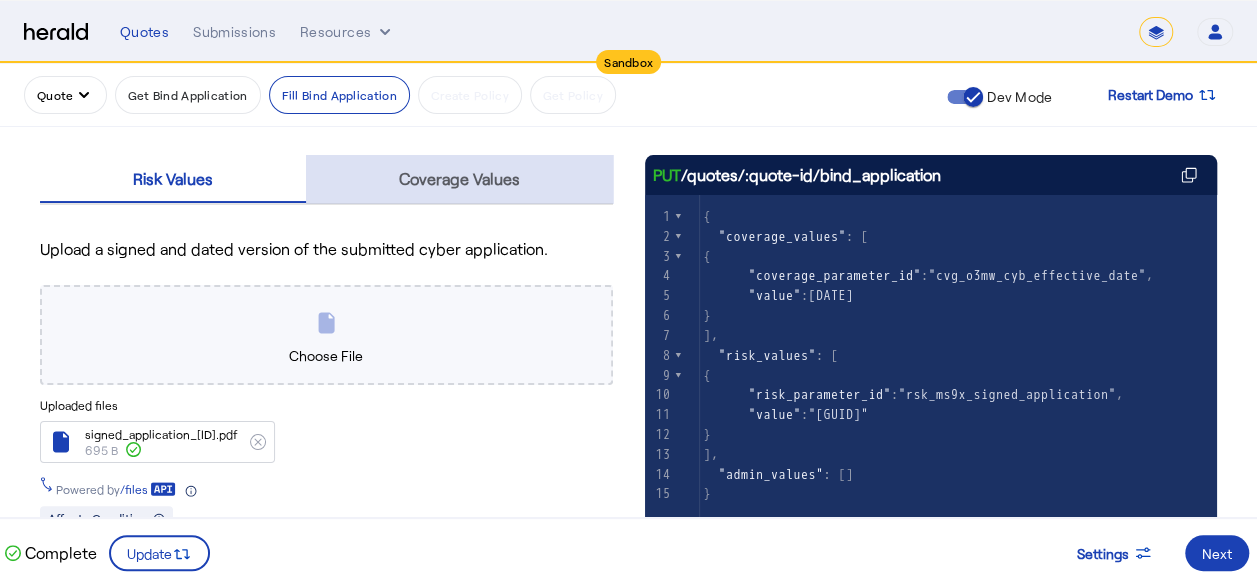 click on "Coverage Values" at bounding box center [459, 179] 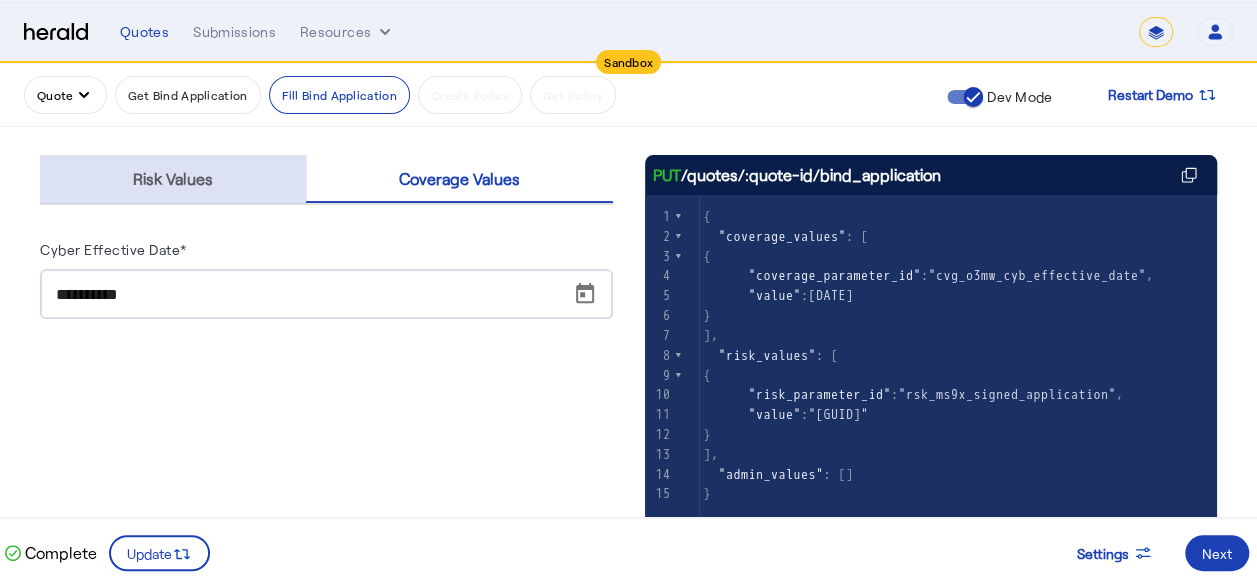 click on "Risk Values" at bounding box center (173, 179) 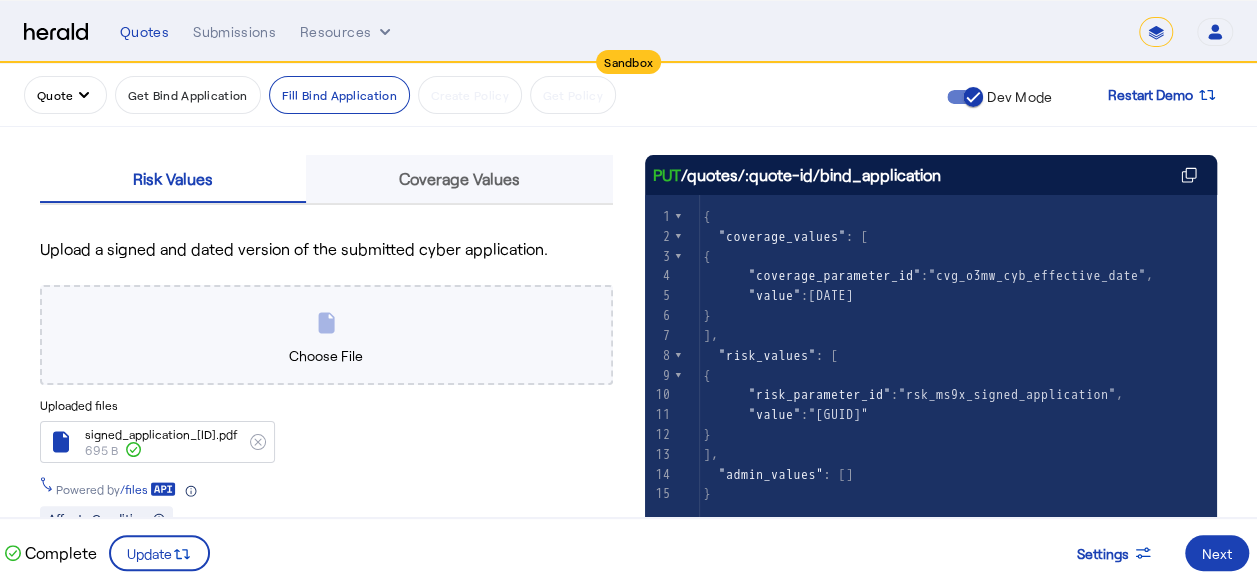 click on "Coverage Values" at bounding box center (459, 179) 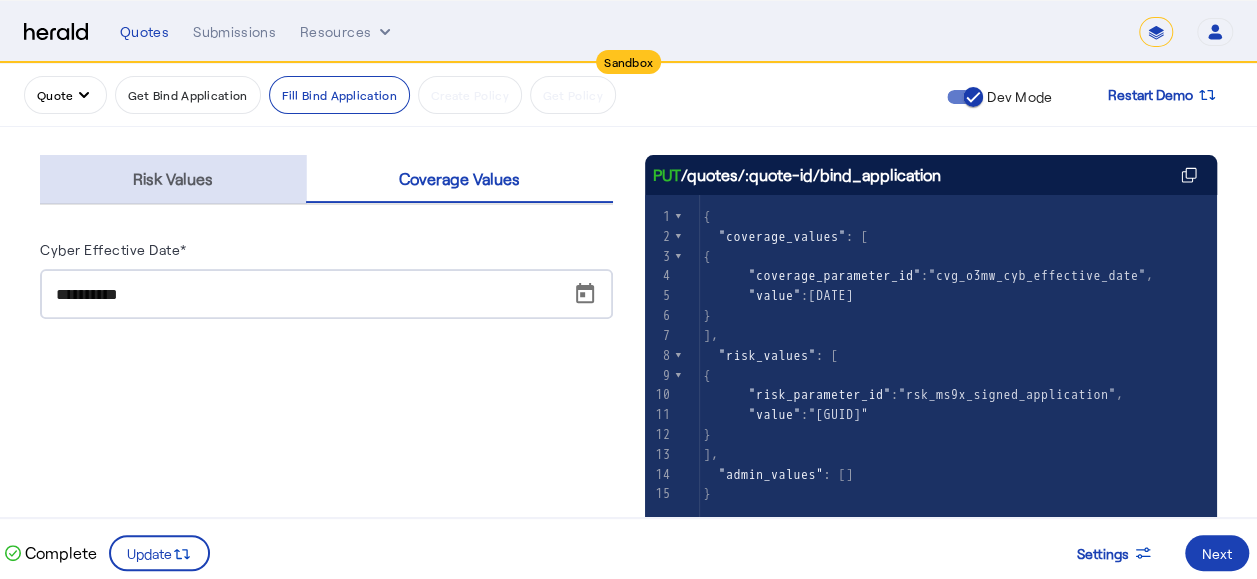 click on "Risk Values" at bounding box center [173, 179] 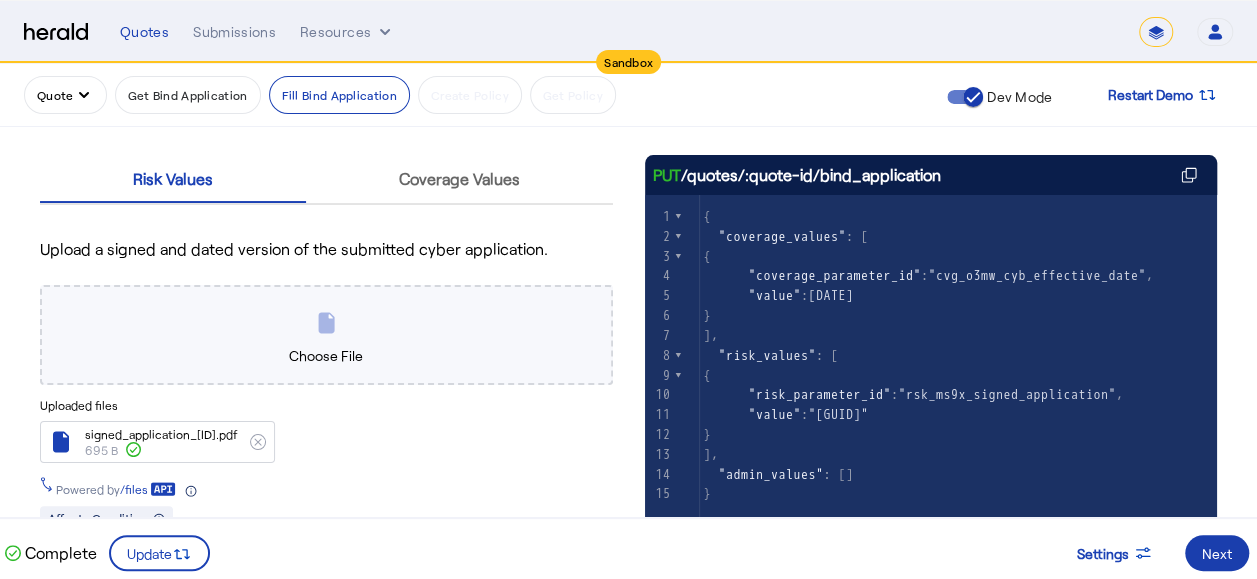 click on "Next" at bounding box center [1217, 553] 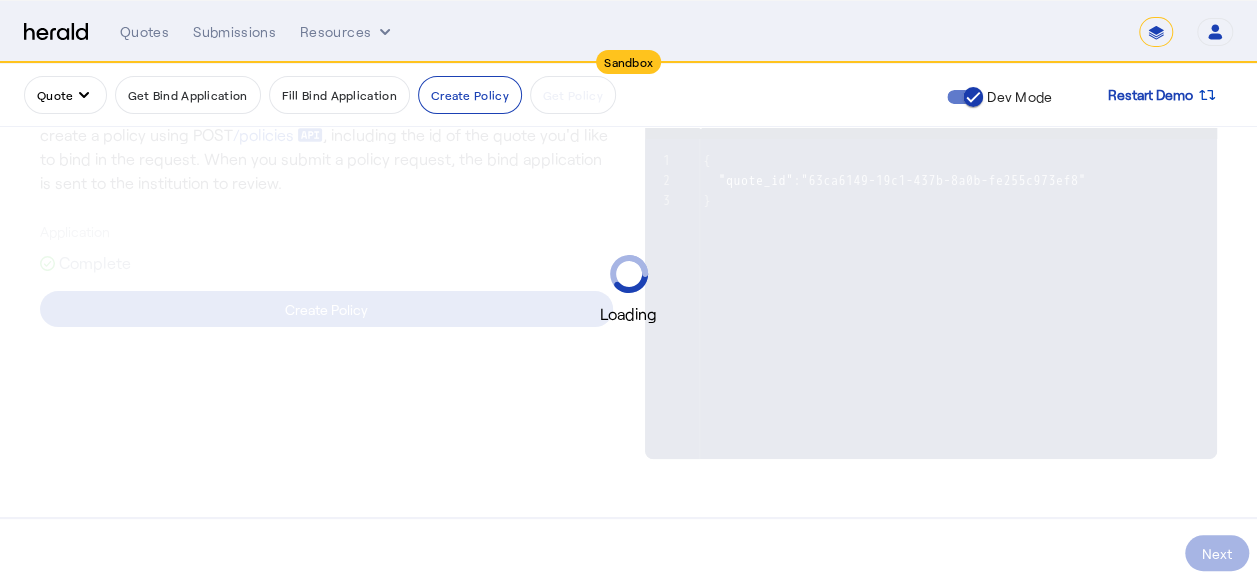 scroll, scrollTop: 0, scrollLeft: 0, axis: both 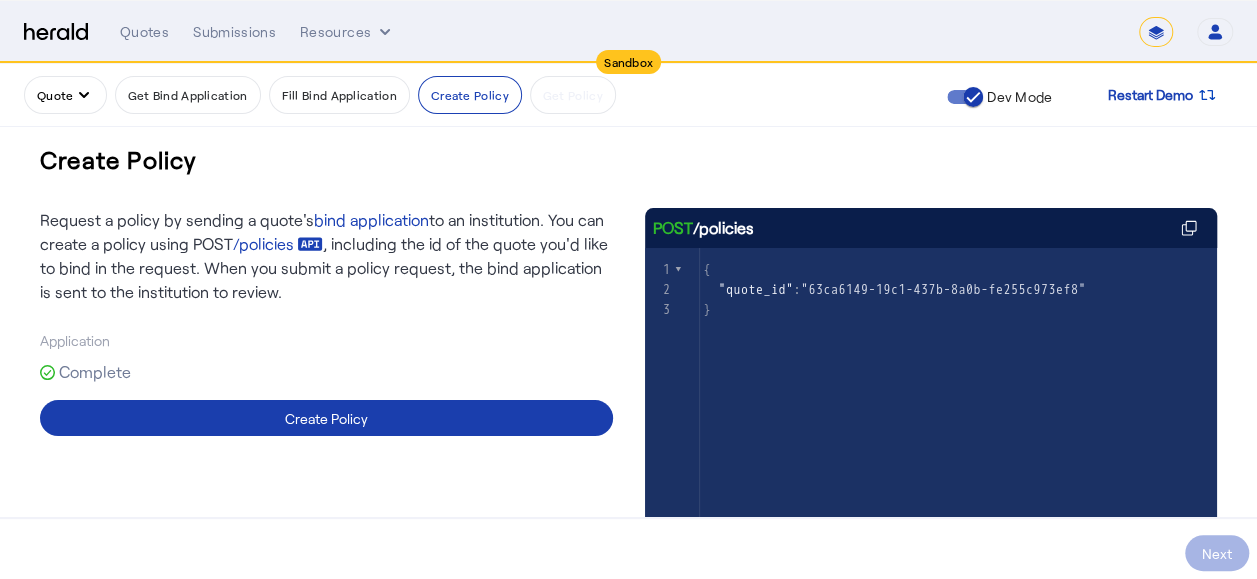 click 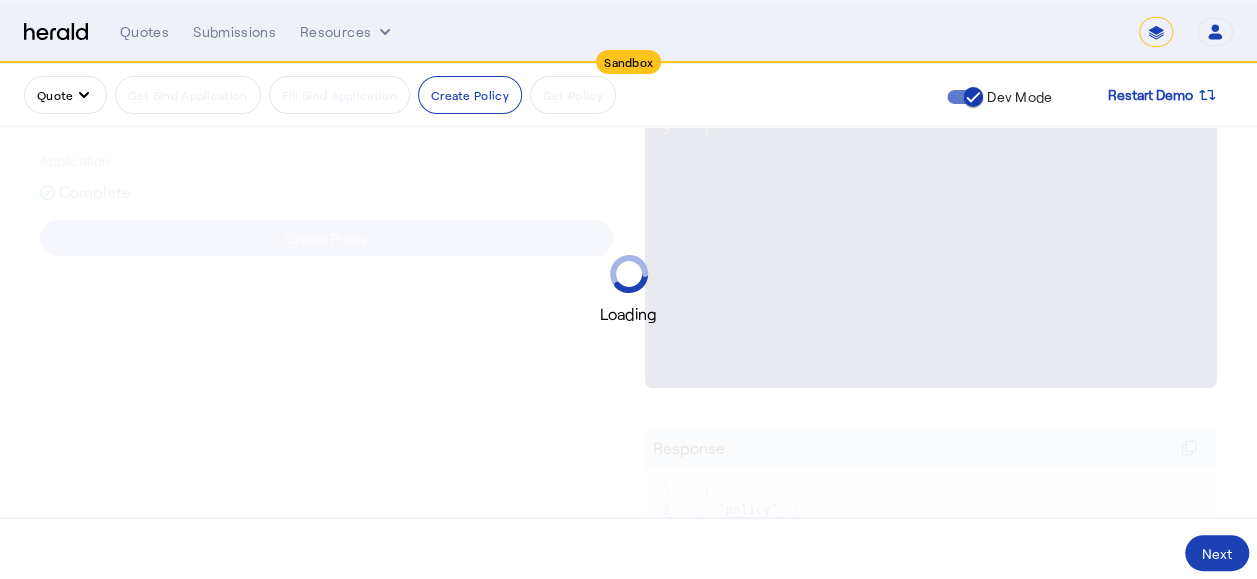 scroll, scrollTop: 200, scrollLeft: 0, axis: vertical 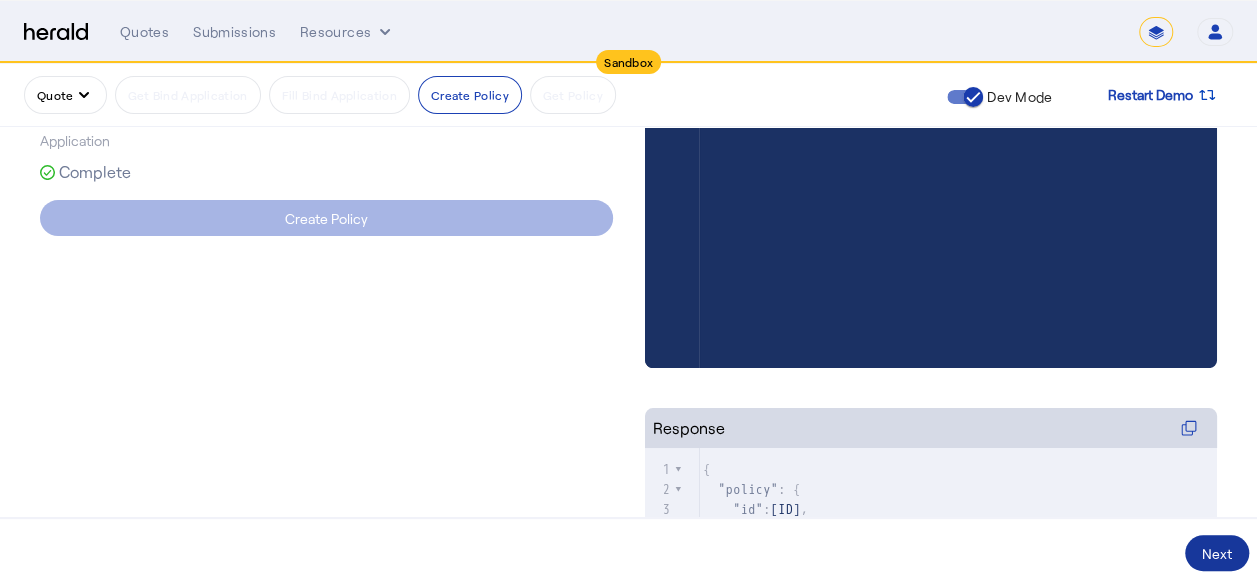 click on "Next" at bounding box center (1217, 553) 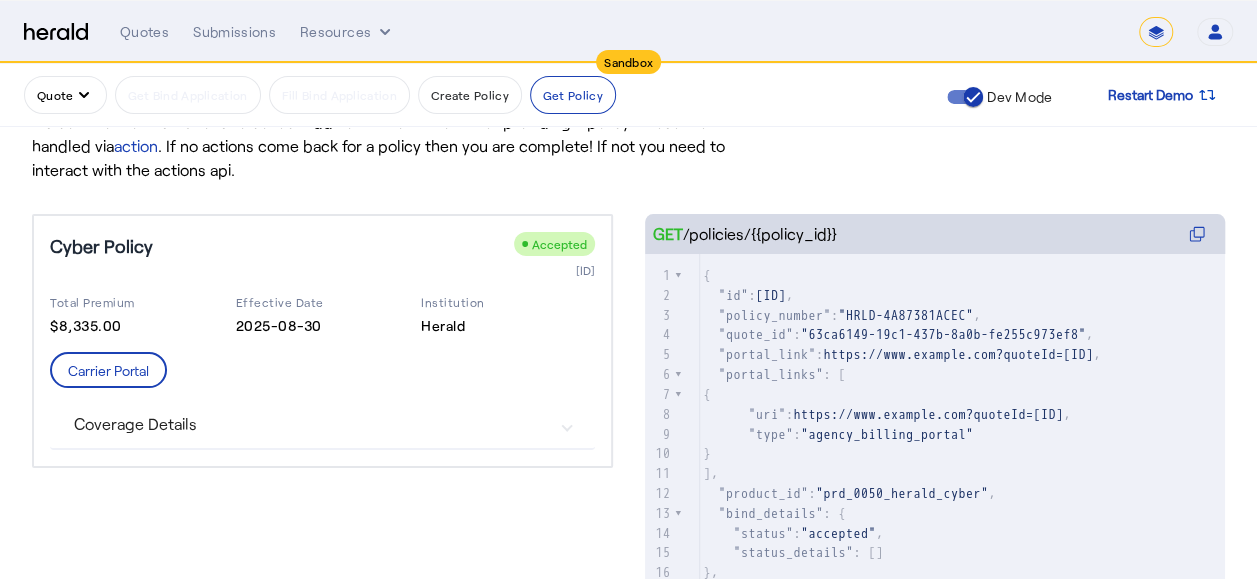 scroll, scrollTop: 249, scrollLeft: 0, axis: vertical 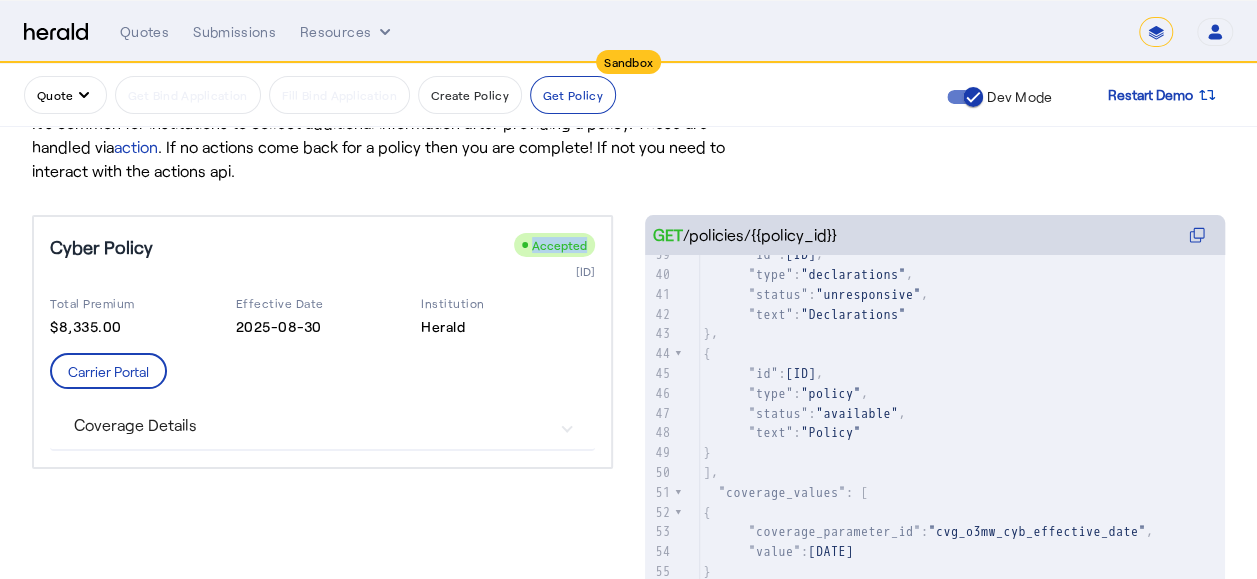 drag, startPoint x: 536, startPoint y: 250, endPoint x: 592, endPoint y: 247, distance: 56.0803 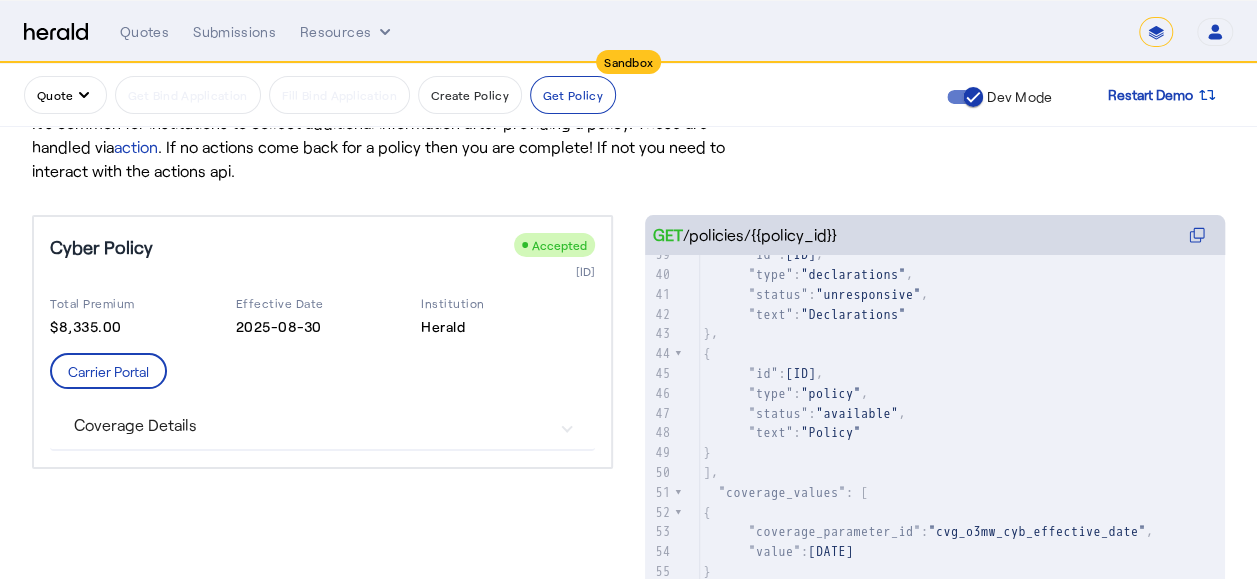 drag, startPoint x: 592, startPoint y: 247, endPoint x: 626, endPoint y: 306, distance: 68.09552 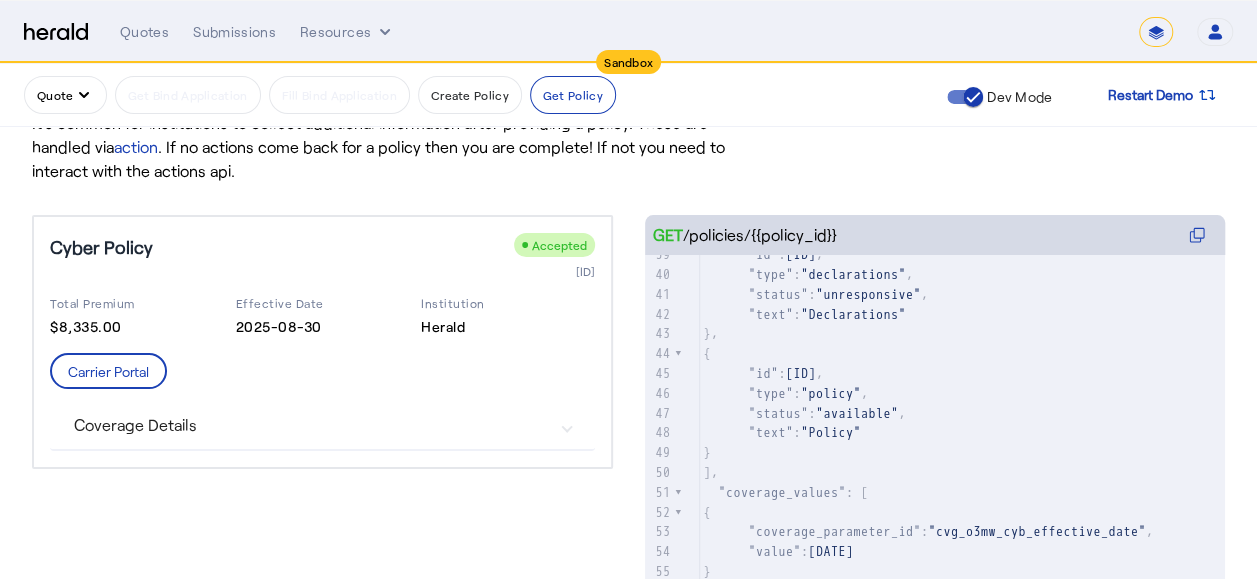 click on "Coverage Details" at bounding box center (310, 425) 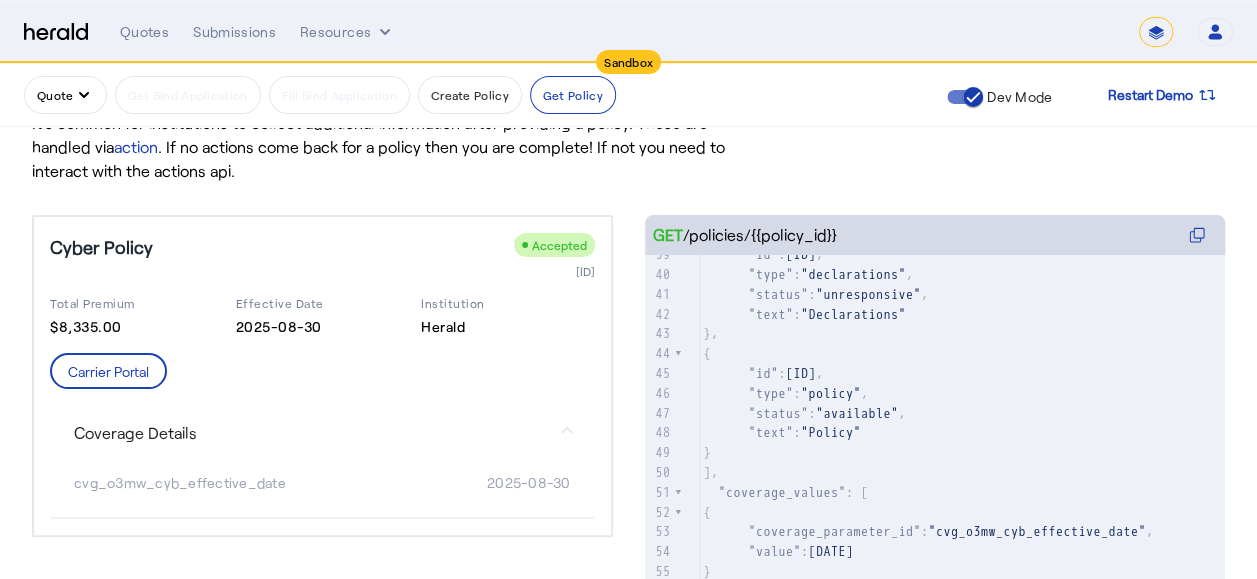 click on "Coverage Details" at bounding box center (310, 433) 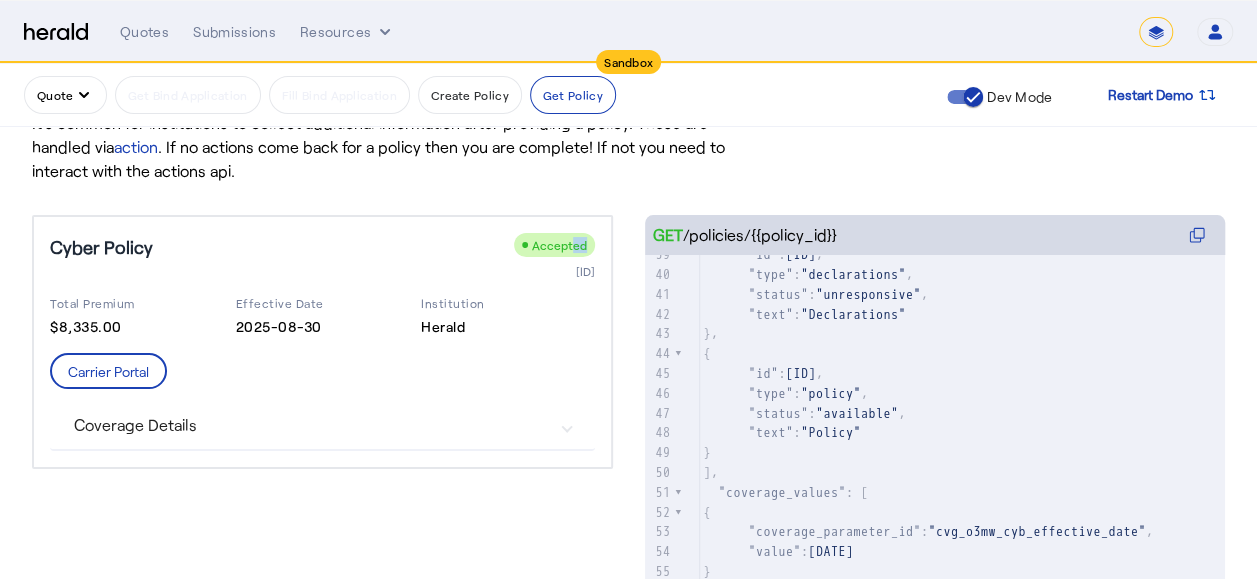 drag, startPoint x: 539, startPoint y: 253, endPoint x: 579, endPoint y: 249, distance: 40.1995 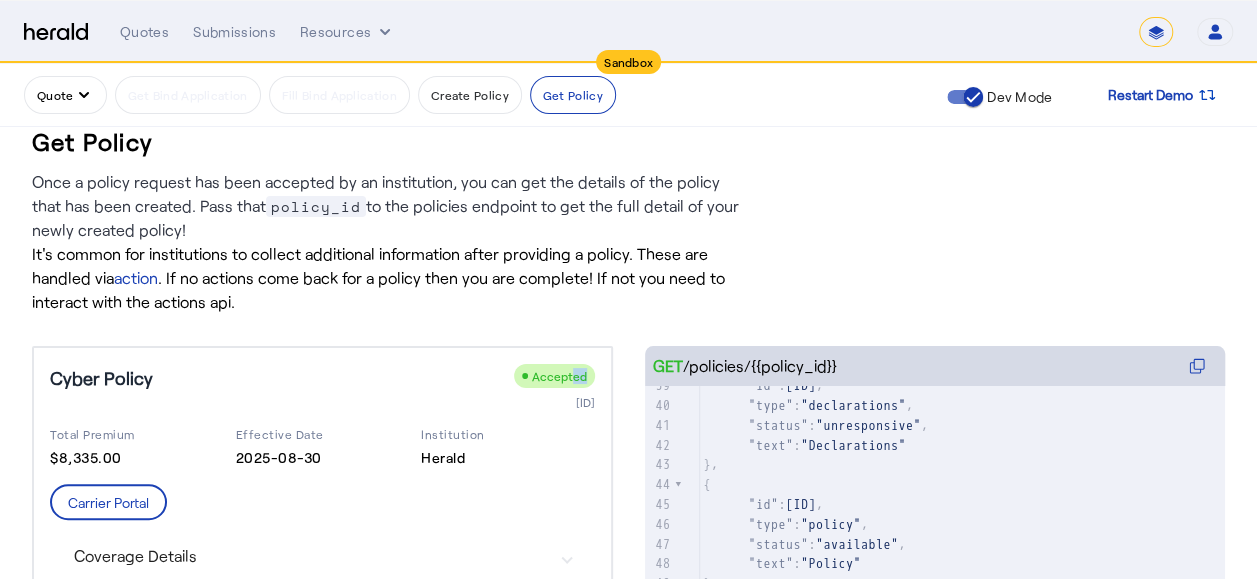 scroll, scrollTop: 0, scrollLeft: 0, axis: both 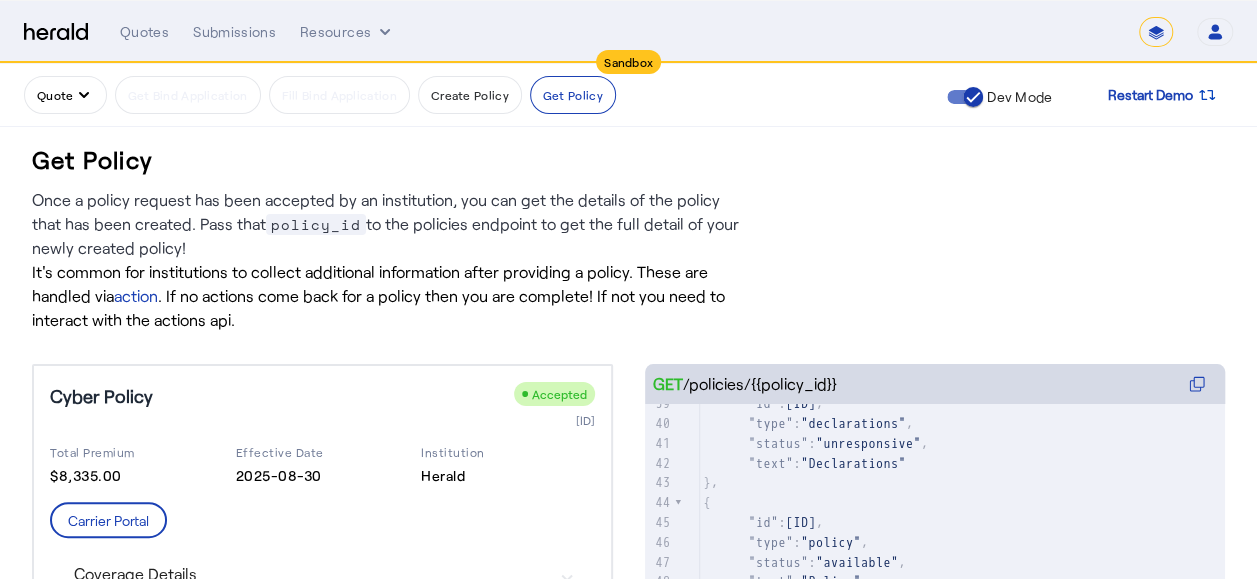 click on "It's common for institutions to collect additional information after providing a policy. These are handled via  action . If no actions come back for a policy then you are complete! If not you need to interact with the actions api." 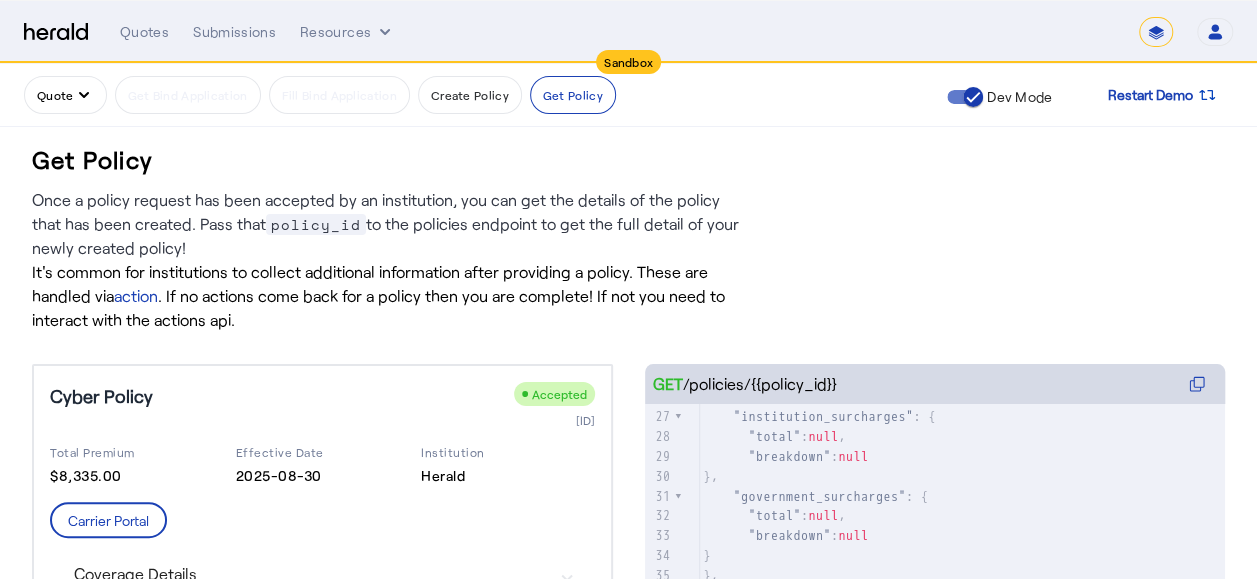 scroll, scrollTop: 490, scrollLeft: 0, axis: vertical 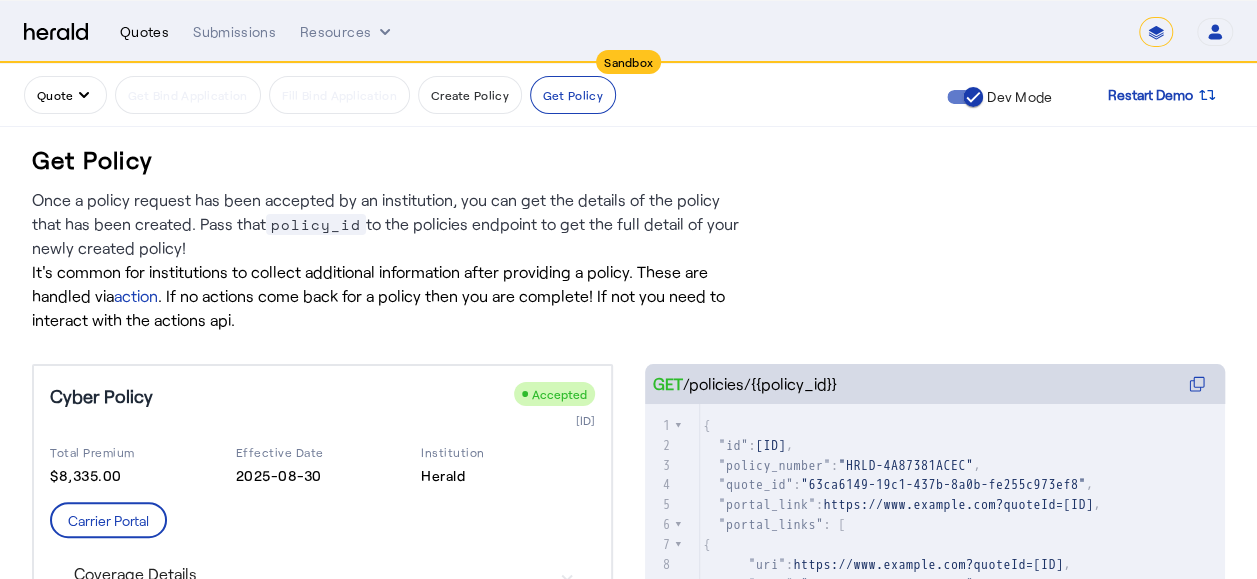 click on "Quotes" at bounding box center [144, 32] 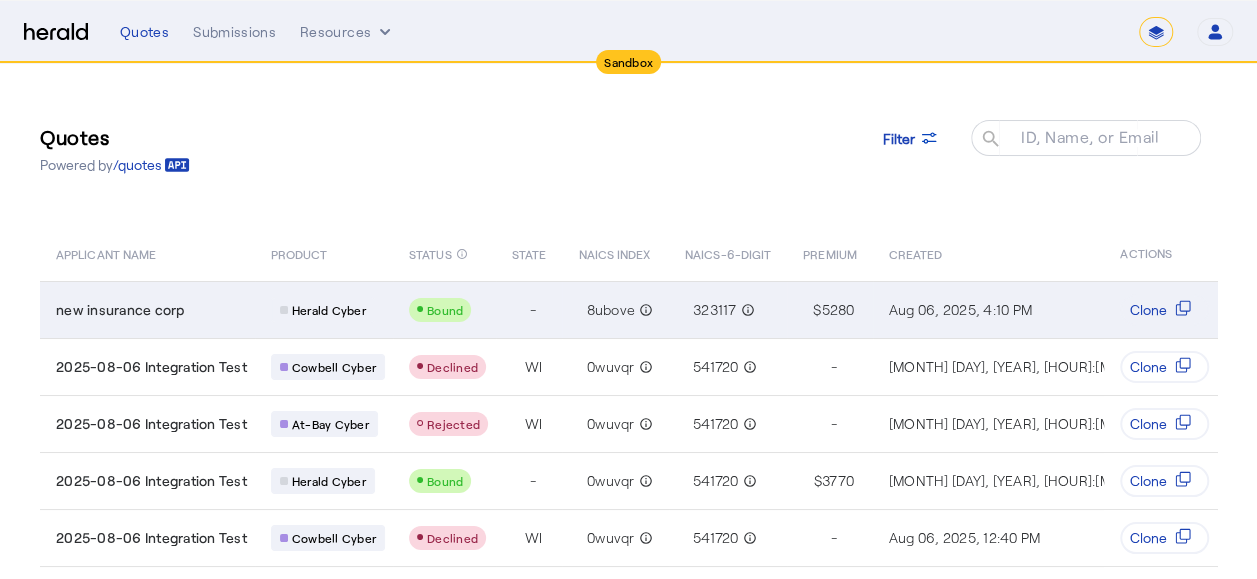 click on "-" at bounding box center (529, 309) 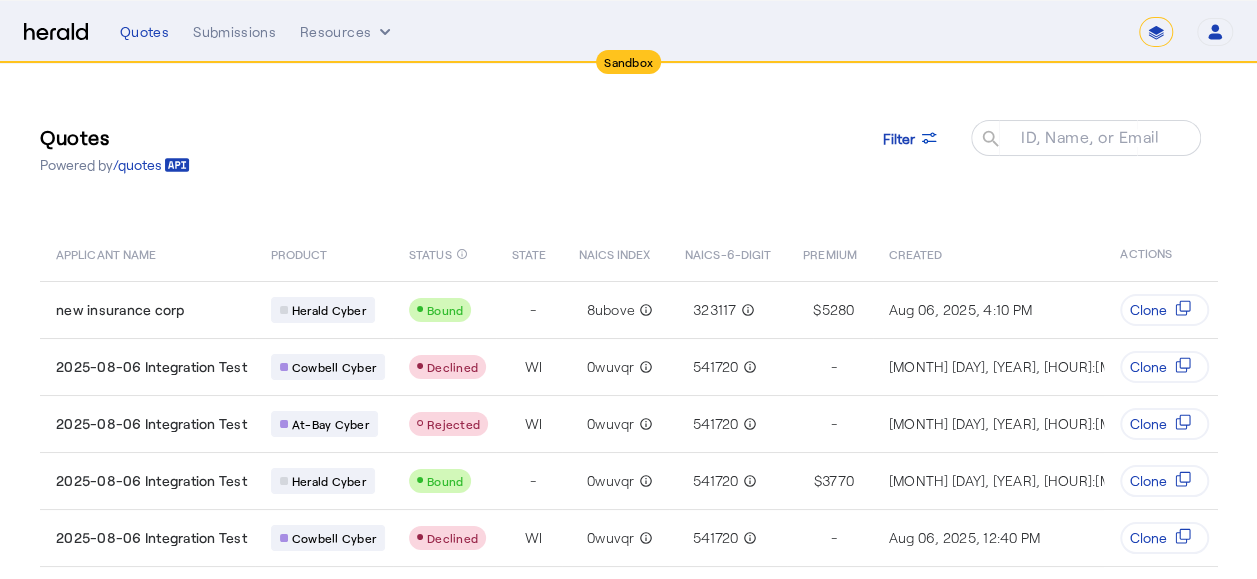 scroll, scrollTop: 100, scrollLeft: 0, axis: vertical 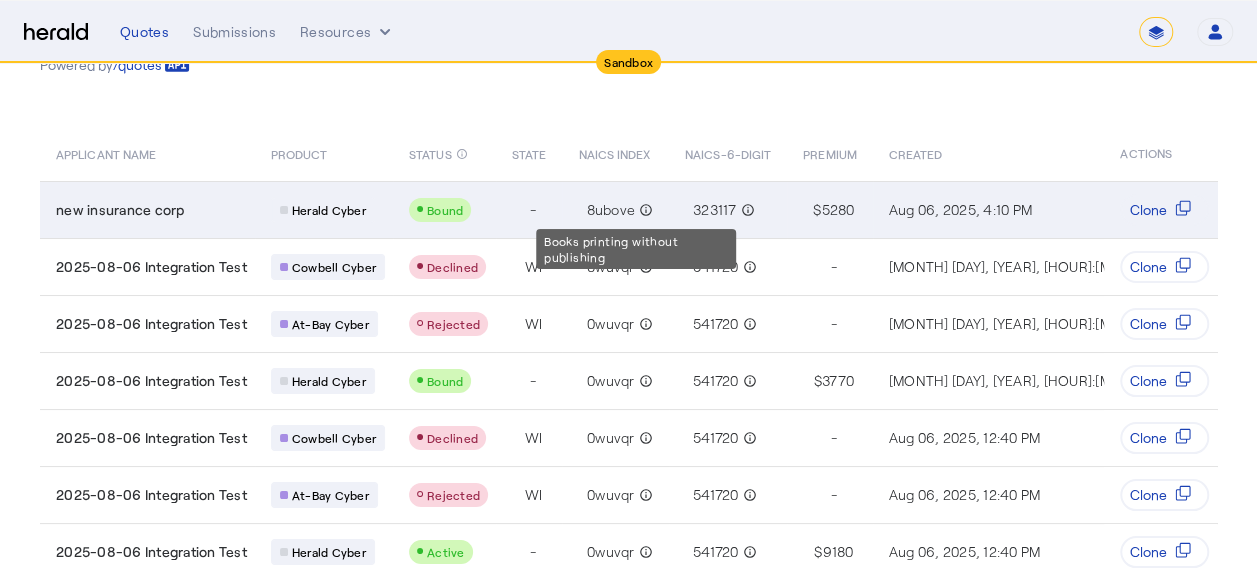 click on "info_outline" at bounding box center (644, 210) 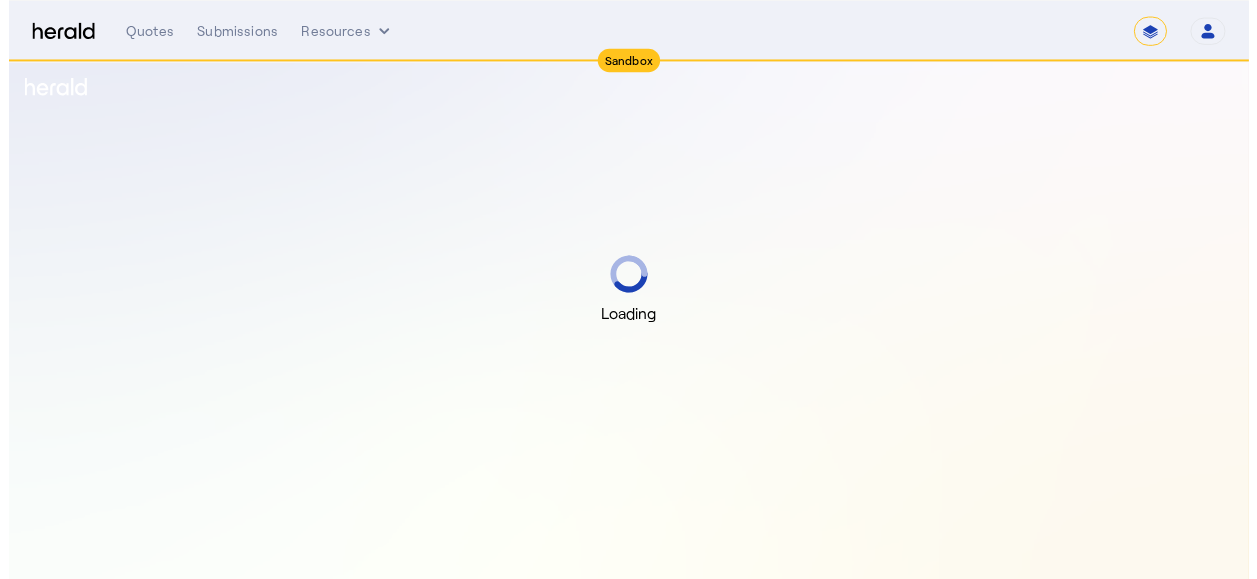 scroll, scrollTop: 0, scrollLeft: 0, axis: both 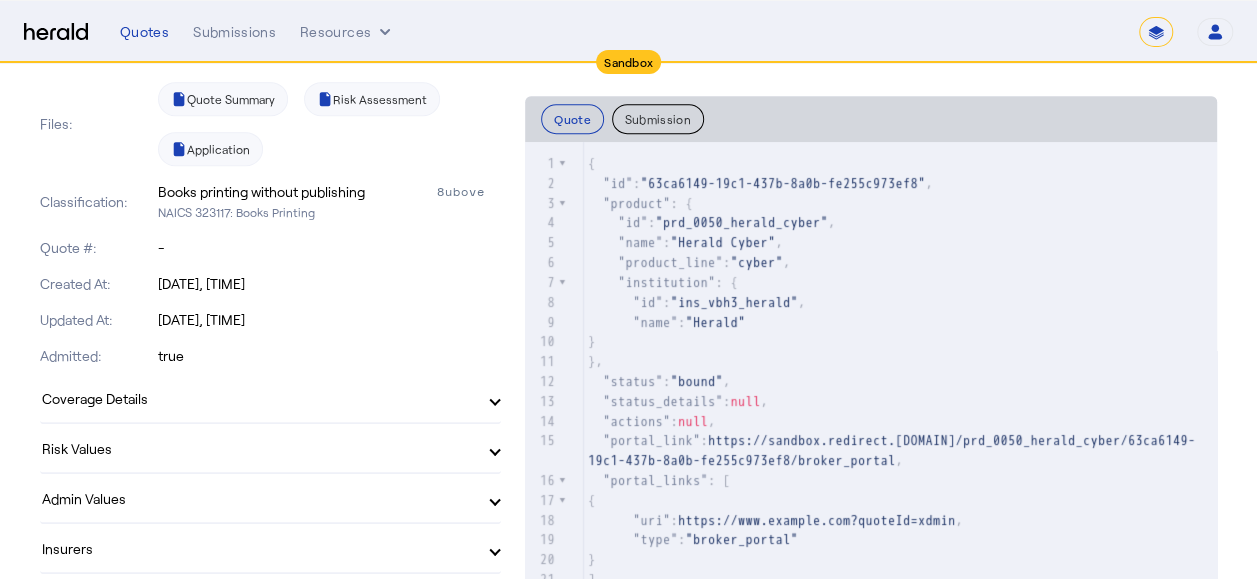 click on "Coverage Details" at bounding box center (258, 398) 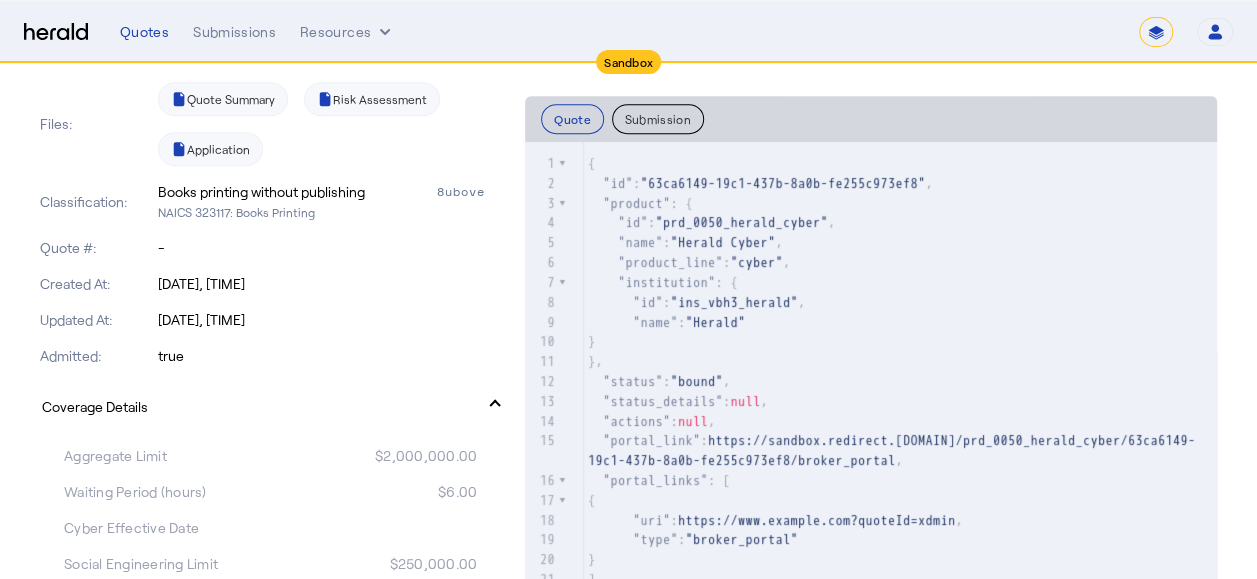 click on "Coverage Details" at bounding box center [258, 406] 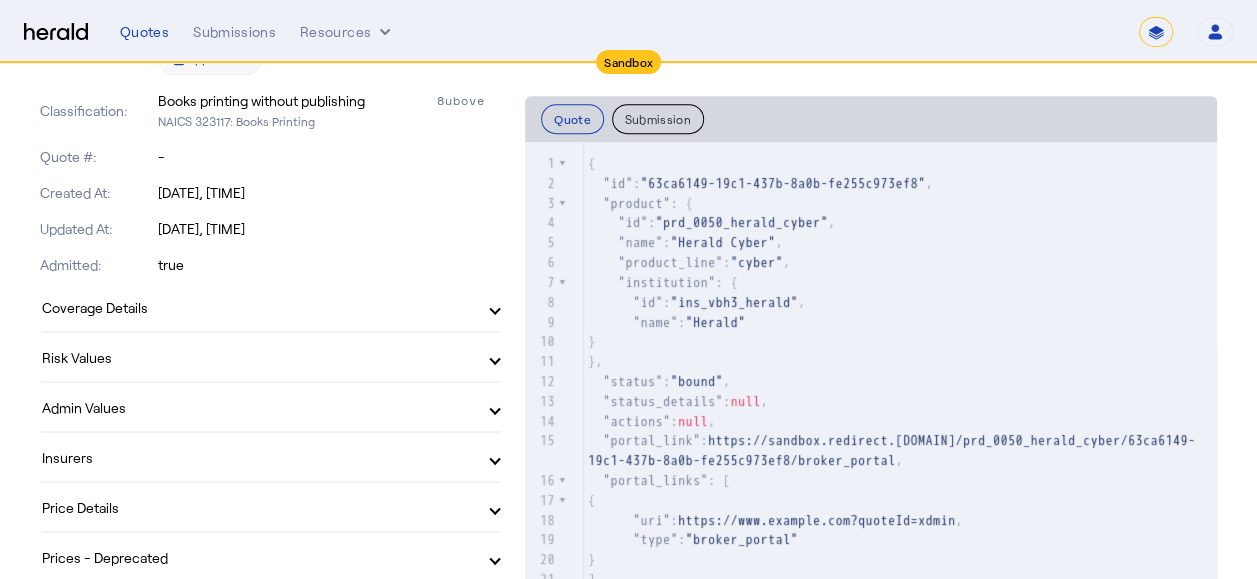 scroll, scrollTop: 600, scrollLeft: 0, axis: vertical 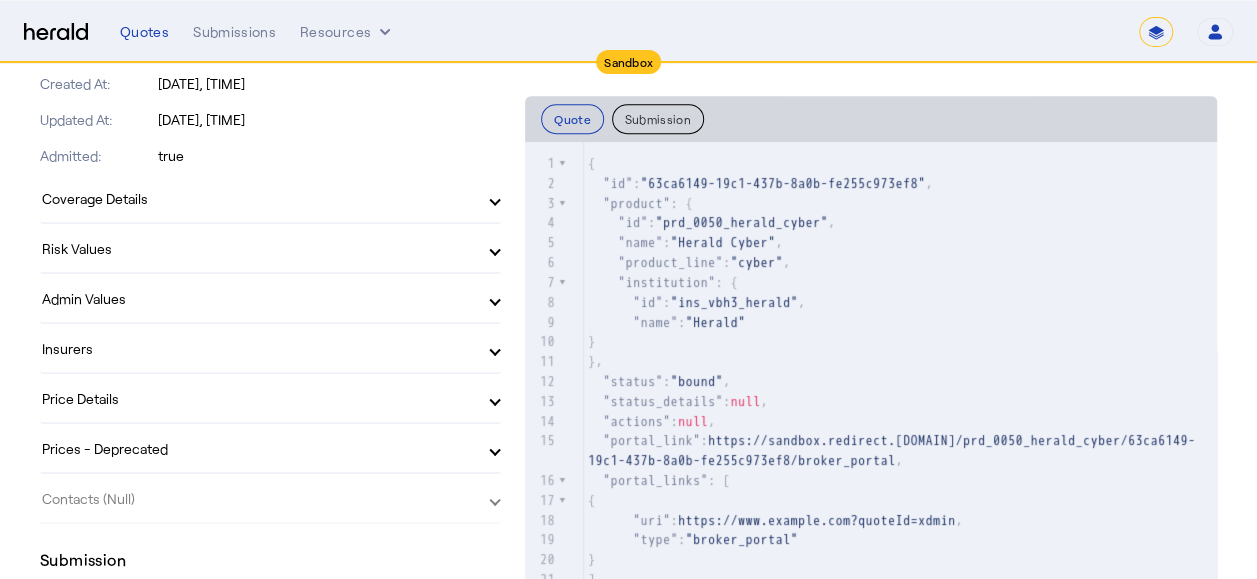 click on "Insurers" at bounding box center [258, 348] 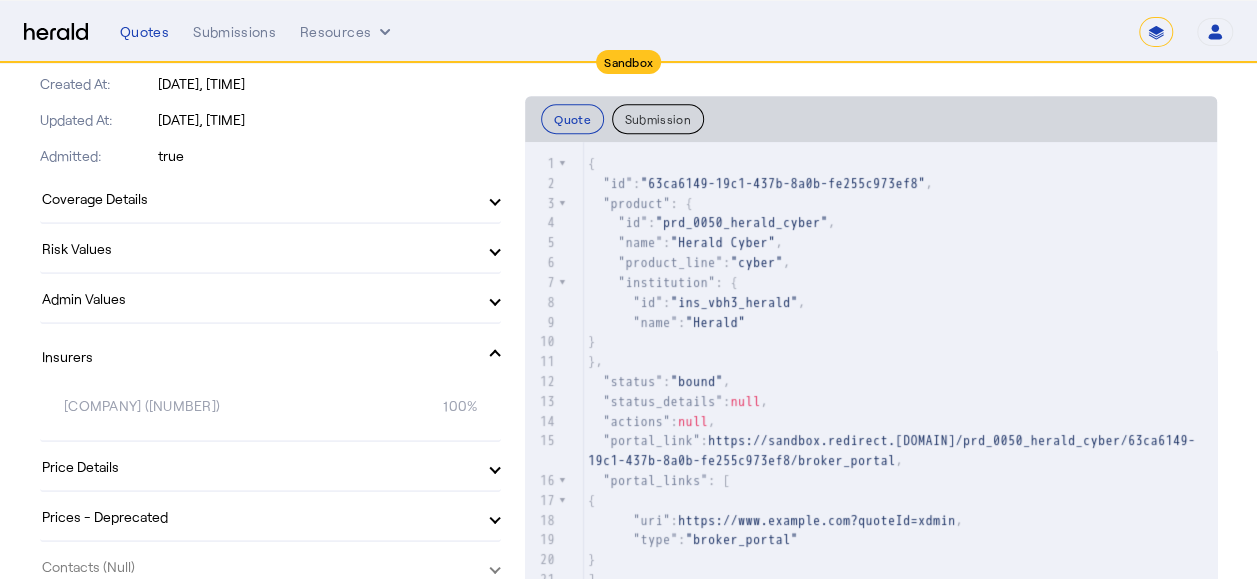 drag, startPoint x: 66, startPoint y: 404, endPoint x: 224, endPoint y: 406, distance: 158.01266 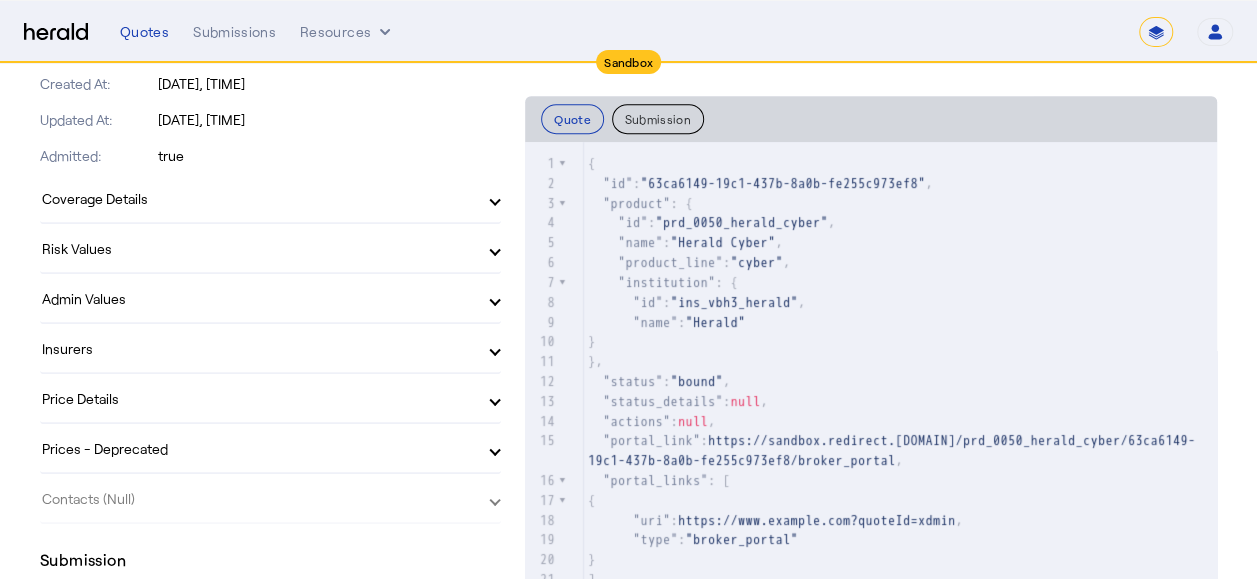 click on "Insurers" at bounding box center (258, 348) 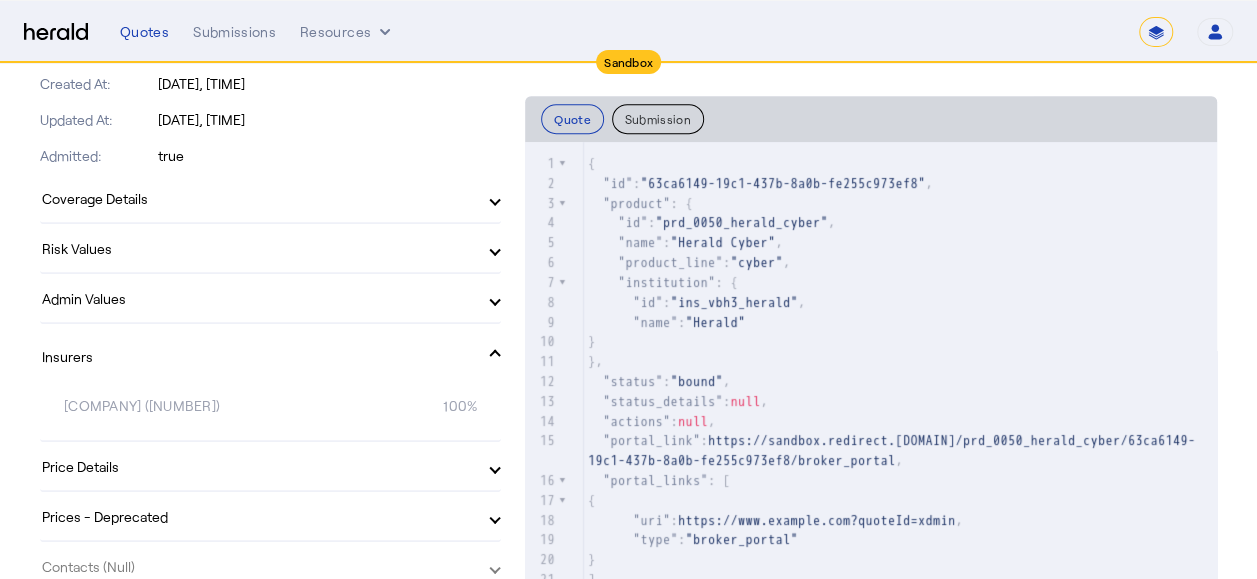 click on "Spinnaker Ins Co (24376)" at bounding box center (167, 406) 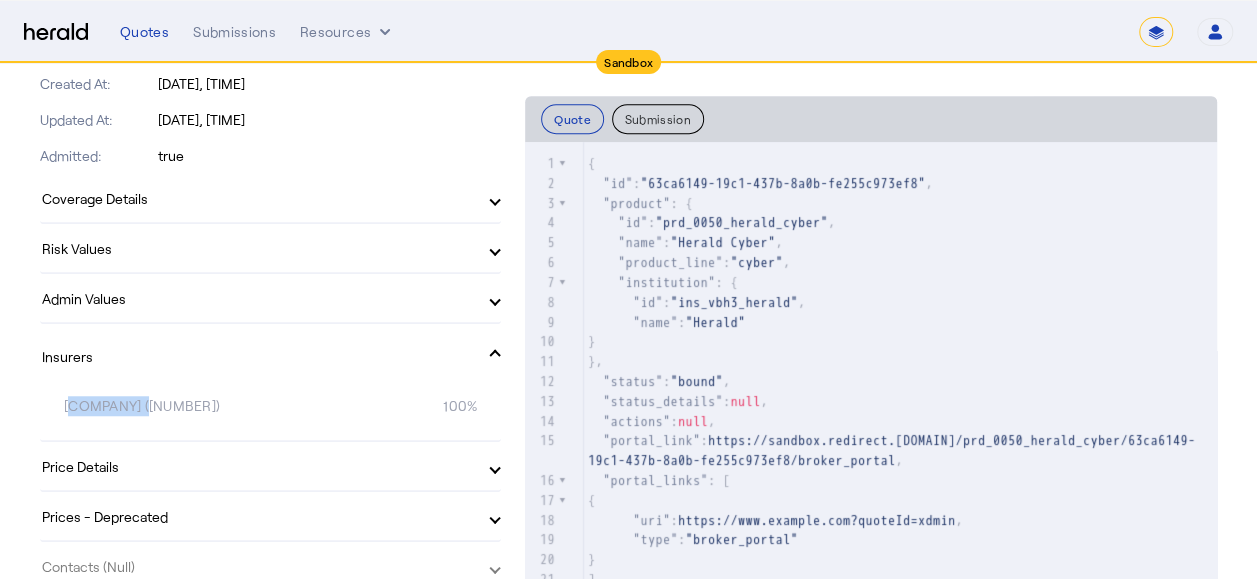 click on "Spinnaker Ins Co (24376)" at bounding box center (167, 406) 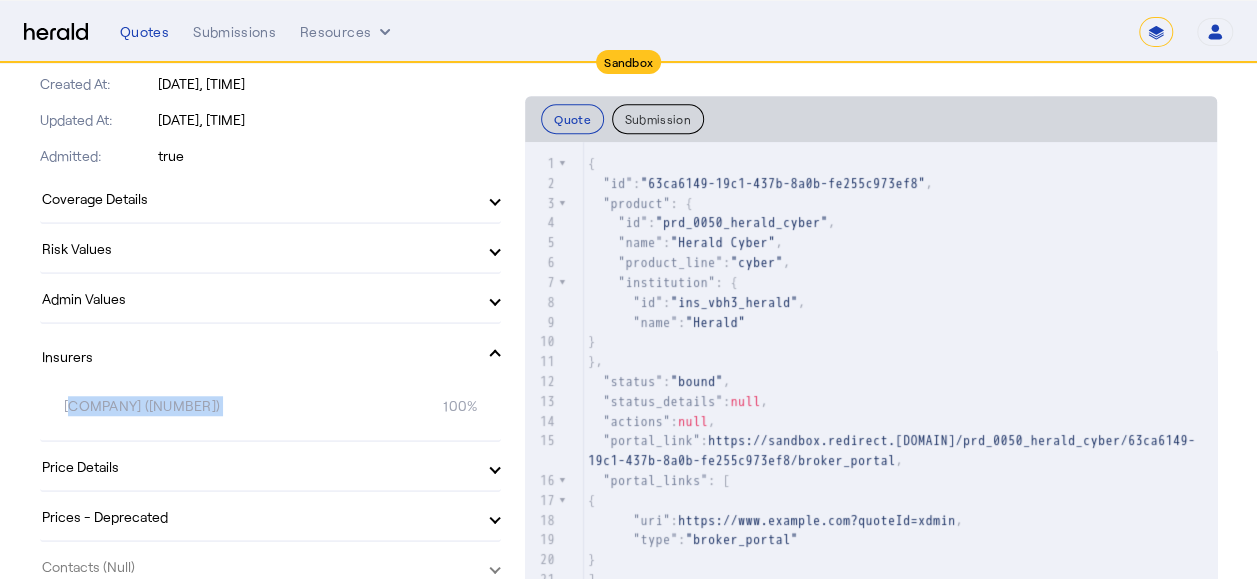 click on "Spinnaker Ins Co (24376)" at bounding box center [167, 406] 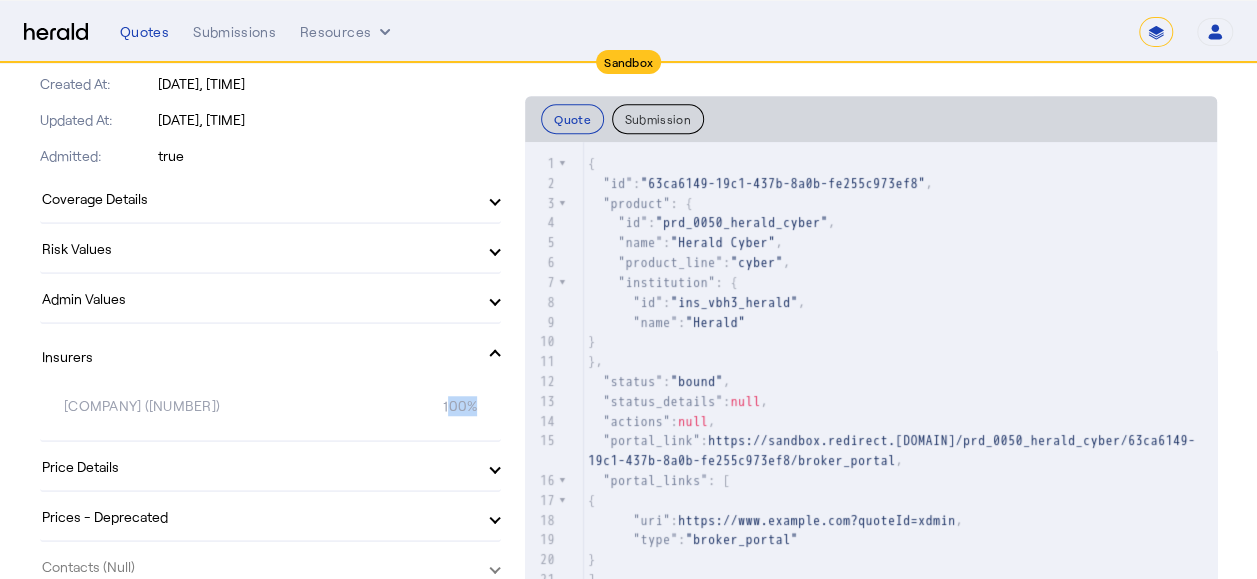 click on "100%" at bounding box center [374, 406] 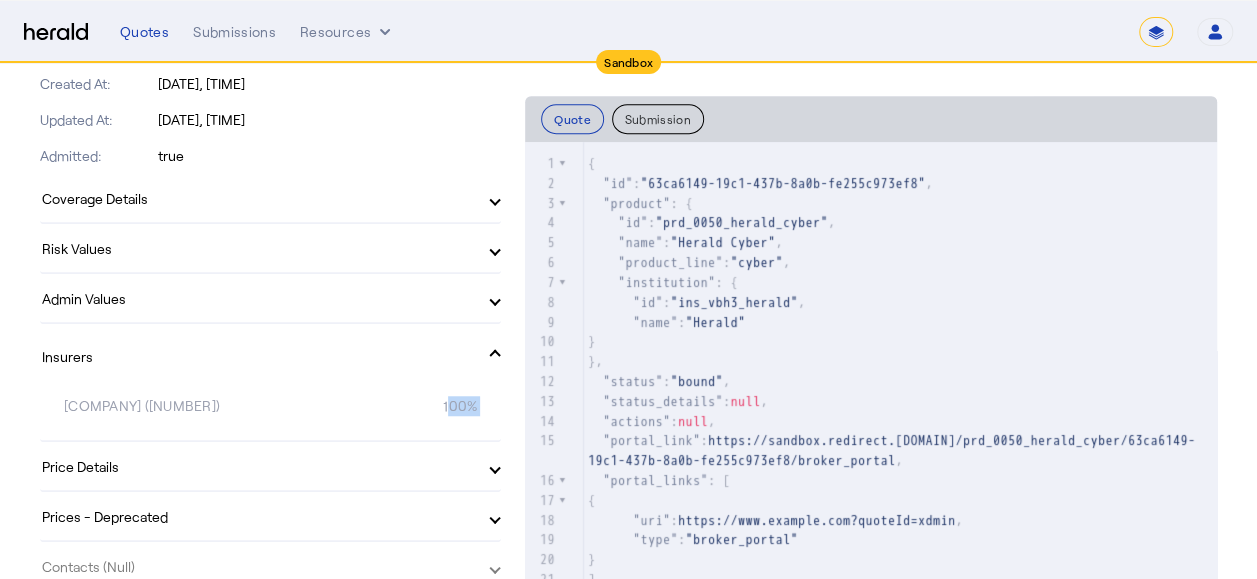 click on "100%" at bounding box center (374, 406) 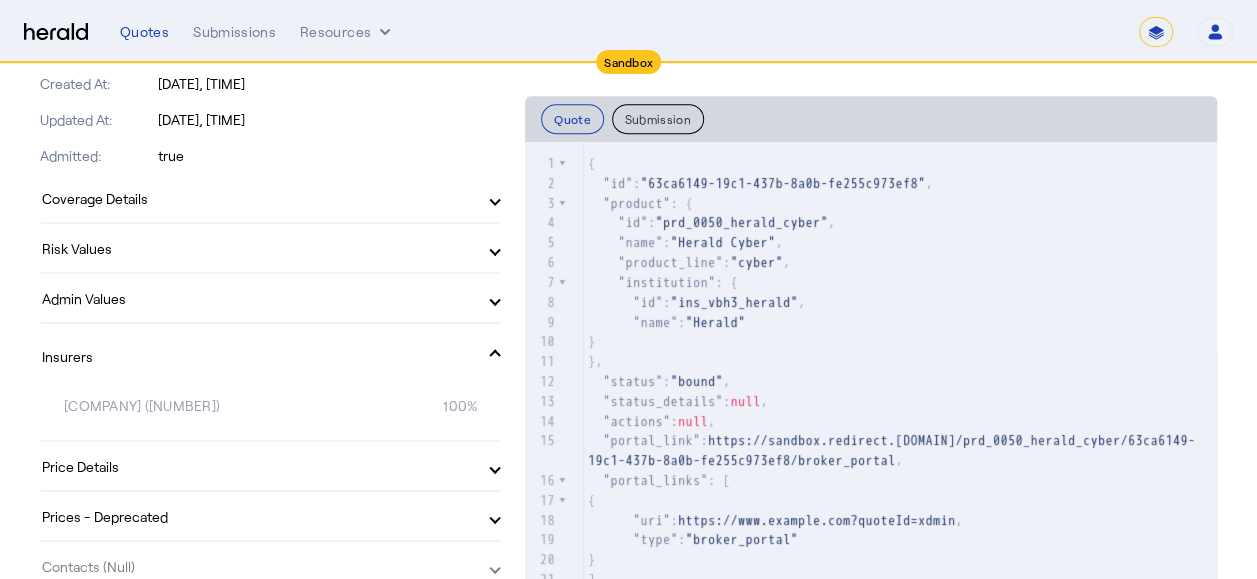 click on "Spinnaker Ins Co (24376)" at bounding box center (167, 406) 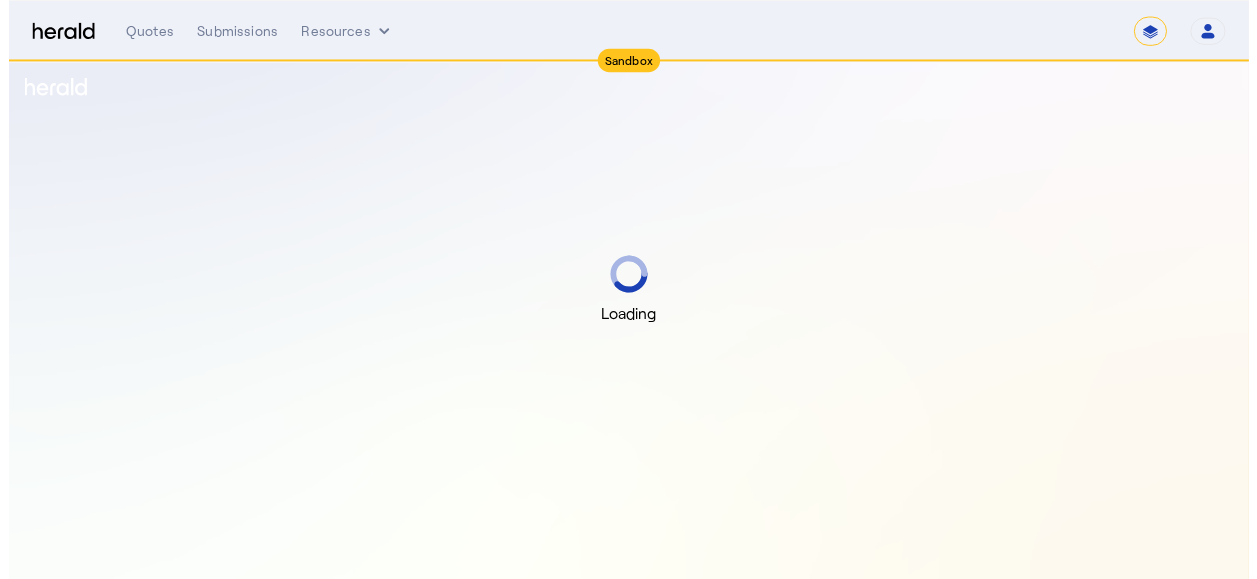 scroll, scrollTop: 0, scrollLeft: 0, axis: both 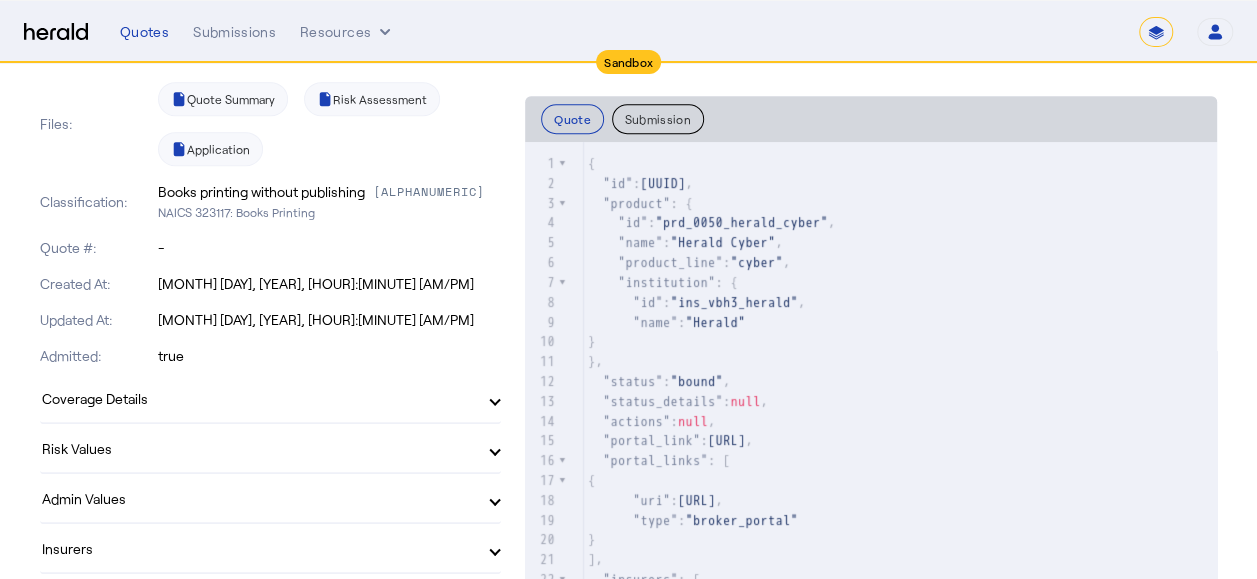 click at bounding box center (495, 398) 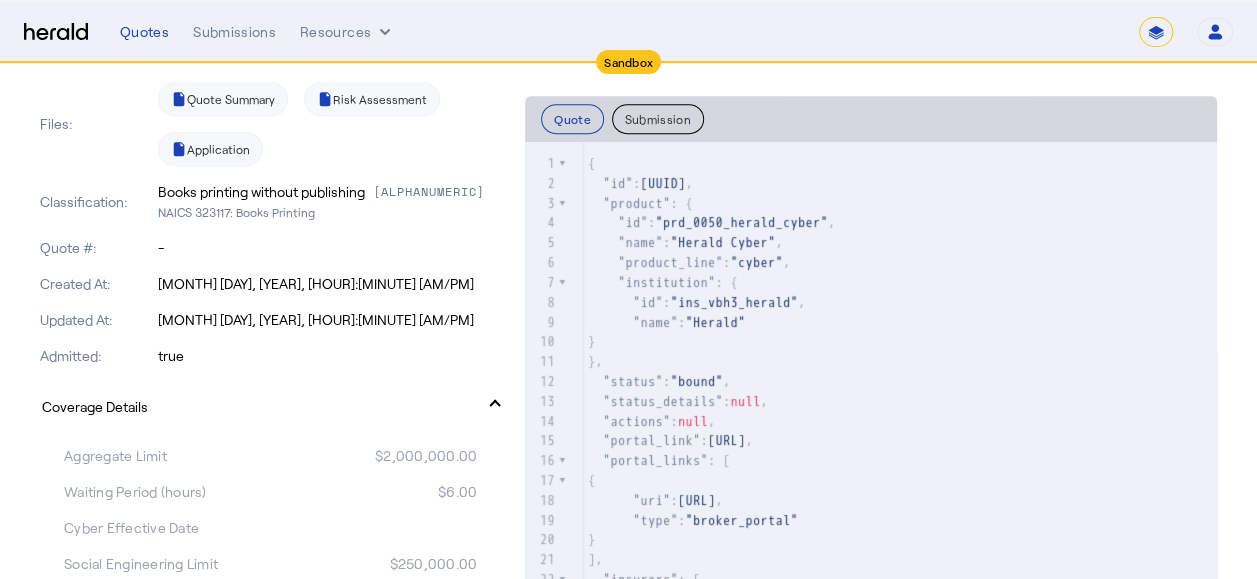 click at bounding box center (495, 406) 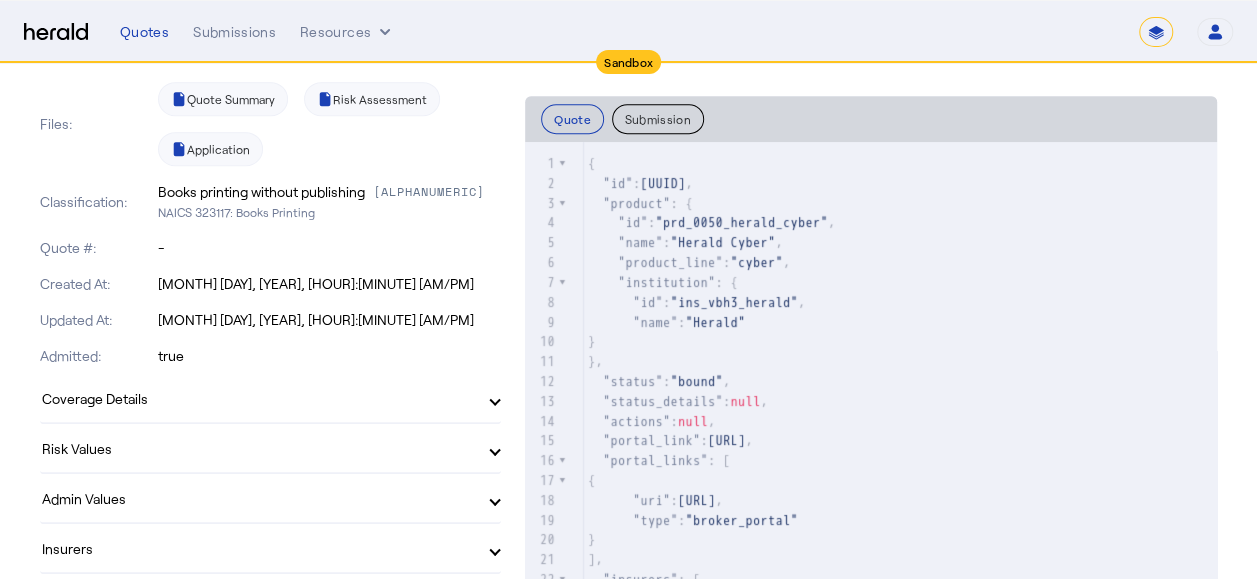 click at bounding box center (495, 398) 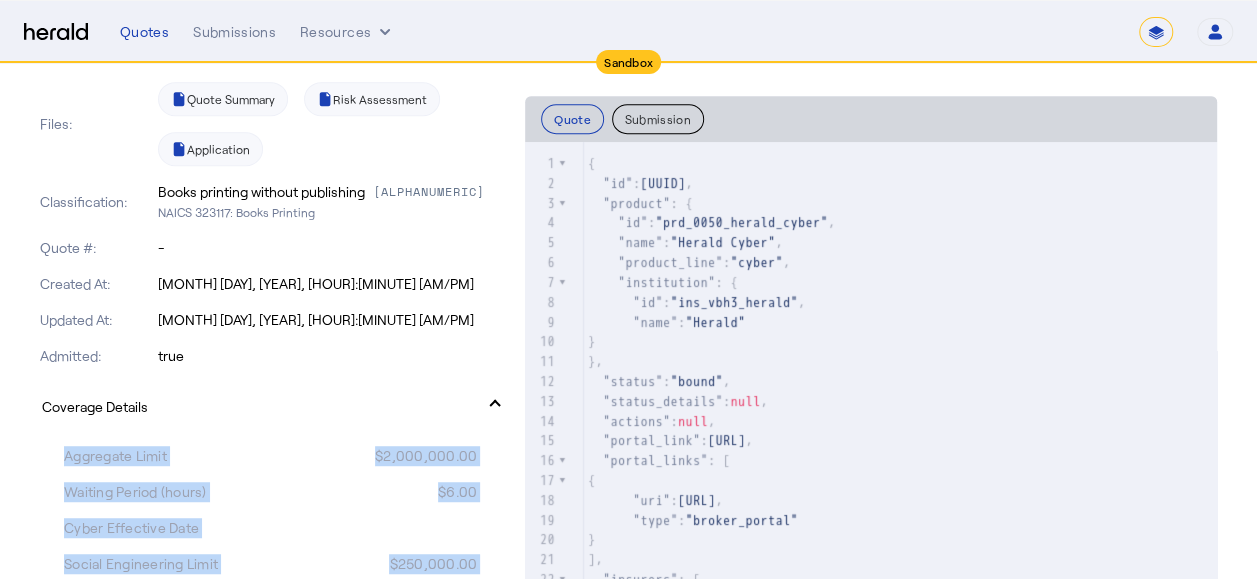 click on "Quote   Product:   Herald Cyber   Producer:   Arpan Saha   61584f10-c8ba-42bc-9cf2-c40cda1fcfe8   Tags:   -   Bind Status:   Accepted   Portal Link:  https://sandbox.redirect.heraldapi.com/prd...  Files:     Quote Summary     Risk Assessment     Application   Classification:   Books printing without publishing   8ubove   NAICS 323117: Books Printing   Quote #:   -   Created At:   Aug 06, 2025, 4:10 PM   Updated At:   Aug 06, 2025, 4:11 PM   Admitted:   true   Coverage Details   Aggregate Limit   $2,000,000.00   Waiting Period (hours)   $6.00   Cyber Effective Date      Social Engineering Limit   $250,000.00   Aggregate Retention   $5,000.00   Per Claim Retention   $5,000.00   Cyber Risk Retroactive Date      Data Breach Liability Limit      Data Breach Response Limit      Direct Business Interruption Limit      Network Security Liability Costs Limit      Network Security Response Limit      Ransomware Event Limit      Ransomware Event Retention      Cyber Risk Expiration Date      Risk Values   8ubove" 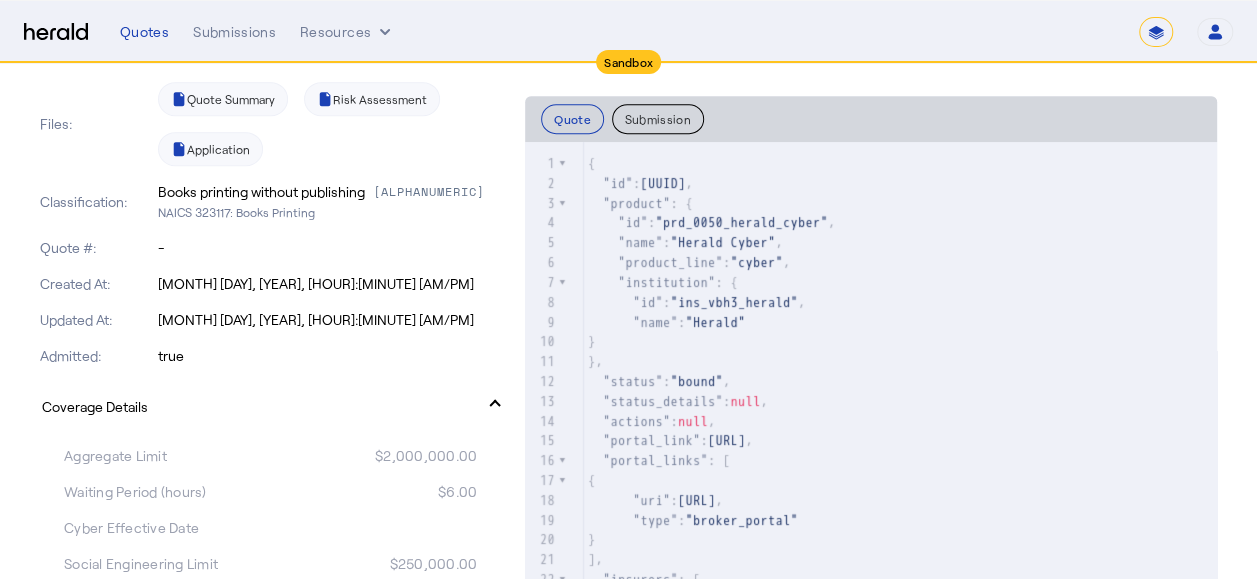click at bounding box center (495, 406) 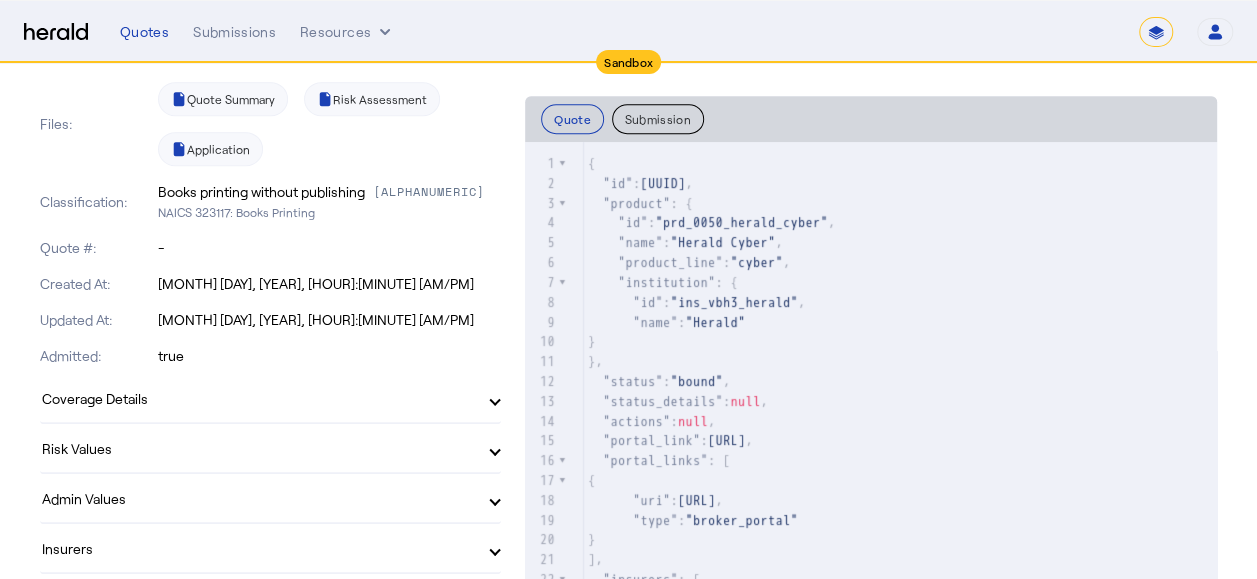 click at bounding box center (495, 398) 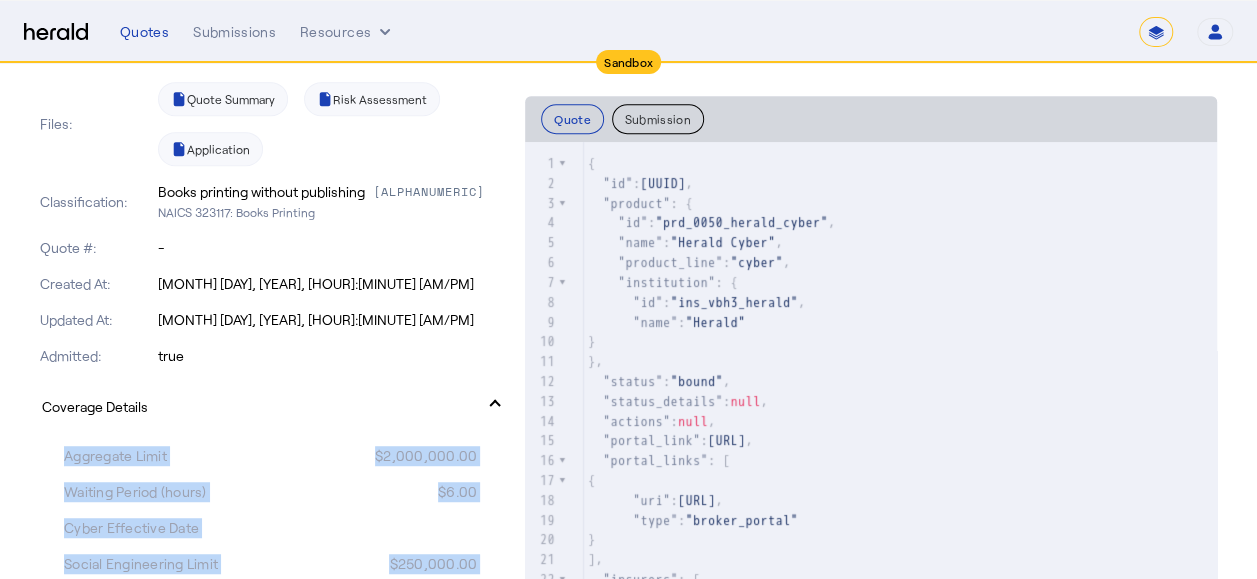 click on "Quote   Product:   Herald Cyber   Producer:   Arpan Saha   61584f10-c8ba-42bc-9cf2-c40cda1fcfe8   Tags:   -   Bind Status:   Accepted   Portal Link:  https://sandbox.redirect.heraldapi.com/prd...  Files:     Quote Summary     Risk Assessment     Application   Classification:   Books printing without publishing   8ubove   NAICS 323117: Books Printing   Quote #:   -   Created At:   Aug 06, 2025, 4:10 PM   Updated At:   Aug 06, 2025, 4:11 PM   Admitted:   true   Coverage Details   Aggregate Limit   $2,000,000.00   Waiting Period (hours)   $6.00   Cyber Effective Date      Social Engineering Limit   $250,000.00   Aggregate Retention   $5,000.00   Per Claim Retention   $5,000.00   Cyber Risk Retroactive Date      Data Breach Liability Limit      Data Breach Response Limit      Direct Business Interruption Limit      Network Security Liability Costs Limit      Network Security Response Limit      Ransomware Event Limit      Ransomware Event Retention      Cyber Risk Expiration Date      Risk Values   8ubove" 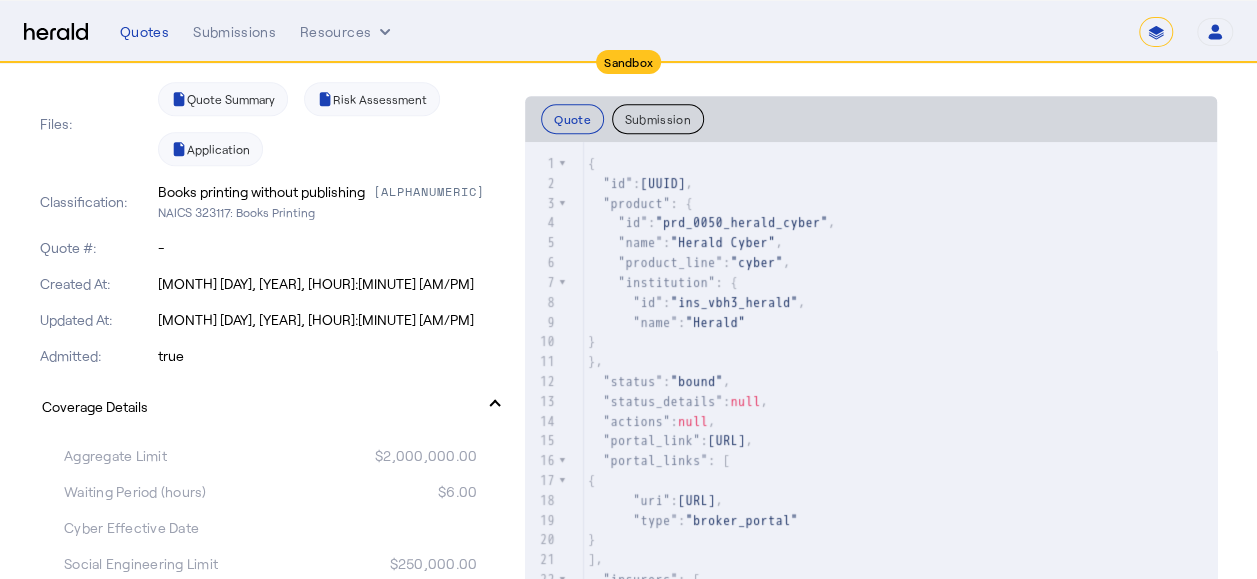 click on "Coverage Details" at bounding box center [270, 406] 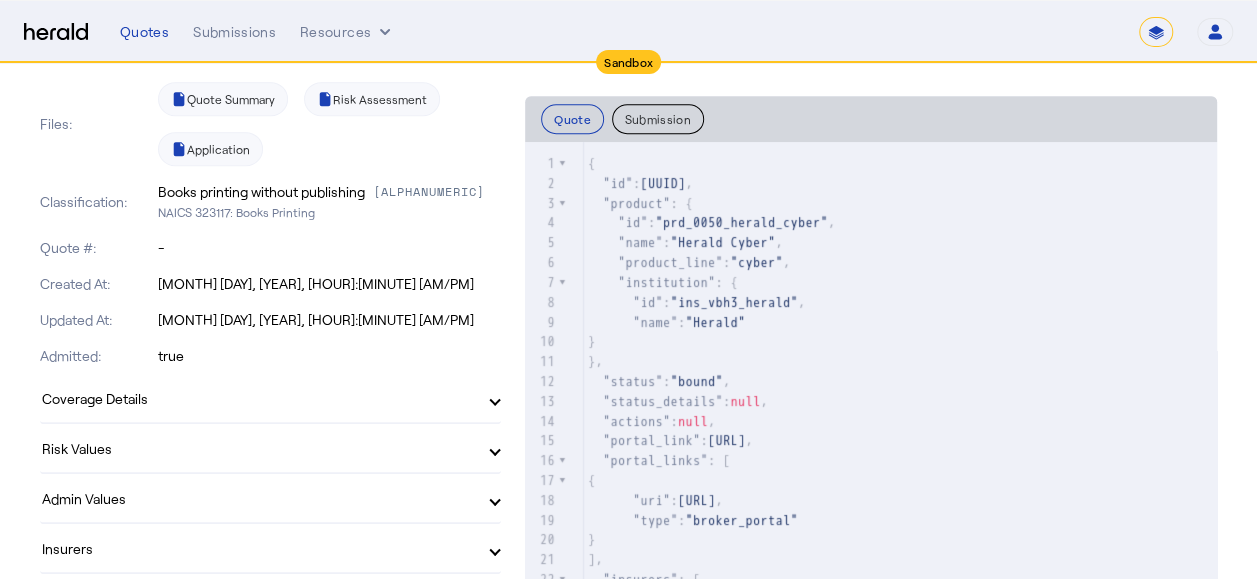 click on "Coverage Details" at bounding box center (266, 398) 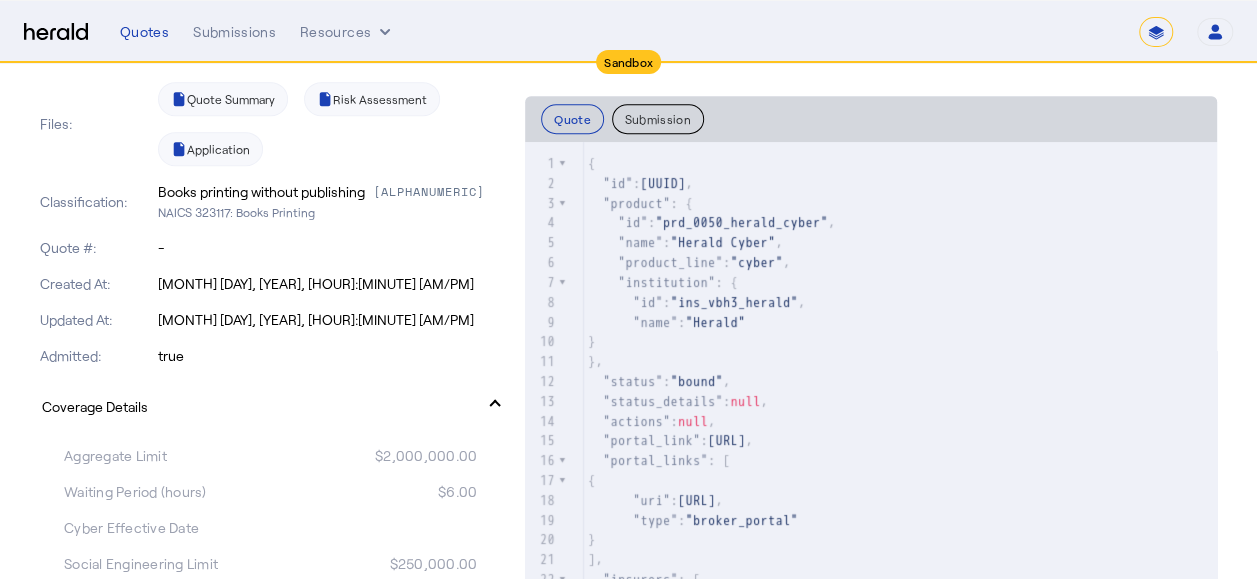 click on "Quote   Product:   Herald Cyber   Producer:   Arpan Saha   61584f10-c8ba-42bc-9cf2-c40cda1fcfe8   Tags:   -   Bind Status:   Accepted   Portal Link:  https://sandbox.redirect.heraldapi.com/prd...  Files:     Quote Summary     Risk Assessment     Application   Classification:   Books printing without publishing   8ubove   NAICS 323117: Books Printing   Quote #:   -   Created At:   Aug 06, 2025, 4:10 PM   Updated At:   Aug 06, 2025, 4:11 PM   Admitted:   true   Coverage Details   Aggregate Limit   $2,000,000.00   Waiting Period (hours)   $6.00   Cyber Effective Date      Social Engineering Limit   $250,000.00   Aggregate Retention   $5,000.00   Per Claim Retention   $5,000.00   Cyber Risk Retroactive Date      Data Breach Liability Limit      Data Breach Response Limit      Direct Business Interruption Limit      Network Security Liability Costs Limit      Network Security Response Limit      Ransomware Event Limit      Ransomware Event Retention      Cyber Risk Expiration Date      Risk Values   8ubove" 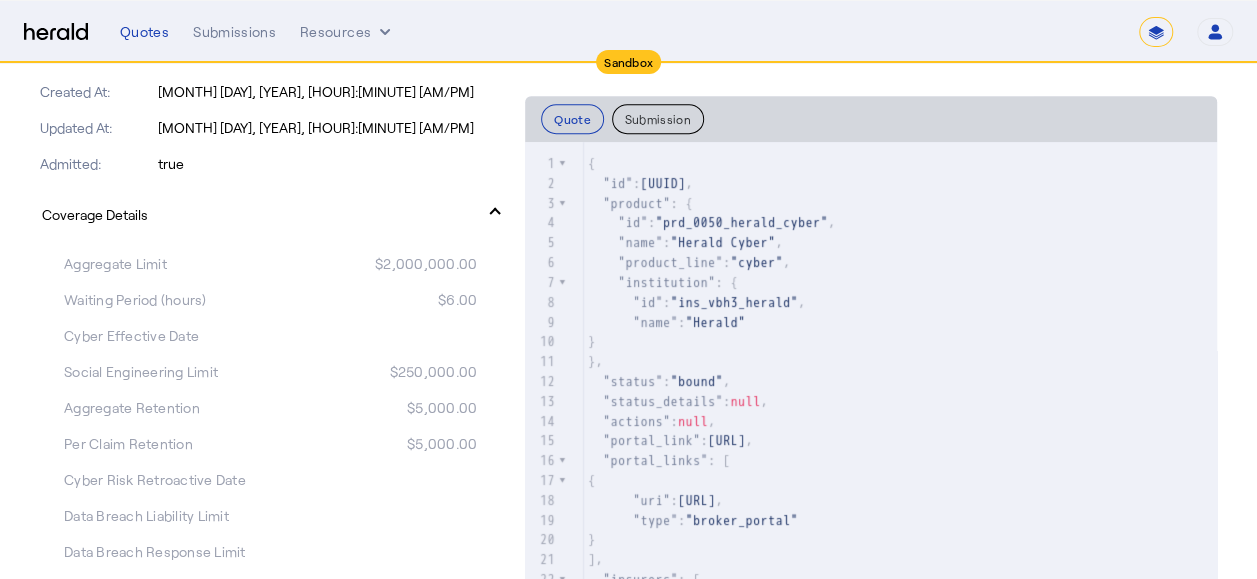 scroll, scrollTop: 600, scrollLeft: 0, axis: vertical 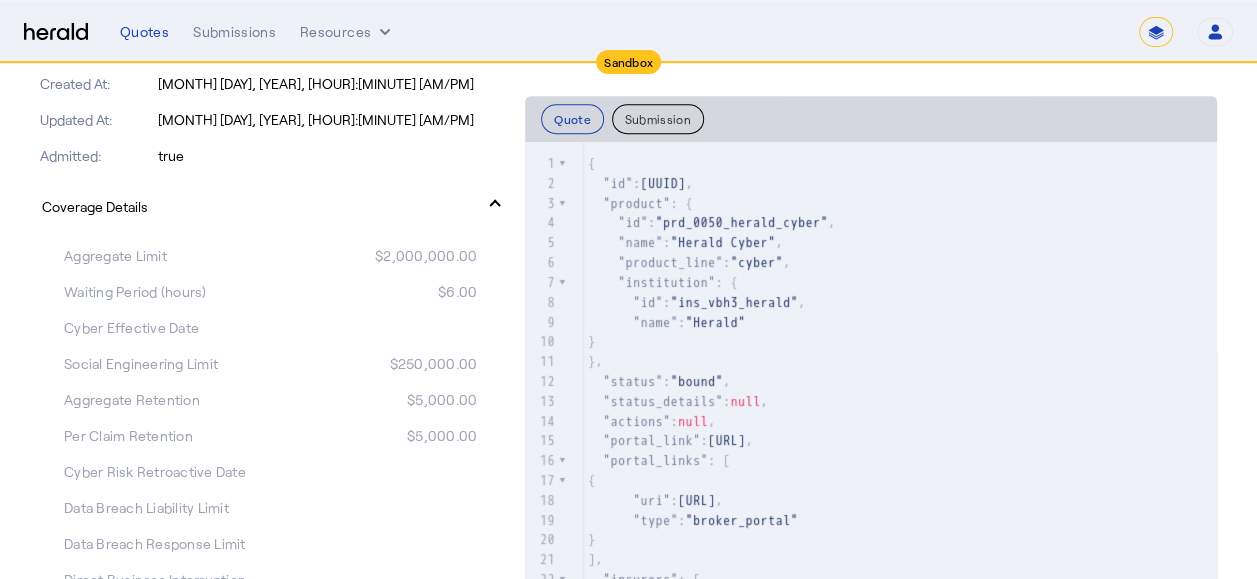 click on "Coverage Details" at bounding box center [270, 206] 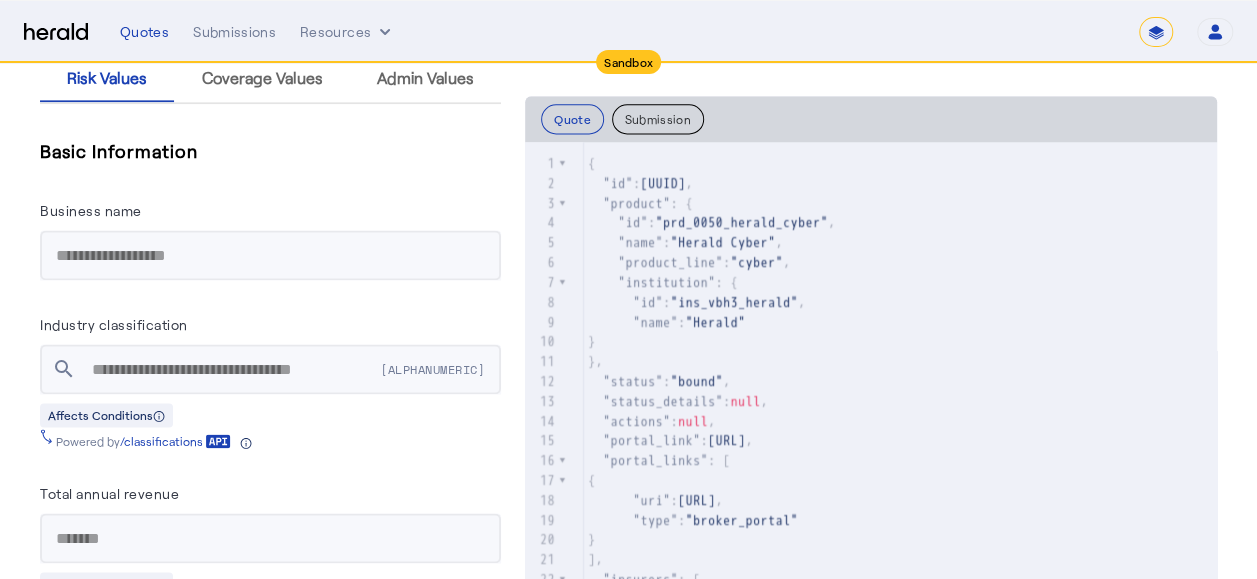 scroll, scrollTop: 1200, scrollLeft: 0, axis: vertical 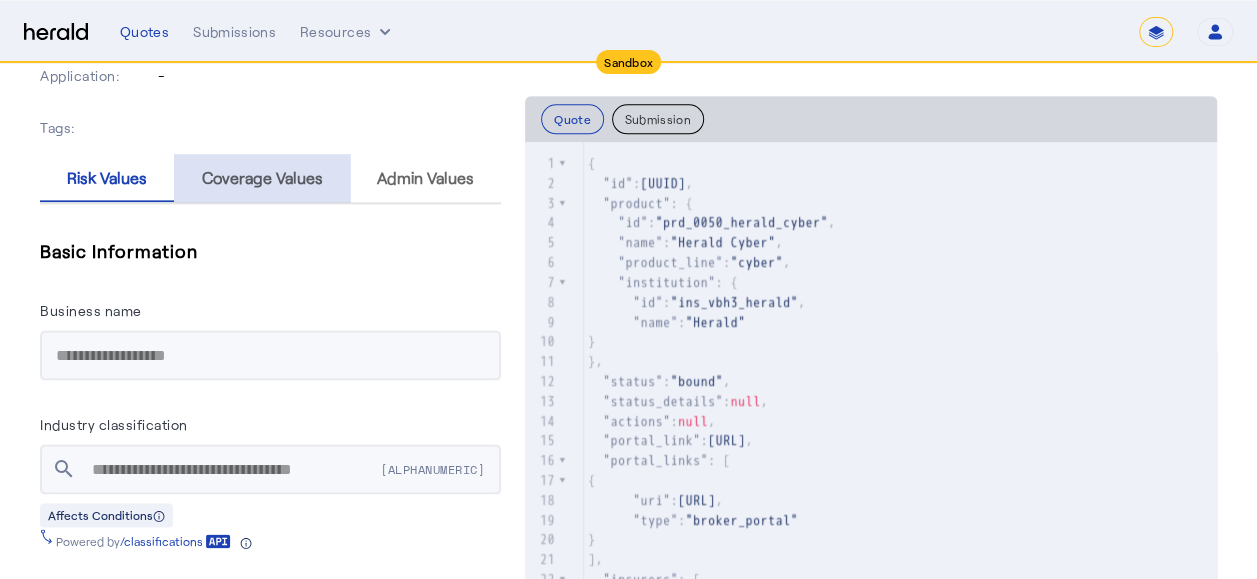click on "Coverage Values" at bounding box center (262, 178) 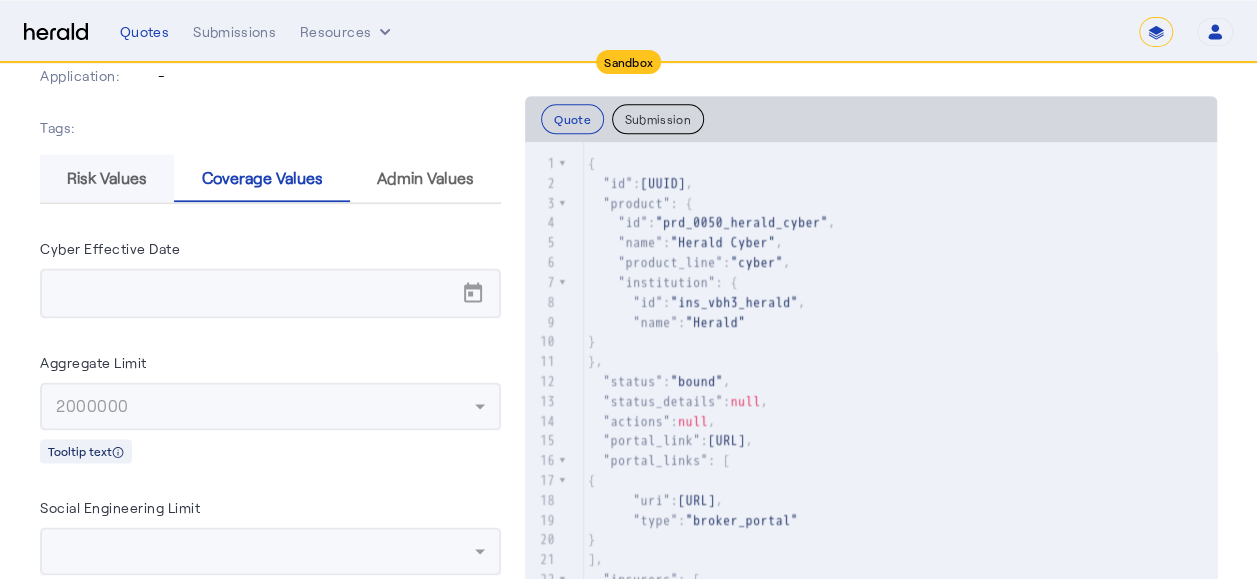 click on "Risk Values" at bounding box center [107, 178] 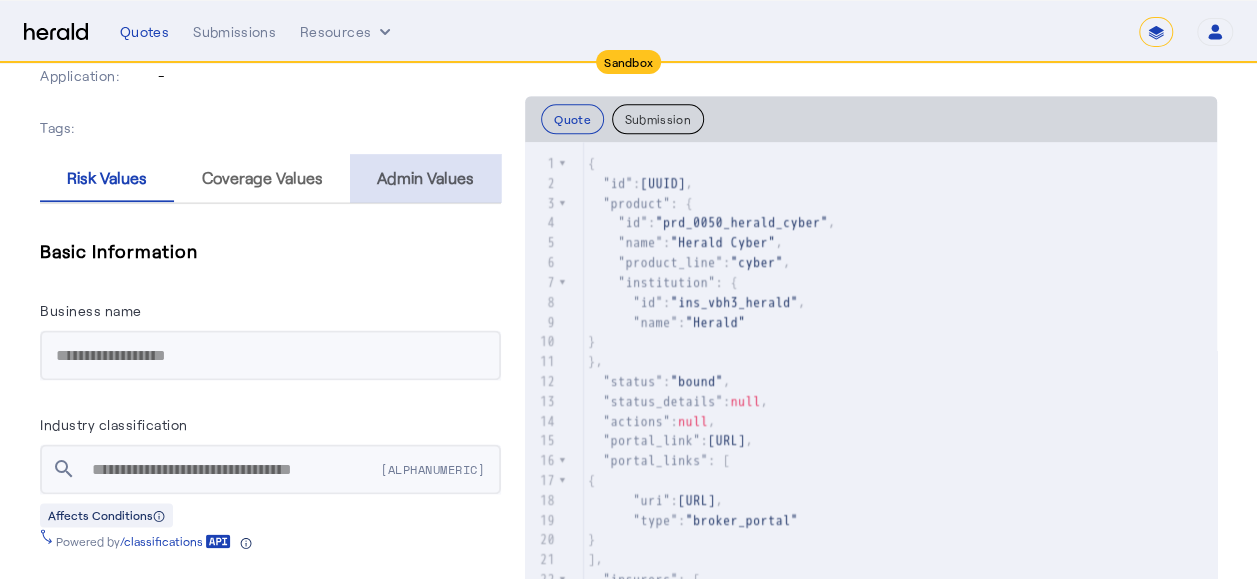 click on "Admin Values" at bounding box center [425, 178] 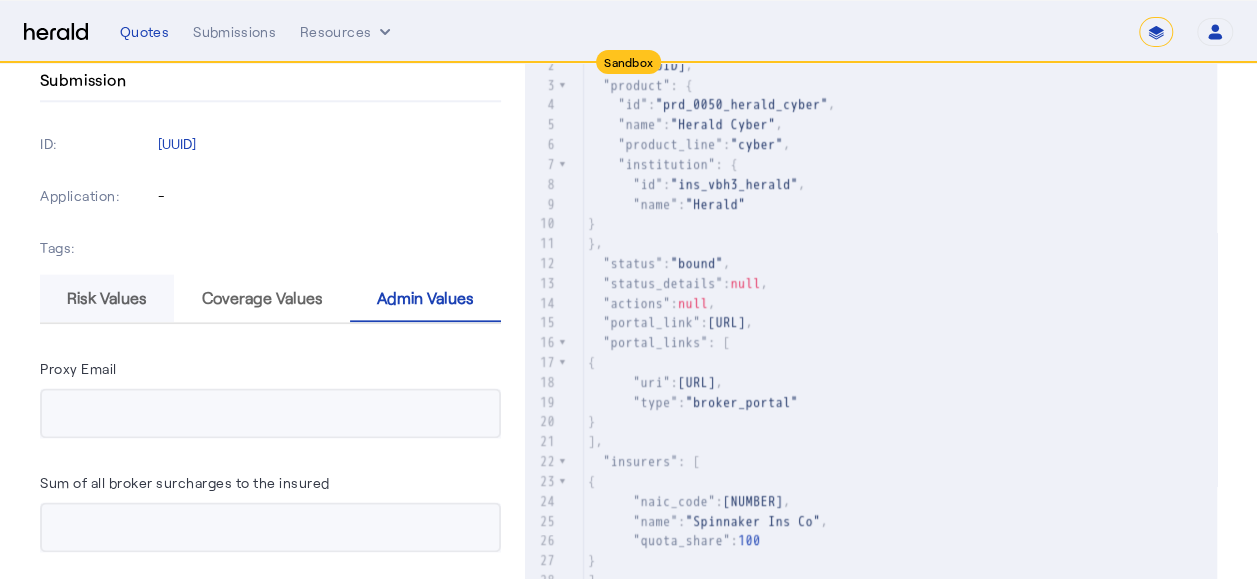 click on "Risk Values" at bounding box center [107, 298] 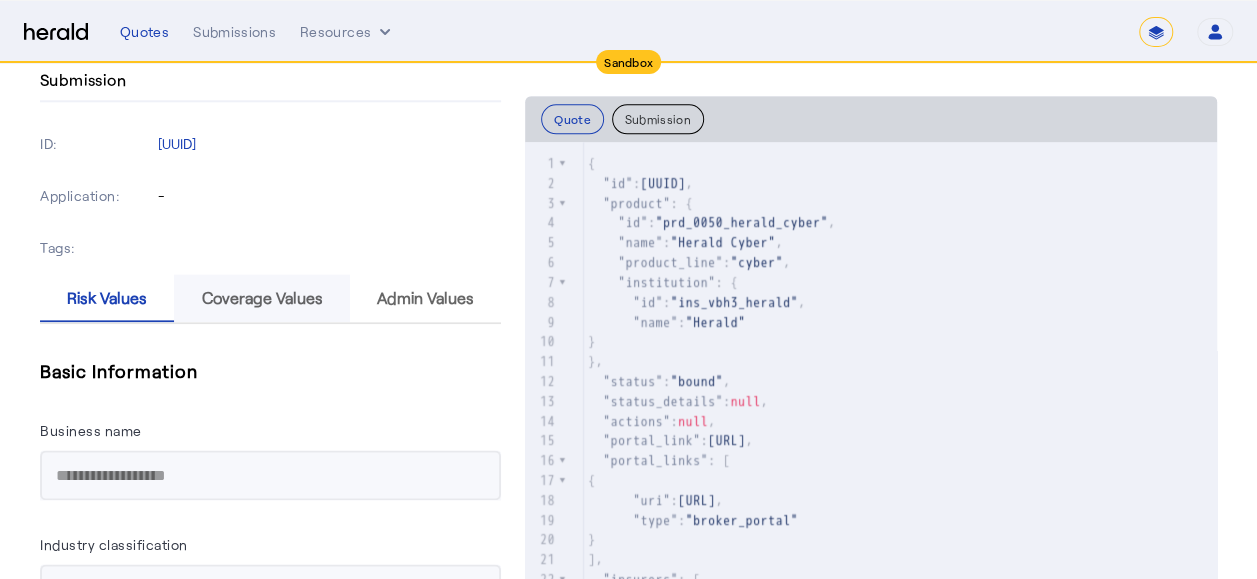 click on "Coverage Values" at bounding box center [262, 298] 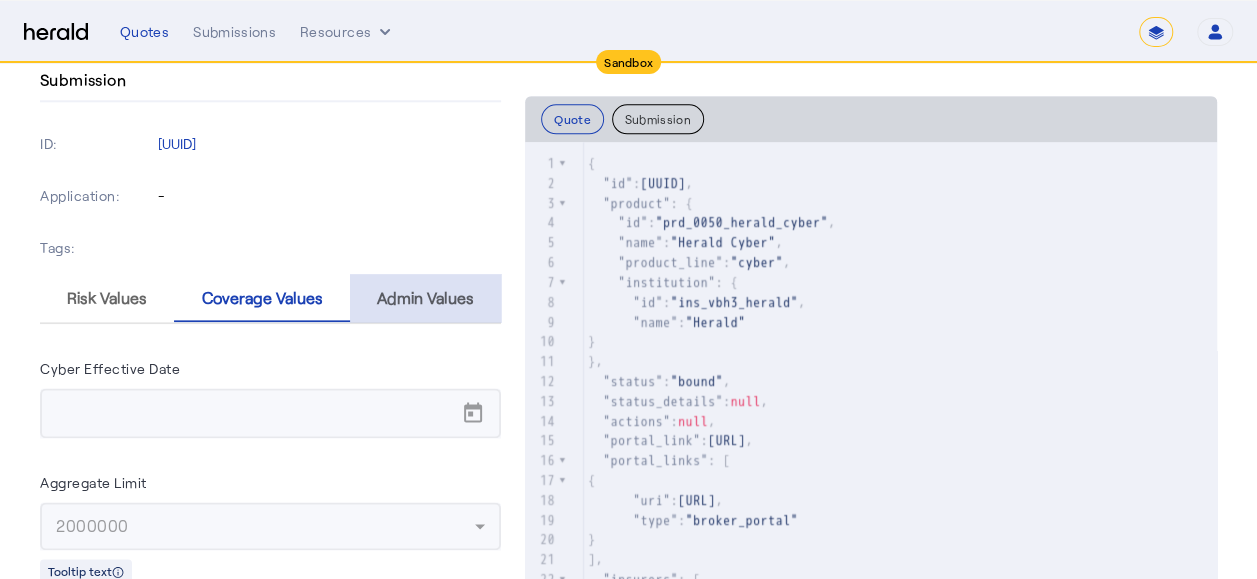 click on "Admin Values" at bounding box center [425, 298] 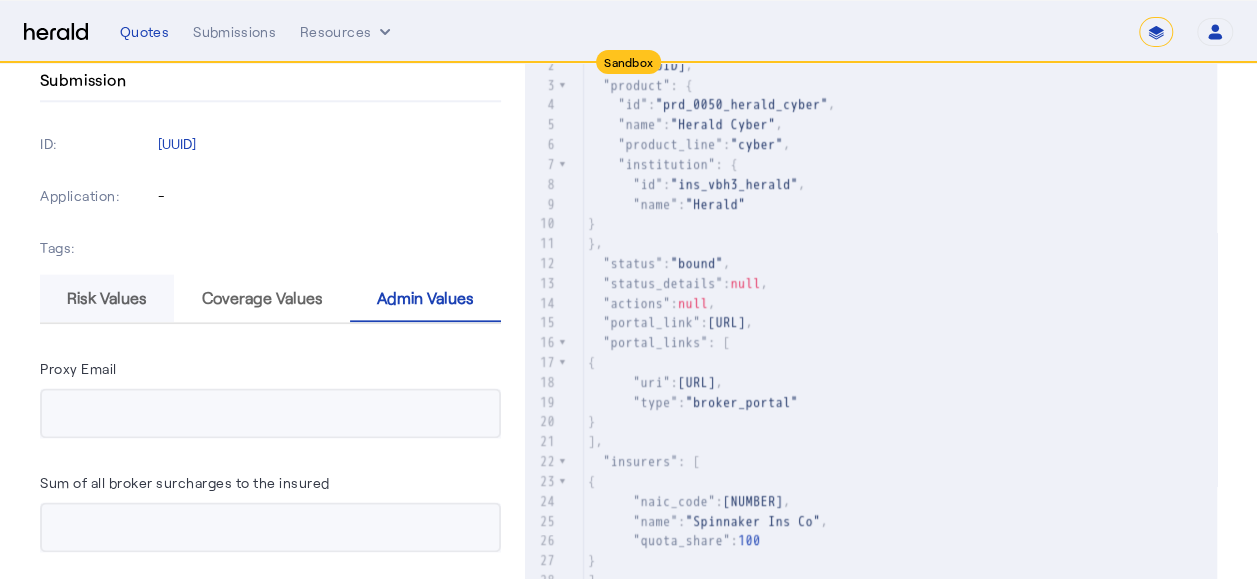 click on "Risk Values" at bounding box center [107, 298] 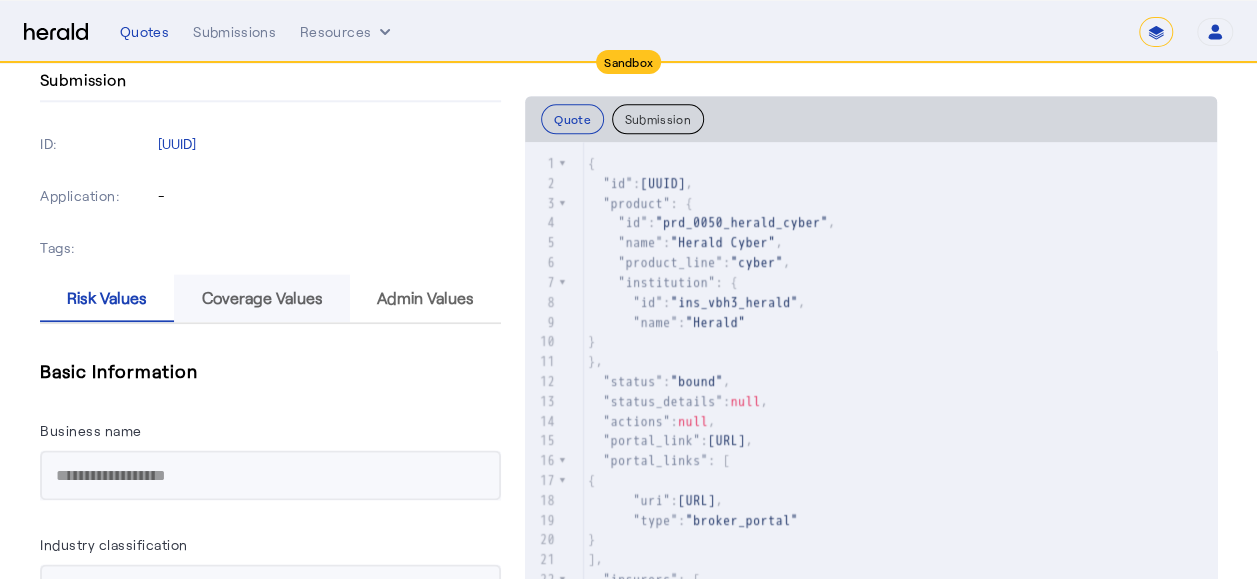 click on "Coverage Values" at bounding box center (262, 298) 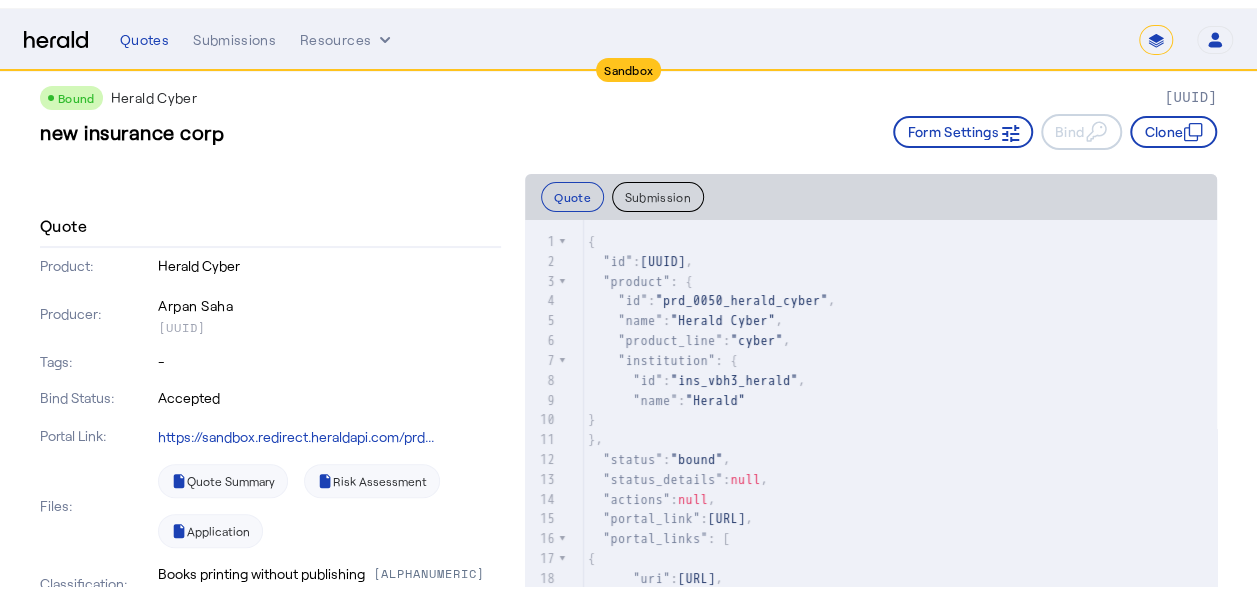 scroll, scrollTop: 0, scrollLeft: 0, axis: both 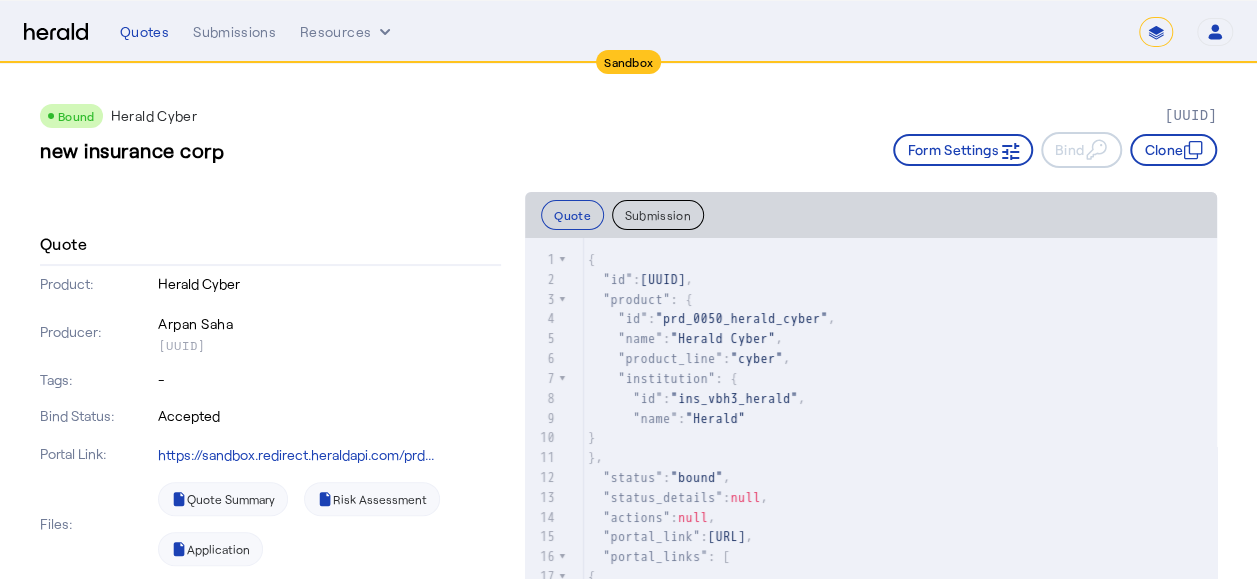 click on "Quotes   Submissions   Resources
*******
Open user menu  Dave Bixler   Herald API  Profile Manage Team Envrionments Log Out" at bounding box center (676, 32) 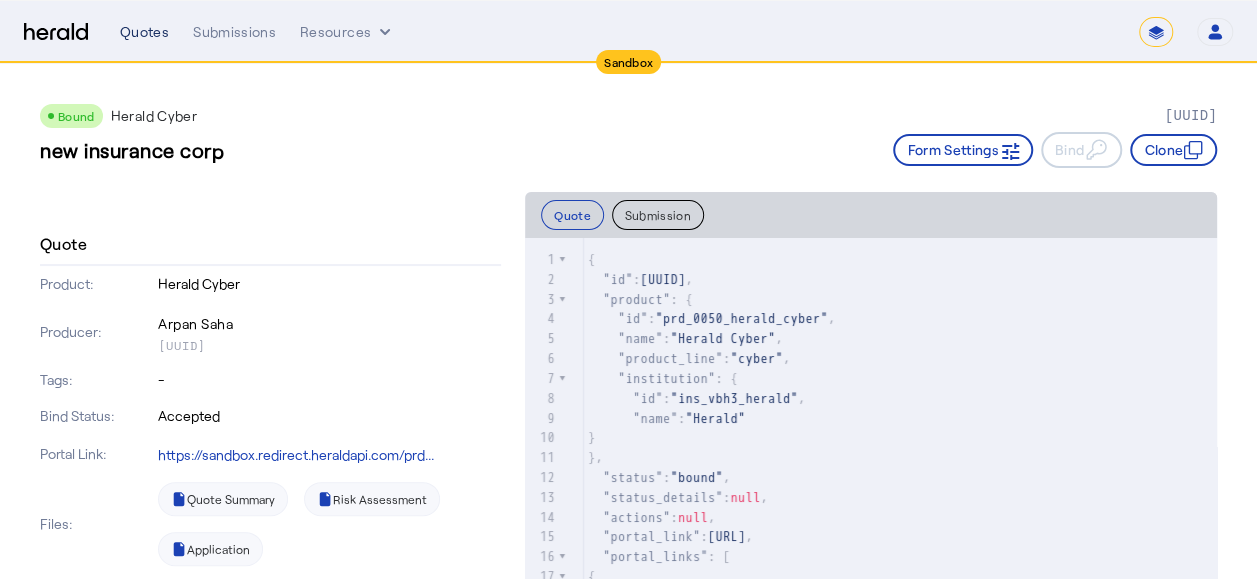 click on "Quotes" at bounding box center (144, 32) 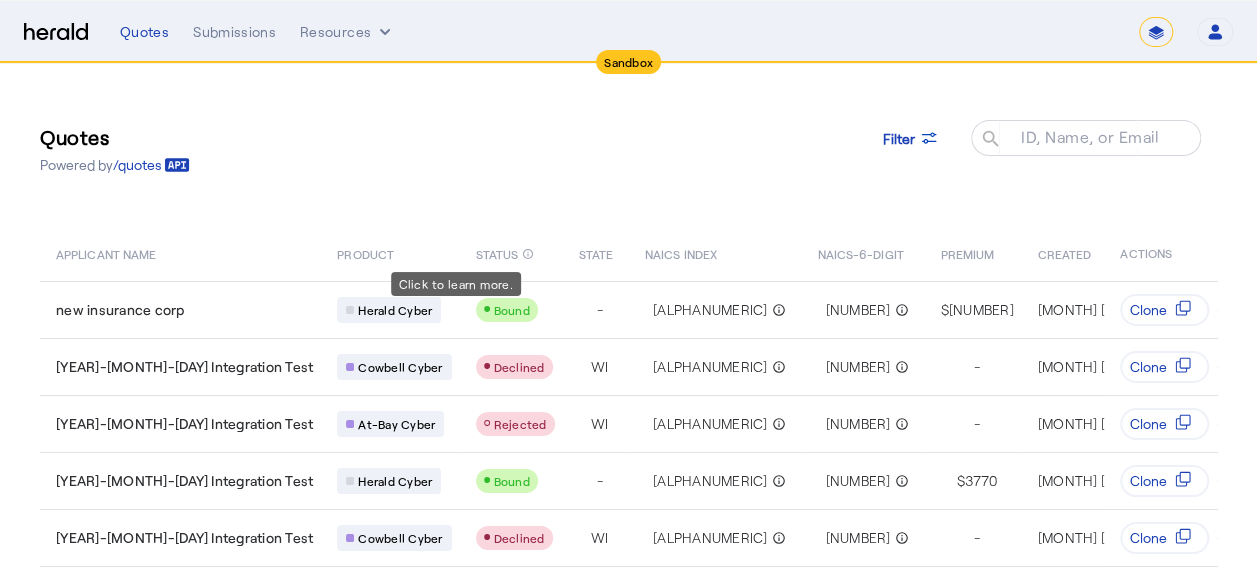 click on "info_outline" at bounding box center (528, 254) 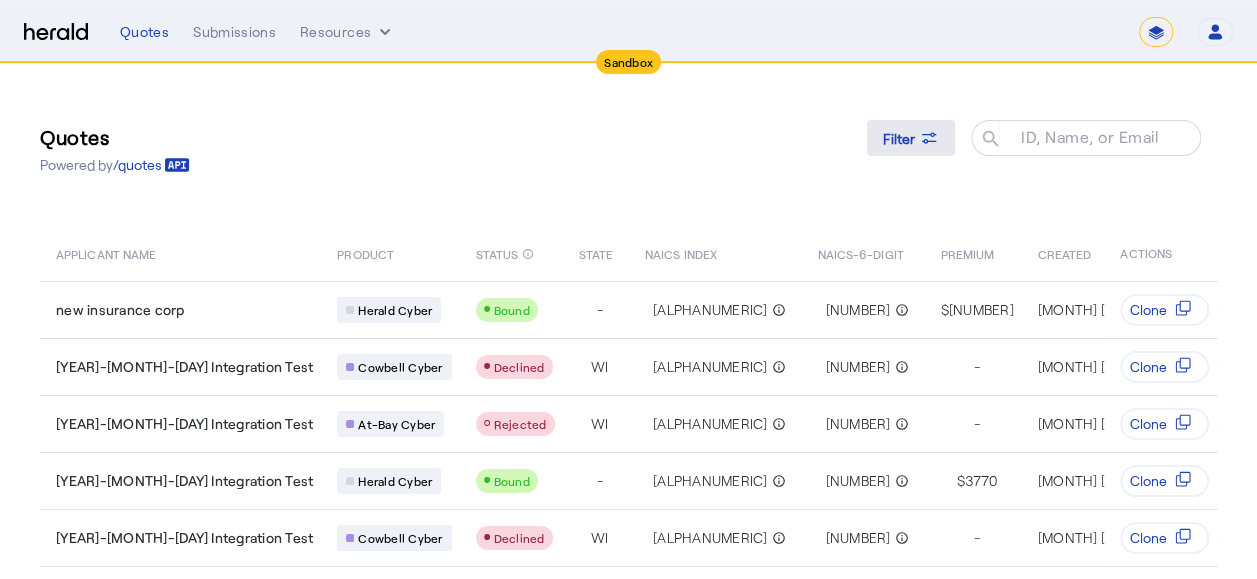 click 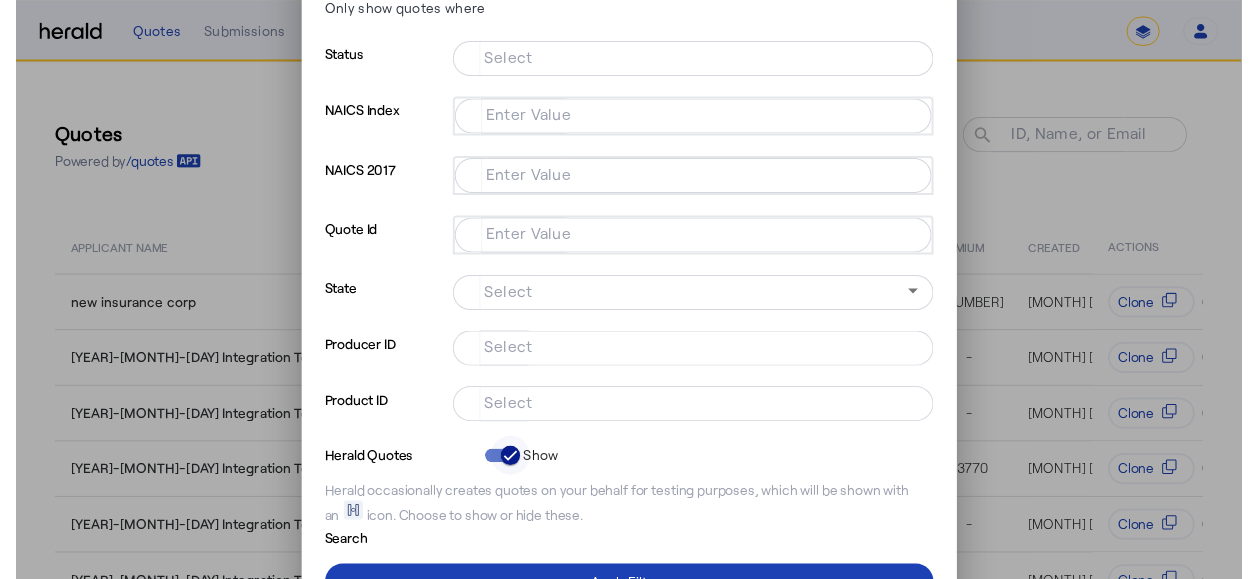scroll, scrollTop: 145, scrollLeft: 0, axis: vertical 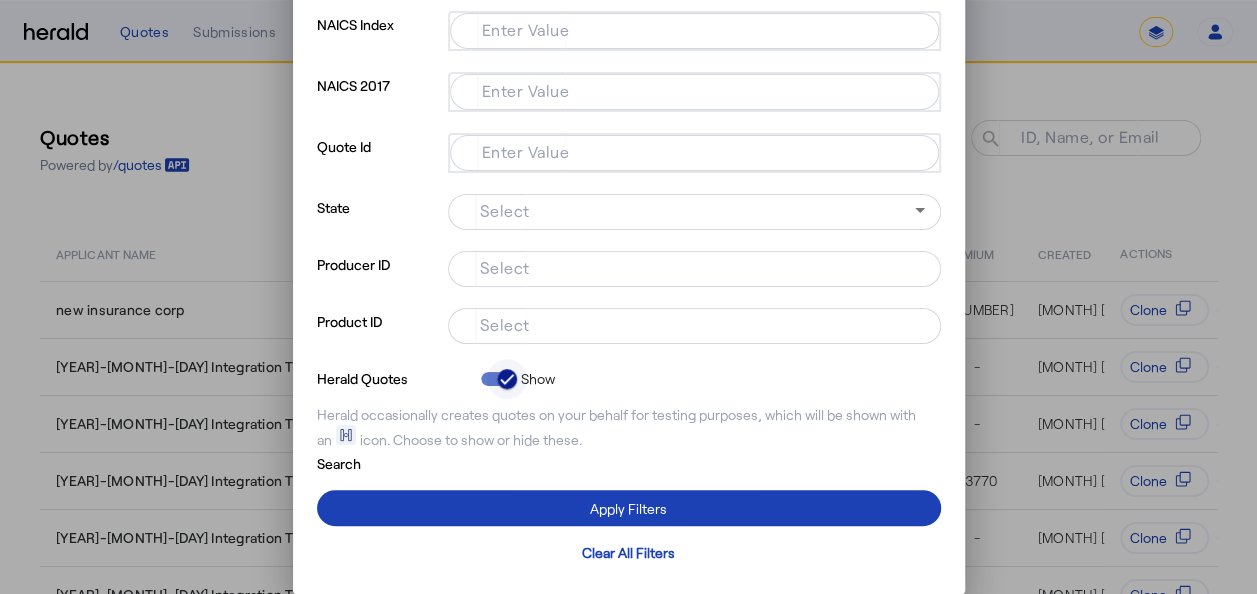 click 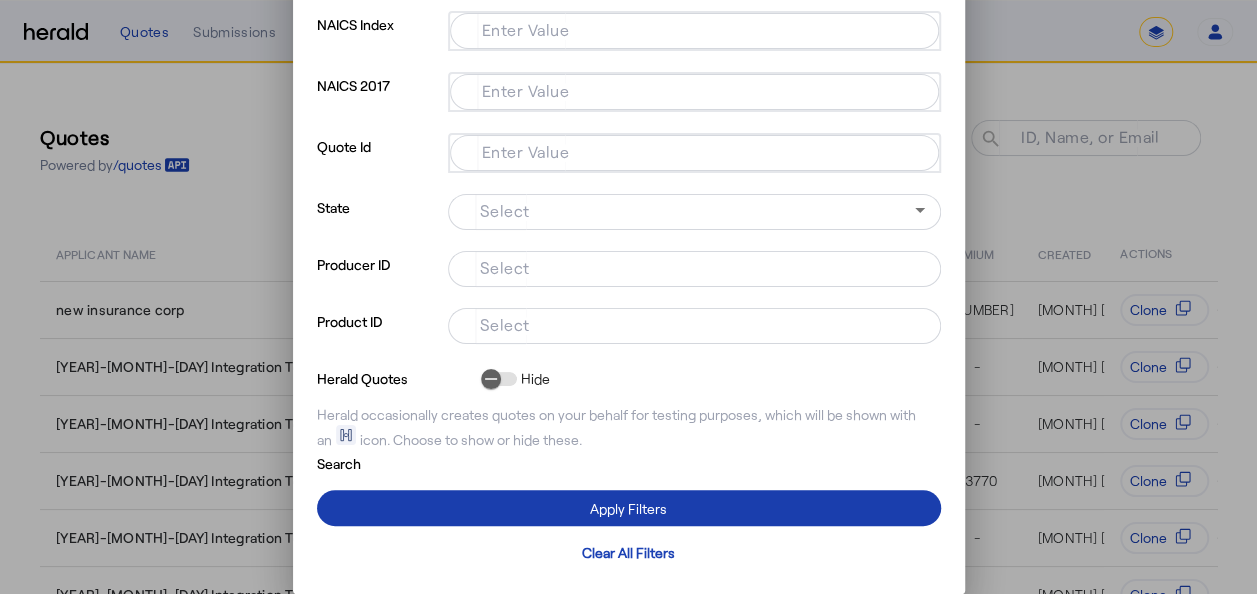 click at bounding box center [629, 508] 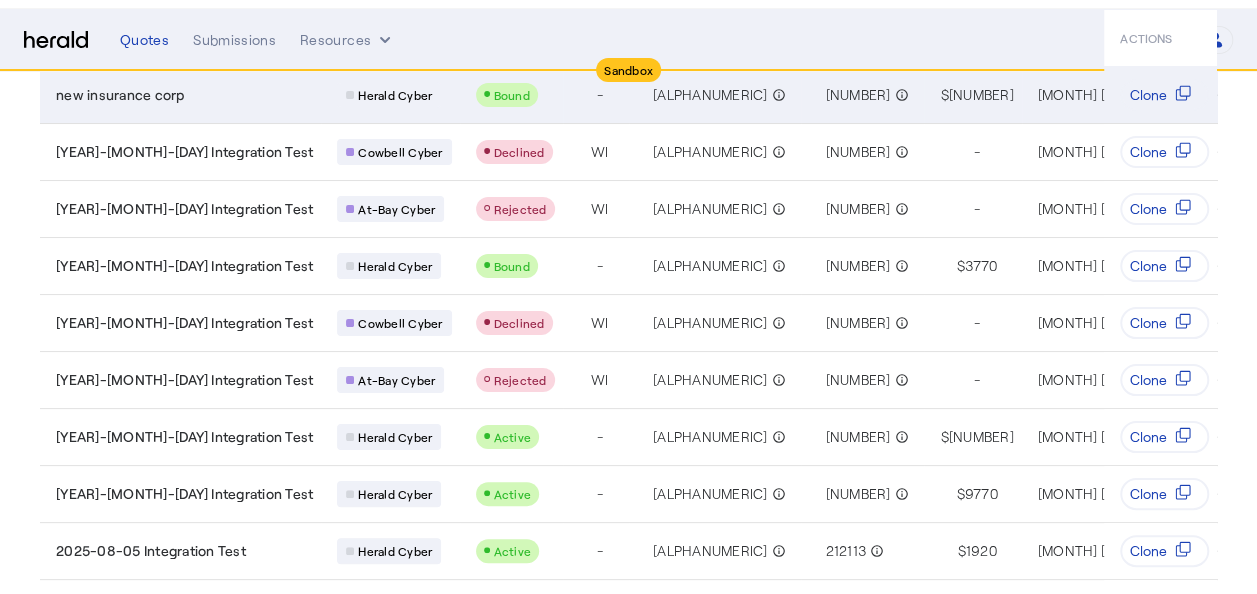 scroll, scrollTop: 0, scrollLeft: 0, axis: both 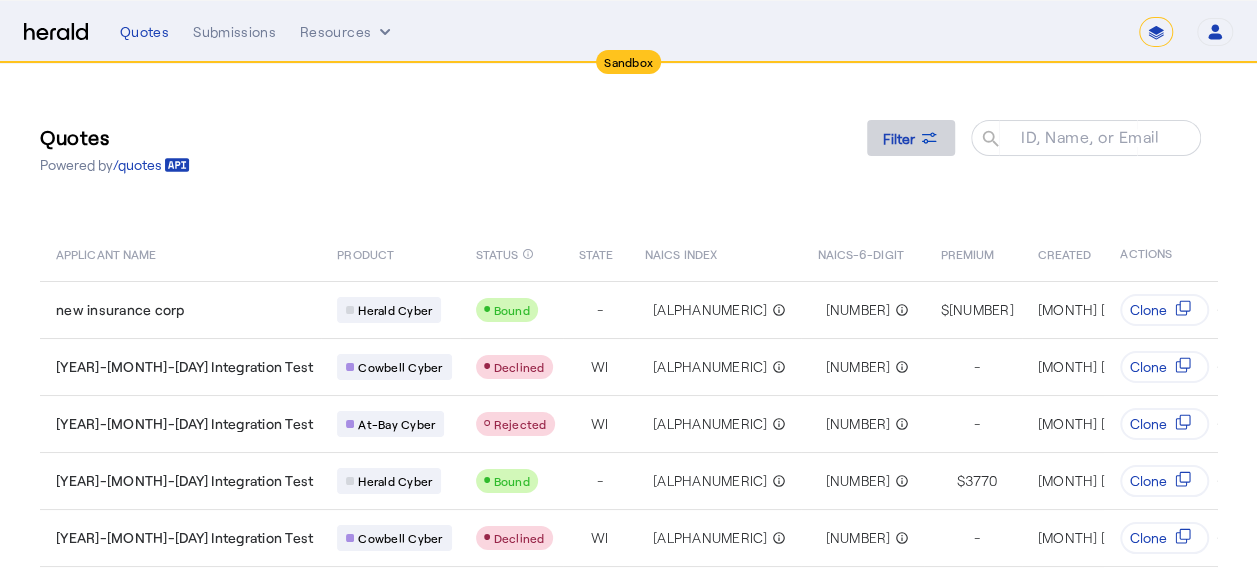click on "Filter" at bounding box center (899, 138) 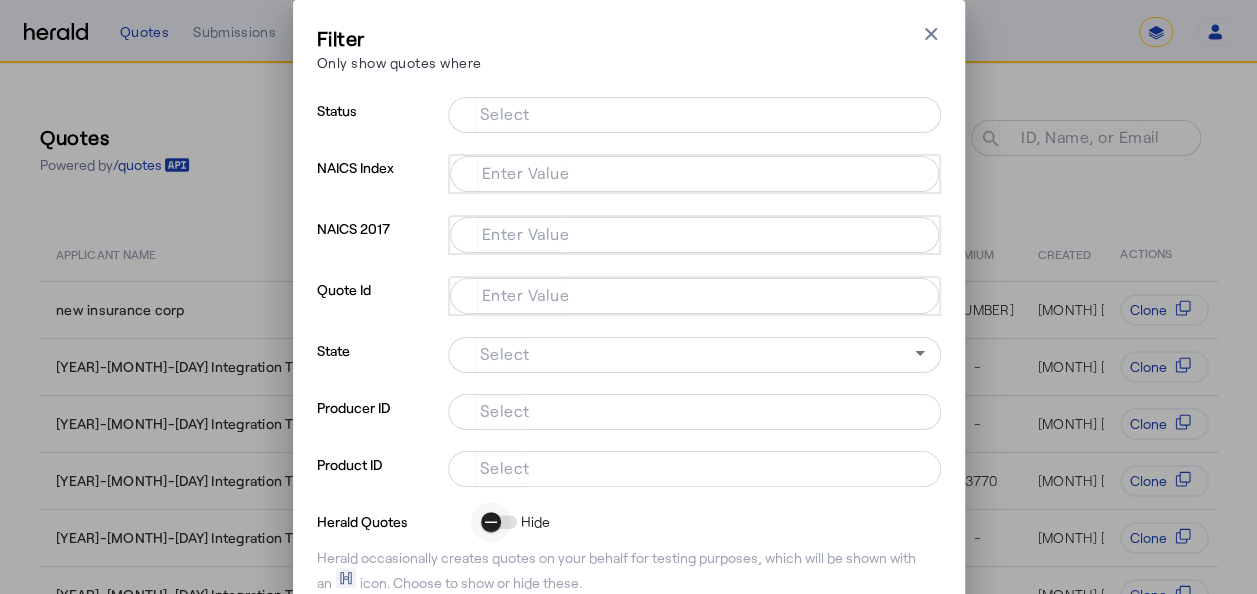 click 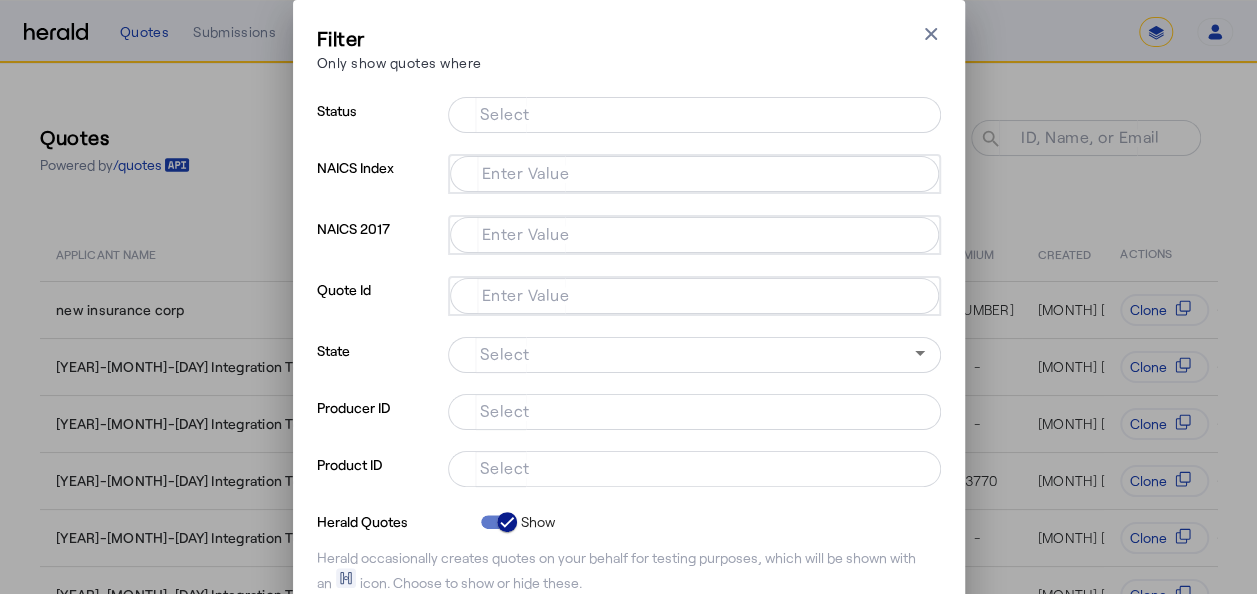 scroll, scrollTop: 145, scrollLeft: 0, axis: vertical 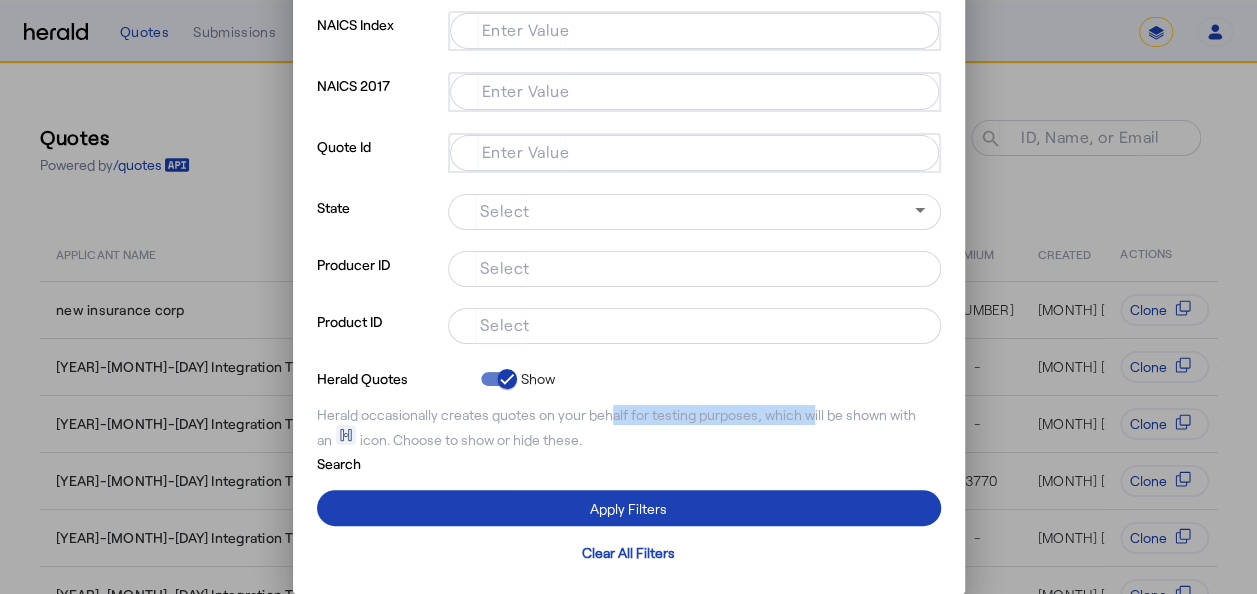 drag, startPoint x: 594, startPoint y: 406, endPoint x: 802, endPoint y: 416, distance: 208.24025 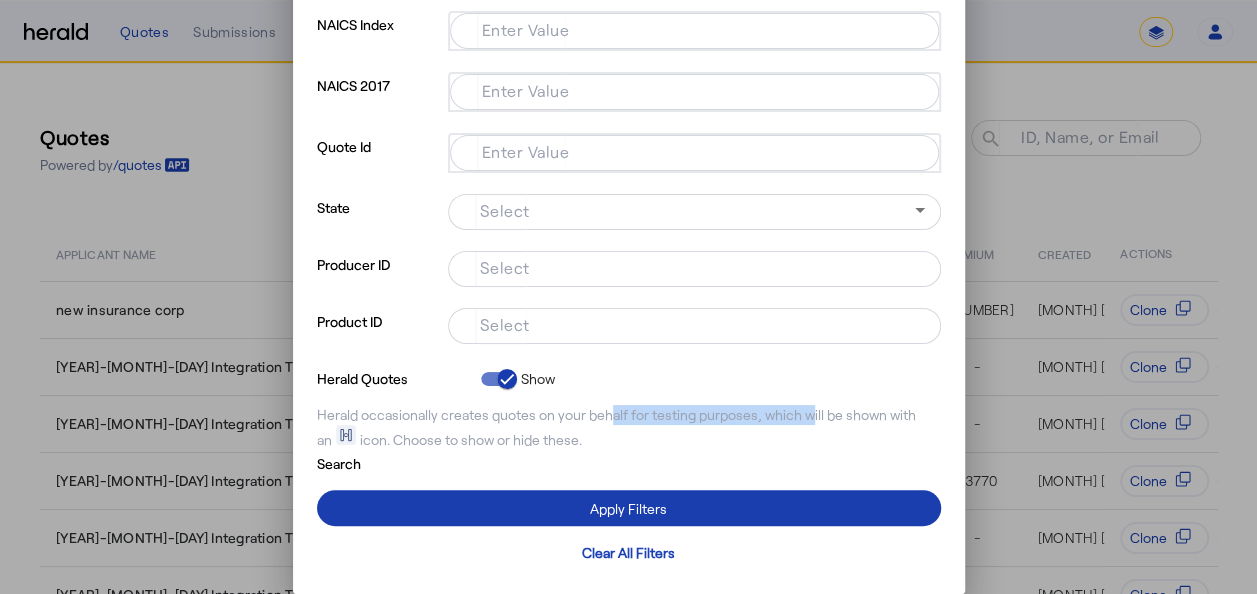 click on "Apply Filters" at bounding box center [628, 508] 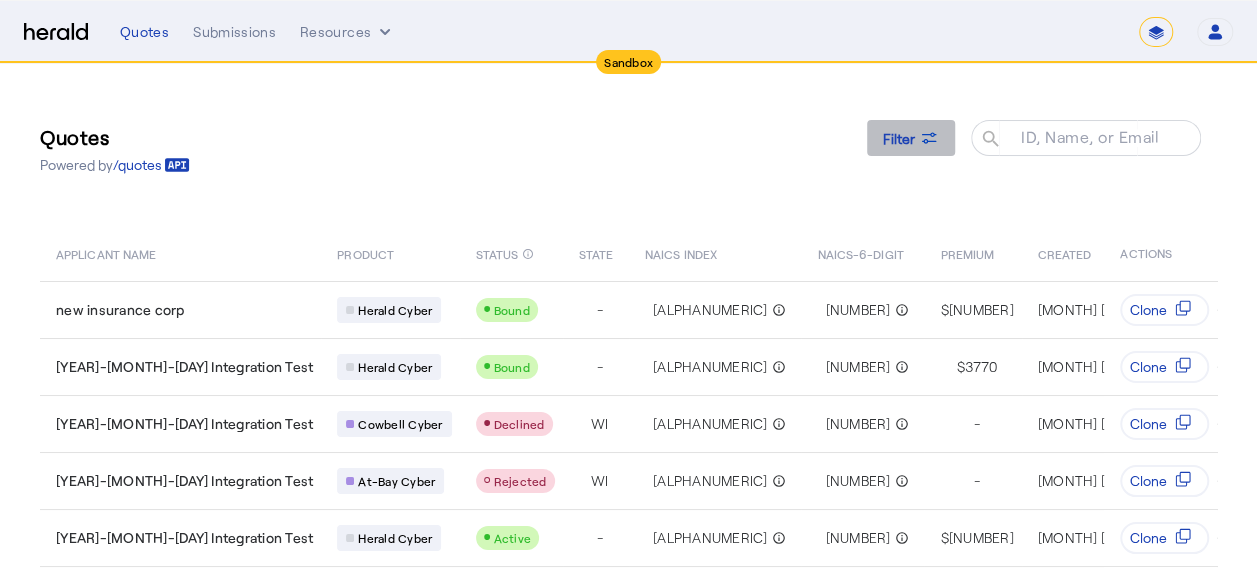 click at bounding box center (911, 138) 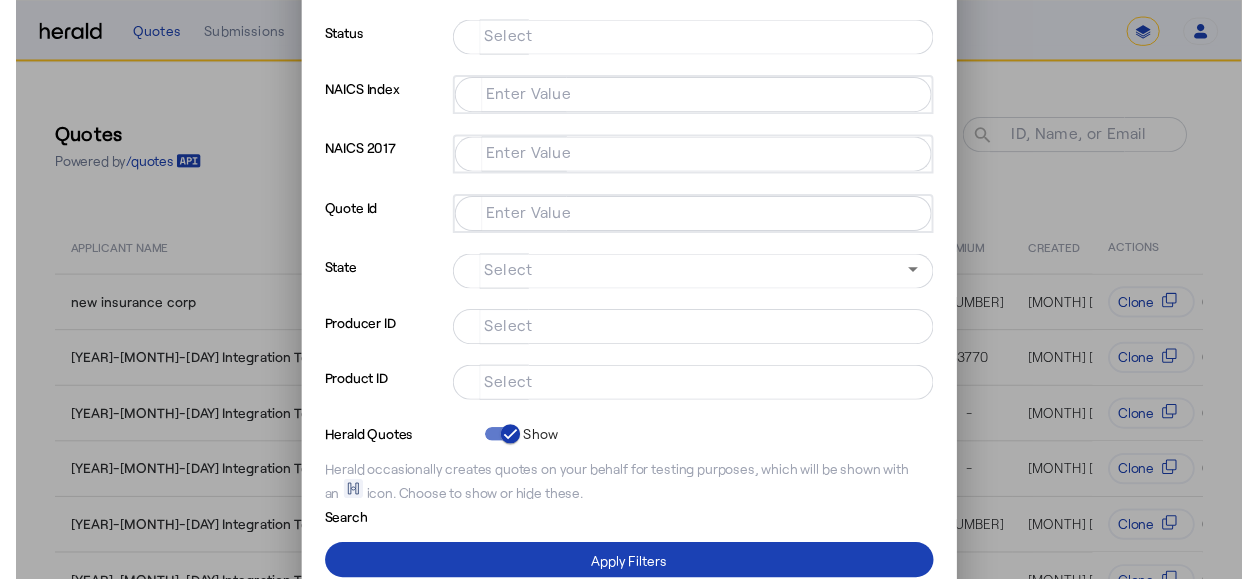 scroll, scrollTop: 145, scrollLeft: 0, axis: vertical 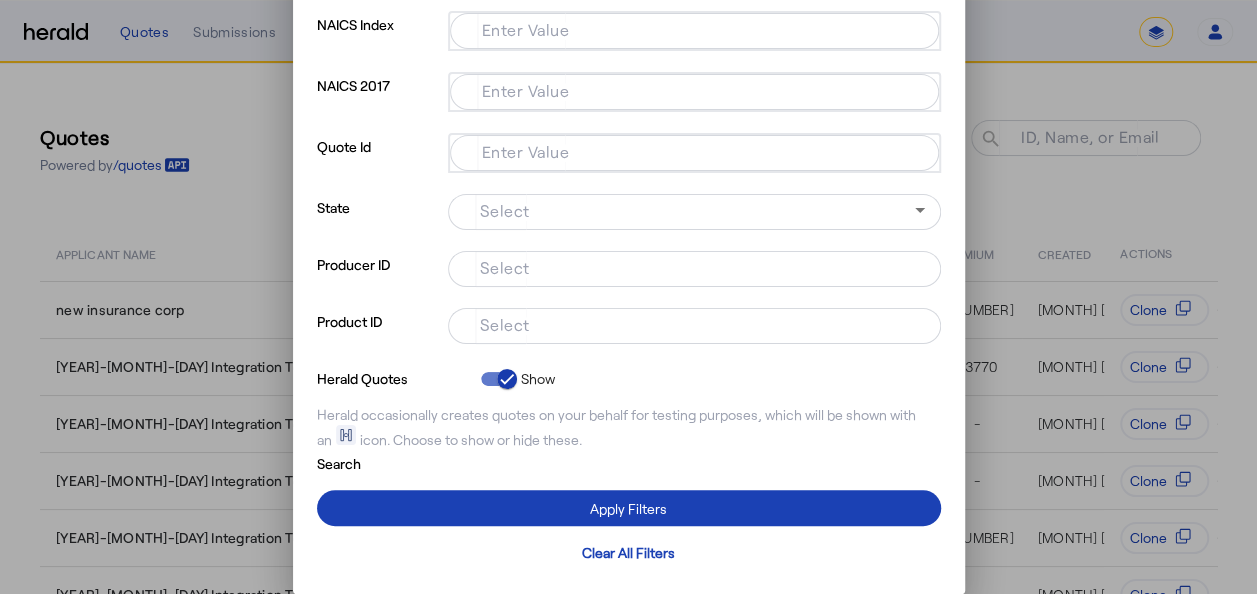 click on "Select" at bounding box center [690, 267] 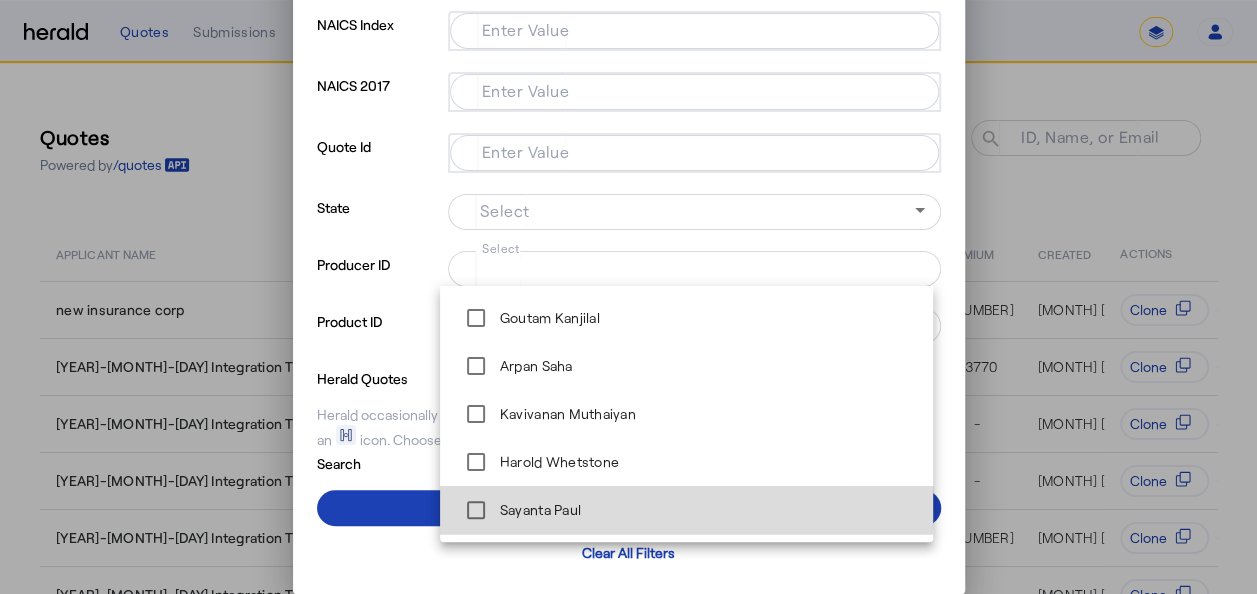 click on "Sayanta Paul" at bounding box center (538, 510) 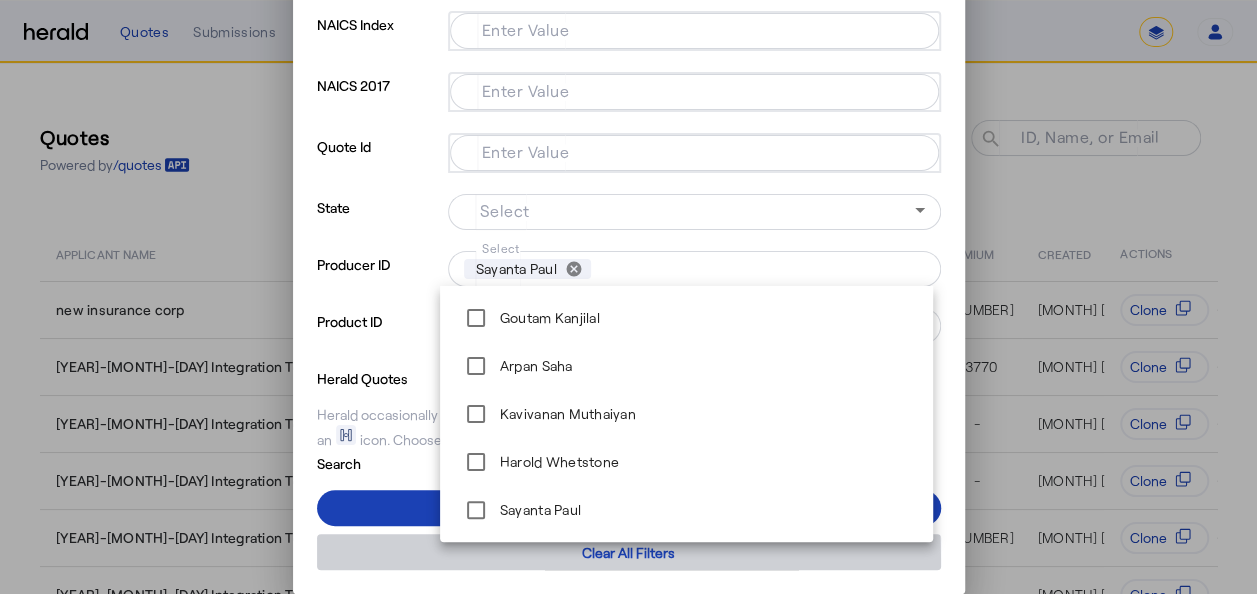 click at bounding box center [629, 552] 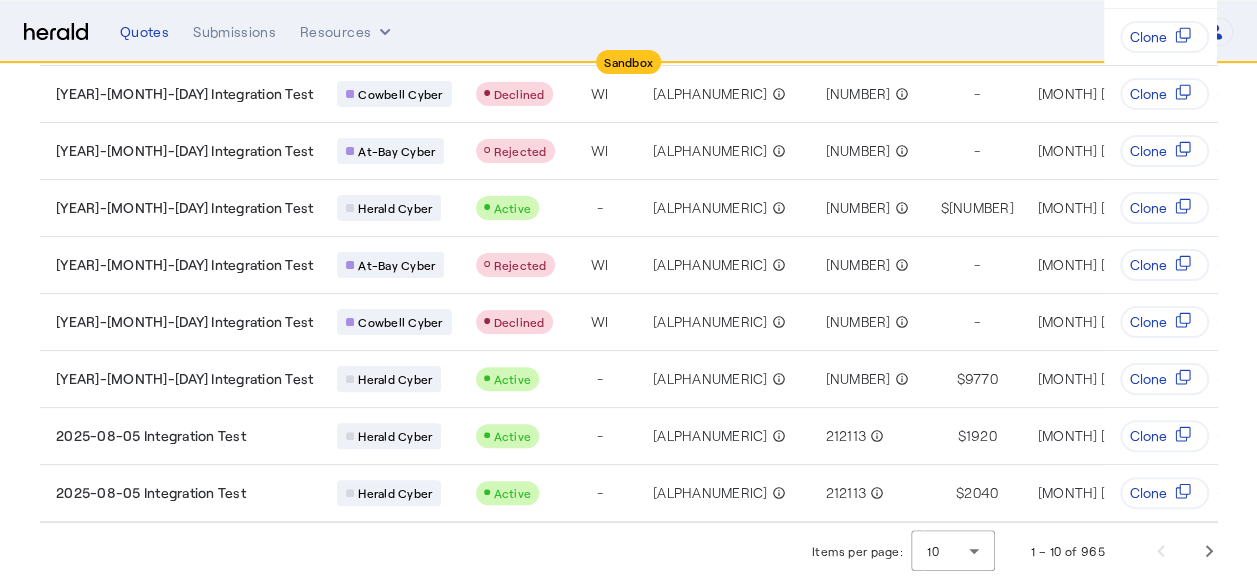 scroll, scrollTop: 342, scrollLeft: 0, axis: vertical 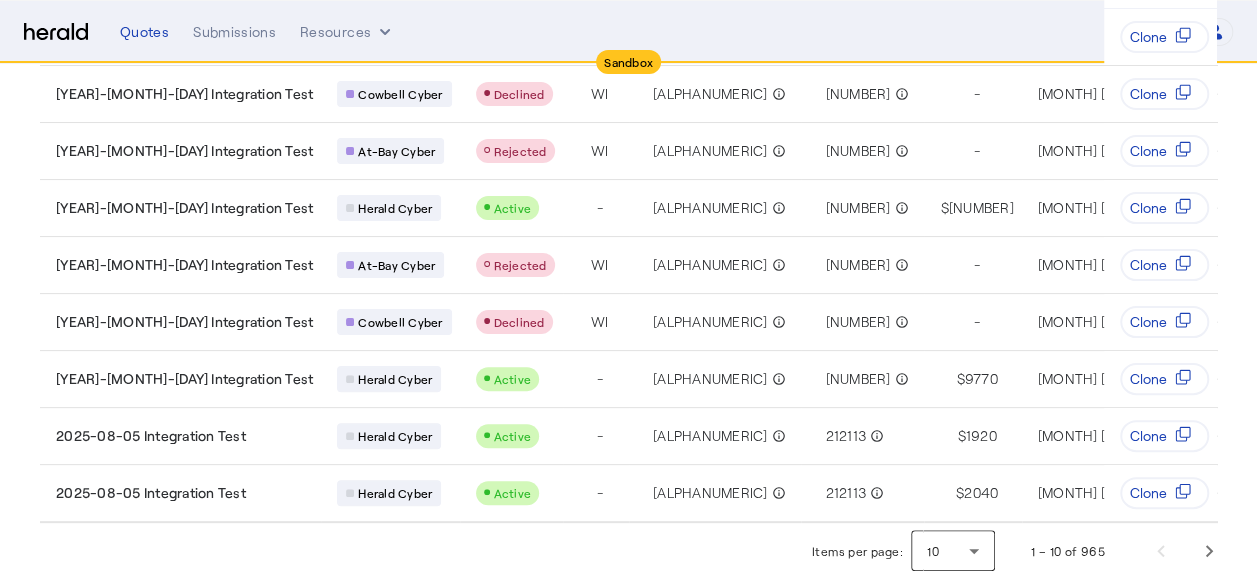 click 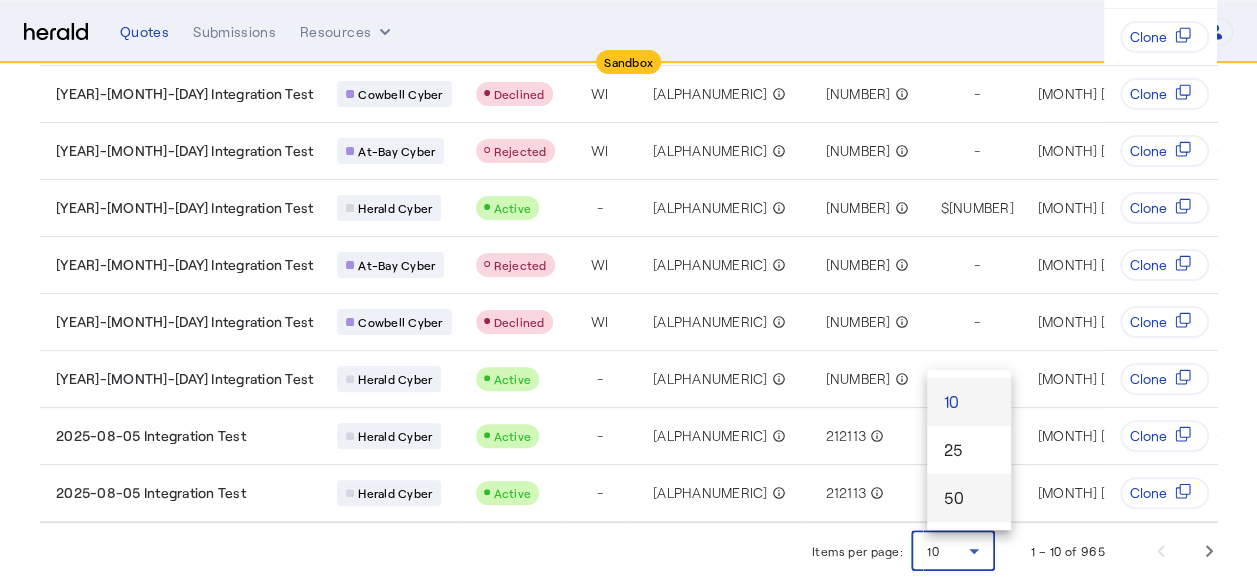 click on "50" at bounding box center (969, 498) 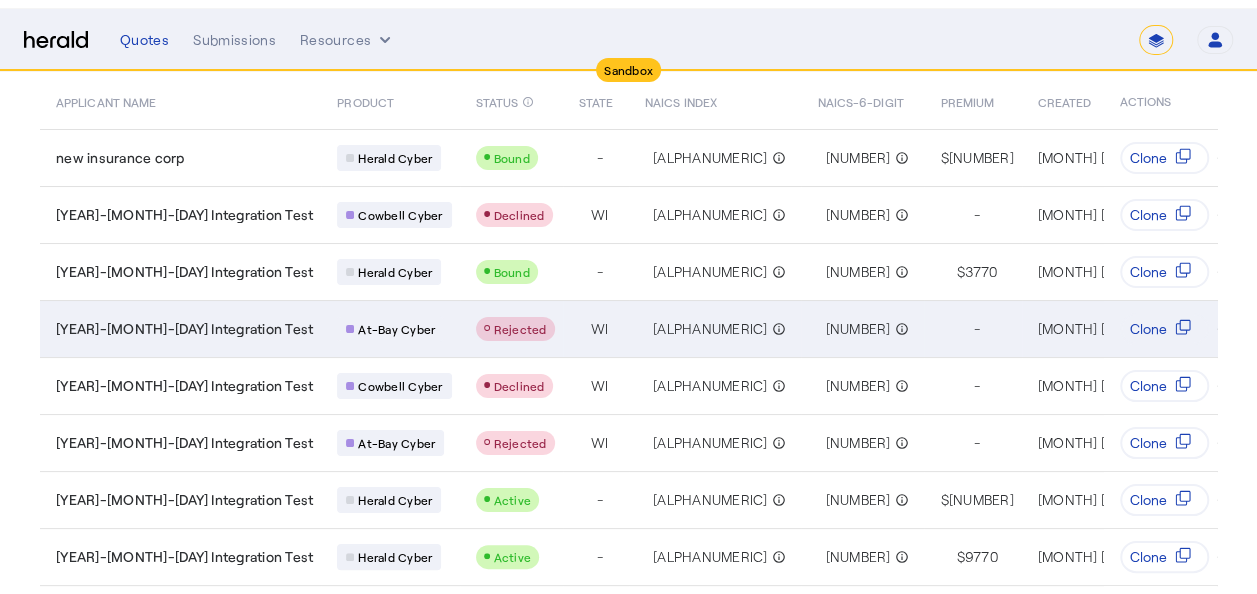 scroll, scrollTop: 0, scrollLeft: 0, axis: both 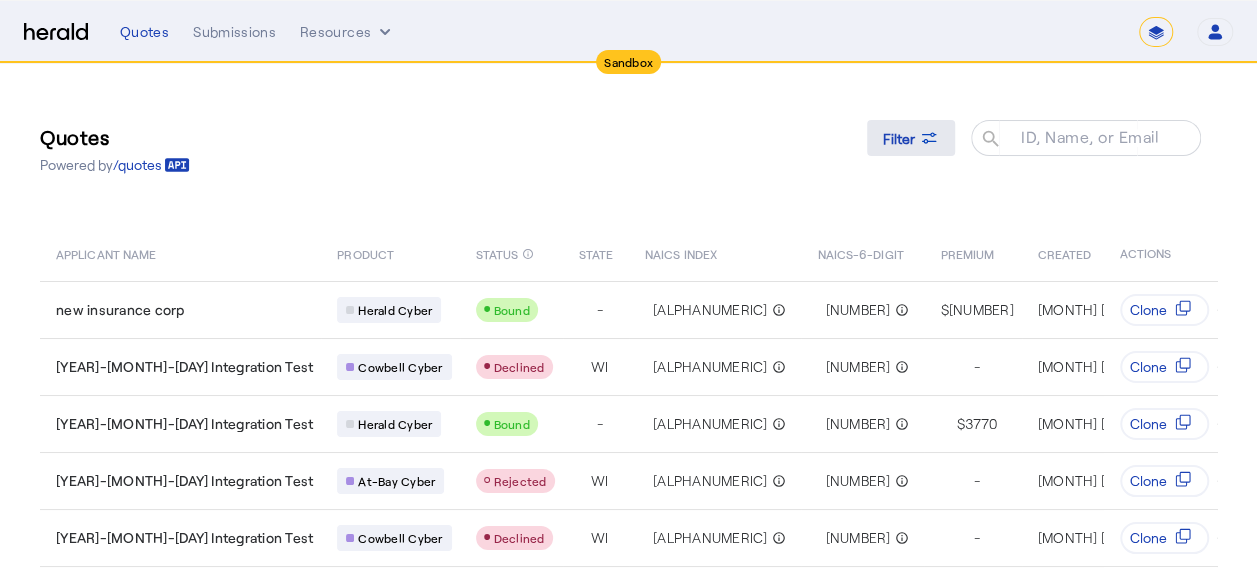 click 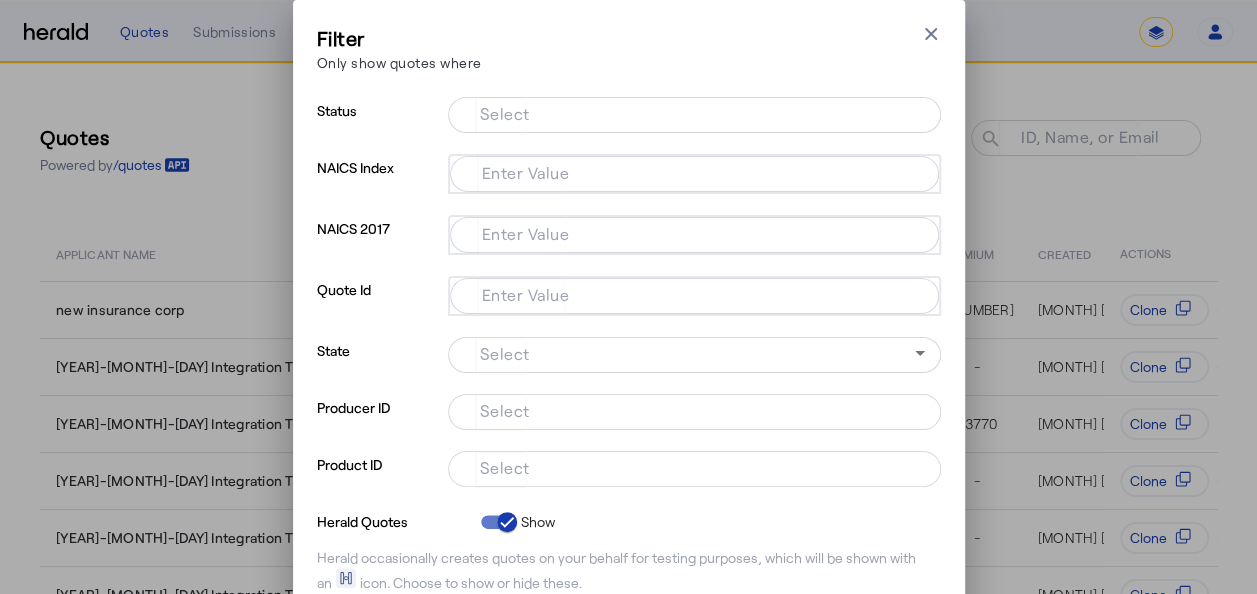 click on "Select" at bounding box center (690, 410) 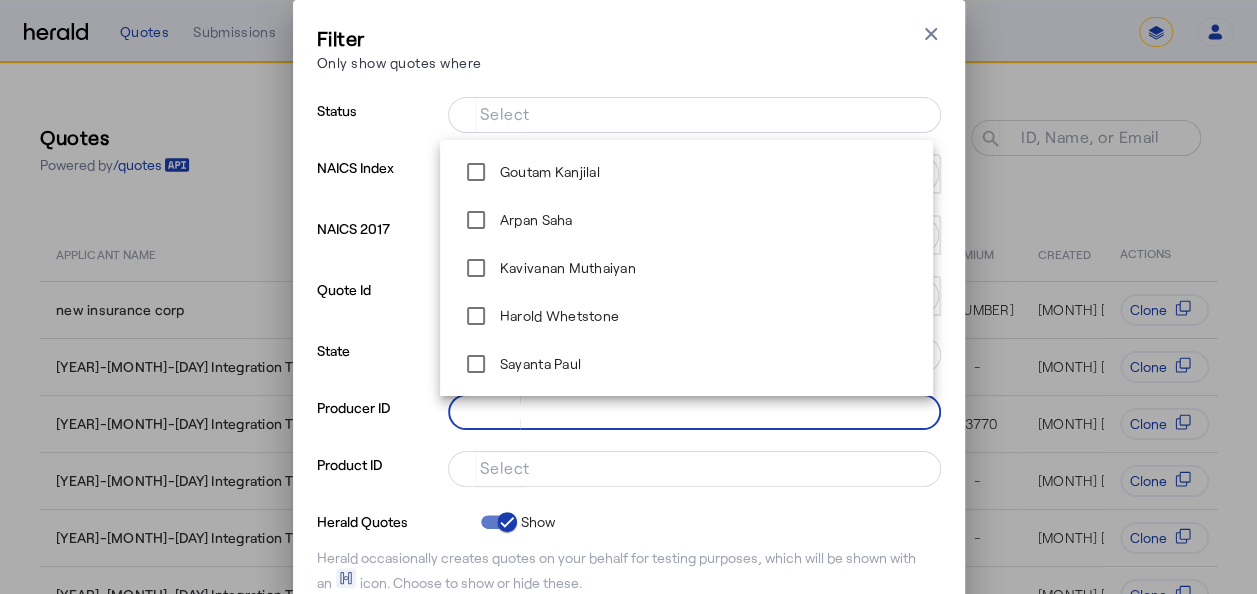 click on "Producer ID" at bounding box center [378, 422] 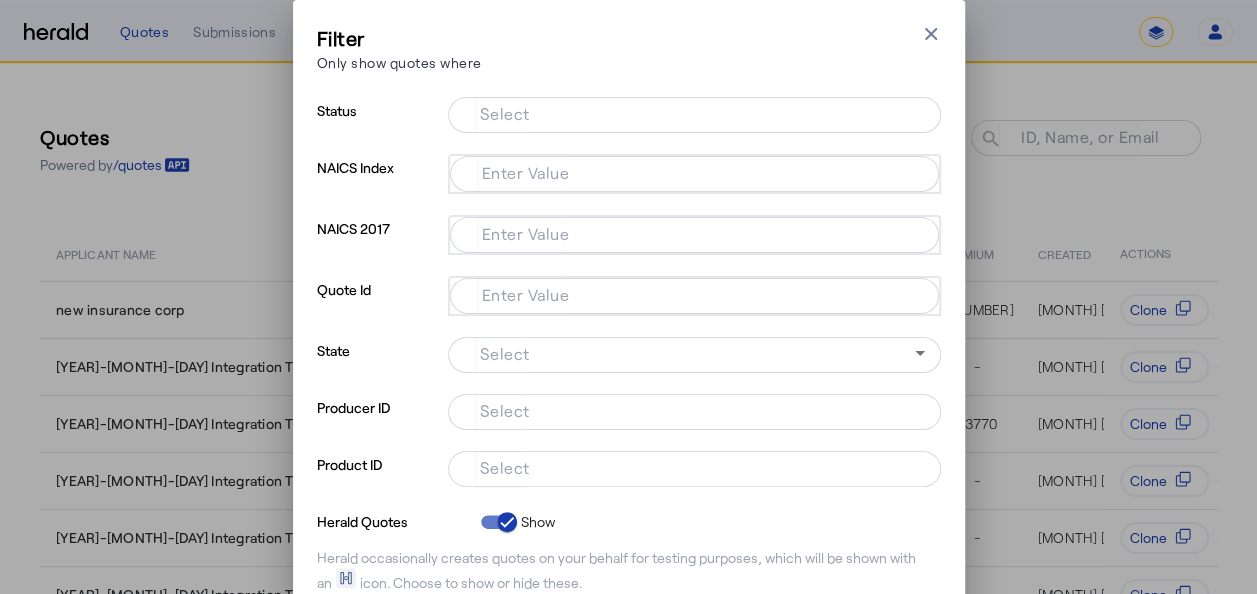 click at bounding box center (694, 365) 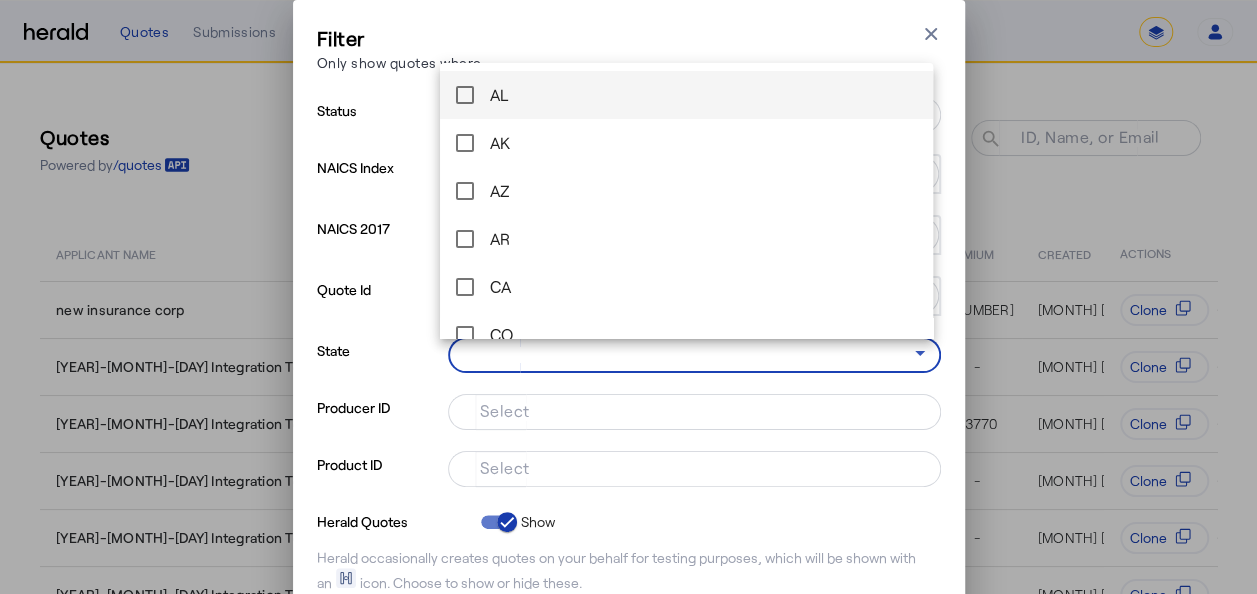 click at bounding box center (628, 297) 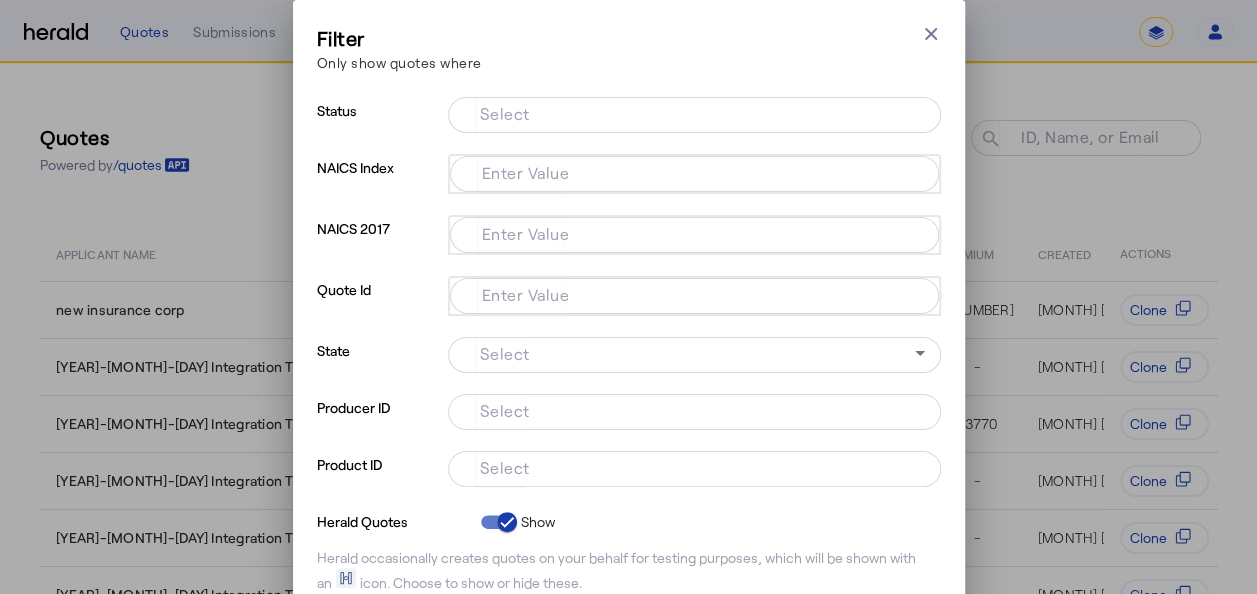 click at bounding box center (694, 296) 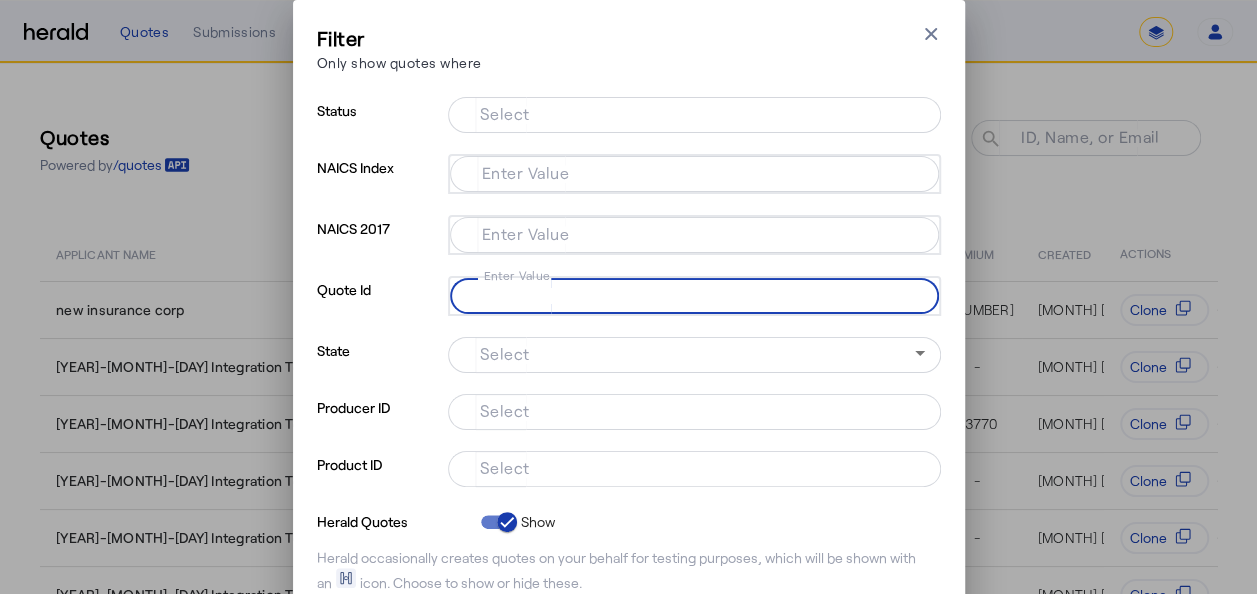 click on "Quote Id" at bounding box center [378, 306] 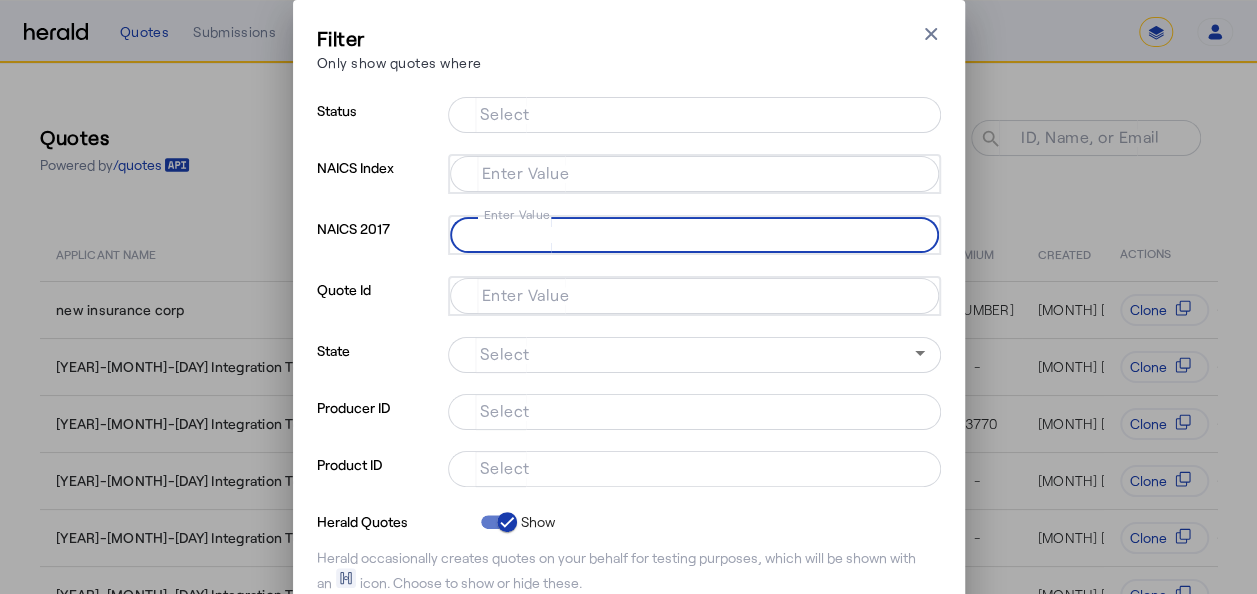 click on "Enter Value" at bounding box center [690, 233] 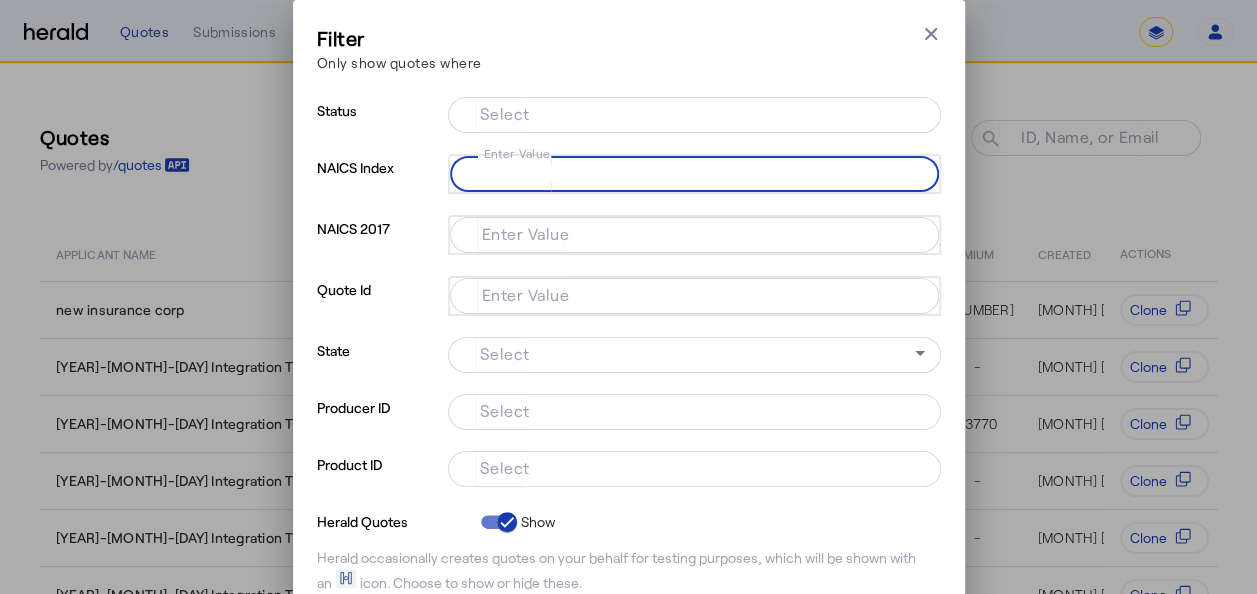 click on "Select" at bounding box center (505, 113) 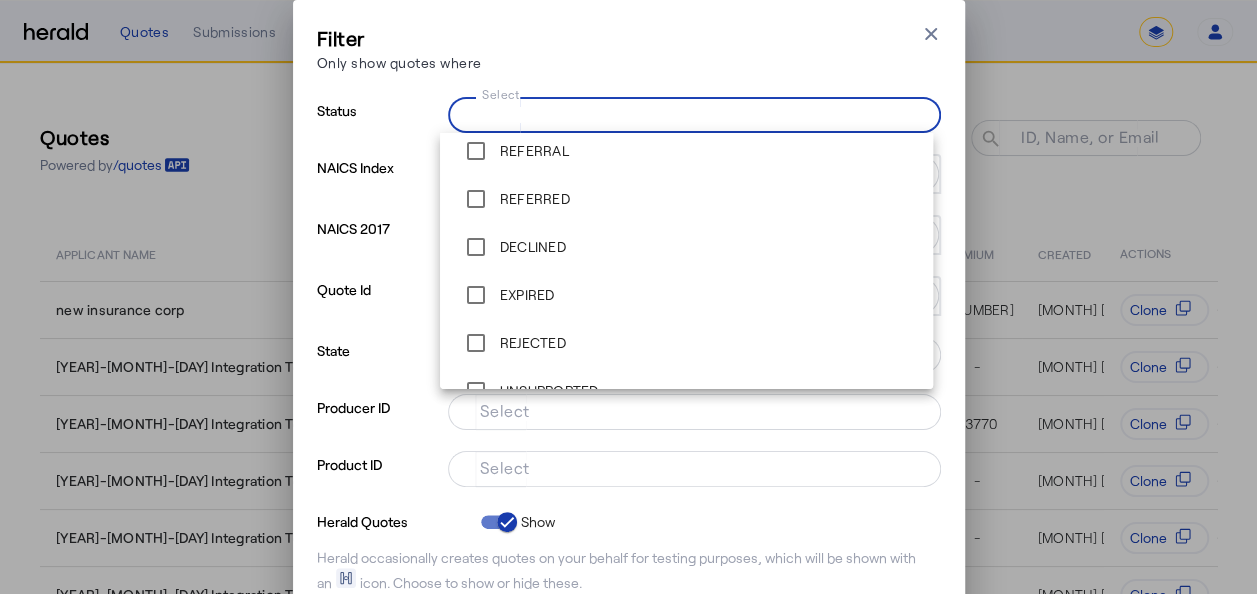 scroll, scrollTop: 240, scrollLeft: 0, axis: vertical 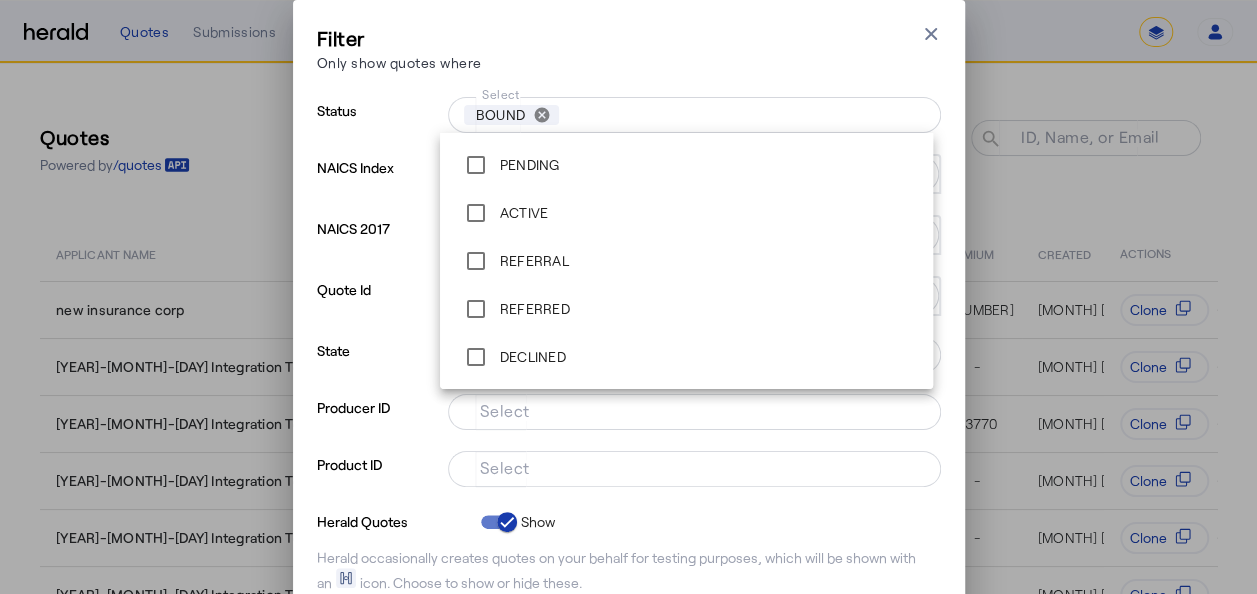 click on "Producer ID" at bounding box center (378, 422) 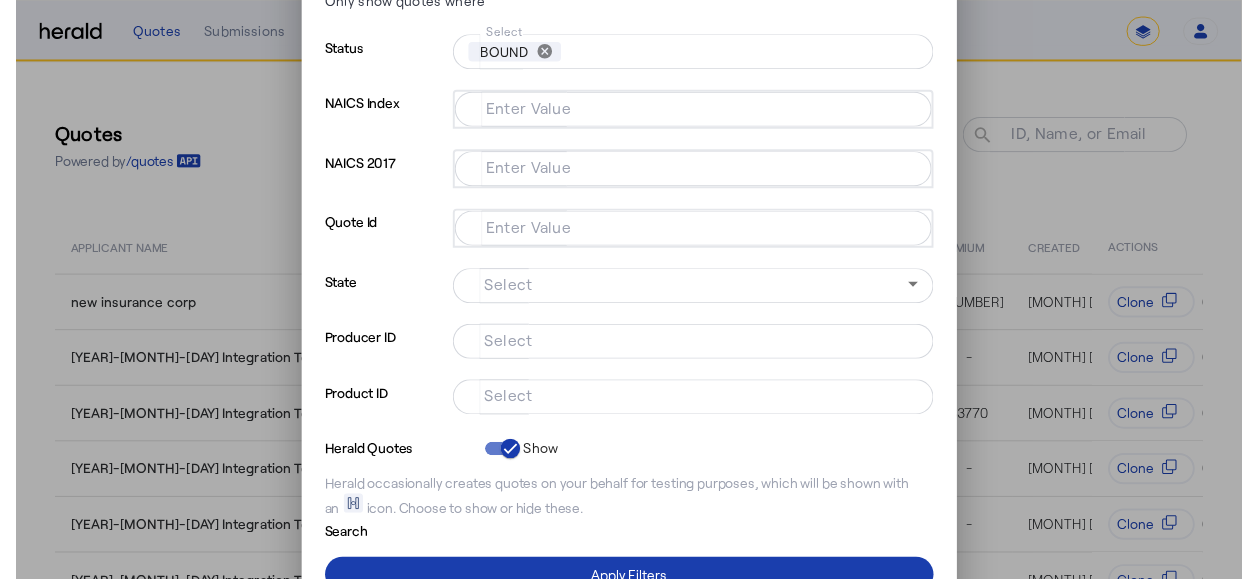 scroll, scrollTop: 145, scrollLeft: 0, axis: vertical 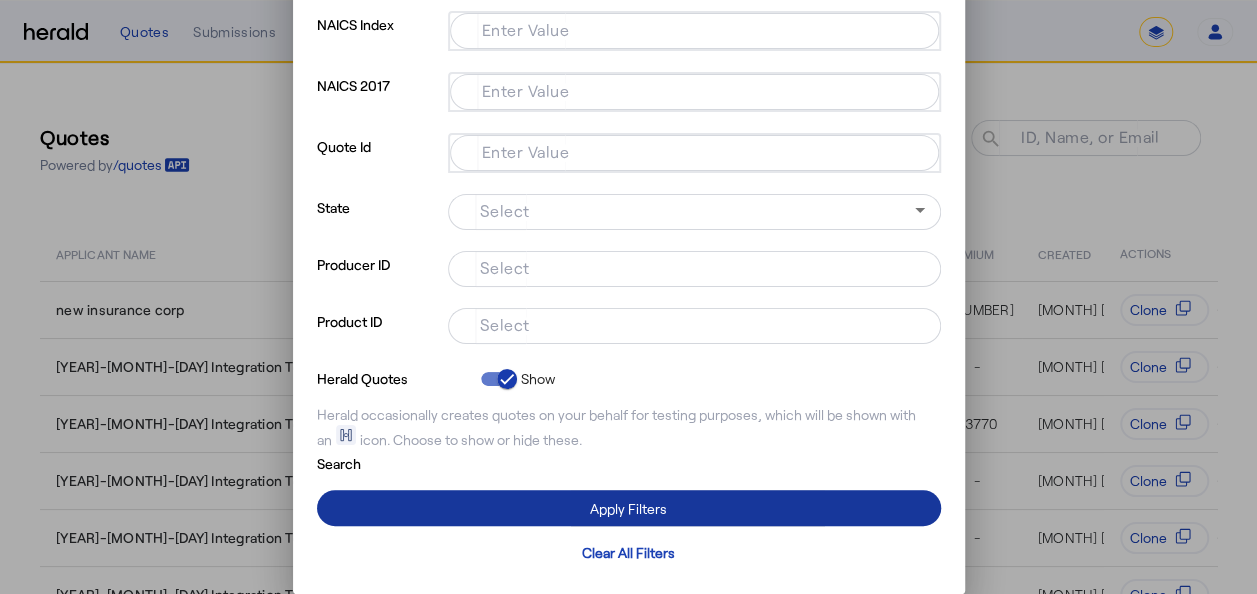click at bounding box center (629, 508) 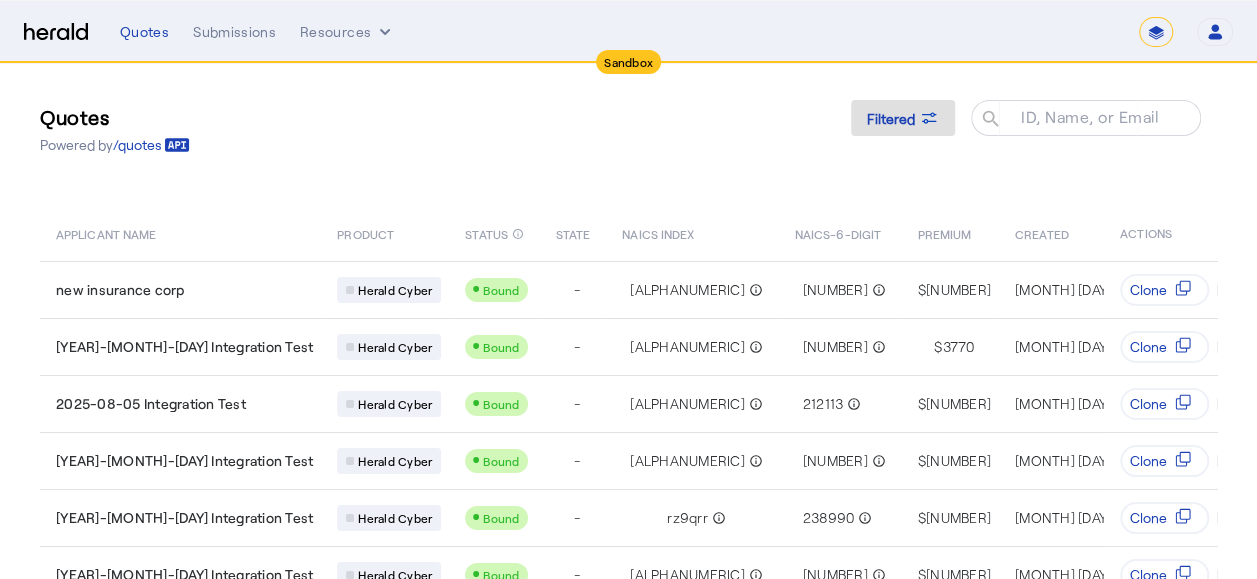 scroll, scrollTop: 0, scrollLeft: 0, axis: both 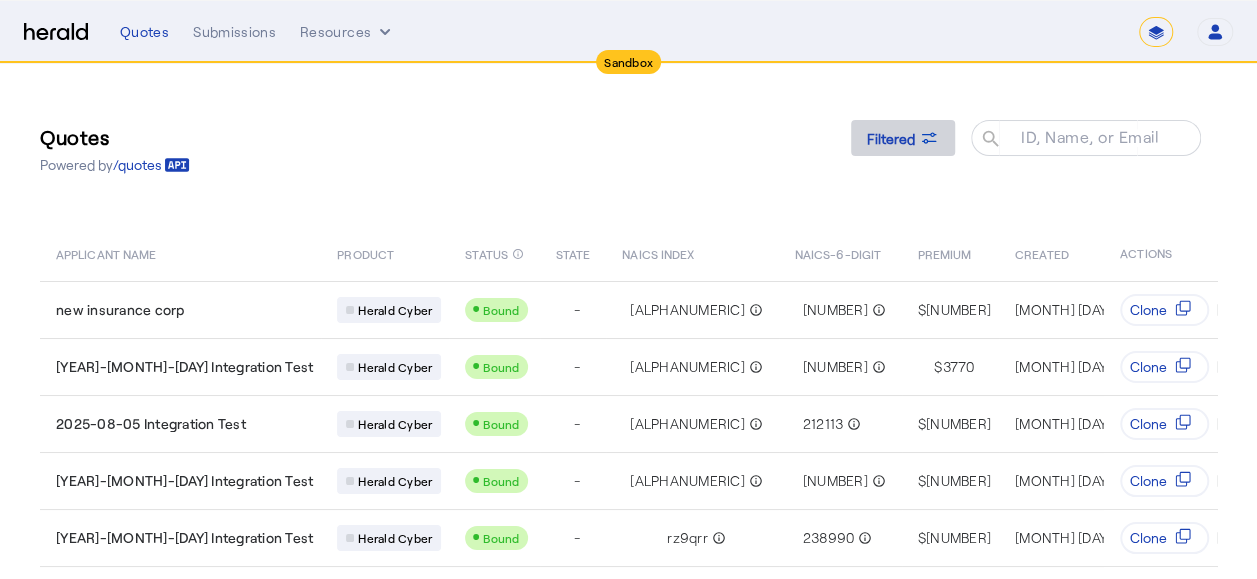 click 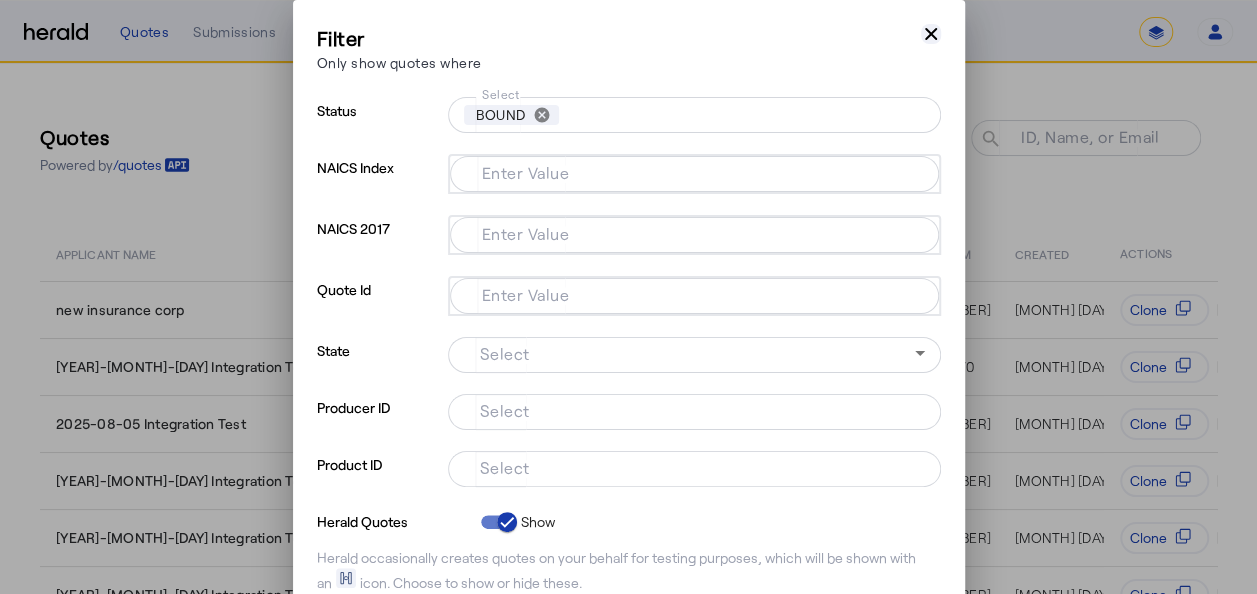 click 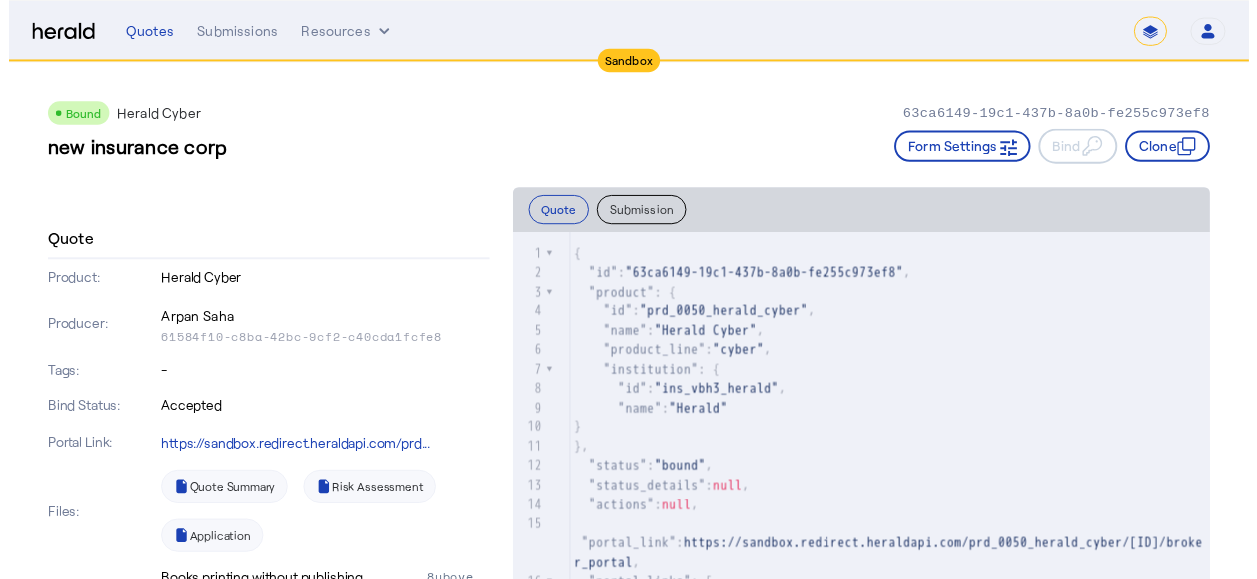 scroll, scrollTop: 0, scrollLeft: 0, axis: both 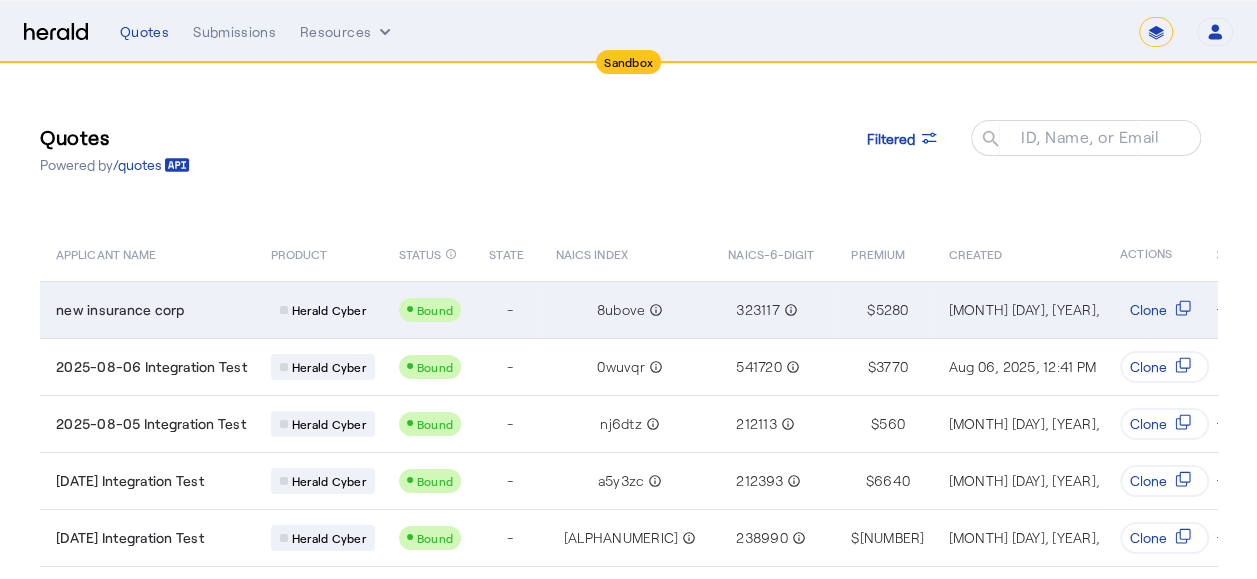 click on "new insurance corp" at bounding box center [120, 310] 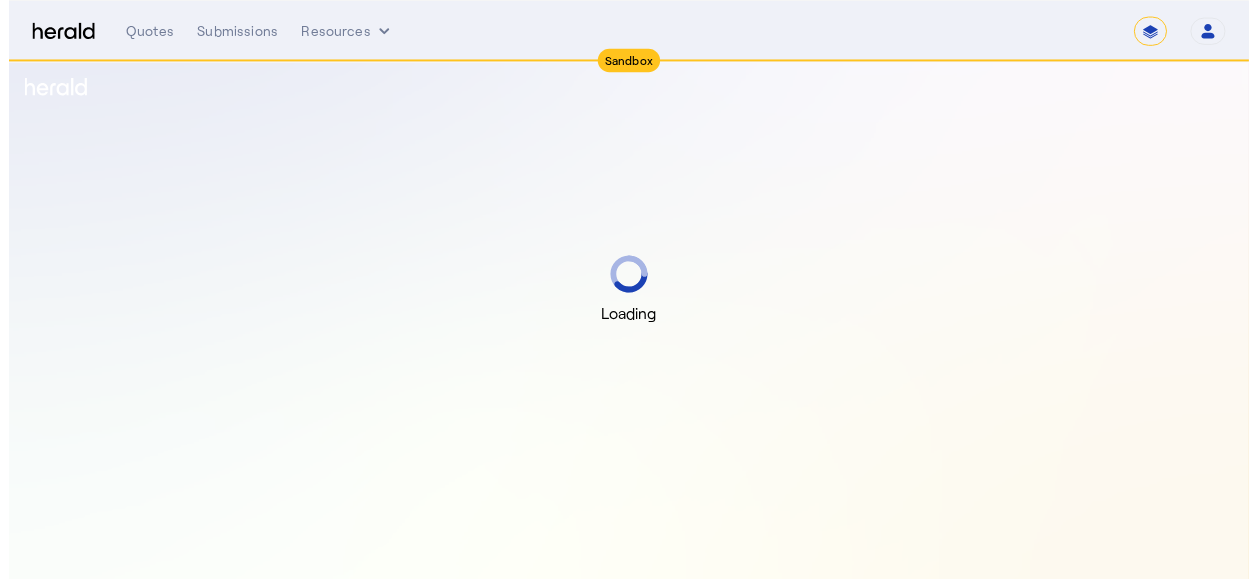 scroll, scrollTop: 0, scrollLeft: 0, axis: both 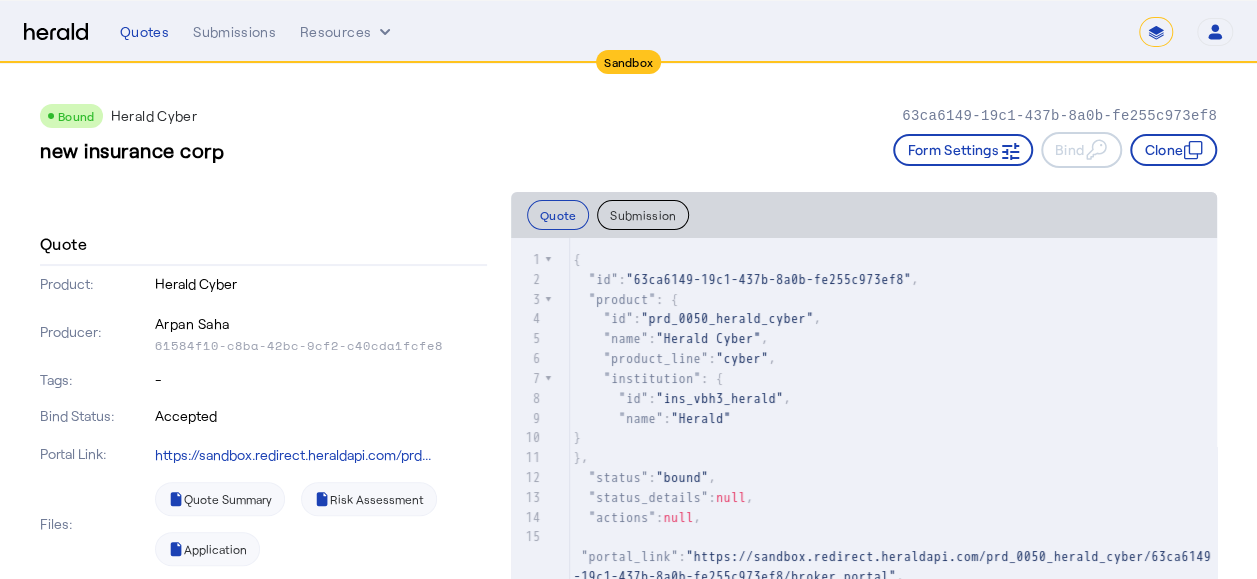 click on "Submission" 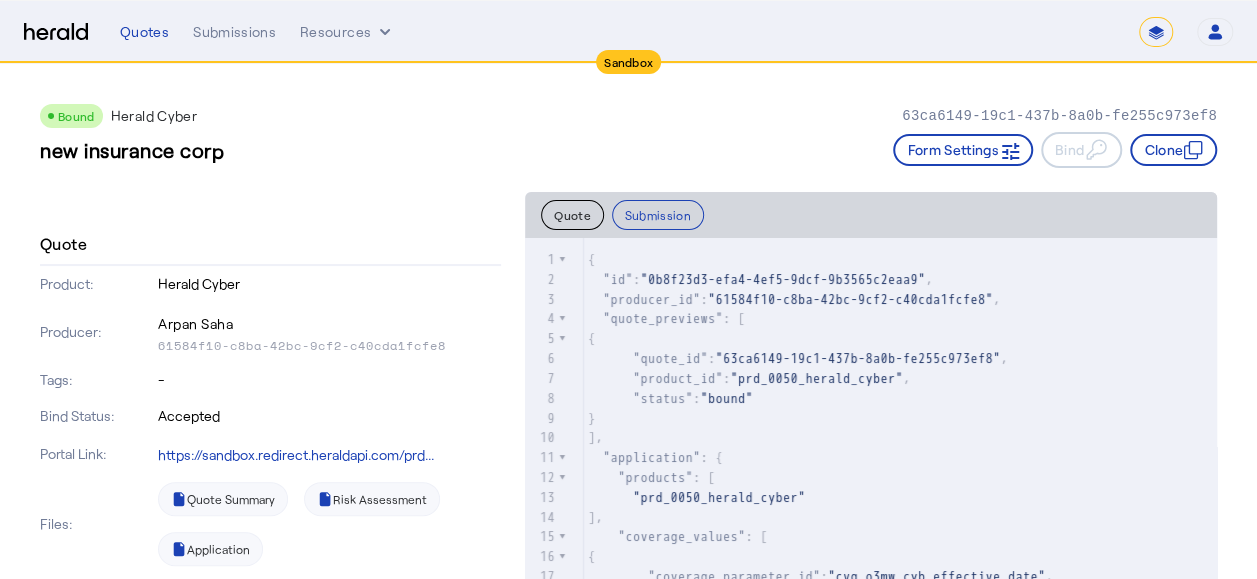 click on "Quote" 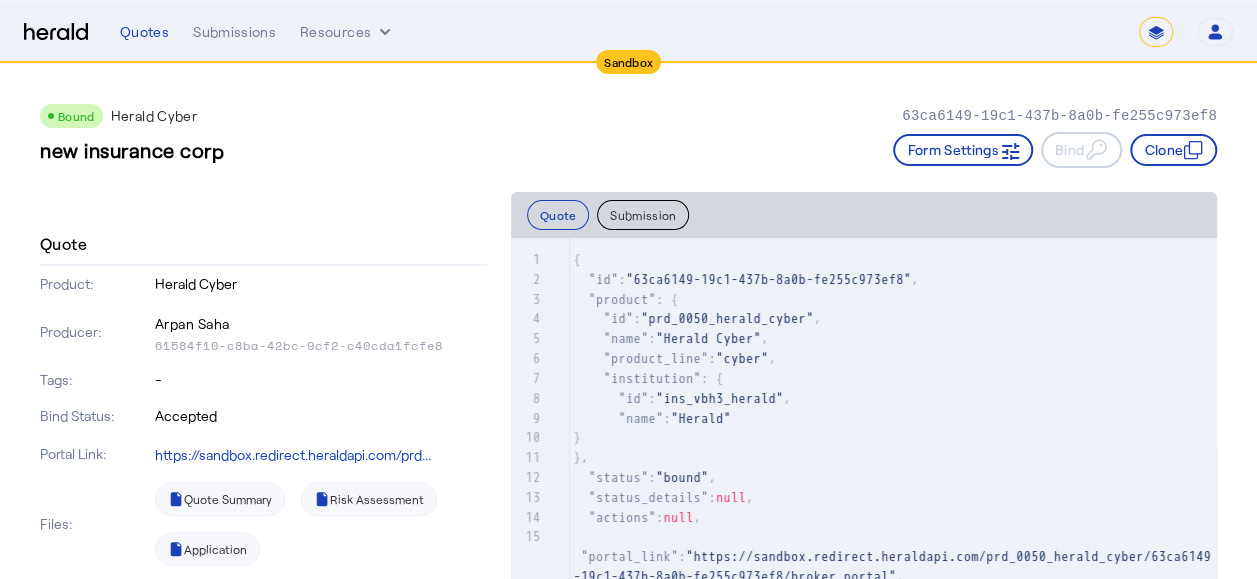 click on "Submission" 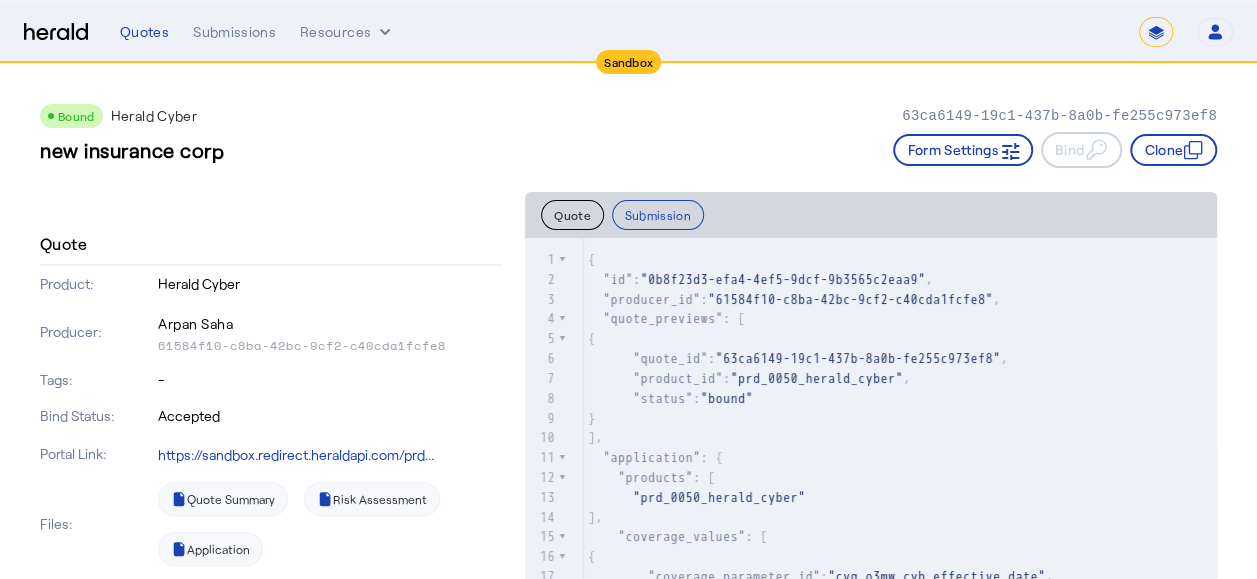 click on "Quote" 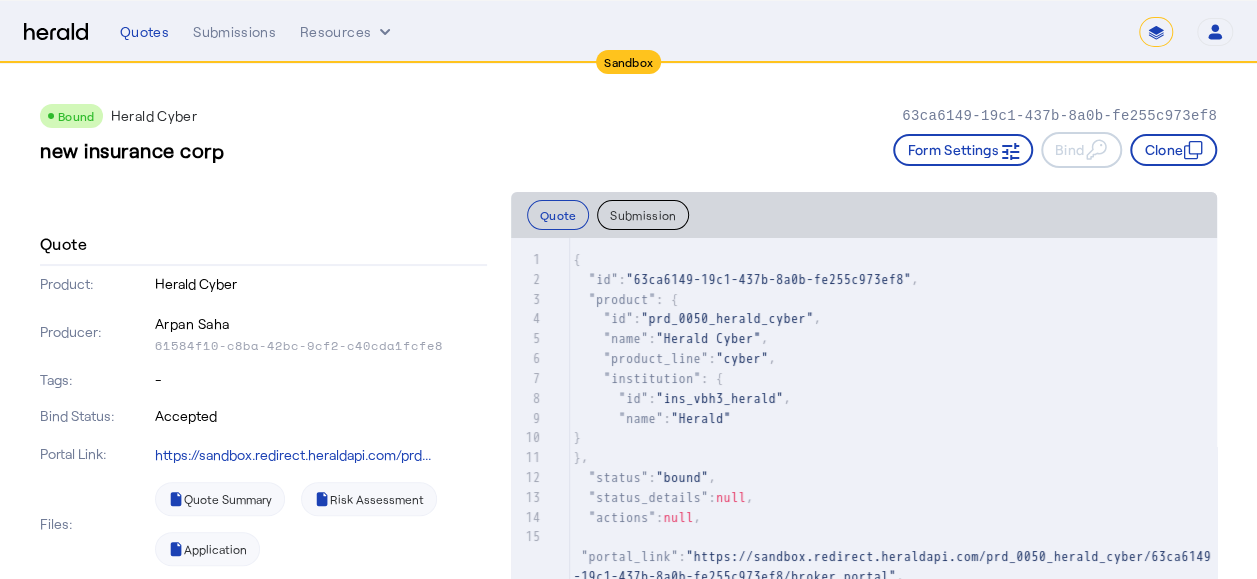 click on "Submission" 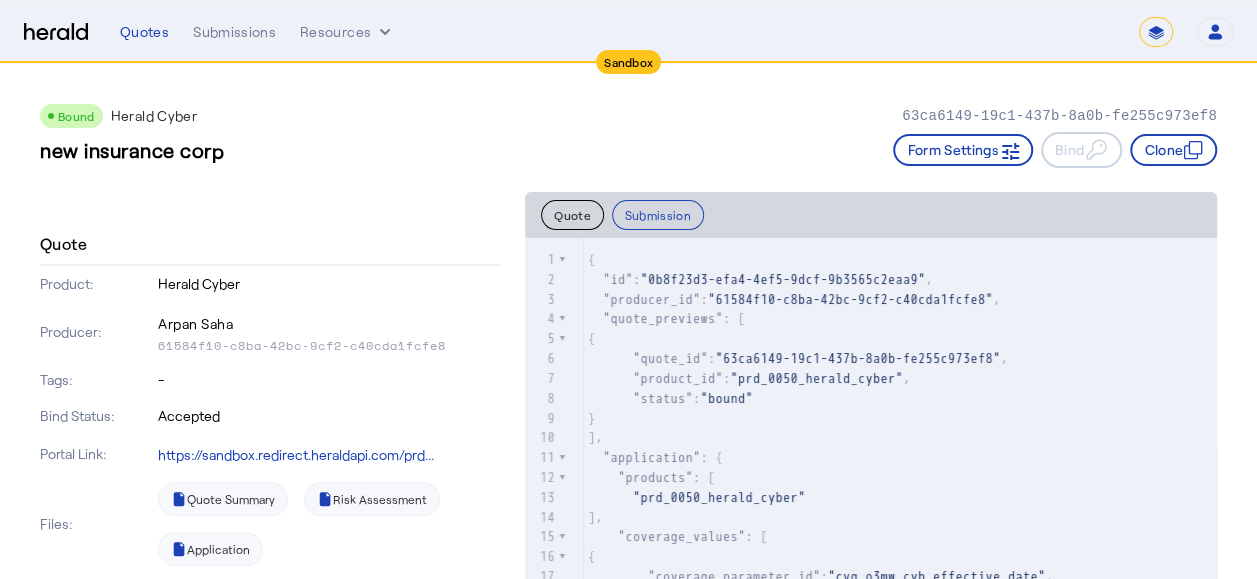 click on "Quote   Submission" 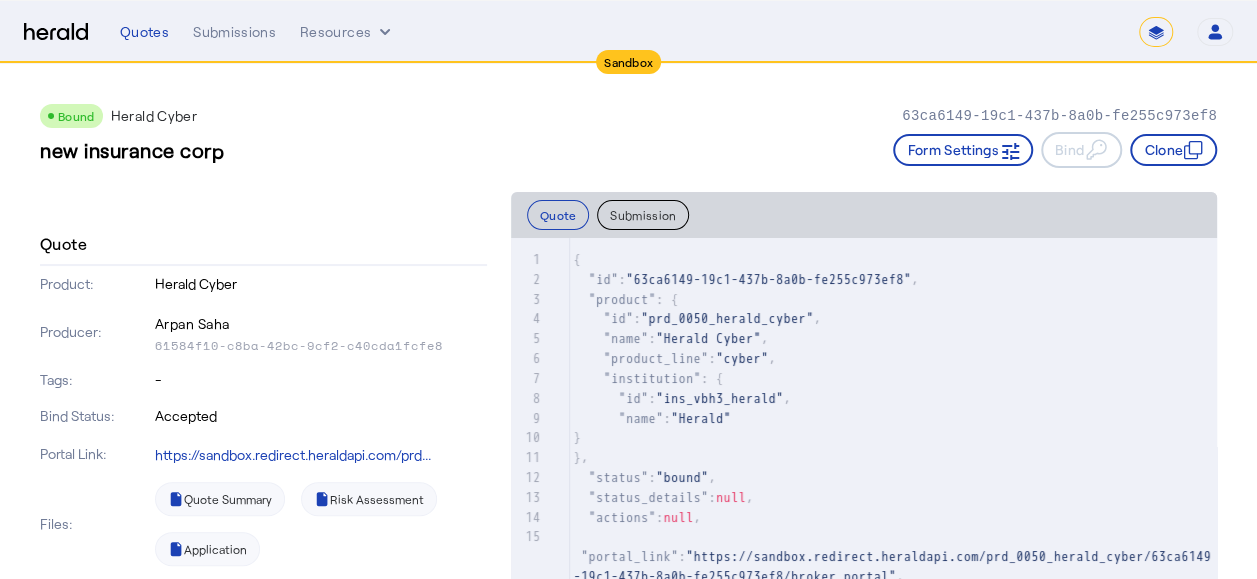 click on "Submission" 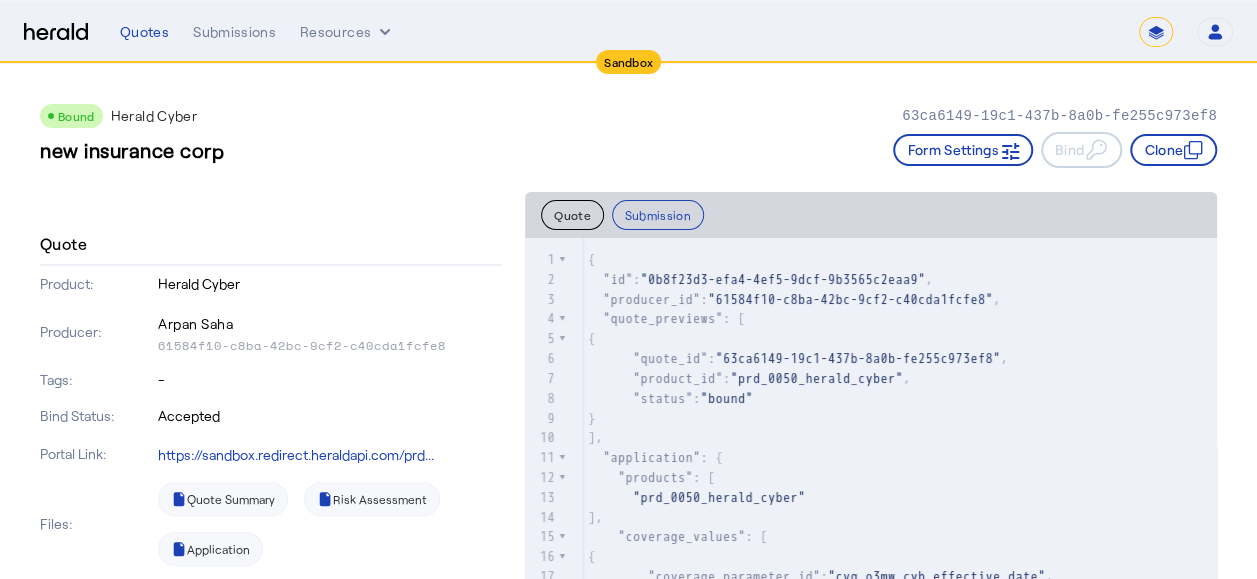 click on "Quote" 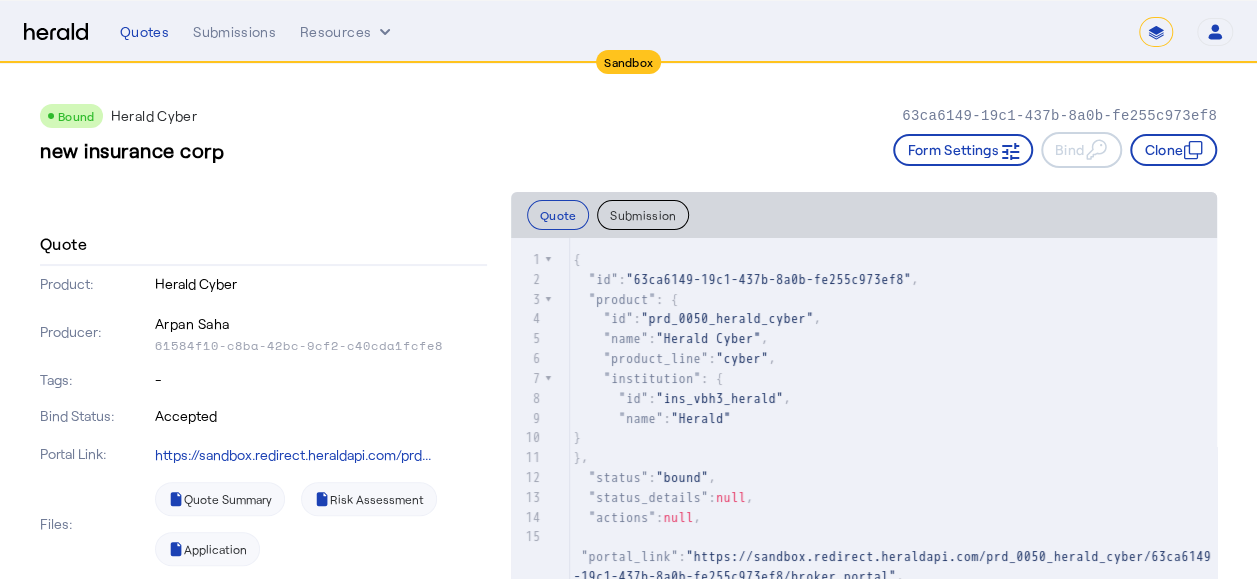 click on "Quote   Submission" 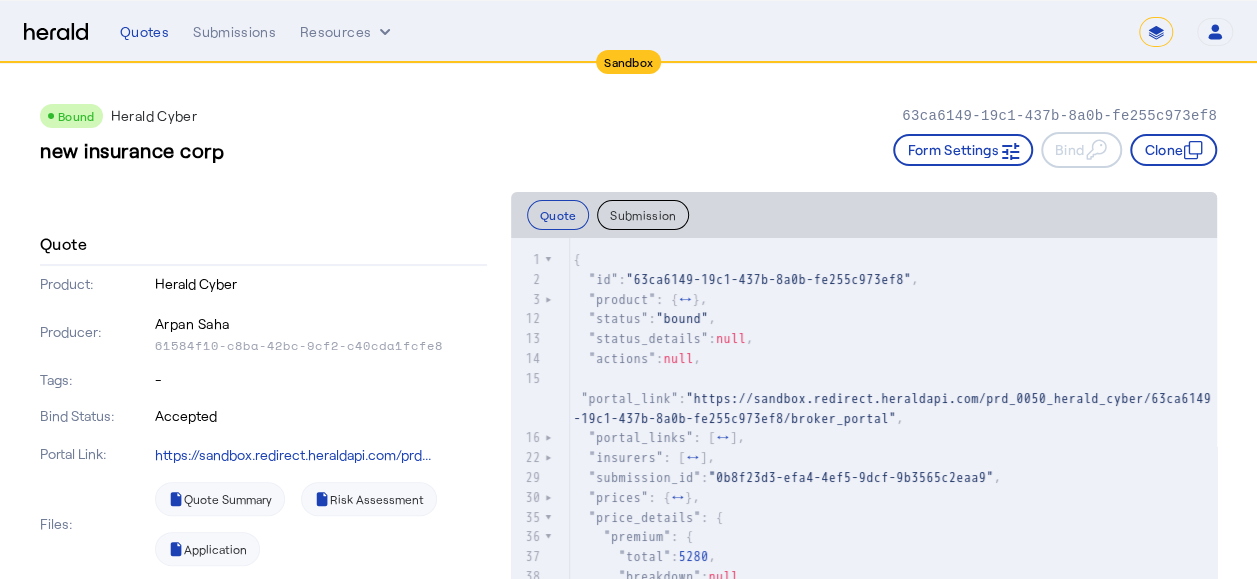 scroll, scrollTop: 84, scrollLeft: 0, axis: vertical 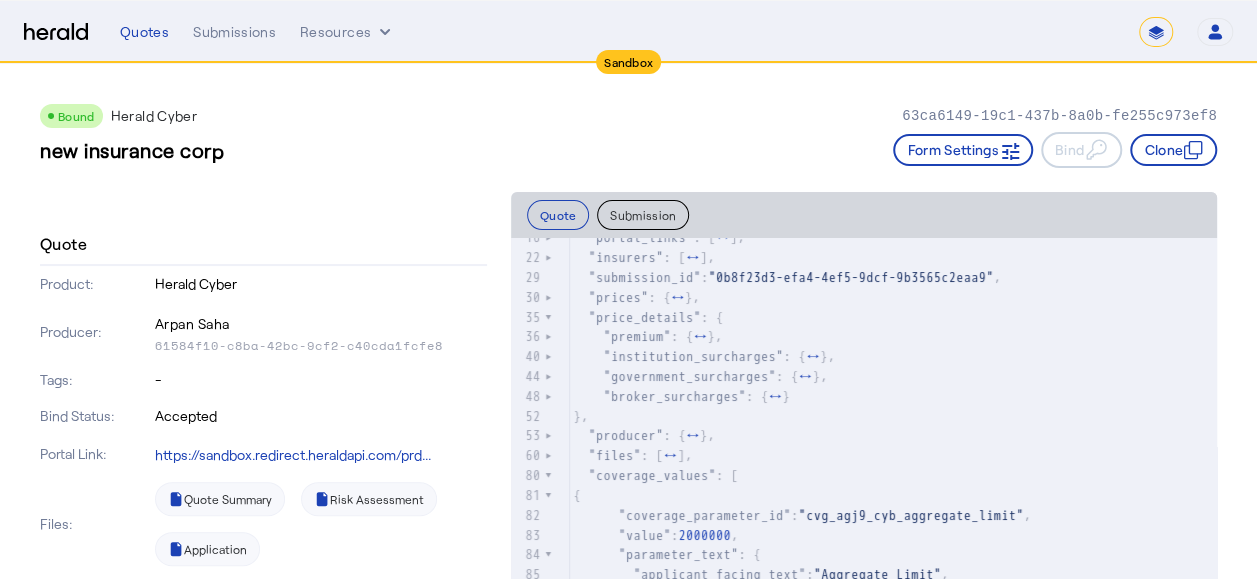 click on "80" 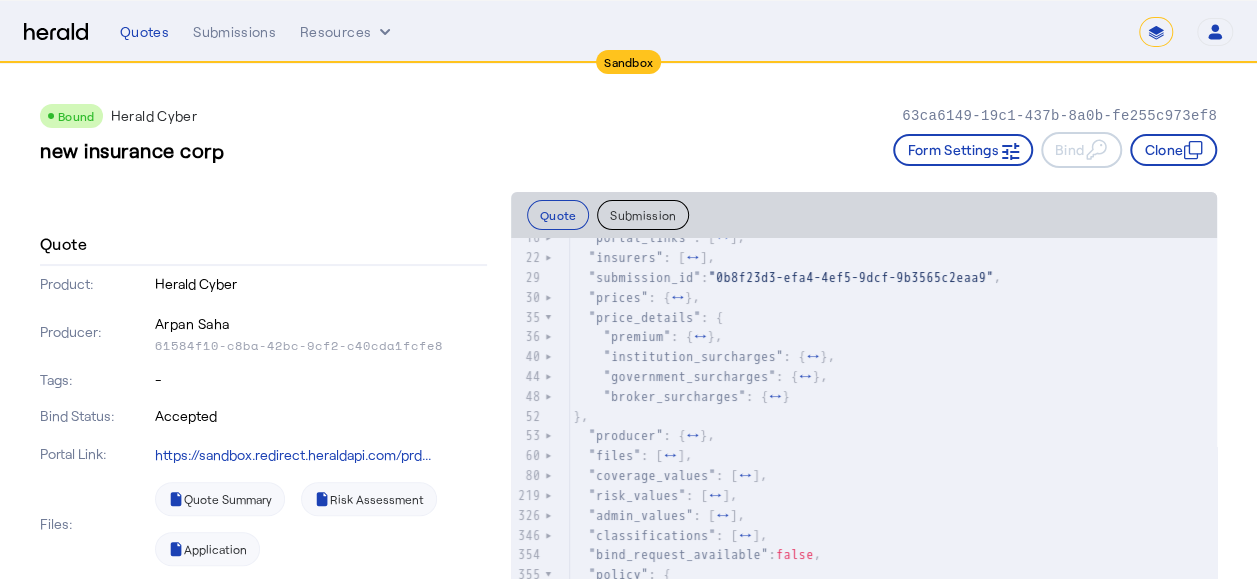 scroll, scrollTop: 241, scrollLeft: 0, axis: vertical 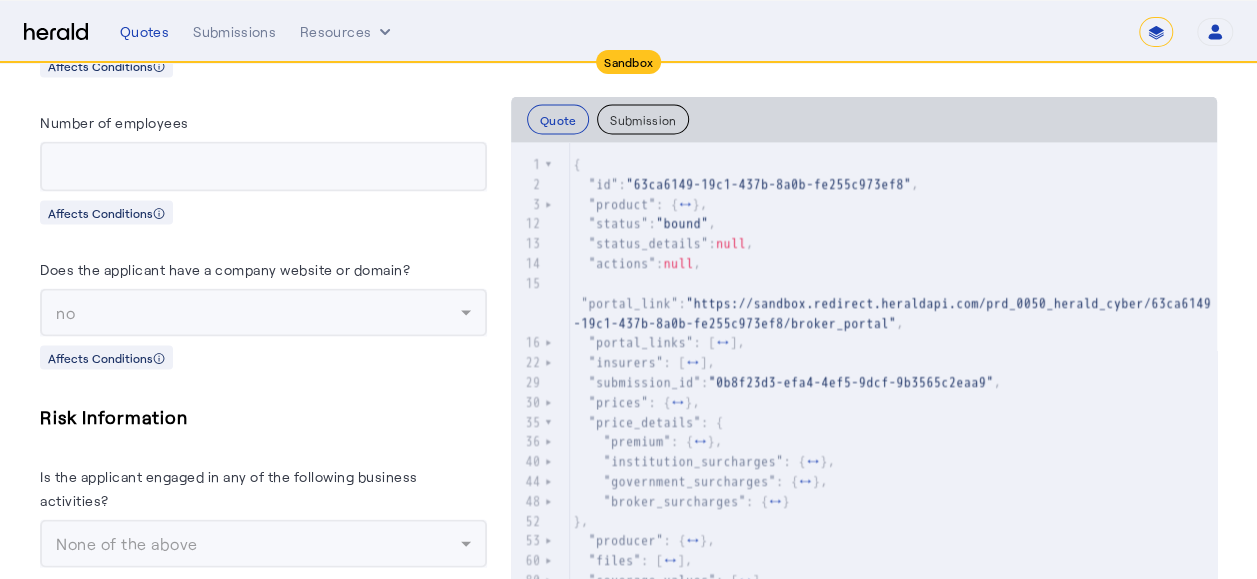 click on "Submission" 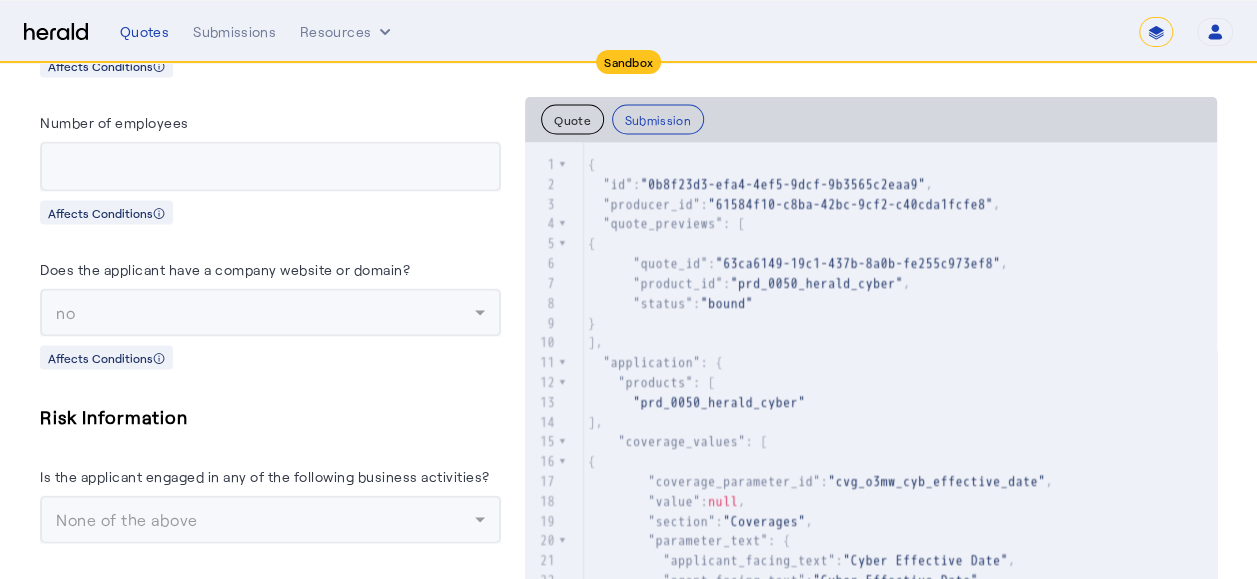 click on "Quote" 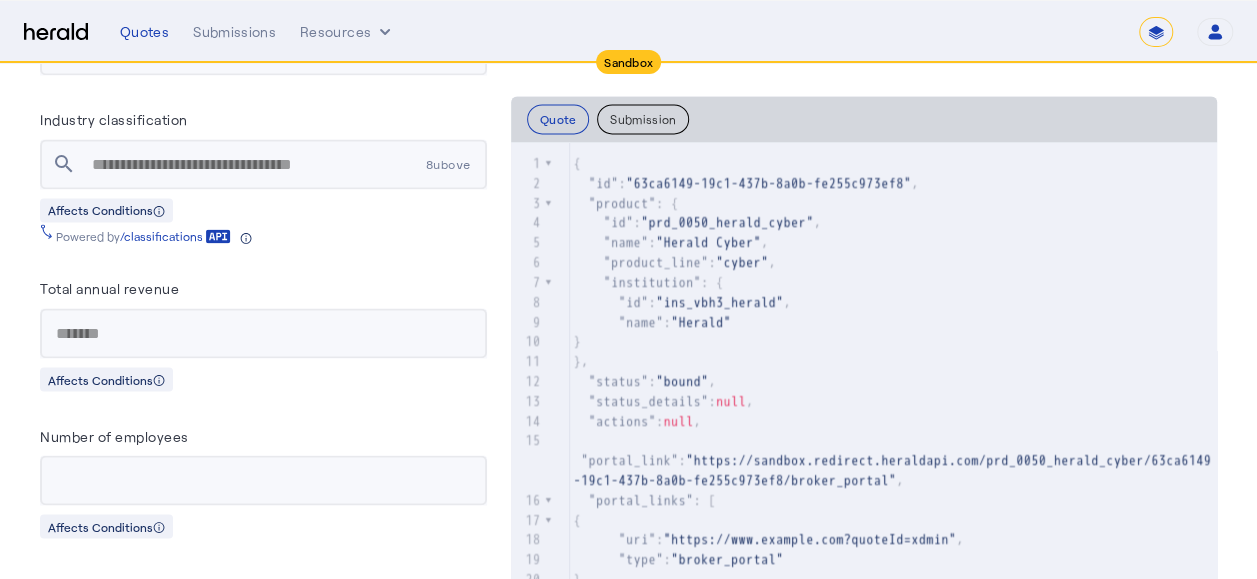 scroll, scrollTop: 1419, scrollLeft: 0, axis: vertical 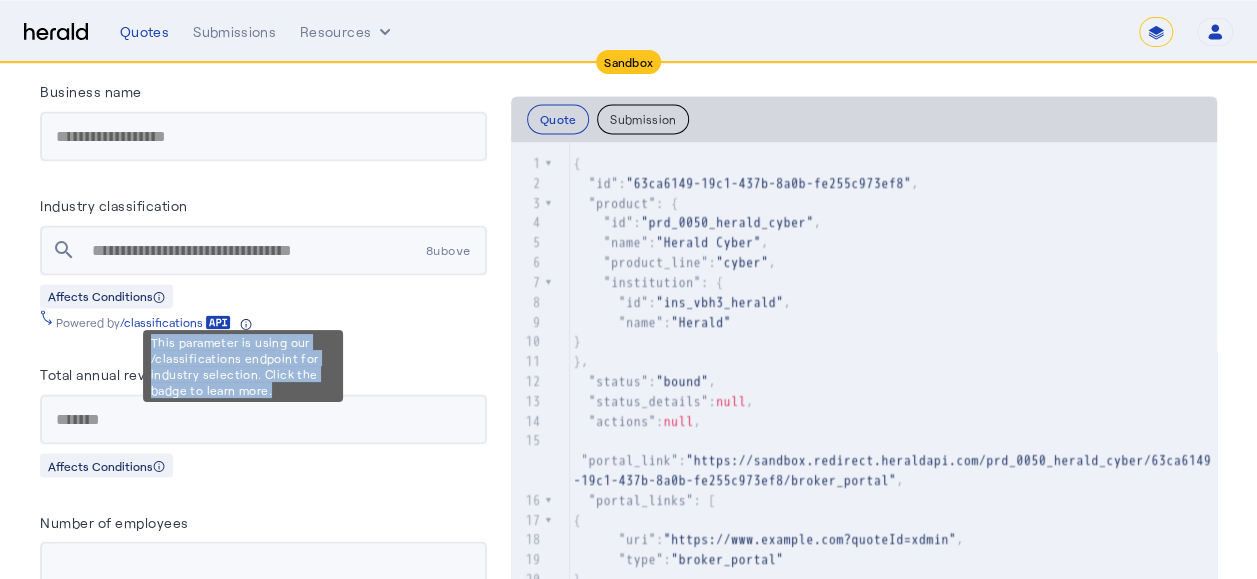 drag, startPoint x: 278, startPoint y: 393, endPoint x: 150, endPoint y: 344, distance: 137.05838 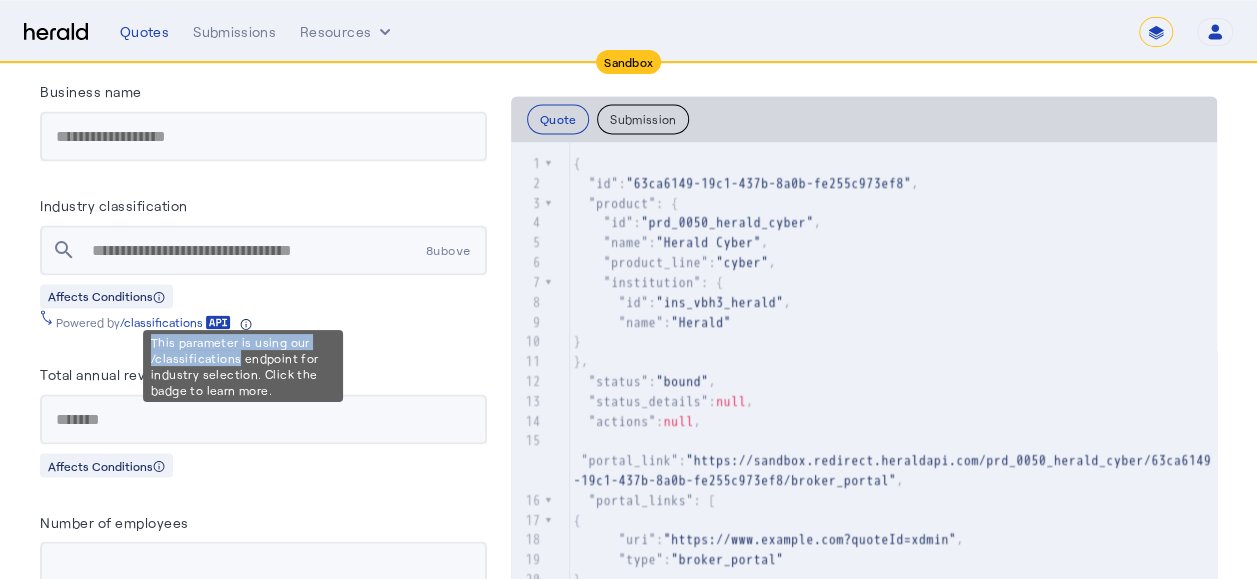 drag, startPoint x: 152, startPoint y: 343, endPoint x: 190, endPoint y: 353, distance: 39.293766 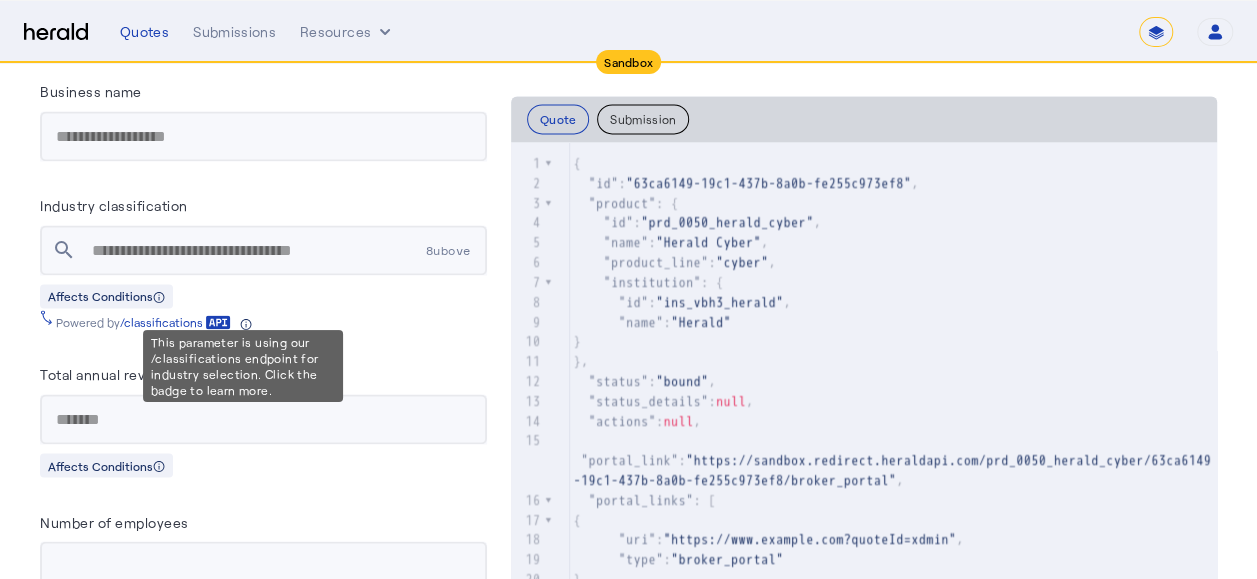drag, startPoint x: 190, startPoint y: 353, endPoint x: 268, endPoint y: 388, distance: 85.49269 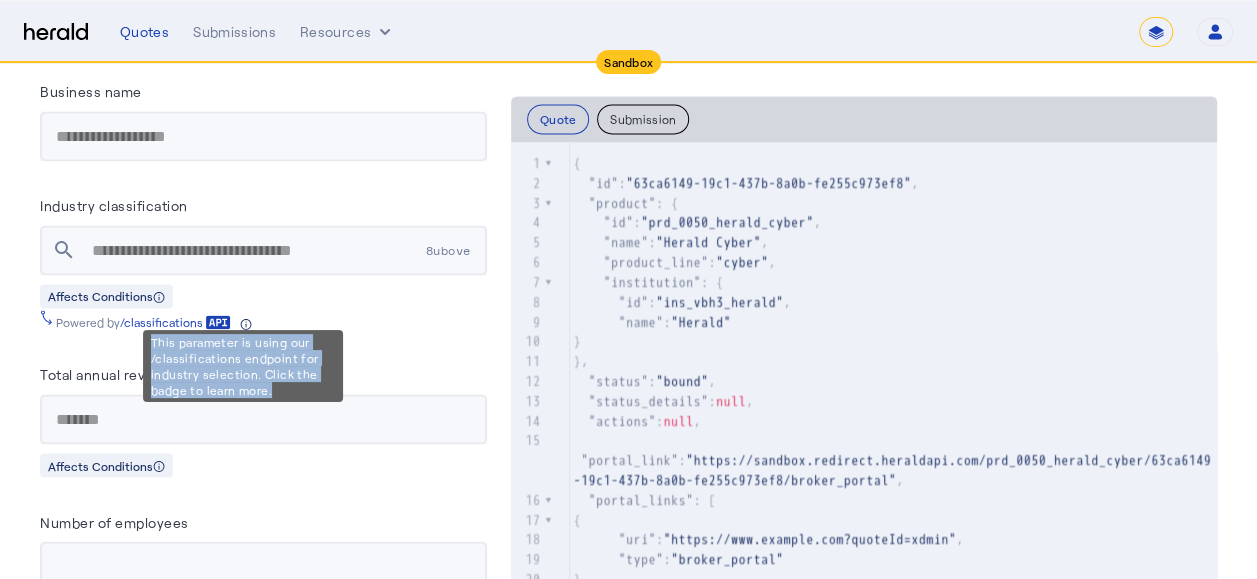 drag, startPoint x: 274, startPoint y: 396, endPoint x: 147, endPoint y: 344, distance: 137.23338 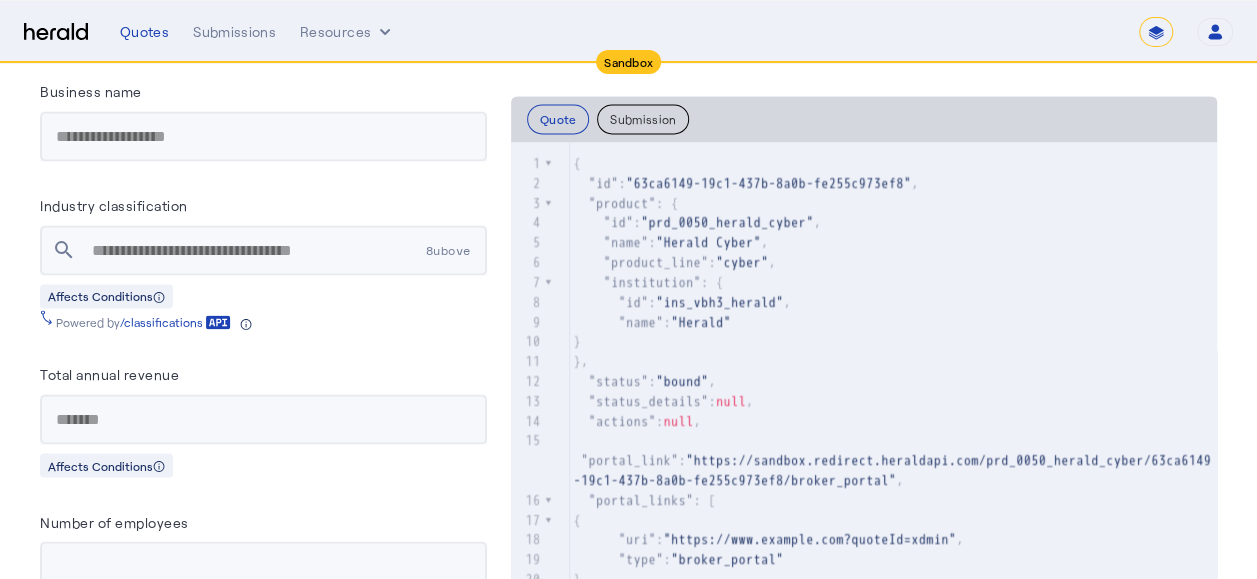 click on "**********" at bounding box center (263, 997) 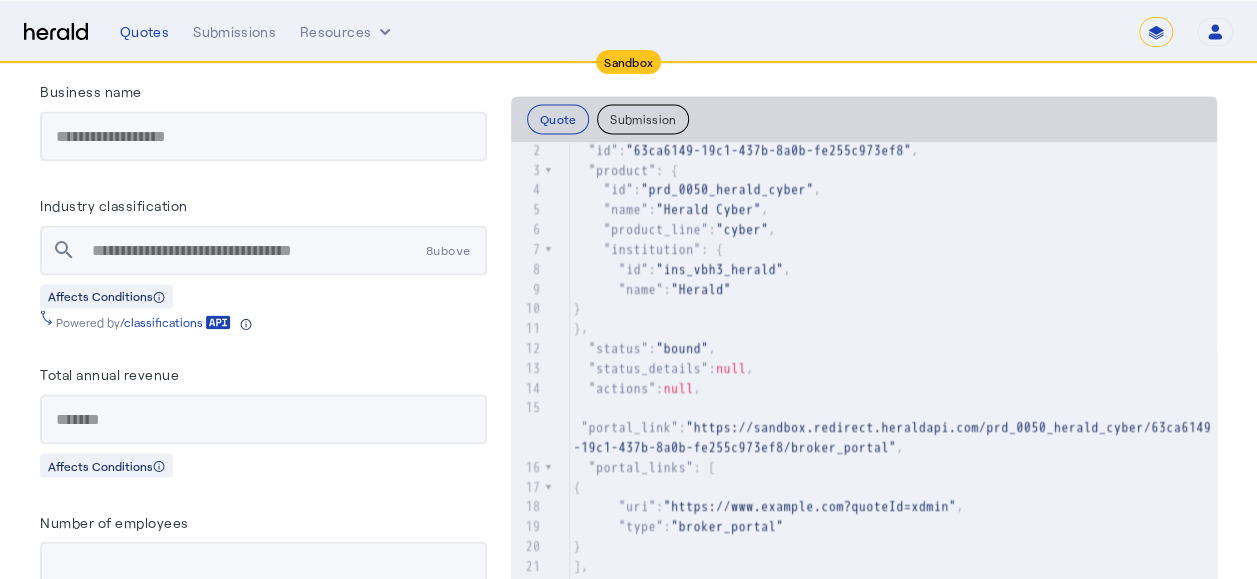 scroll, scrollTop: 100, scrollLeft: 0, axis: vertical 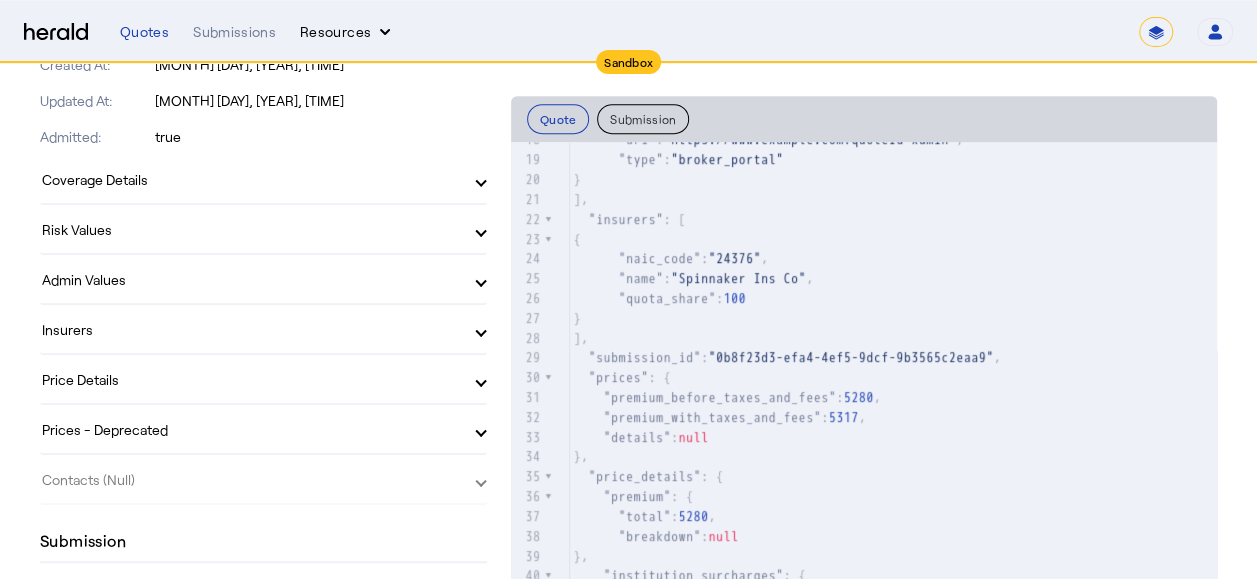 click on "Resources" at bounding box center [347, 32] 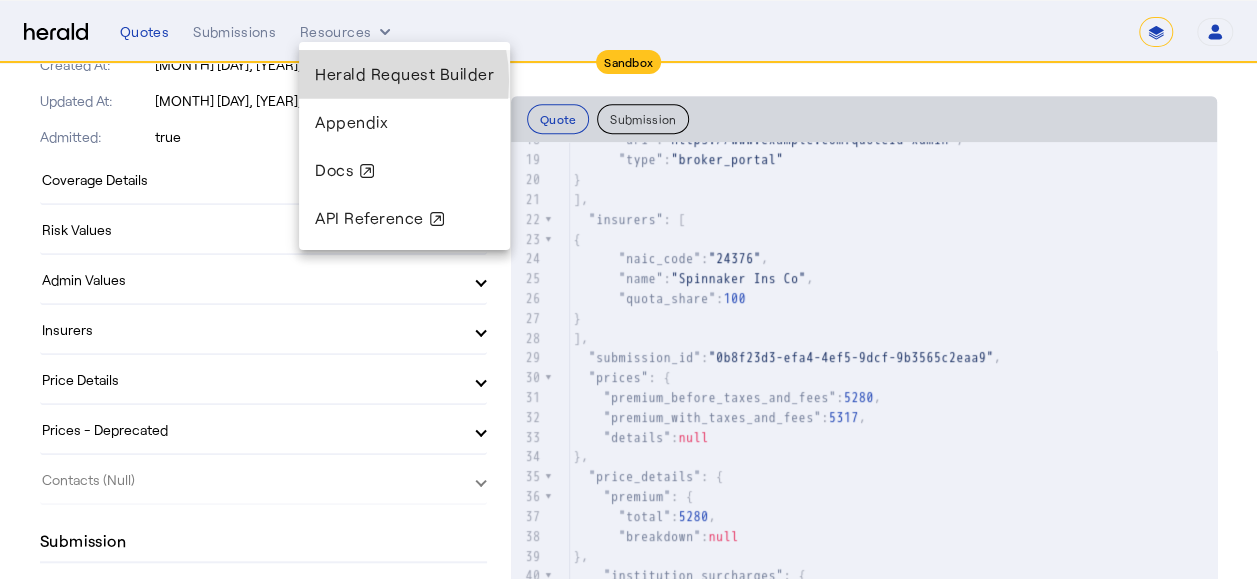 click on "Herald Request Builder" at bounding box center [404, 73] 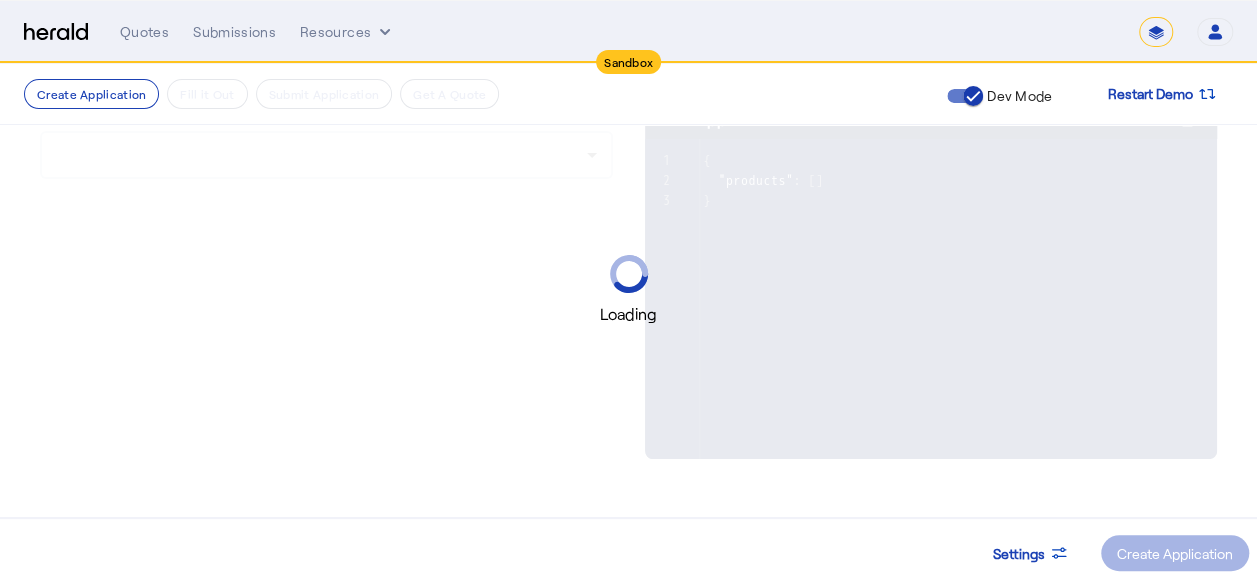 scroll, scrollTop: 0, scrollLeft: 0, axis: both 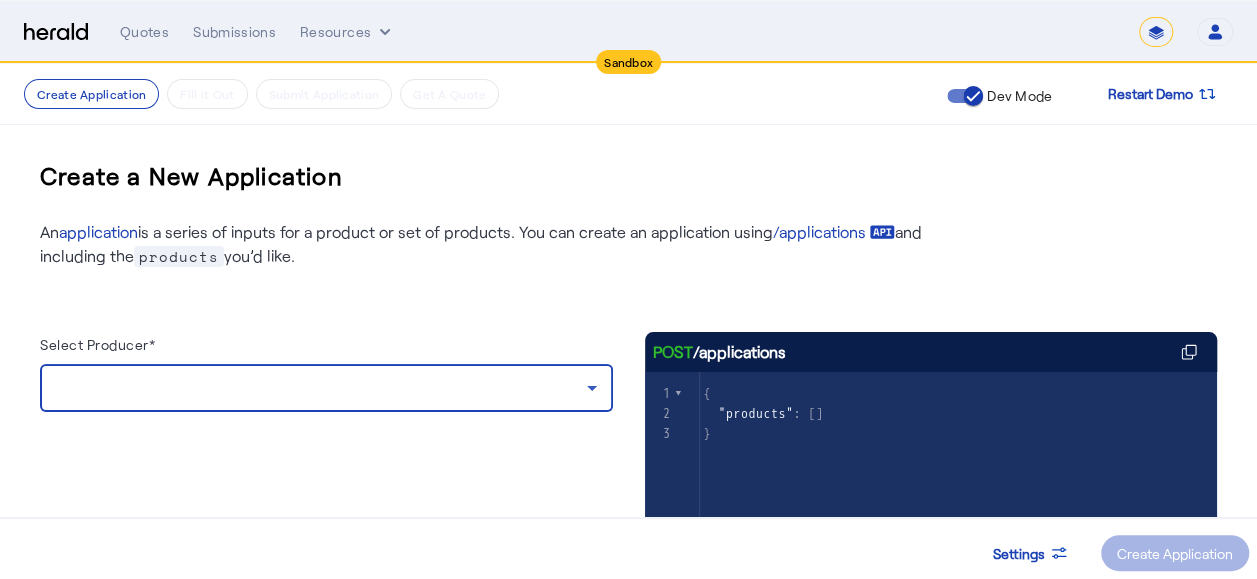 click at bounding box center (321, 388) 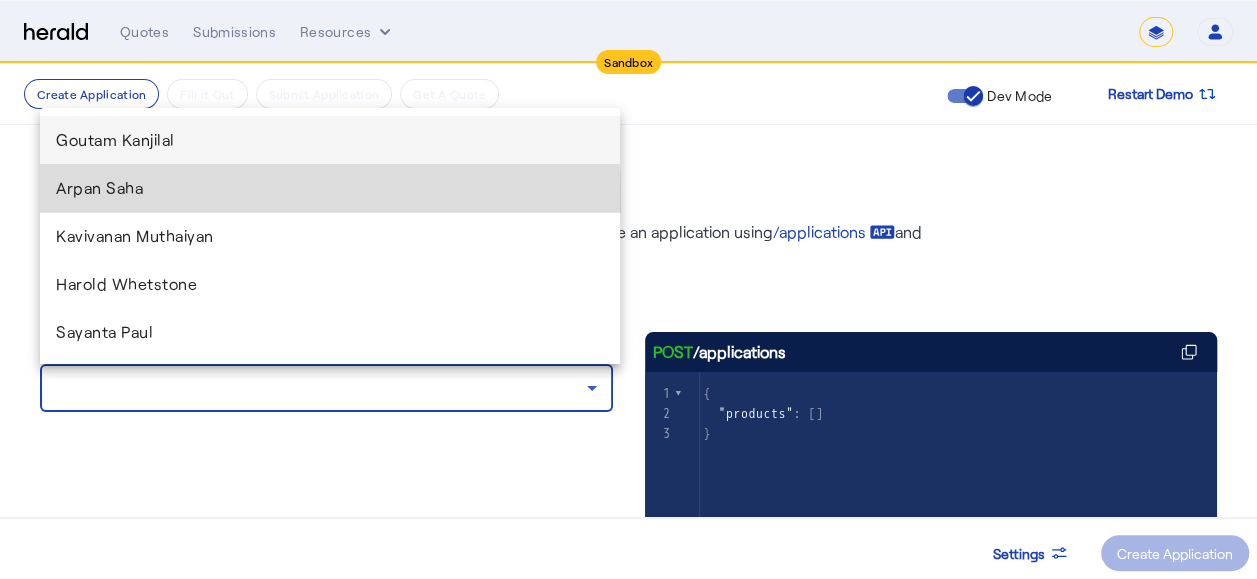click on "Arpan Saha" at bounding box center [330, 188] 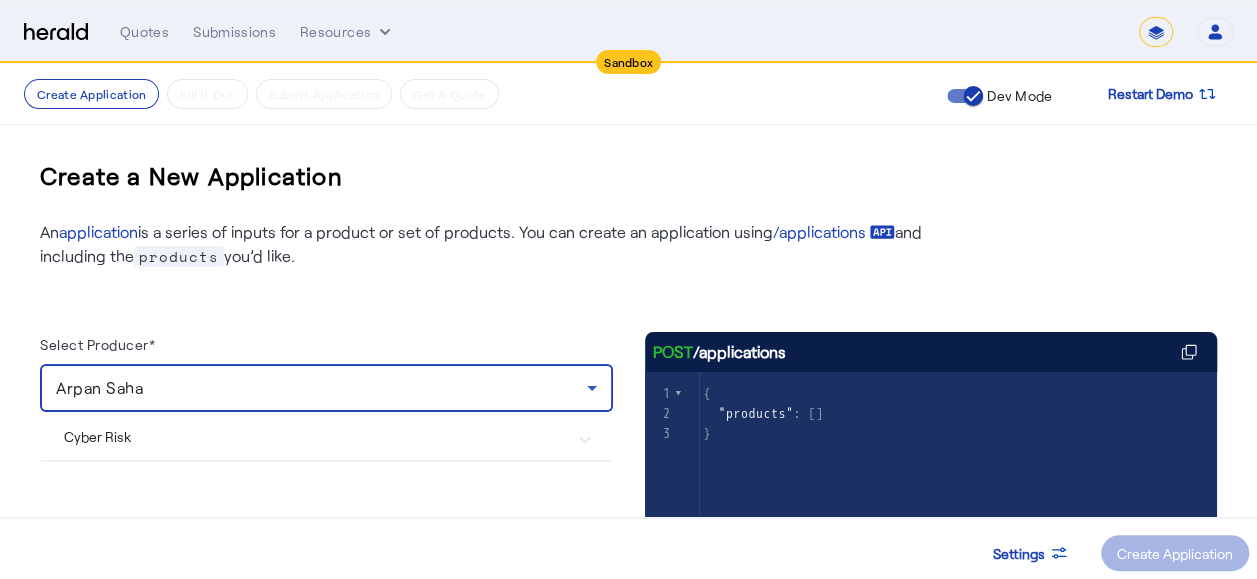click on "Cyber Risk" at bounding box center [326, 436] 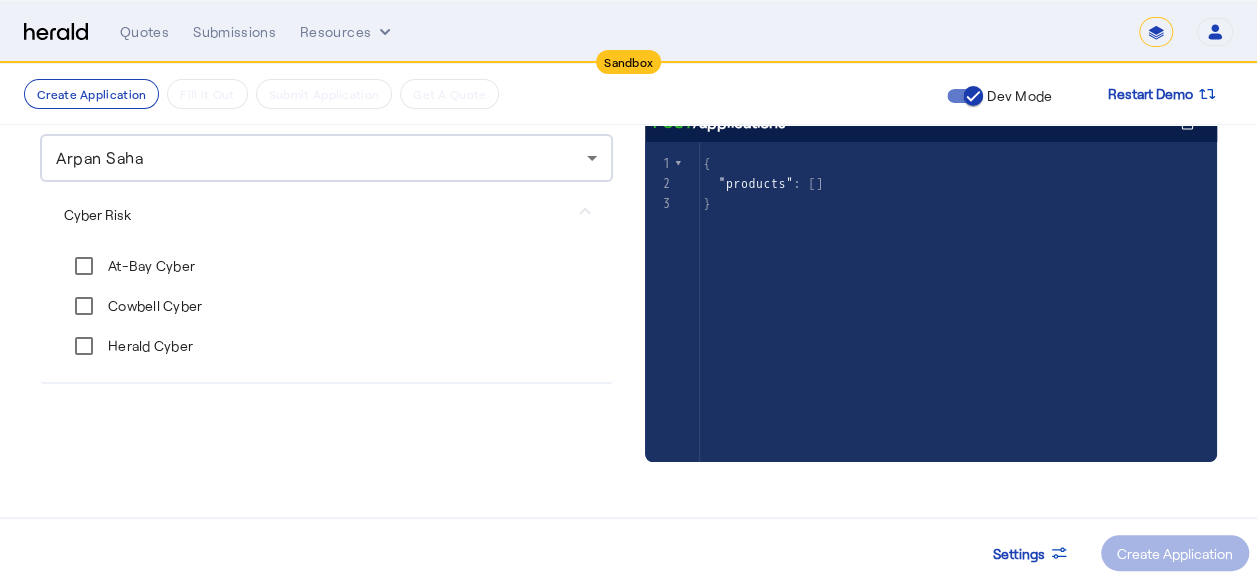 scroll, scrollTop: 233, scrollLeft: 0, axis: vertical 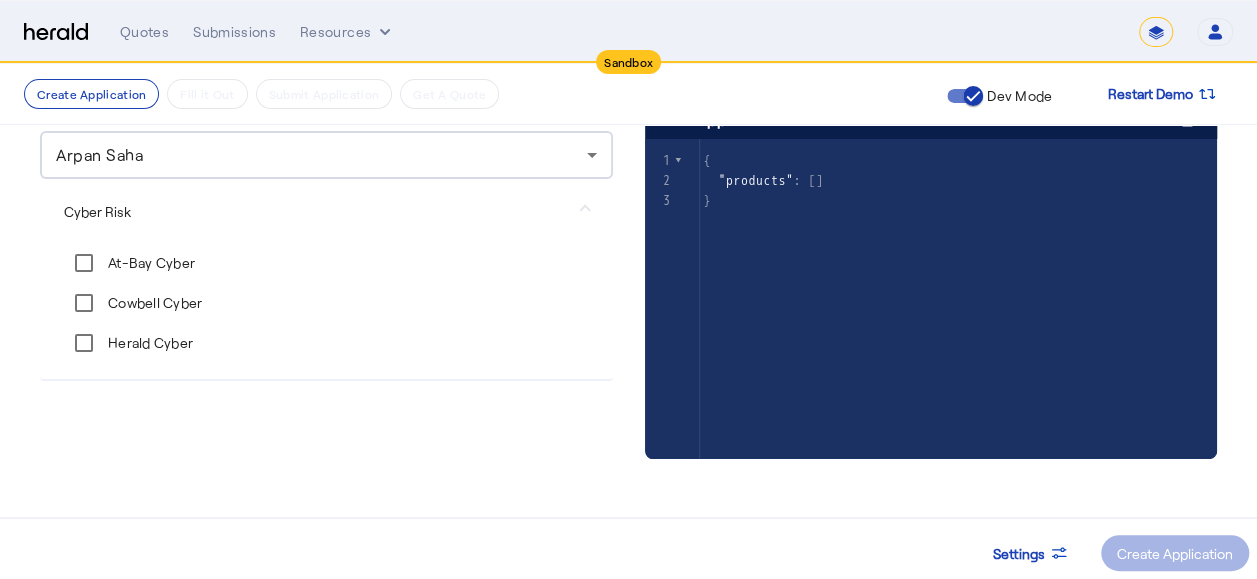 click on "Cowbell Cyber" at bounding box center (133, 303) 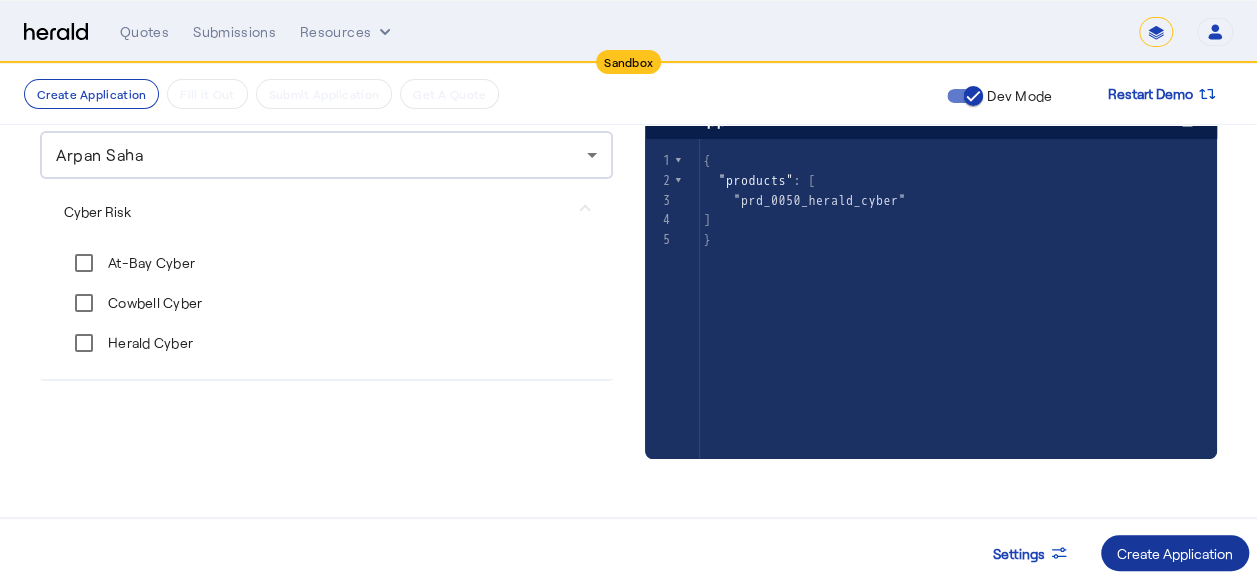 click on "Create Application" at bounding box center (1175, 553) 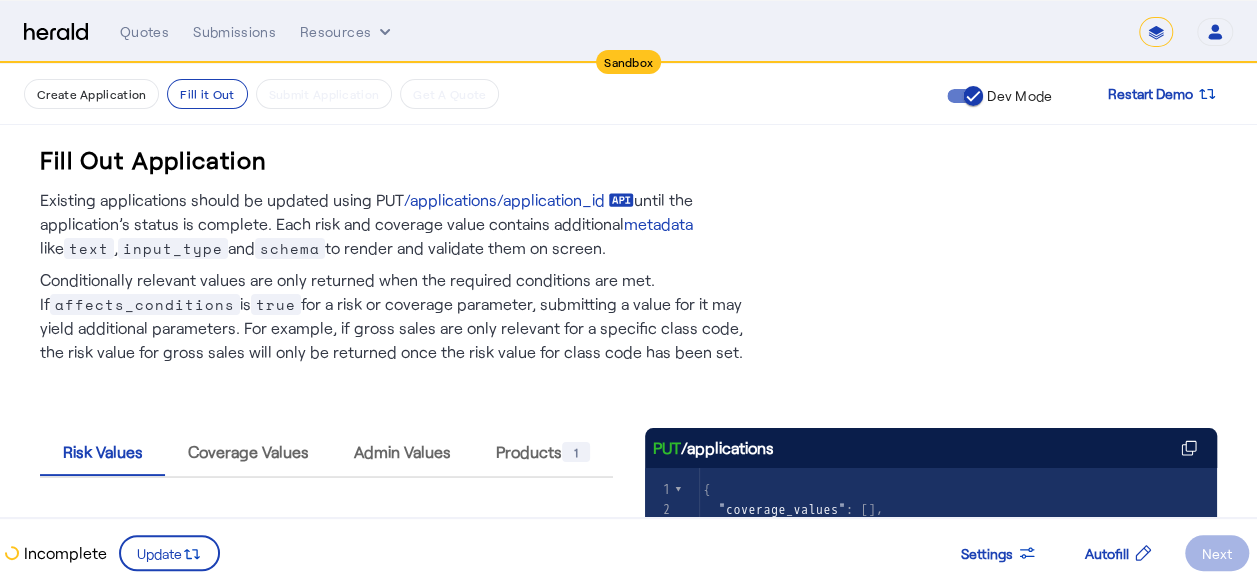 scroll, scrollTop: 300, scrollLeft: 0, axis: vertical 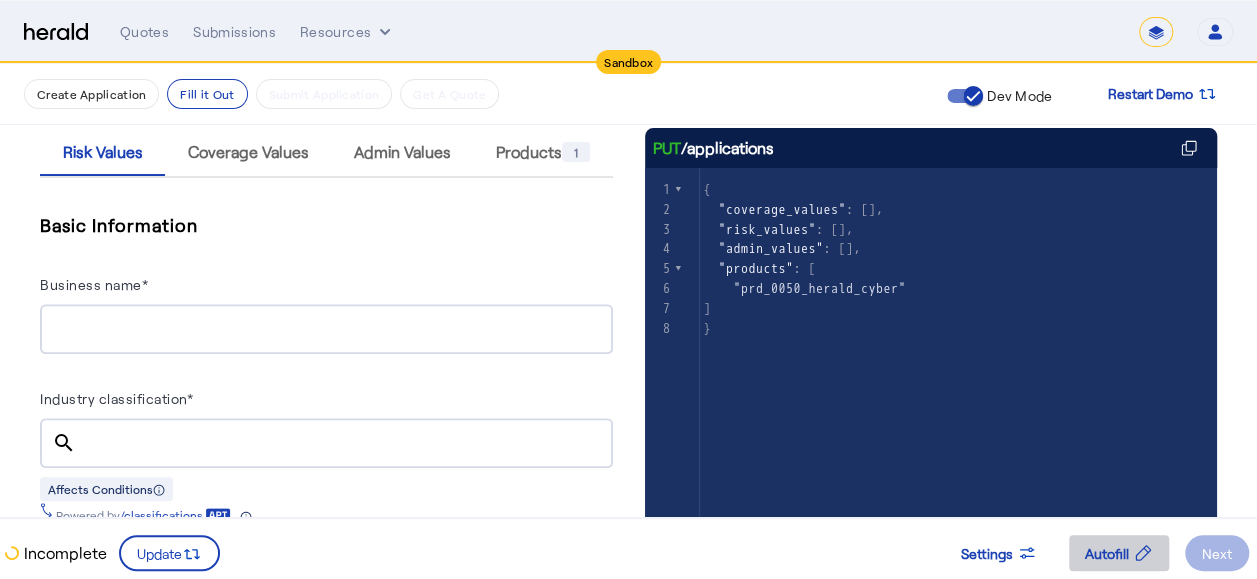 click on "Autofill" at bounding box center (1107, 553) 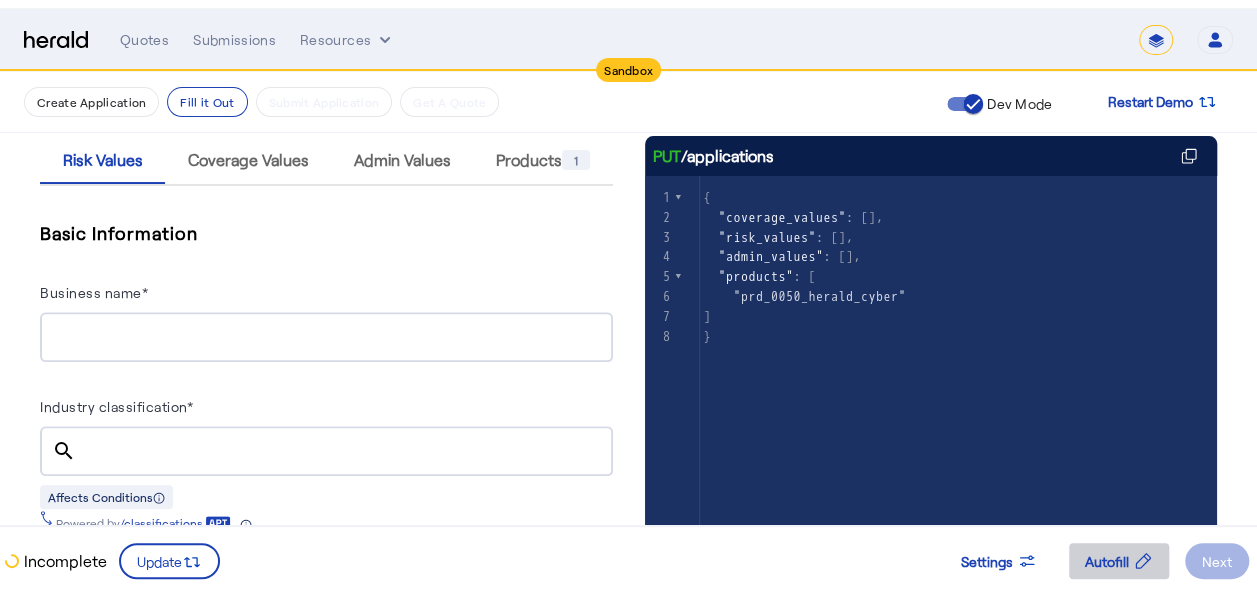 scroll, scrollTop: 0, scrollLeft: 0, axis: both 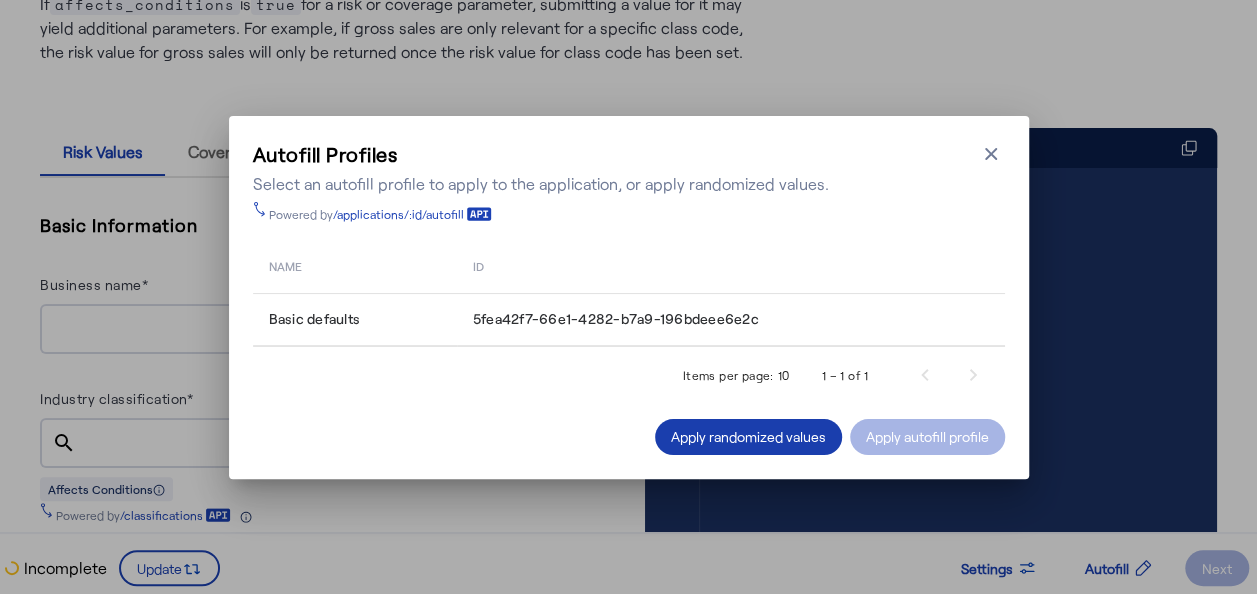 click on "Apply randomized values" at bounding box center [748, 436] 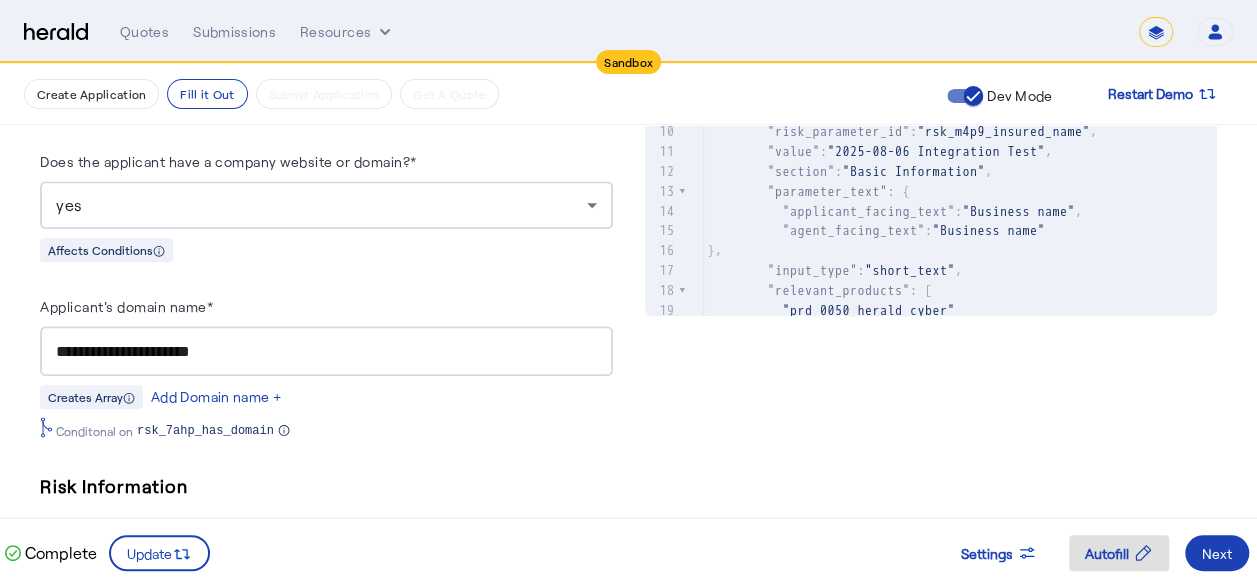 scroll, scrollTop: 1400, scrollLeft: 0, axis: vertical 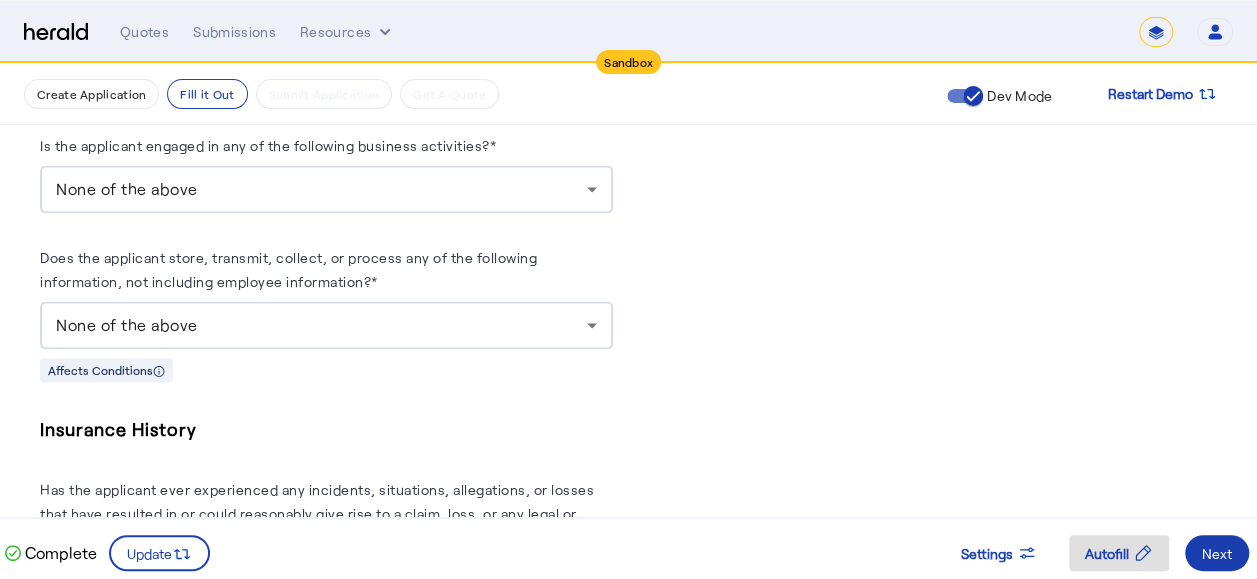 click at bounding box center (1217, 553) 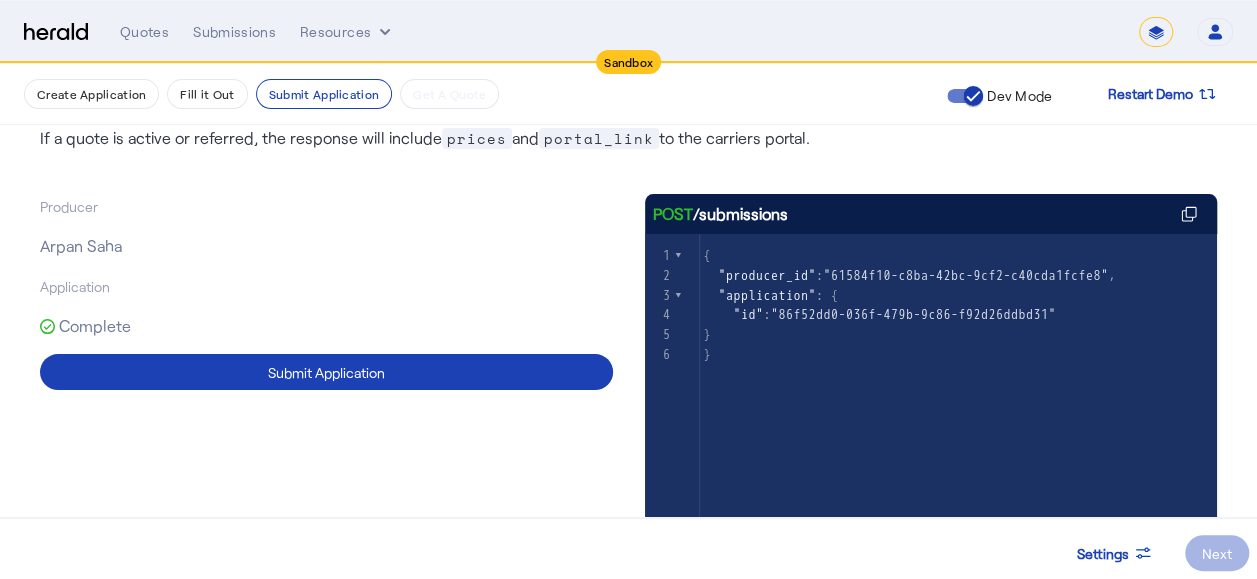 scroll, scrollTop: 200, scrollLeft: 0, axis: vertical 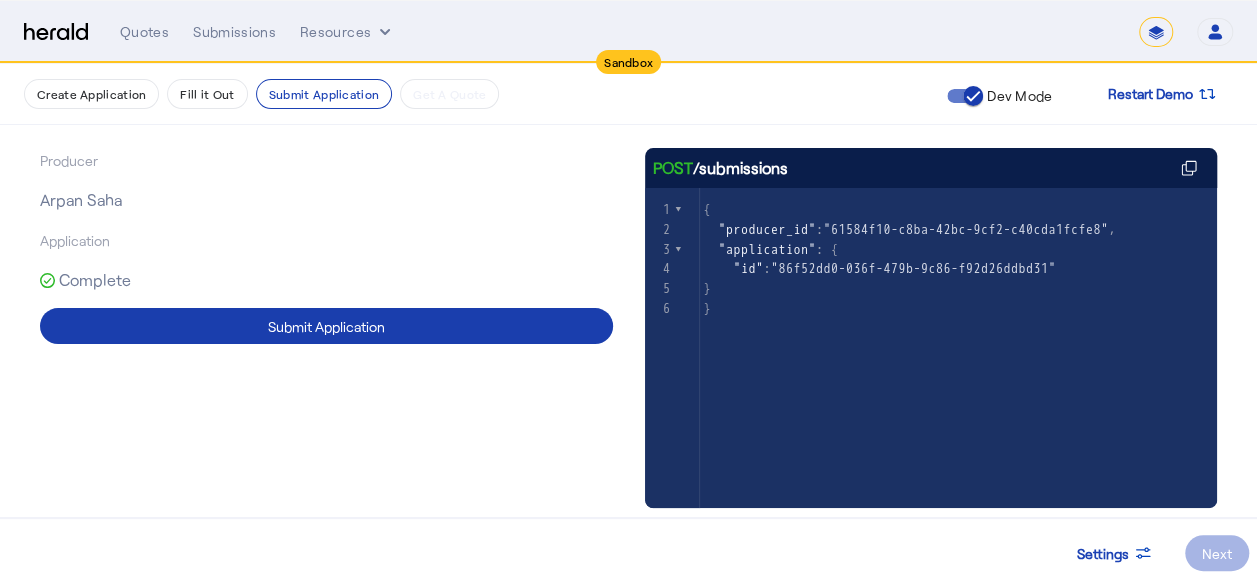click at bounding box center [326, 326] 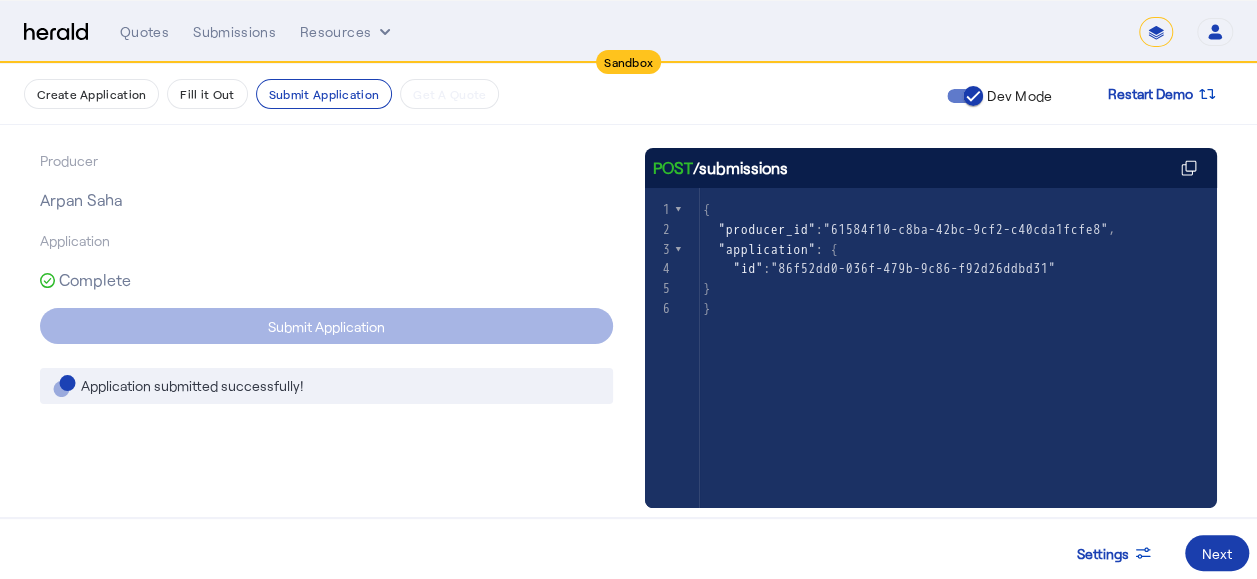 click on "Next" at bounding box center [1217, 553] 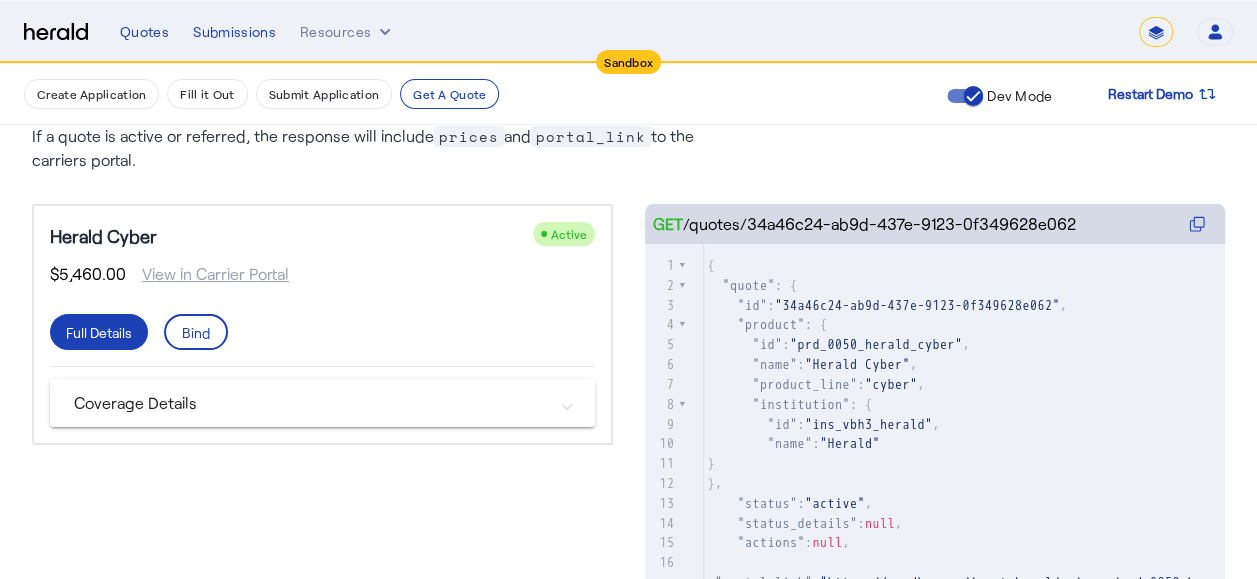 scroll, scrollTop: 281, scrollLeft: 0, axis: vertical 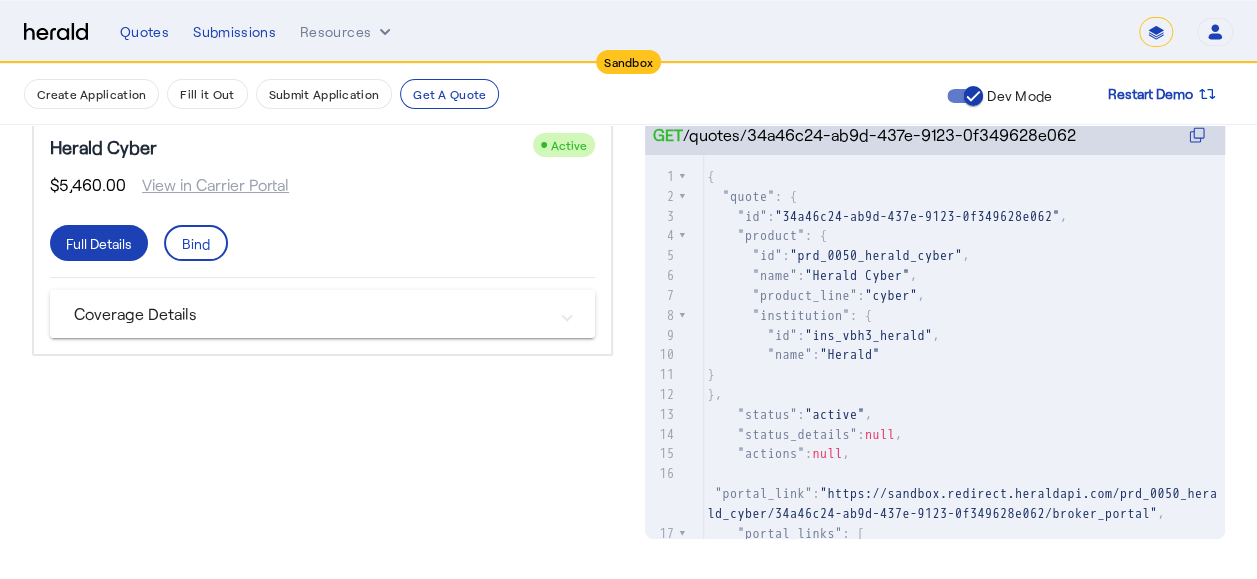 click on "Coverage Details" at bounding box center [310, 314] 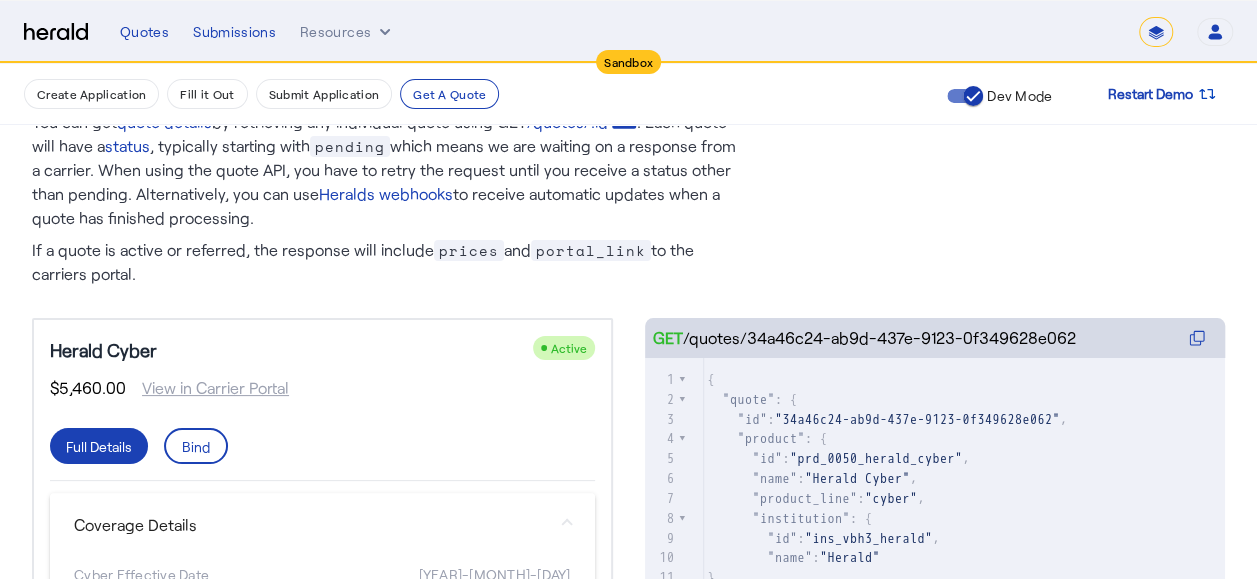 scroll, scrollTop: 200, scrollLeft: 0, axis: vertical 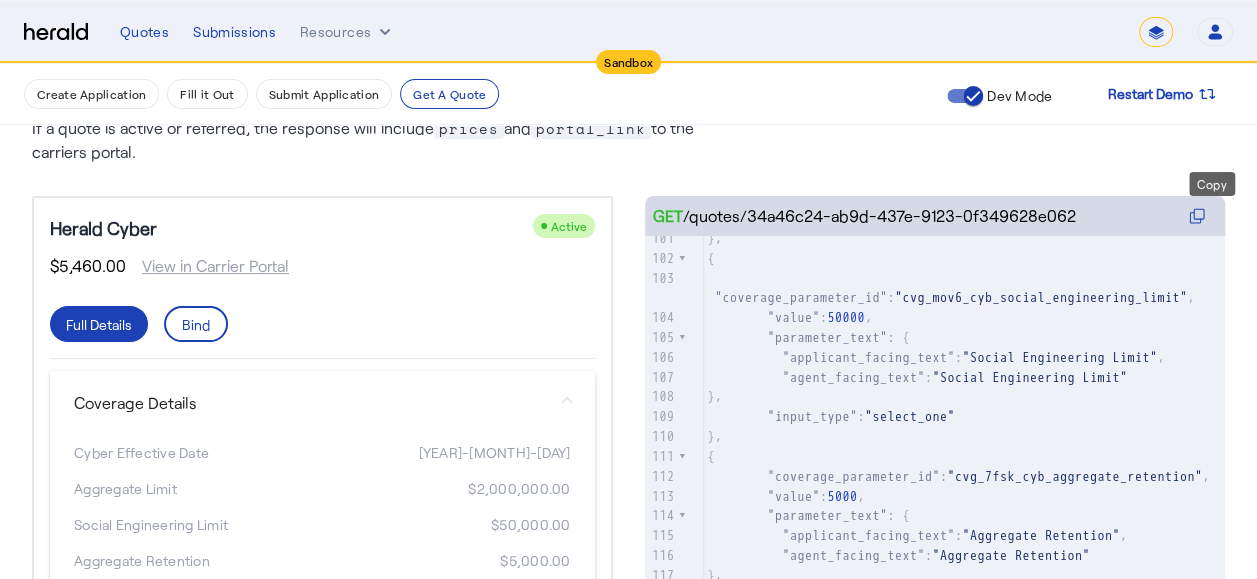click on "Copy" at bounding box center [1212, 184] 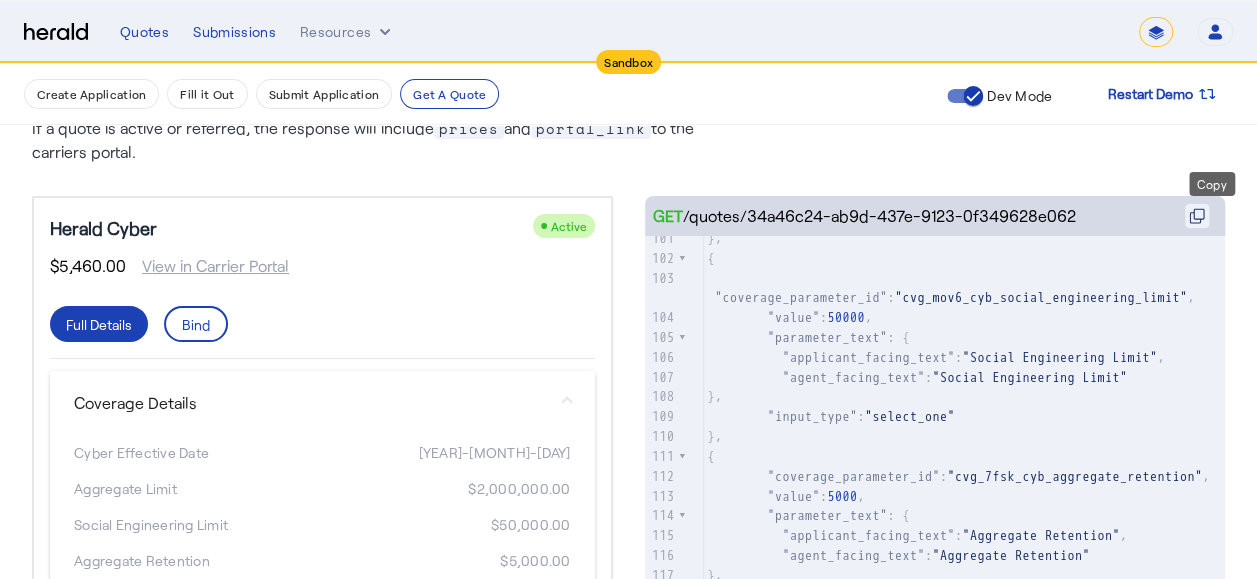 click 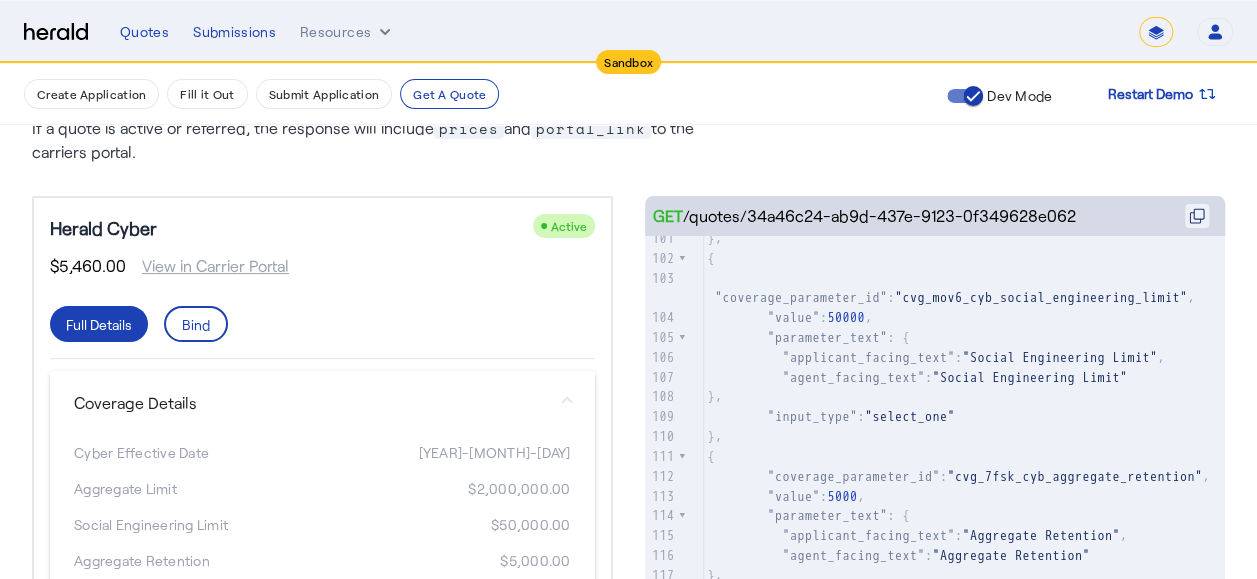 click 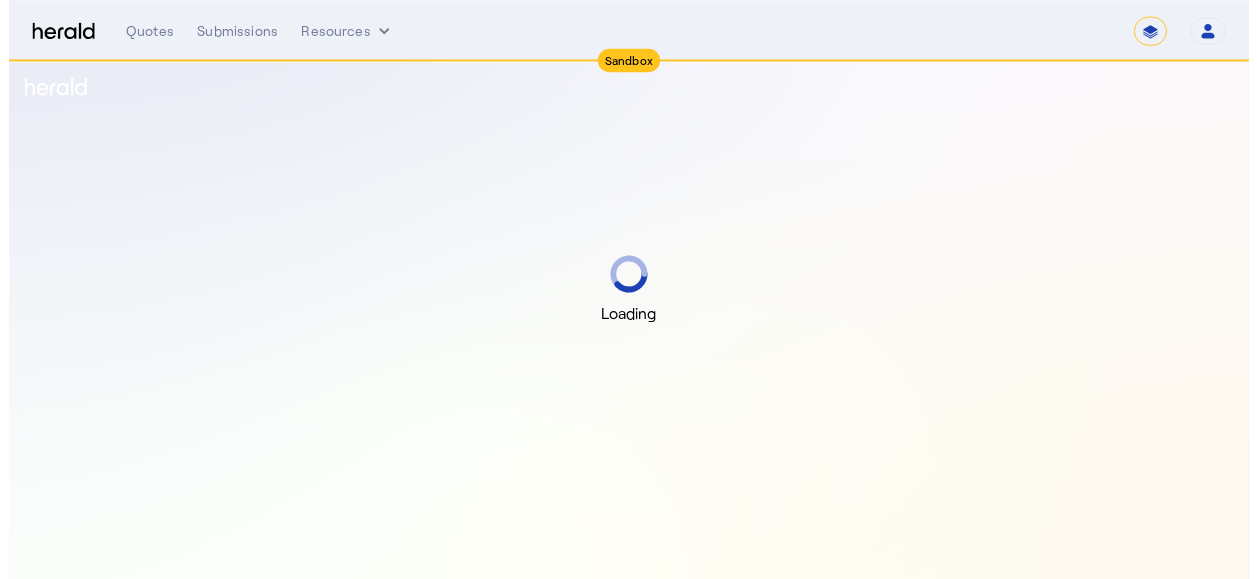 scroll, scrollTop: 0, scrollLeft: 0, axis: both 